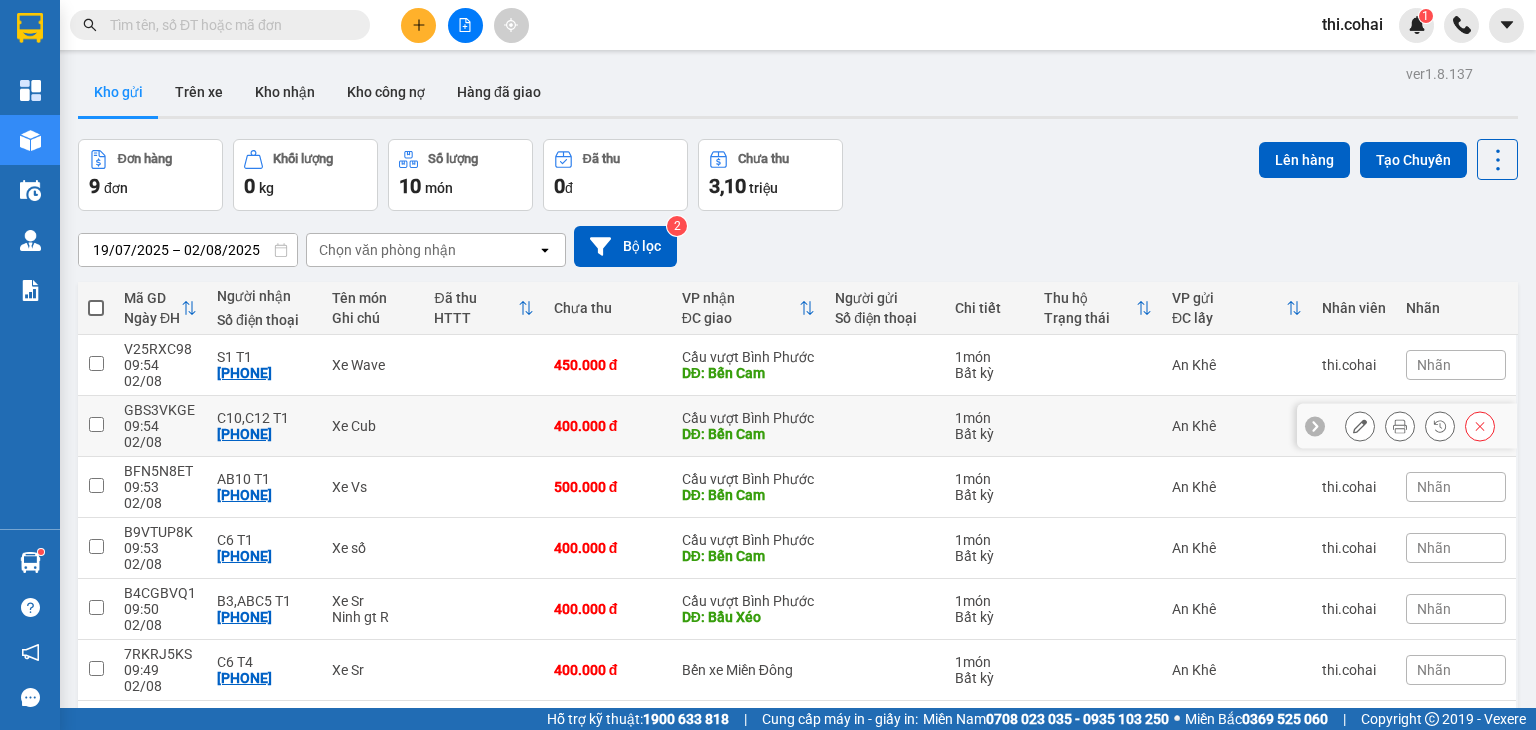 scroll, scrollTop: 0, scrollLeft: 0, axis: both 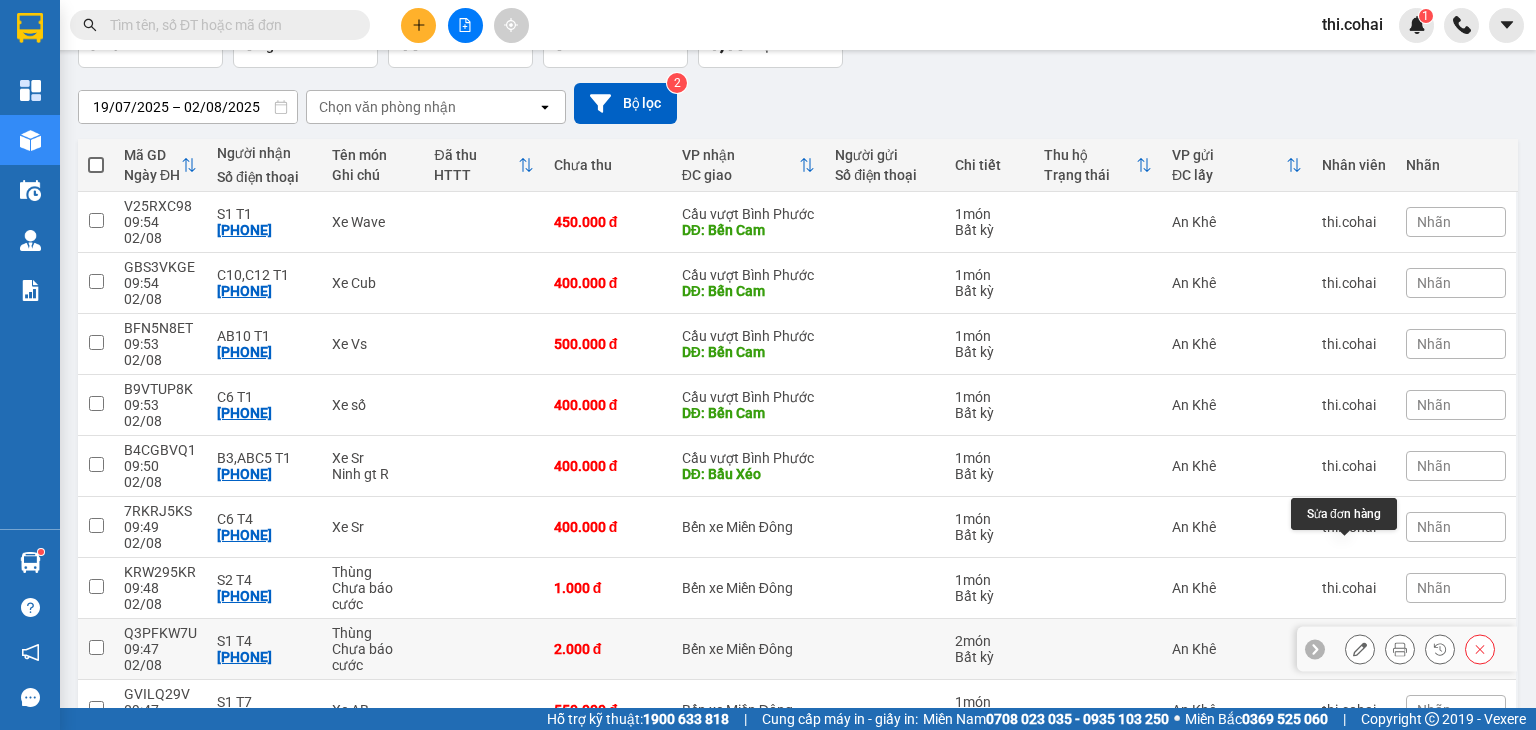 click at bounding box center [1360, 649] 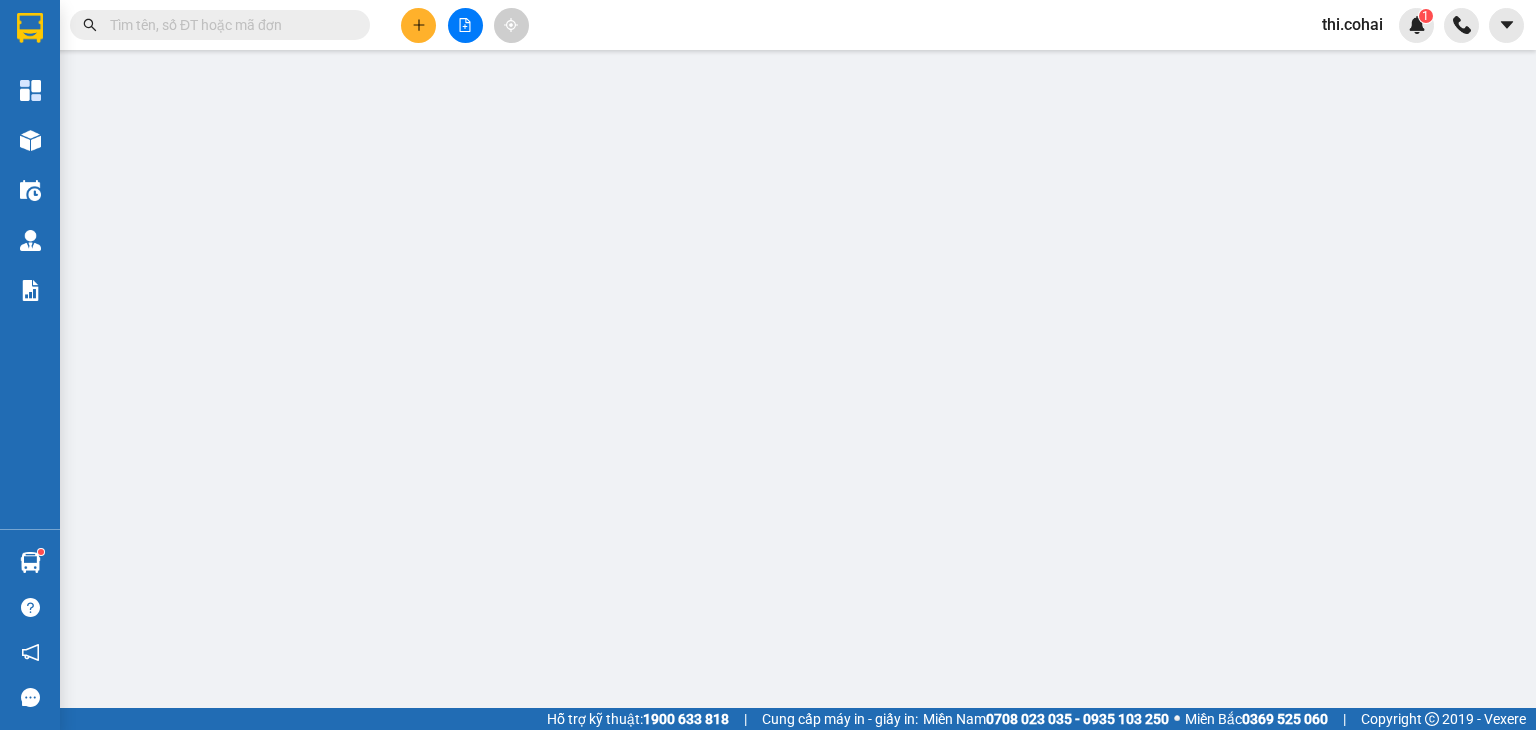 scroll, scrollTop: 0, scrollLeft: 0, axis: both 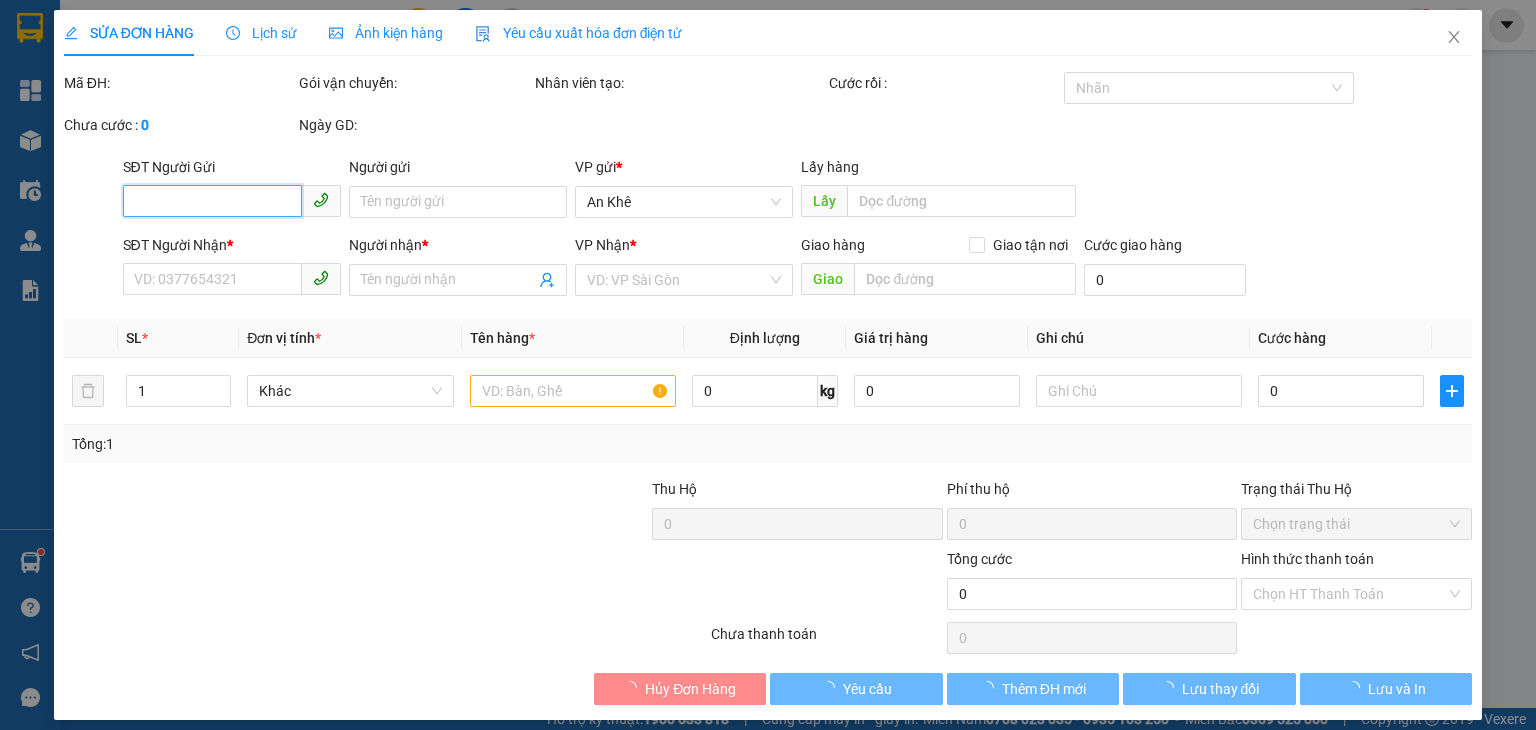 type on "[PHONE]" 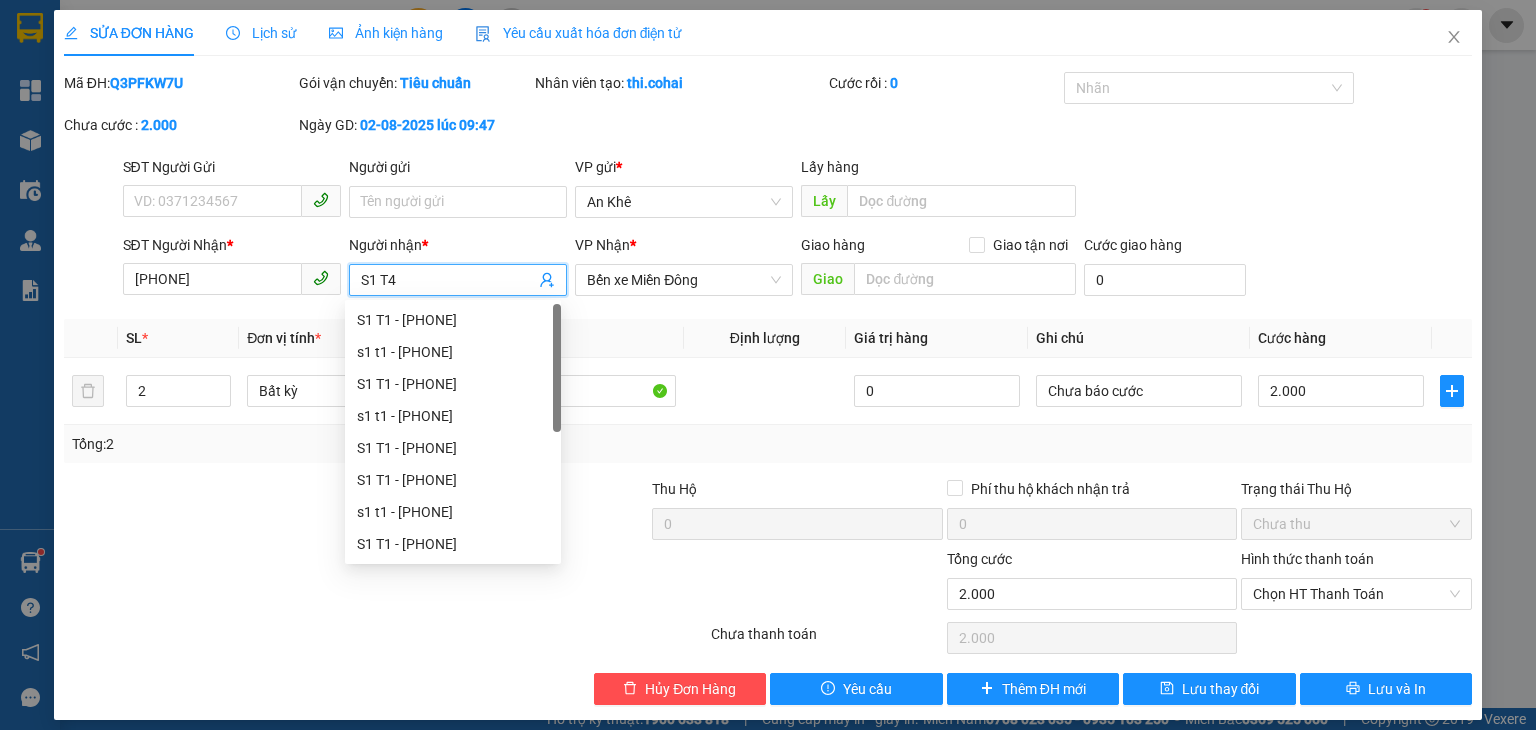 drag, startPoint x: 365, startPoint y: 284, endPoint x: 394, endPoint y: 291, distance: 29.832869 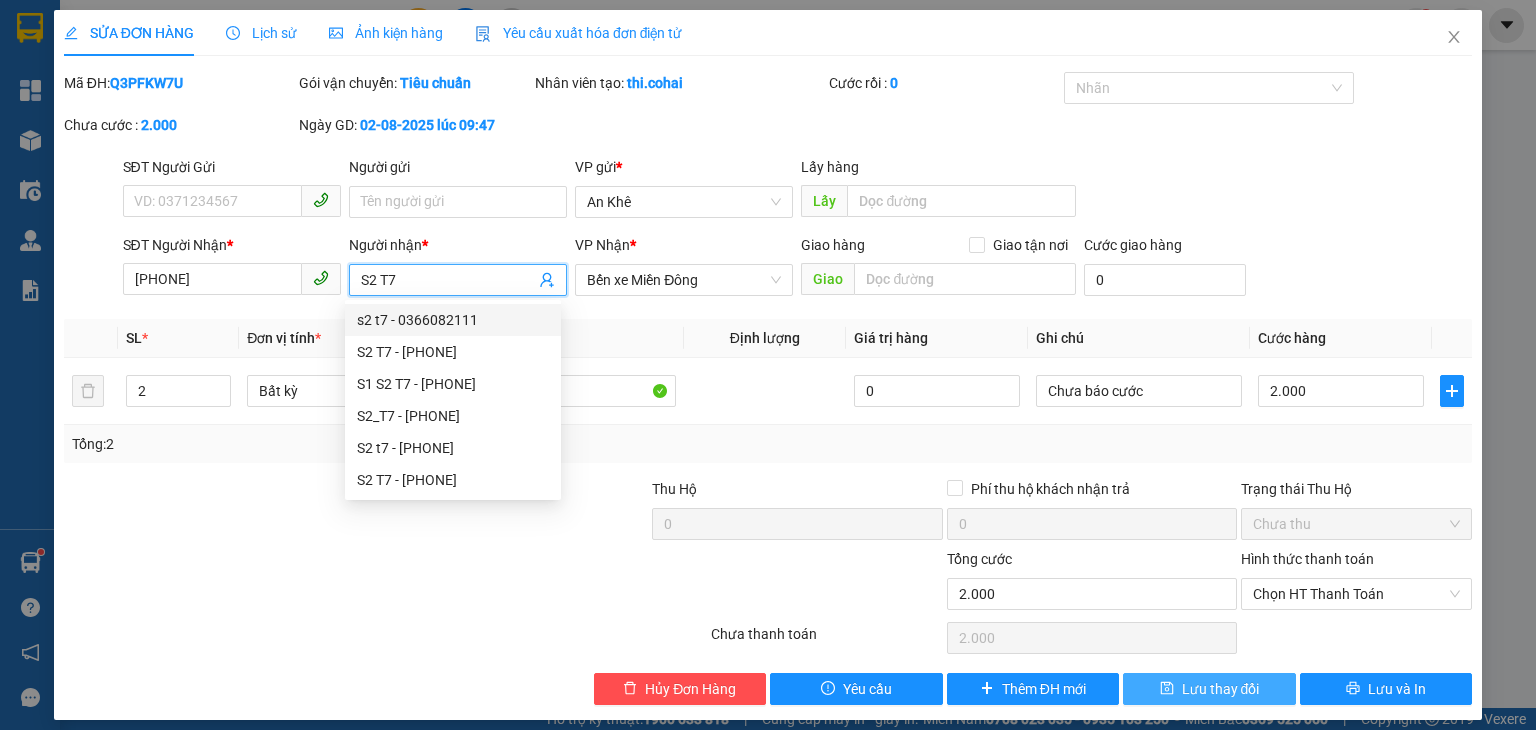 type on "S2 T7" 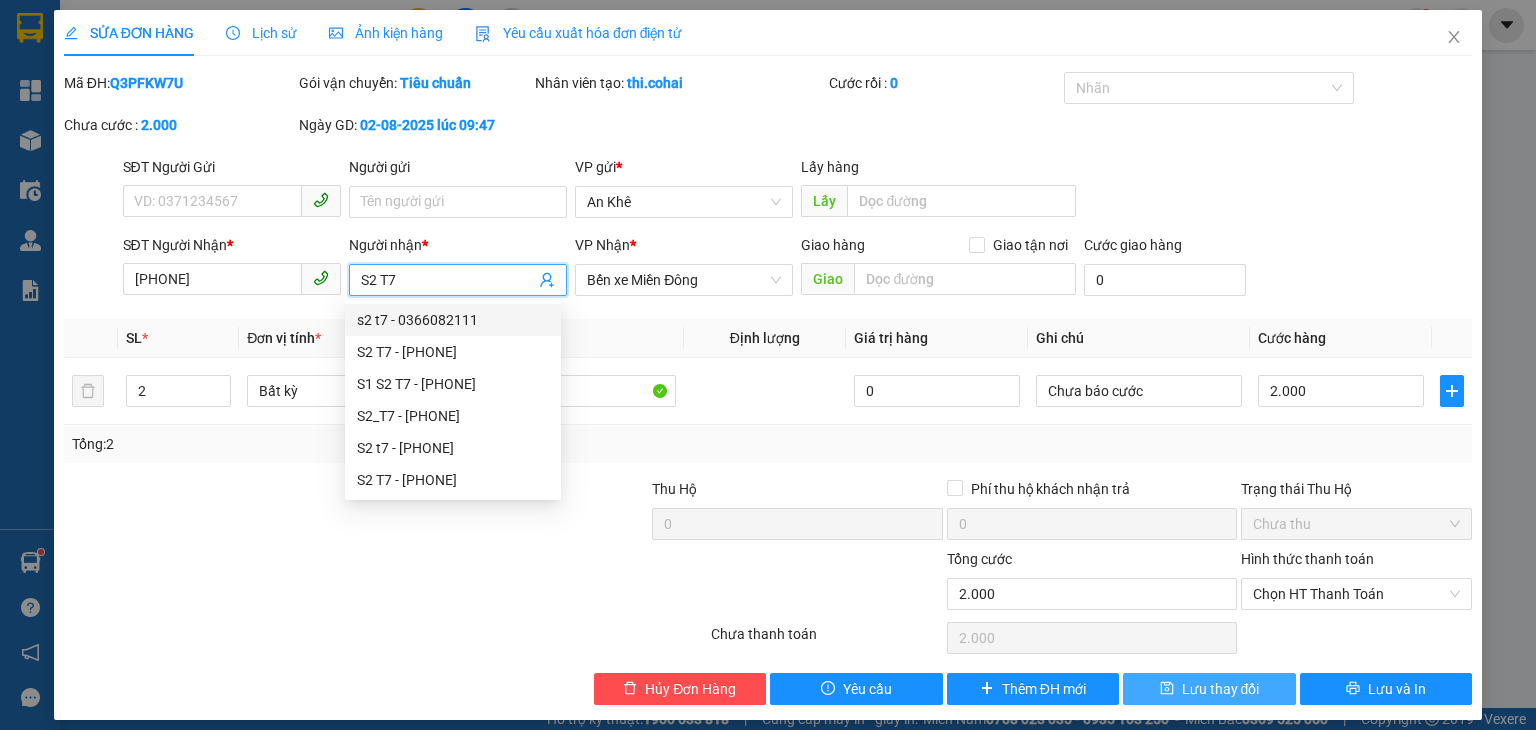 click on "Lưu thay đổi" at bounding box center [1221, 689] 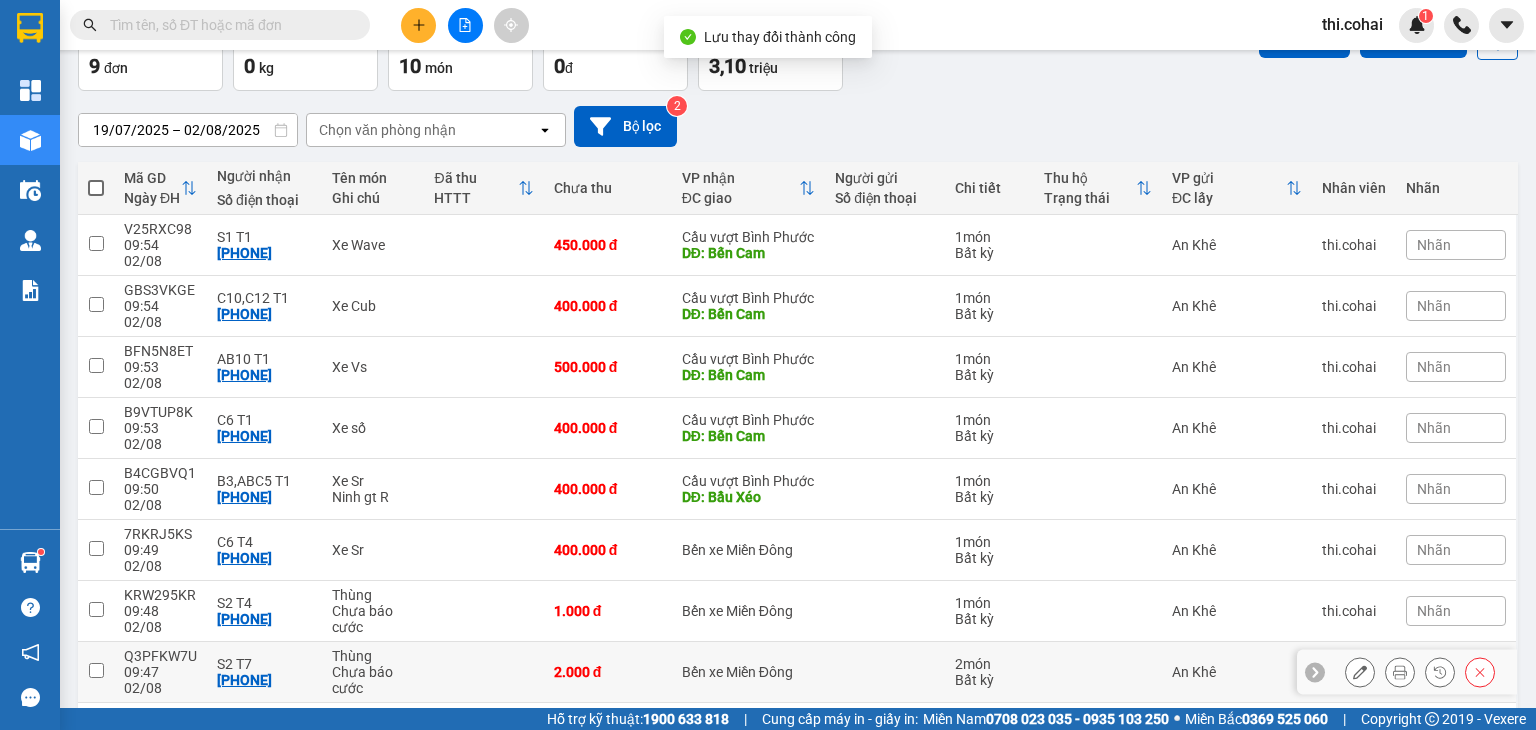 scroll, scrollTop: 143, scrollLeft: 0, axis: vertical 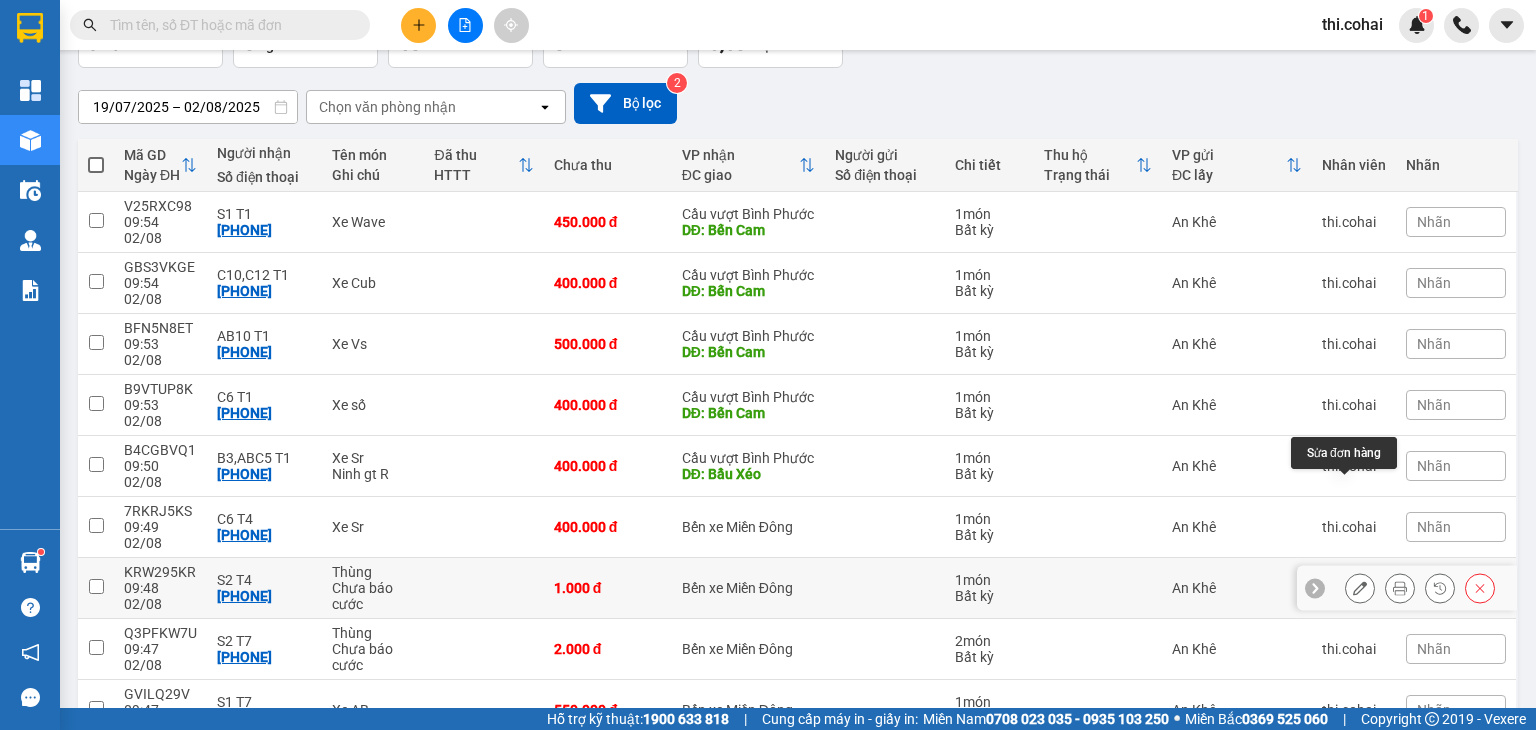 click 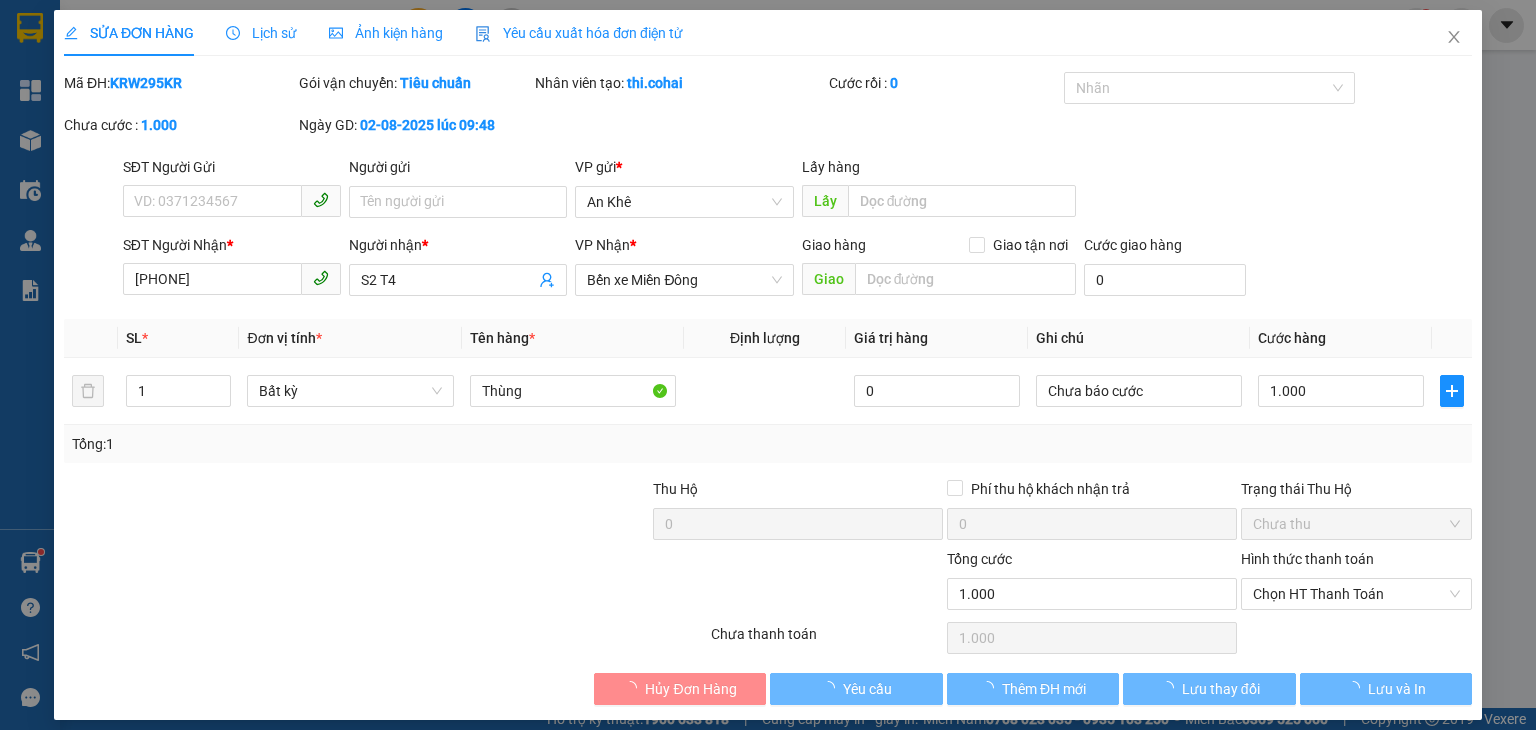 scroll, scrollTop: 0, scrollLeft: 0, axis: both 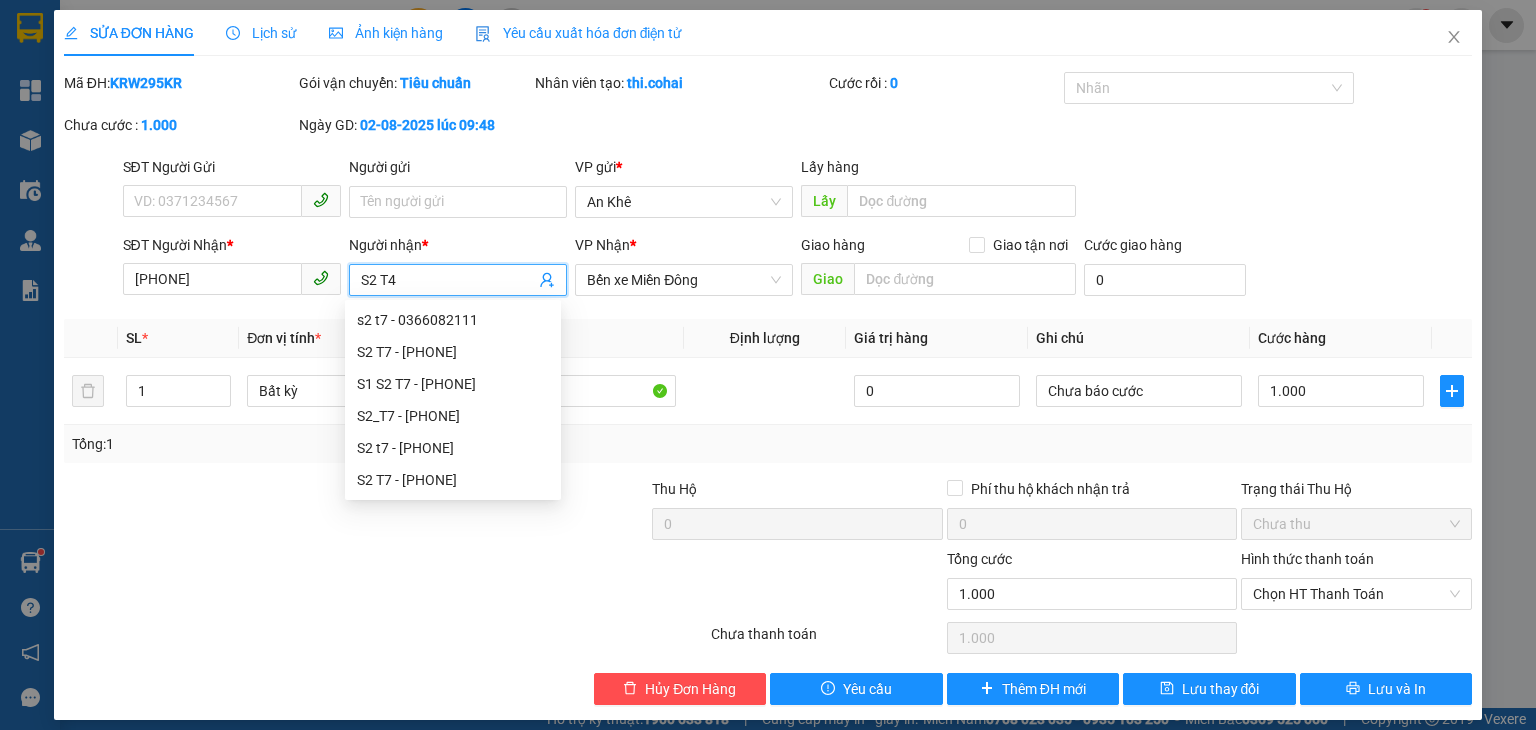 drag, startPoint x: 364, startPoint y: 282, endPoint x: 394, endPoint y: 284, distance: 30.066593 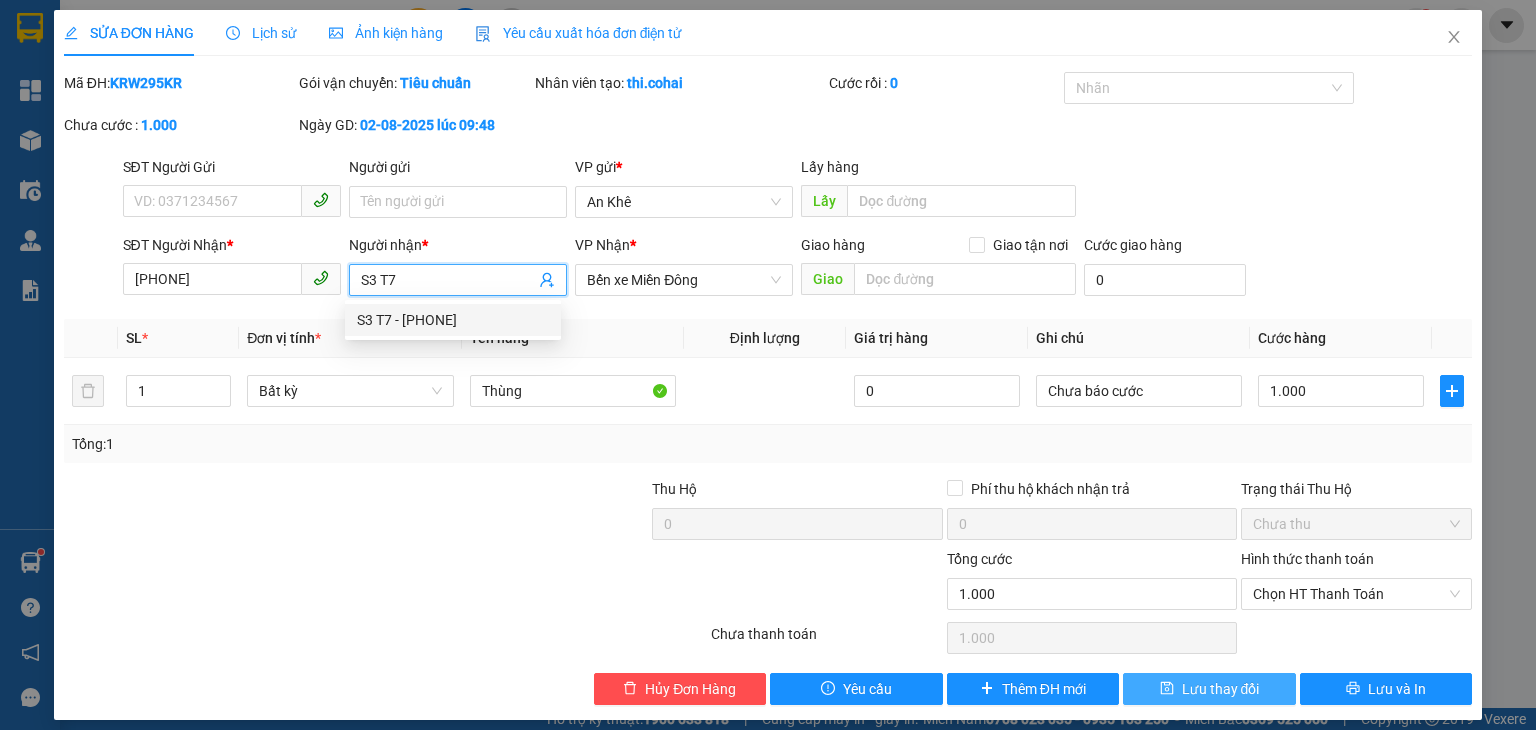 type on "S3 T7" 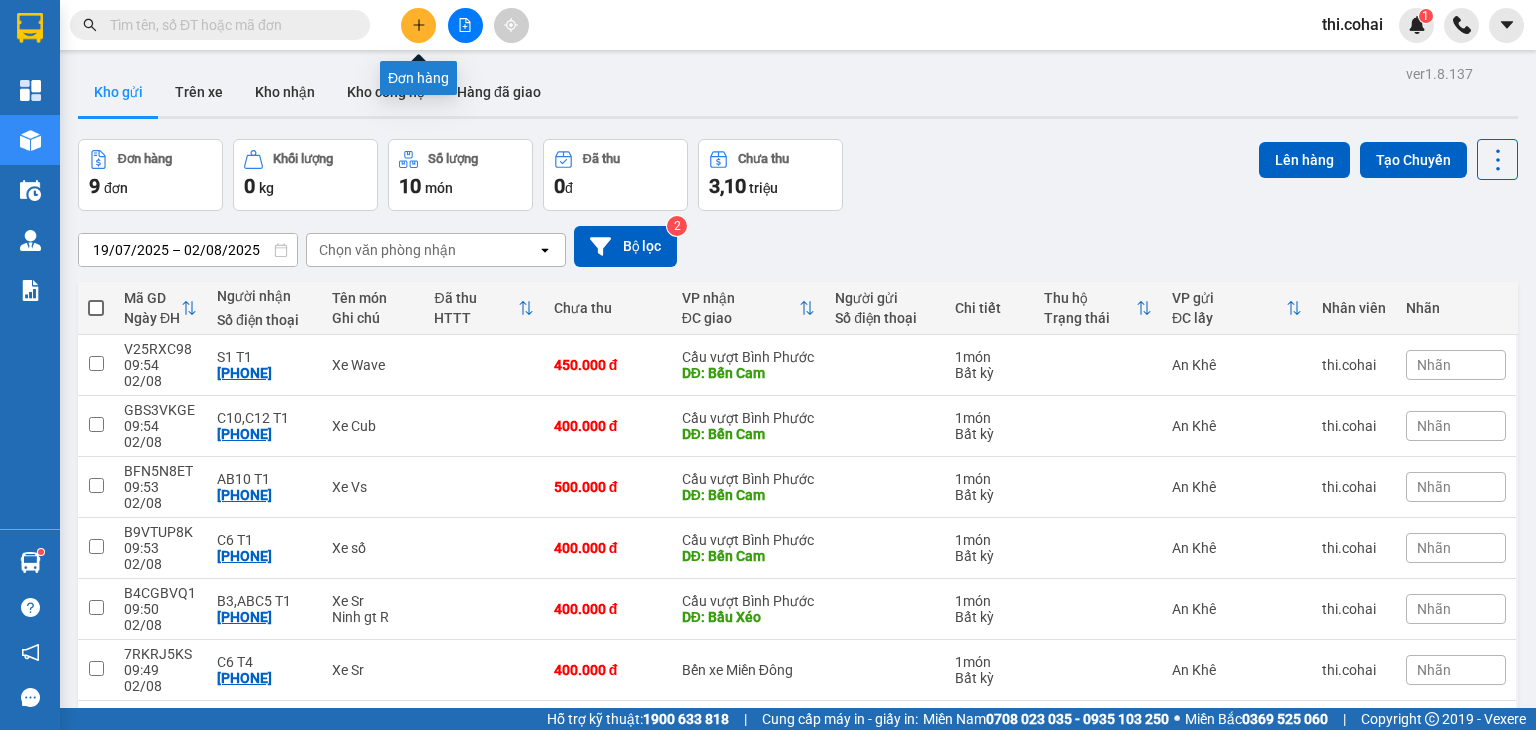 click 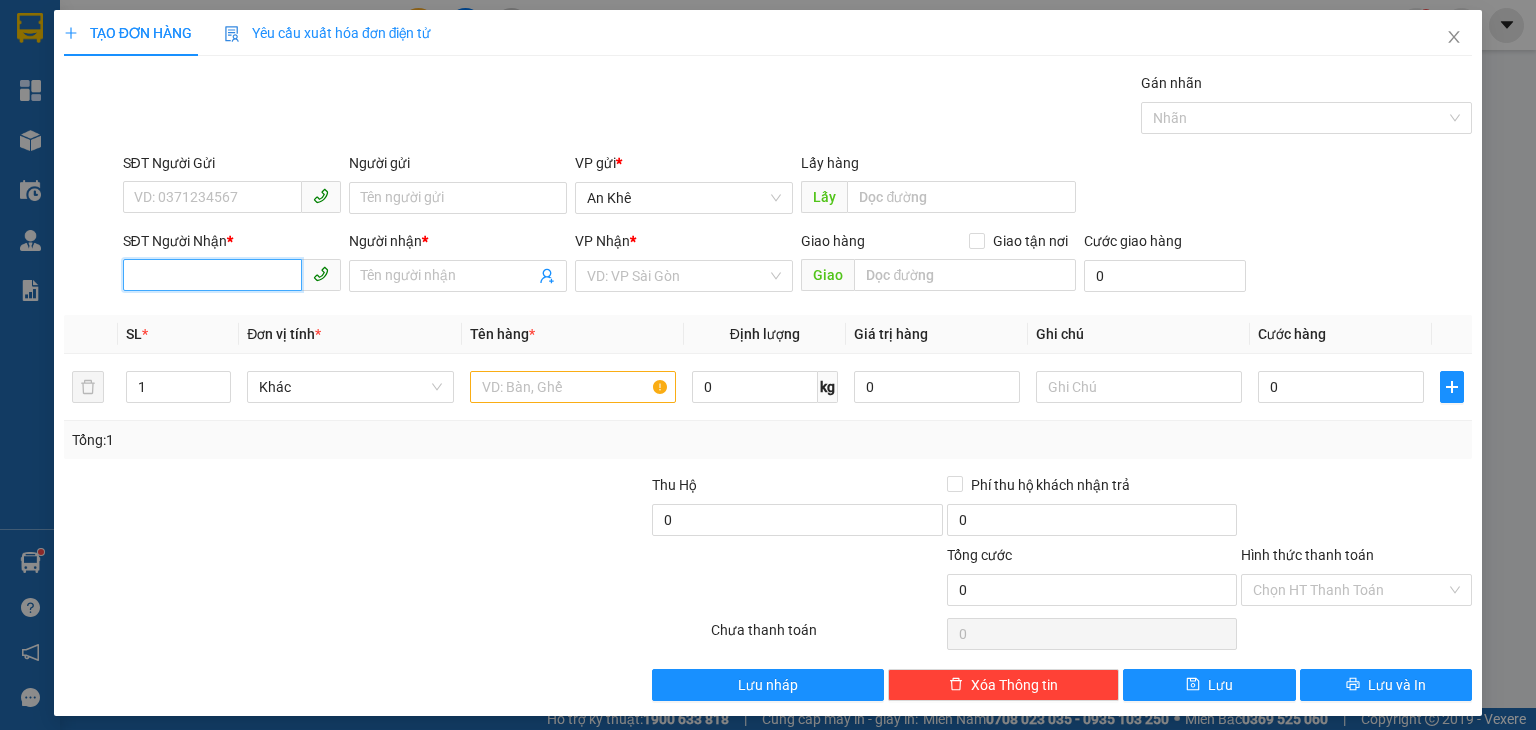 click on "SĐT Người Nhận  *" at bounding box center [212, 275] 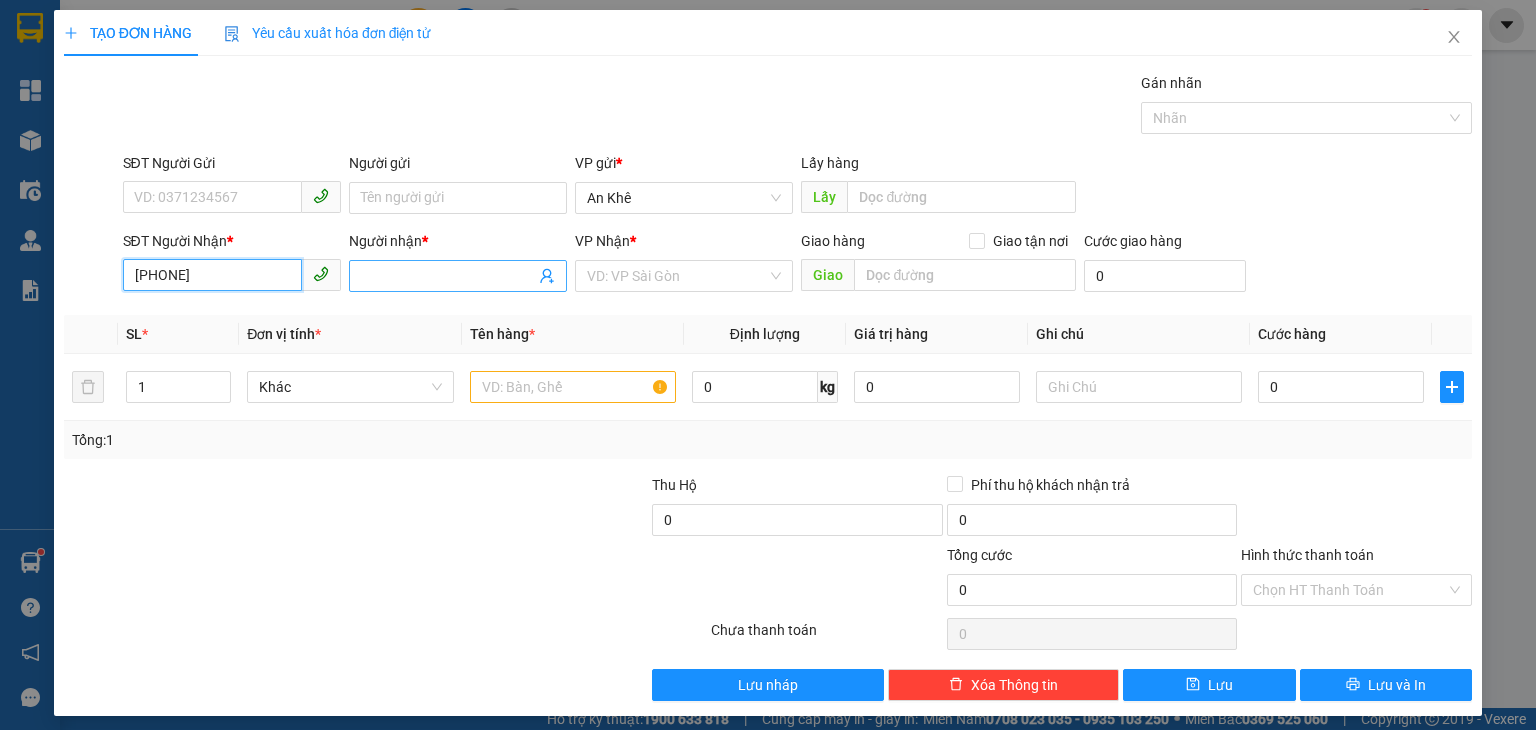 type on "[PHONE]" 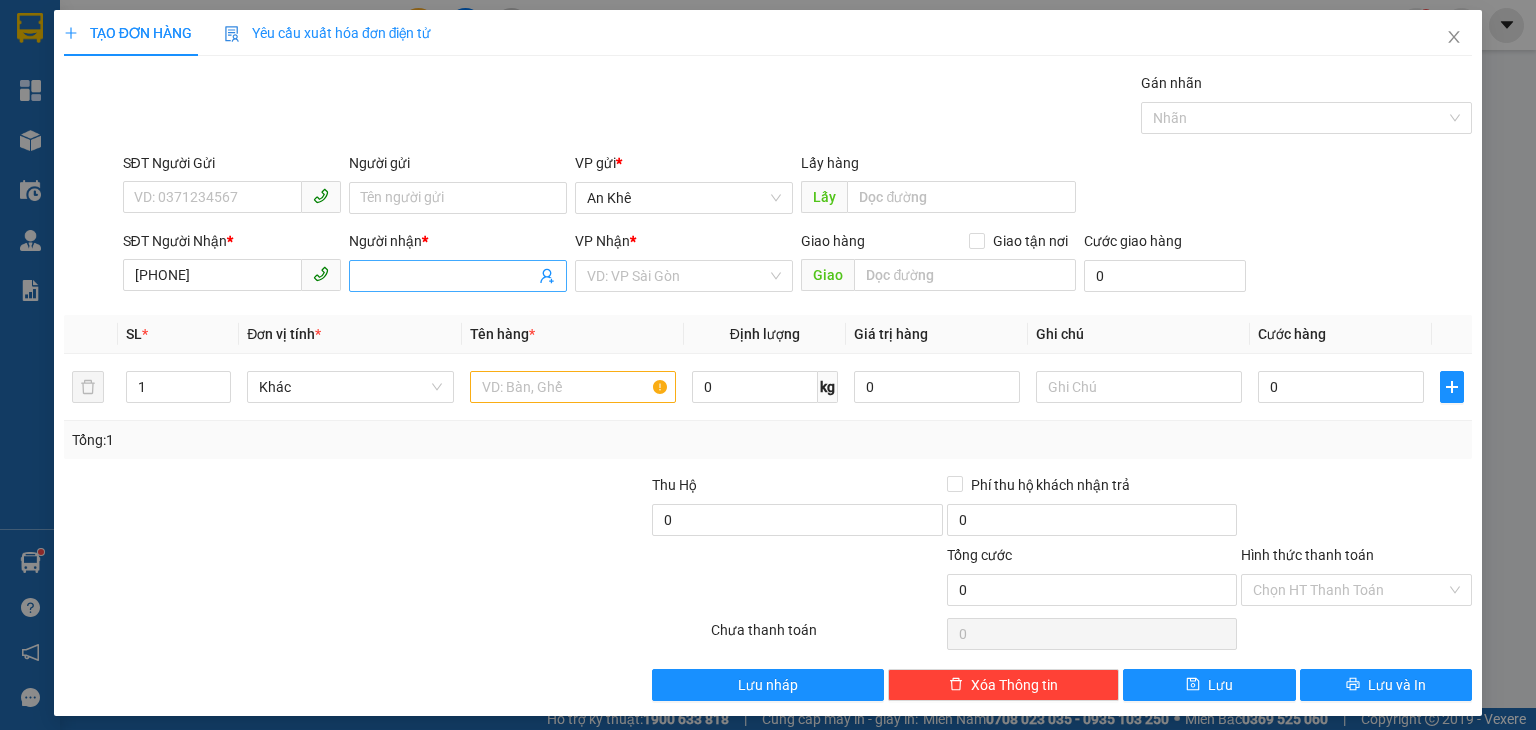 click on "Người nhận  *" at bounding box center (448, 276) 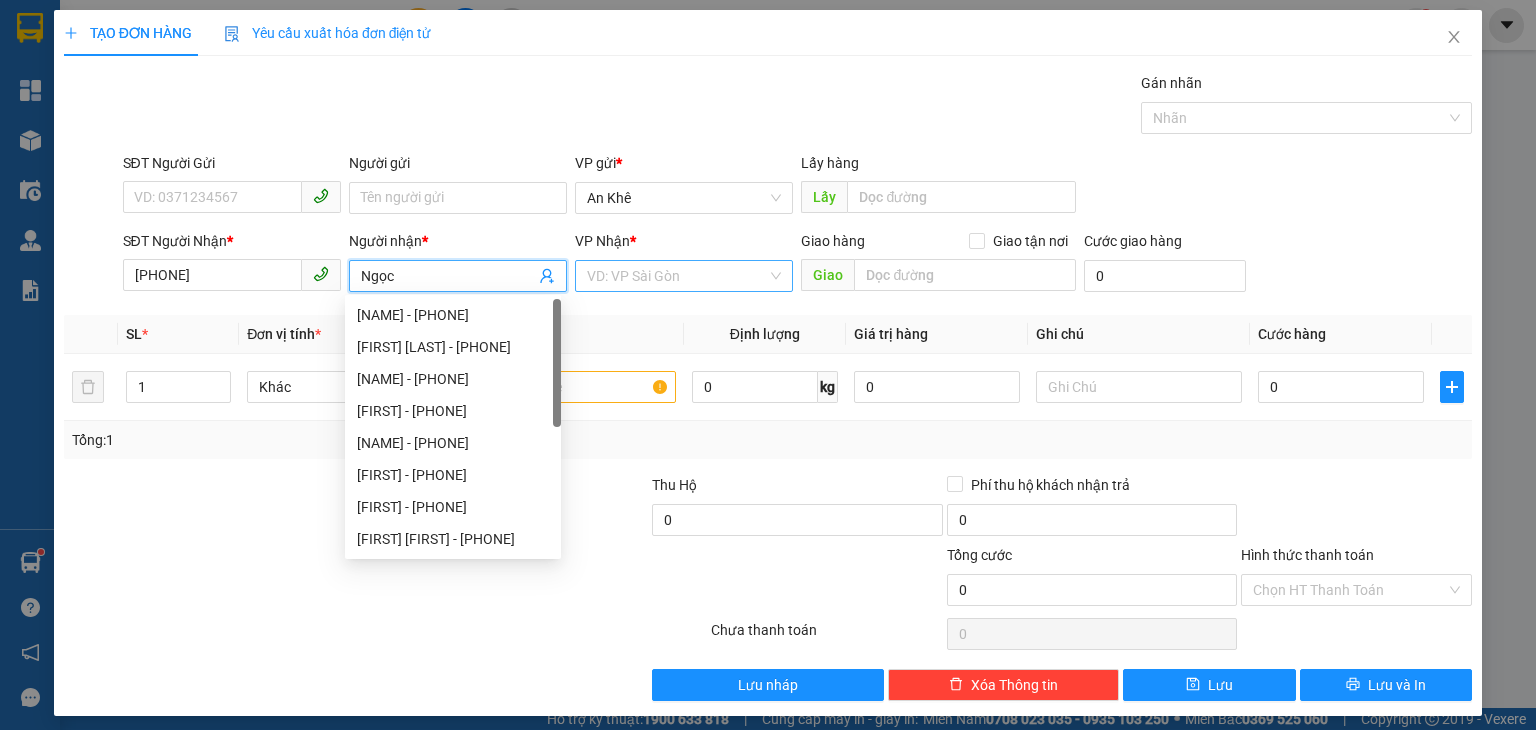 type on "Ngọc" 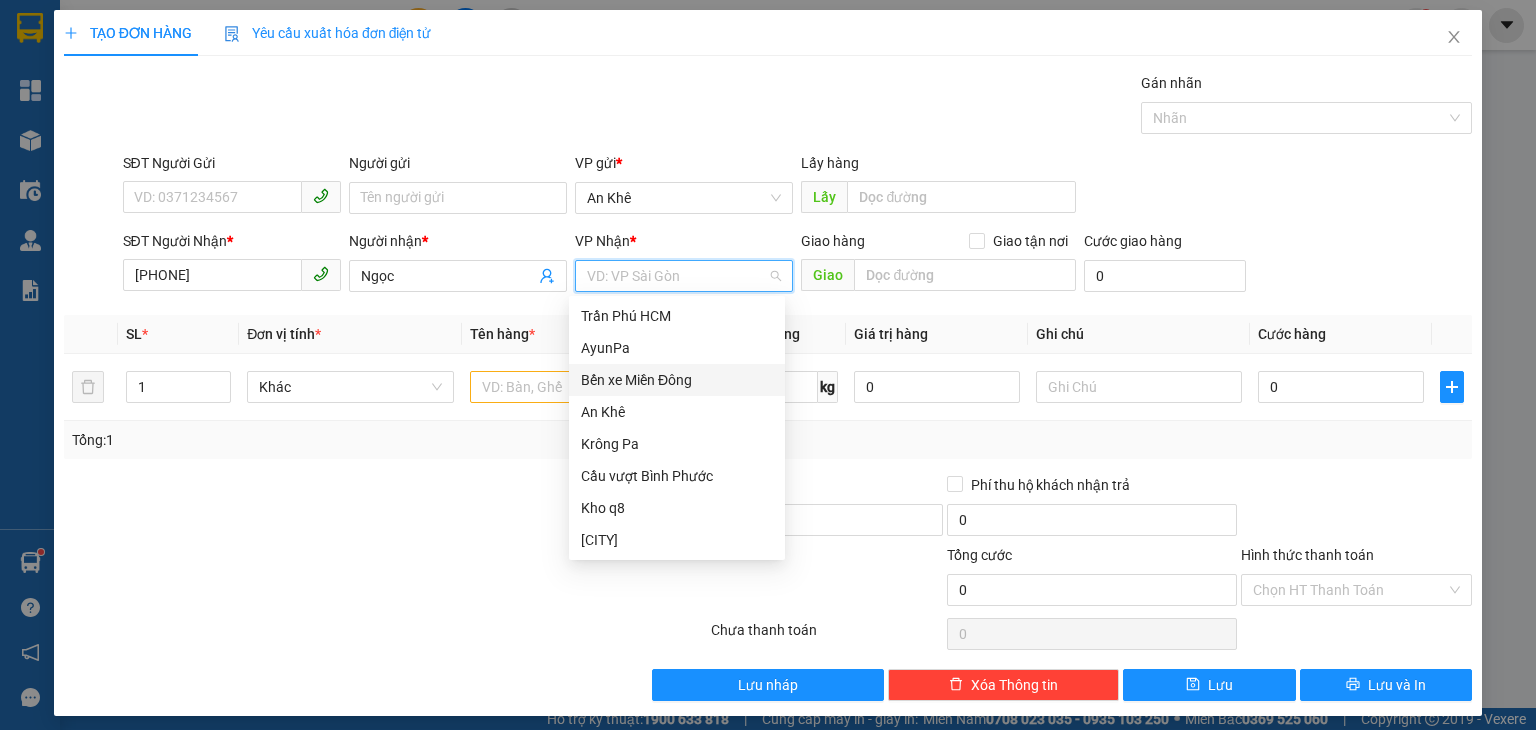 click on "Bến xe Miền Đông" at bounding box center (677, 380) 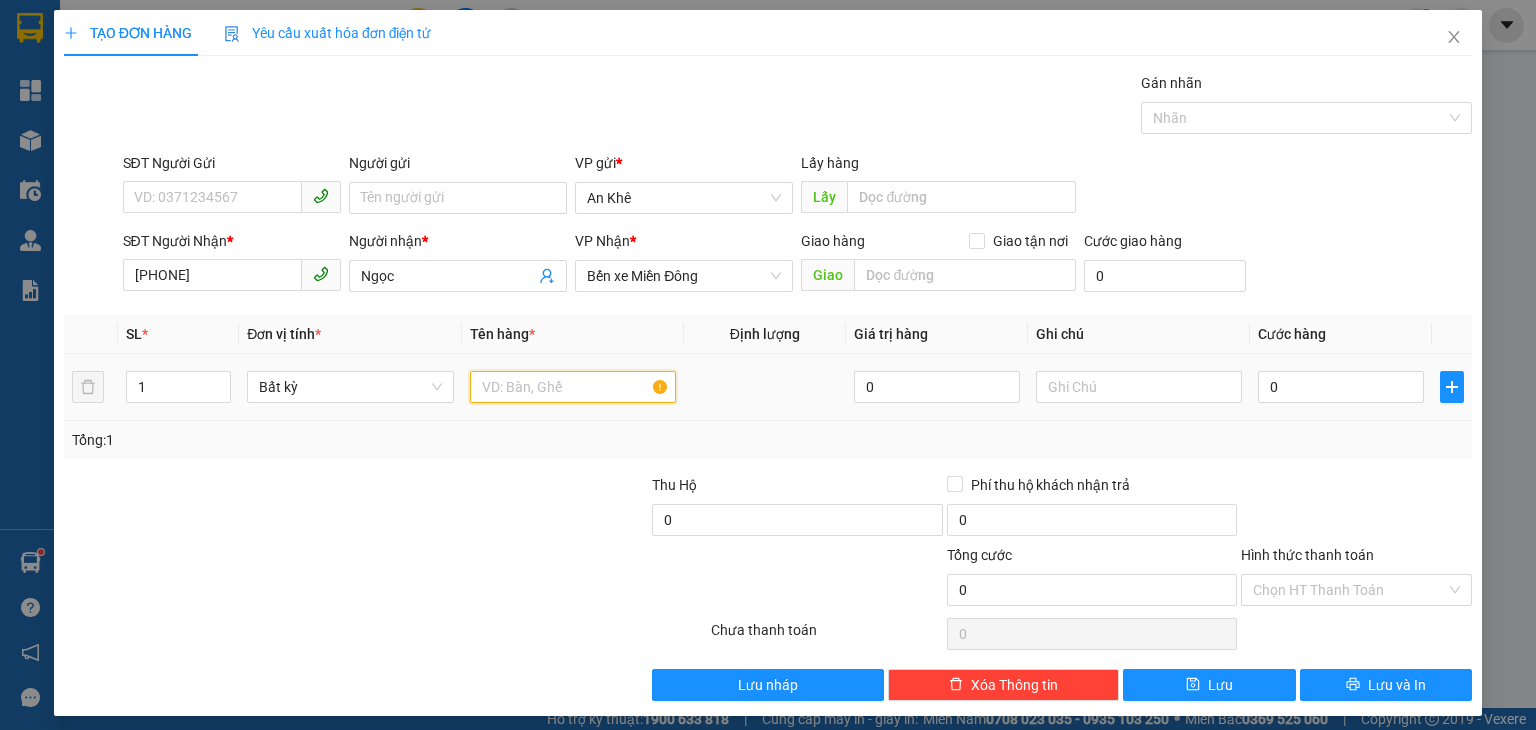 click at bounding box center [573, 387] 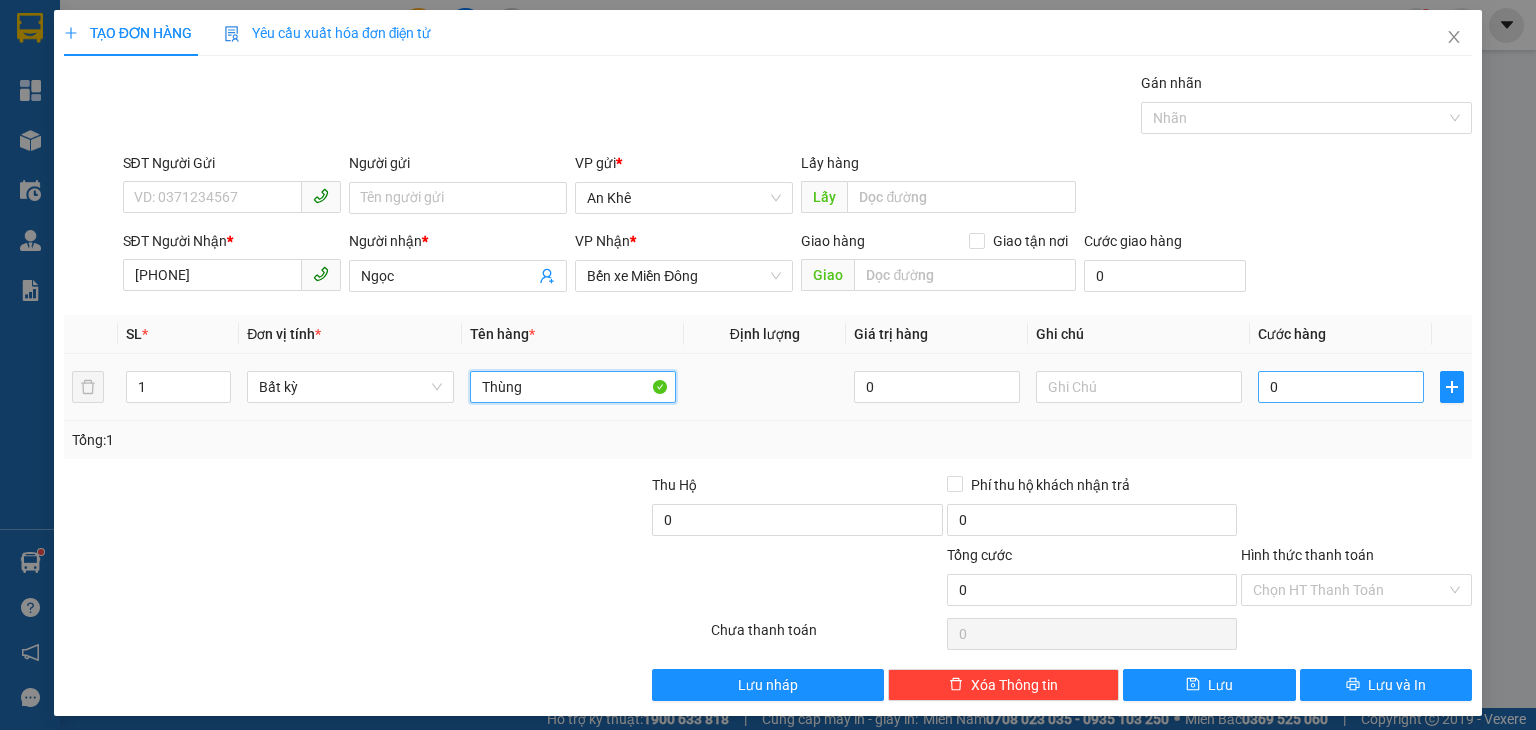 type on "Thùng" 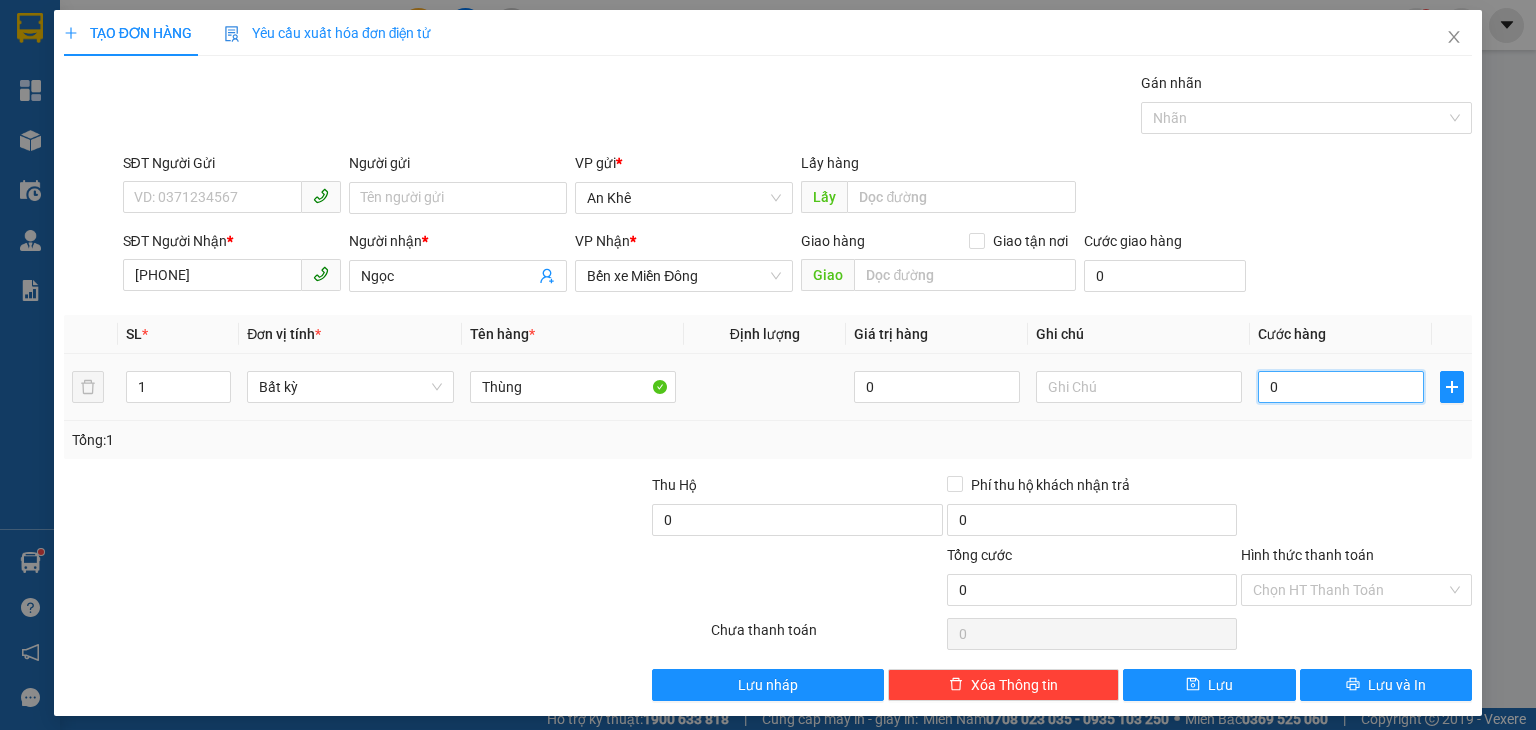 click on "0" at bounding box center (1341, 387) 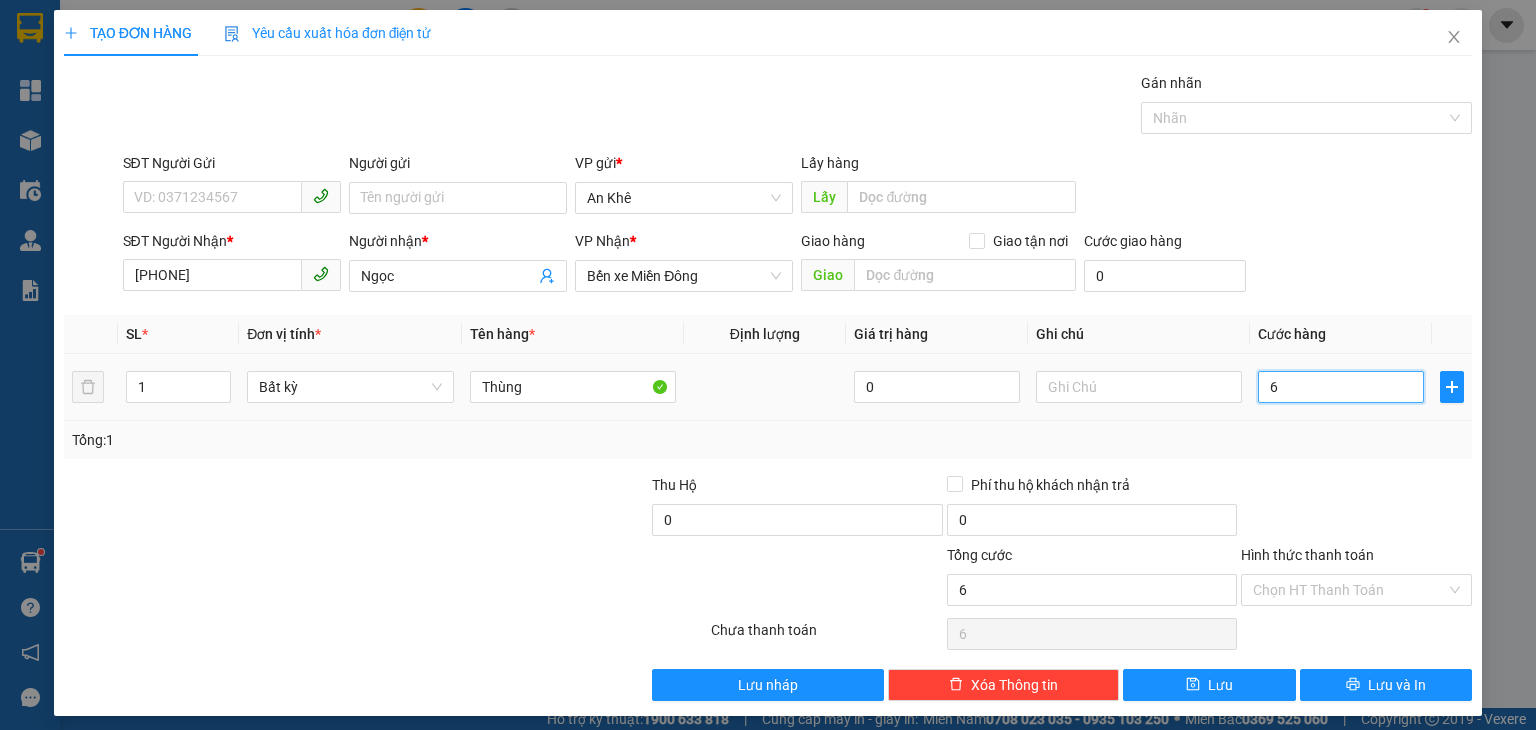 type on "60" 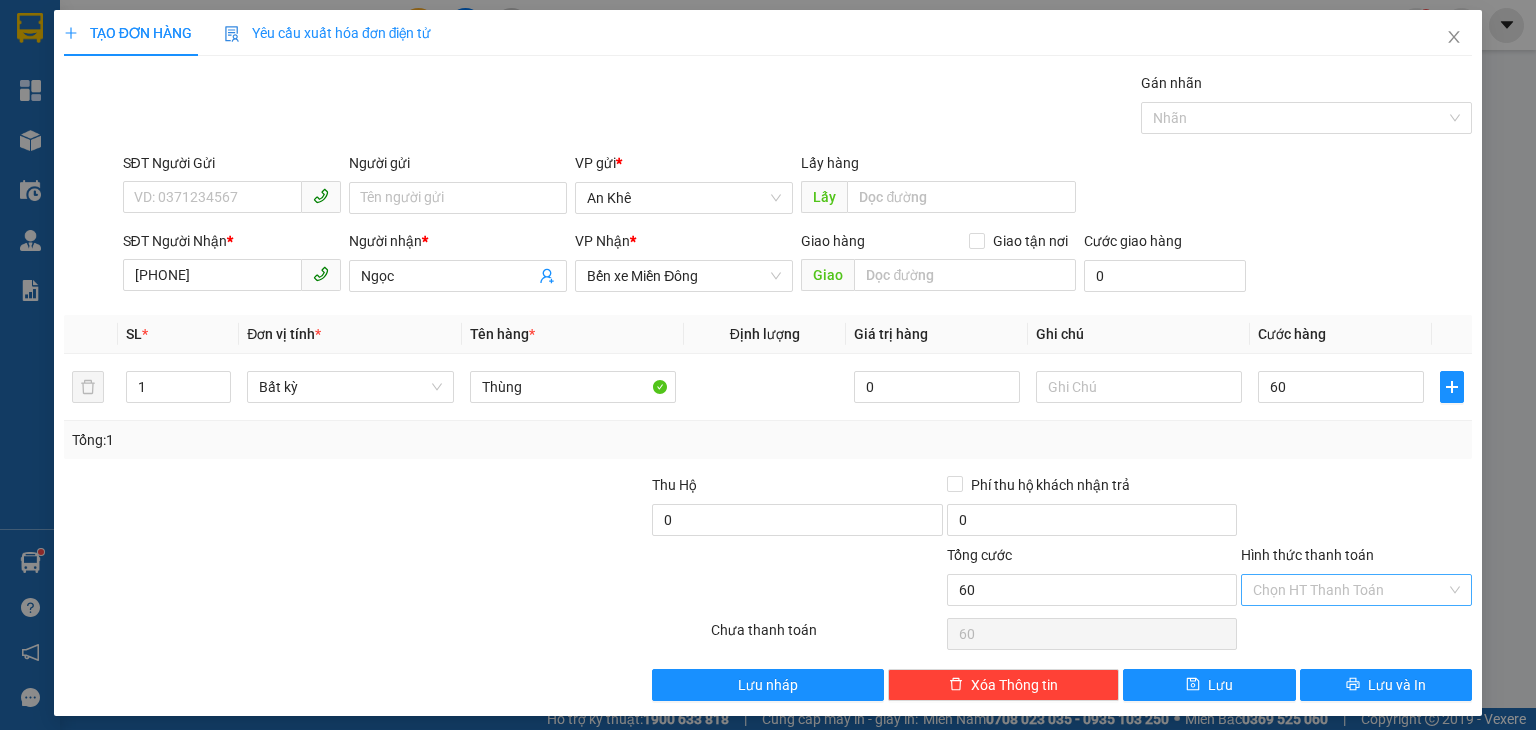 type on "60.000" 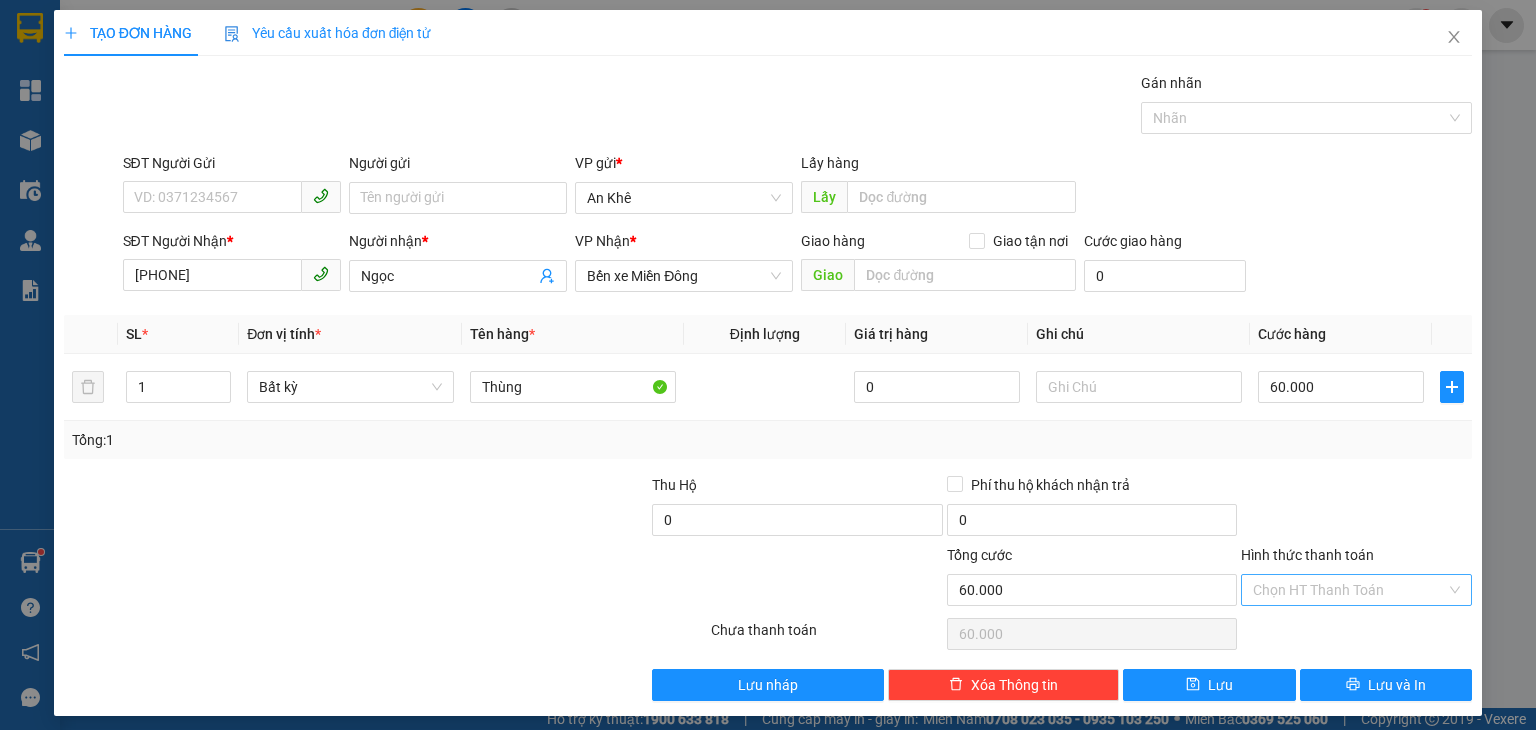 click on "Hình thức thanh toán" at bounding box center [1349, 590] 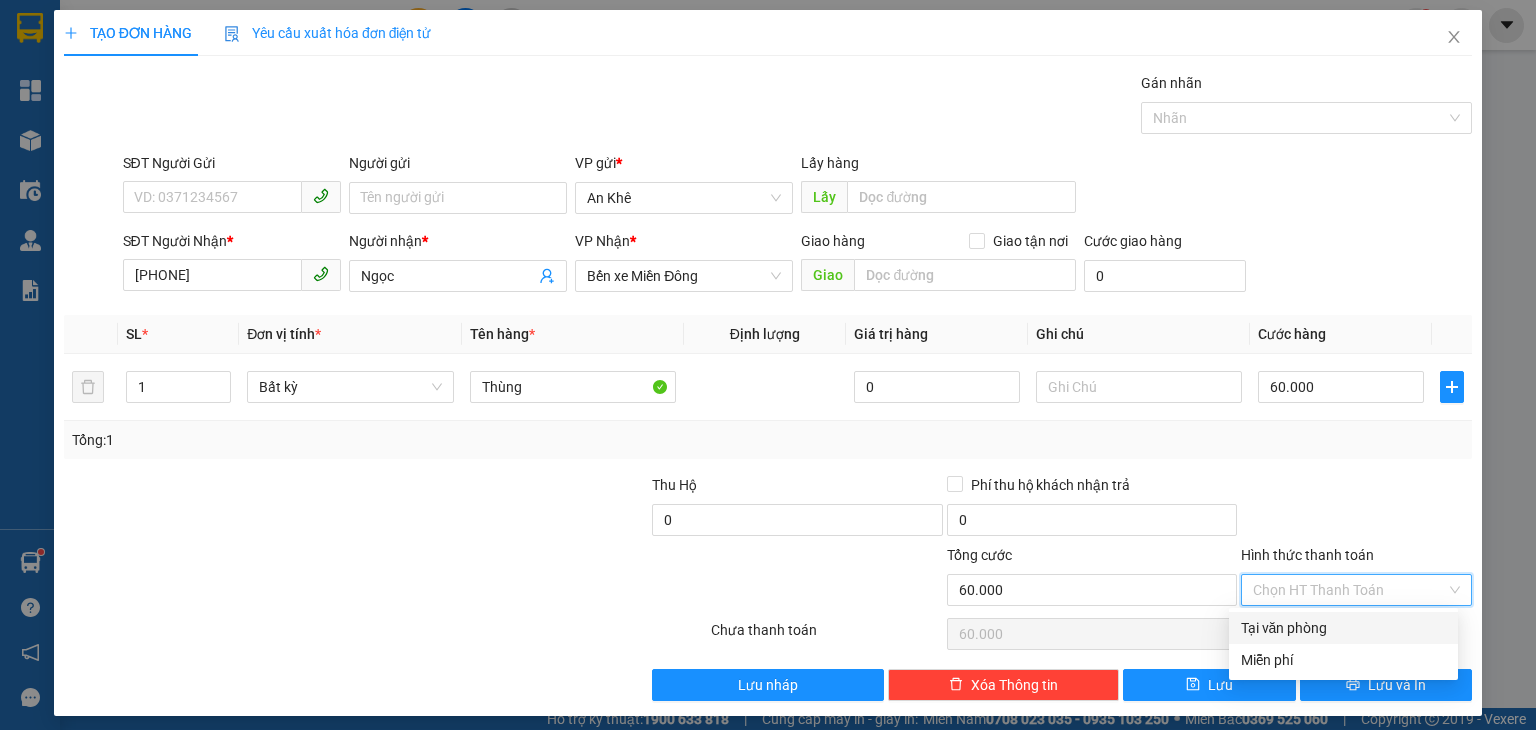 click on "Tại văn phòng" at bounding box center [1343, 628] 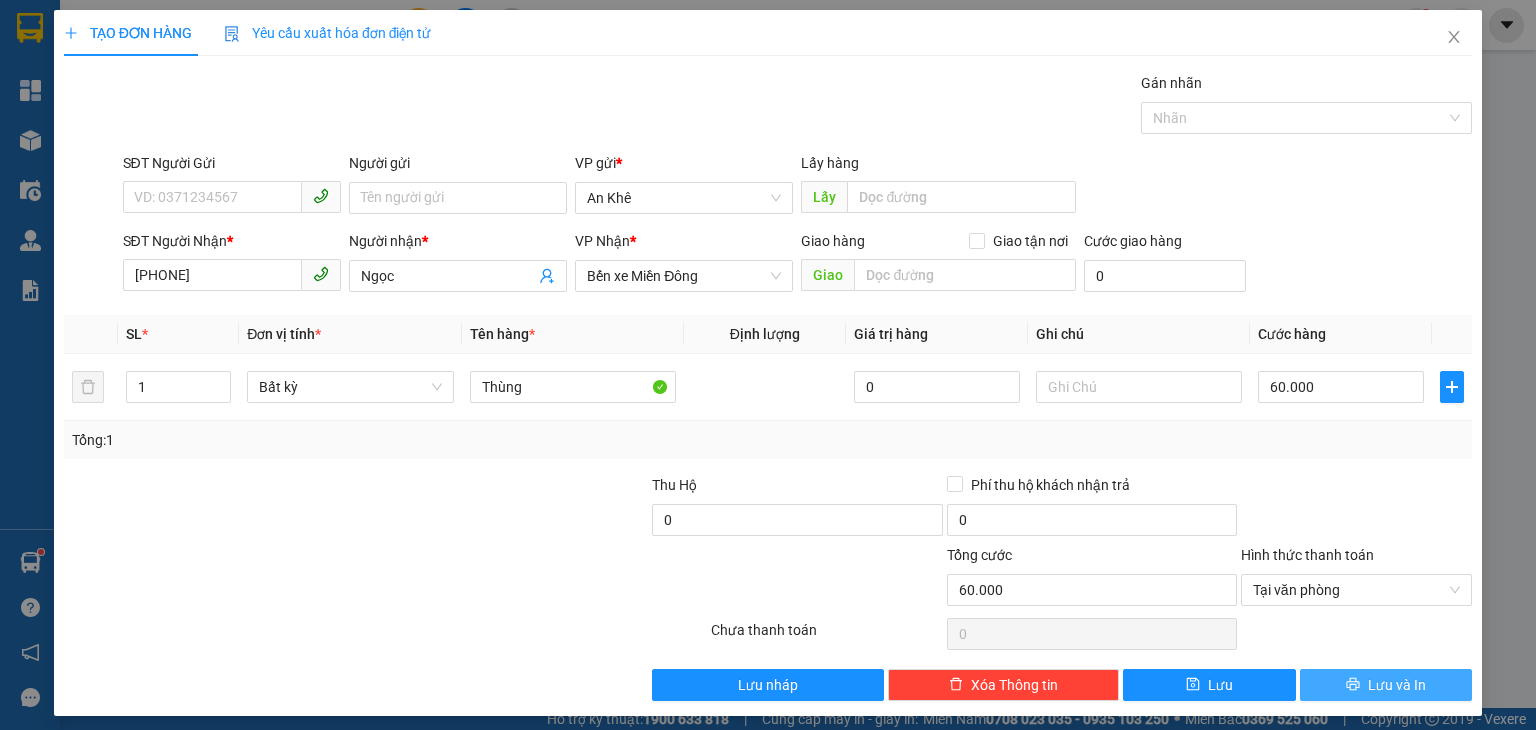 click on "Lưu và In" at bounding box center [1397, 685] 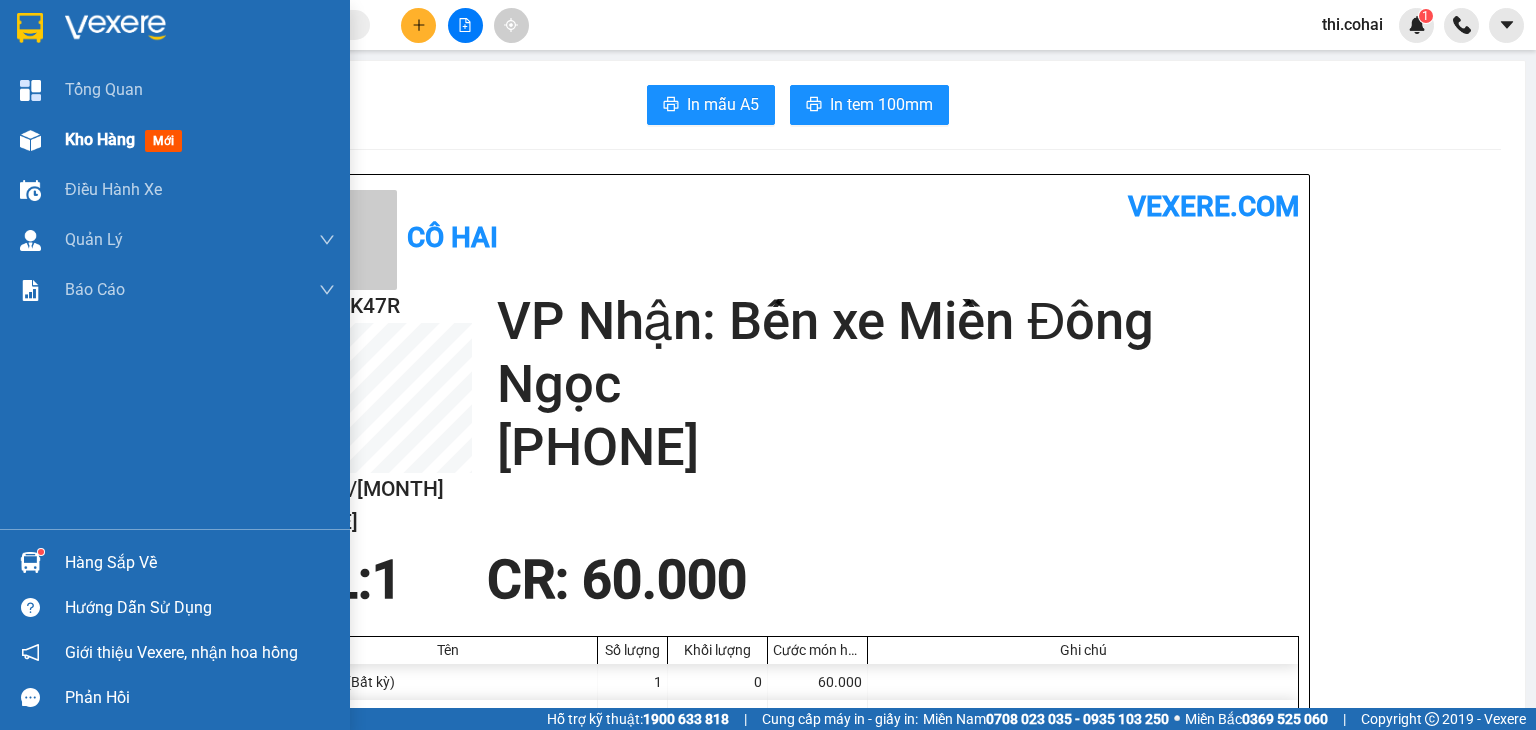 click on "Kho hàng" at bounding box center (100, 139) 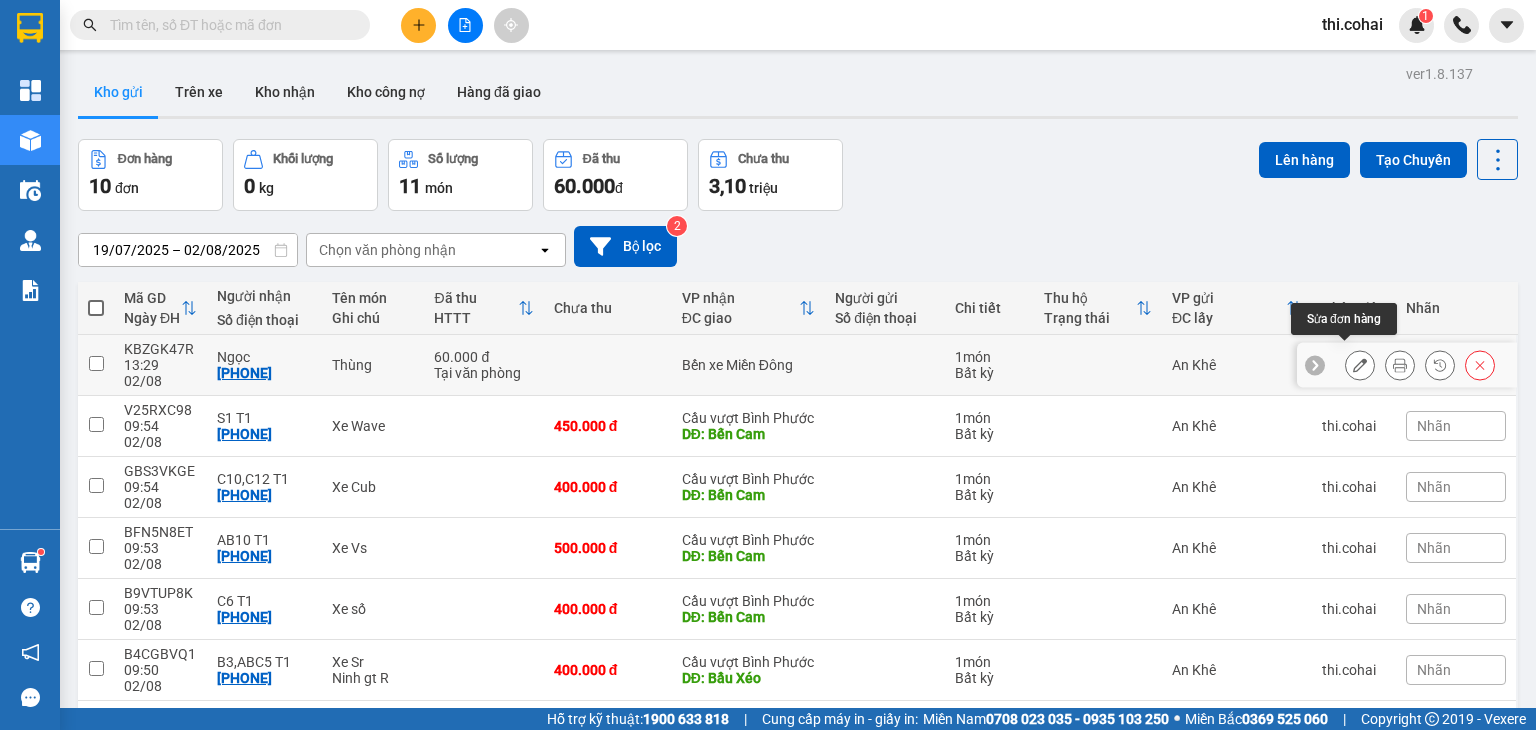 click 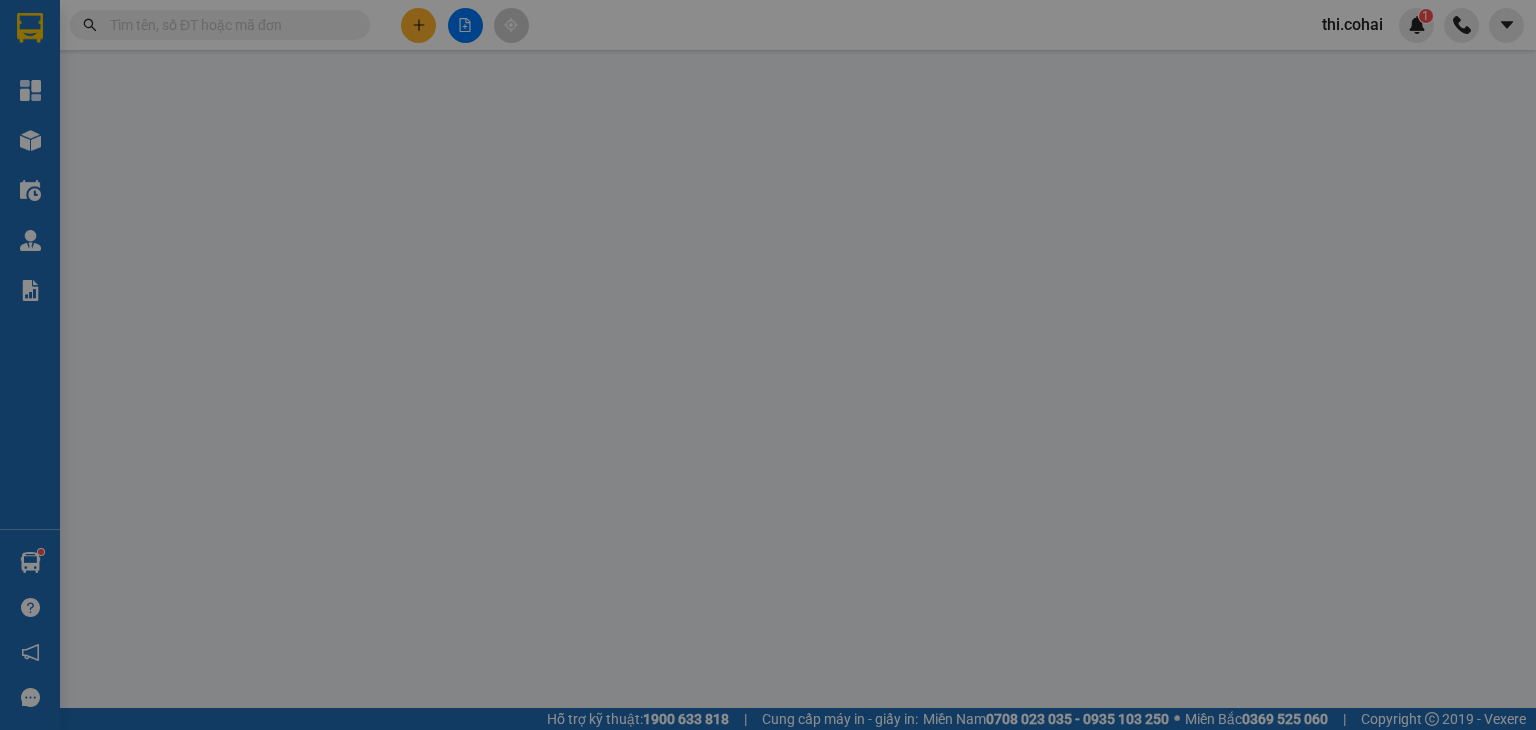 type on "[PHONE]" 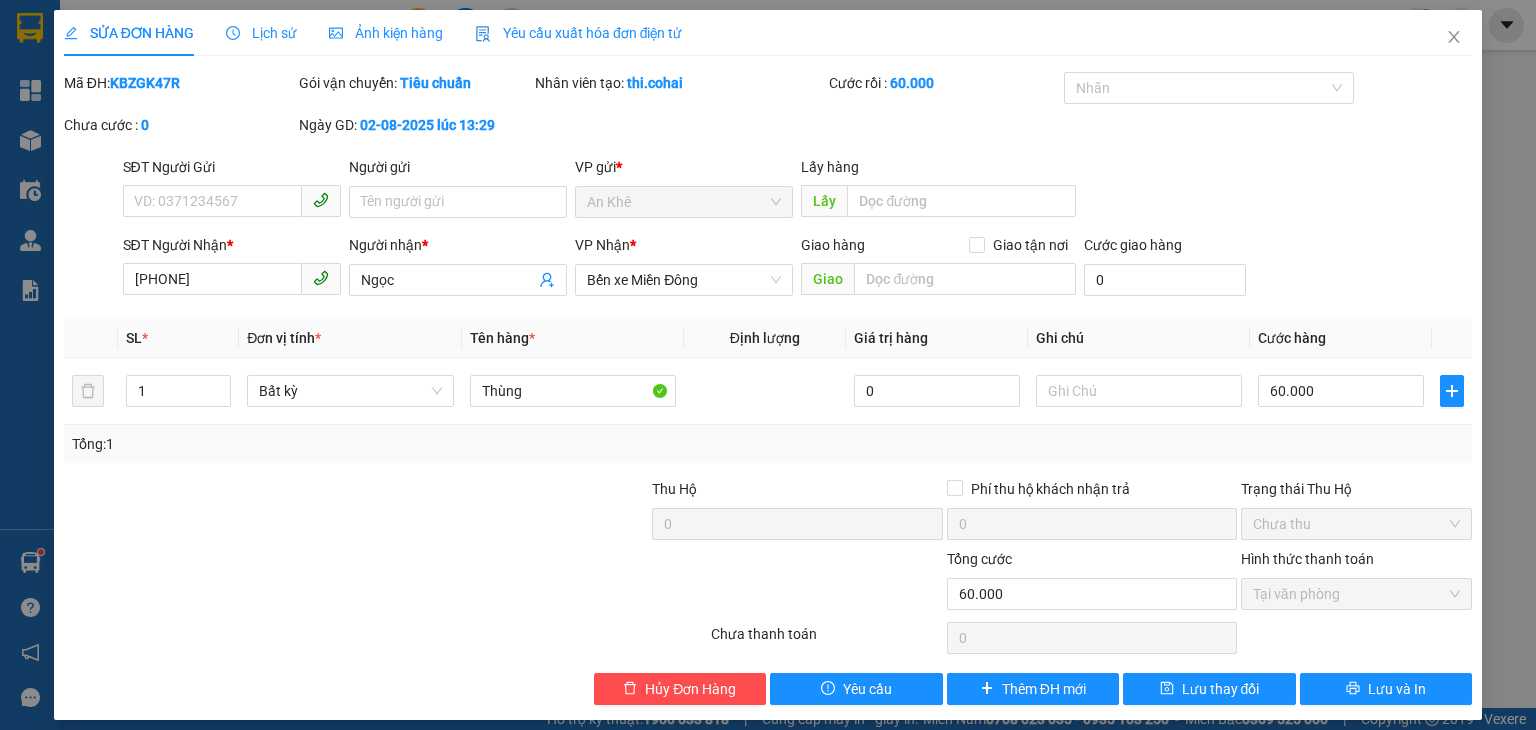 click on "Người nhận  * [FIRST]" at bounding box center (458, 269) 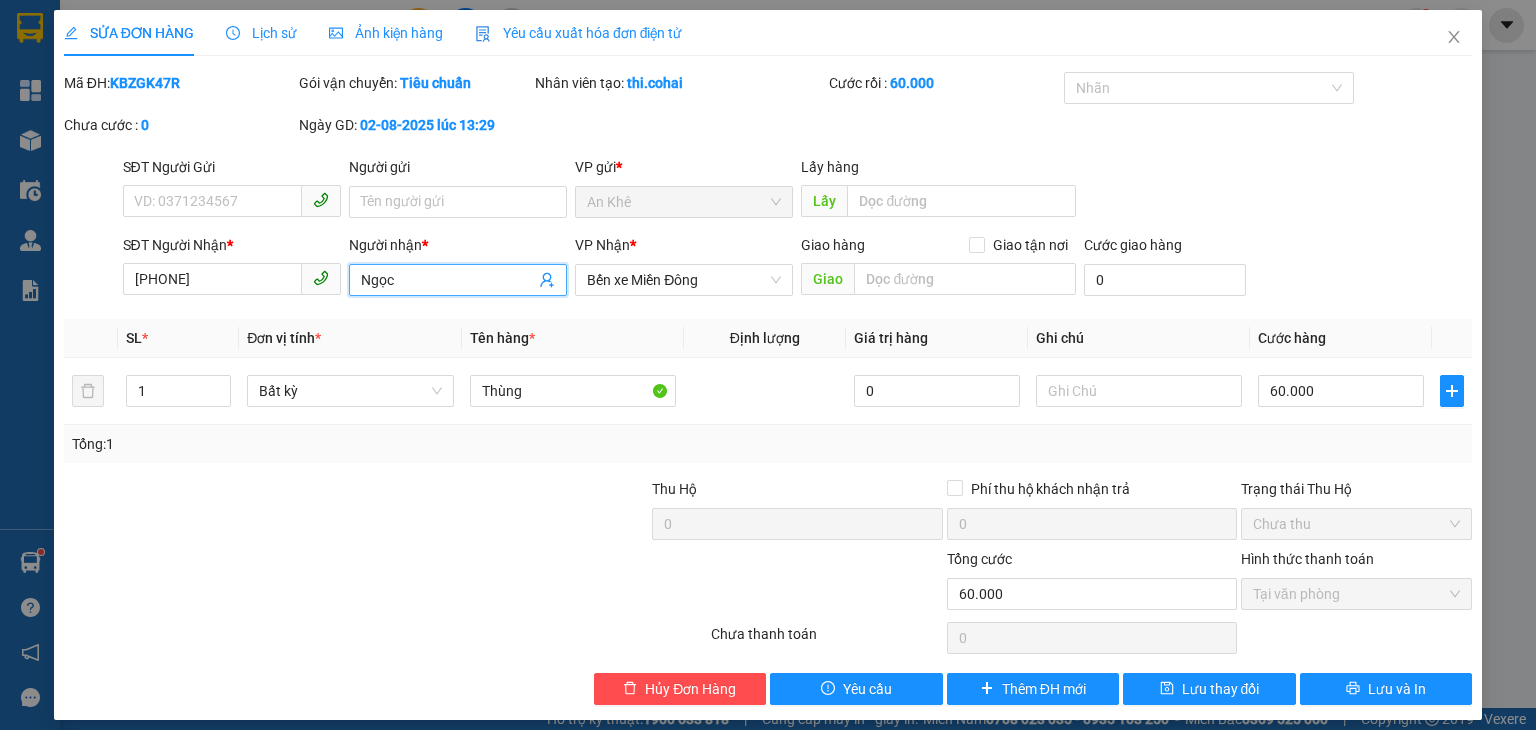 click on "Ngọc" at bounding box center [448, 280] 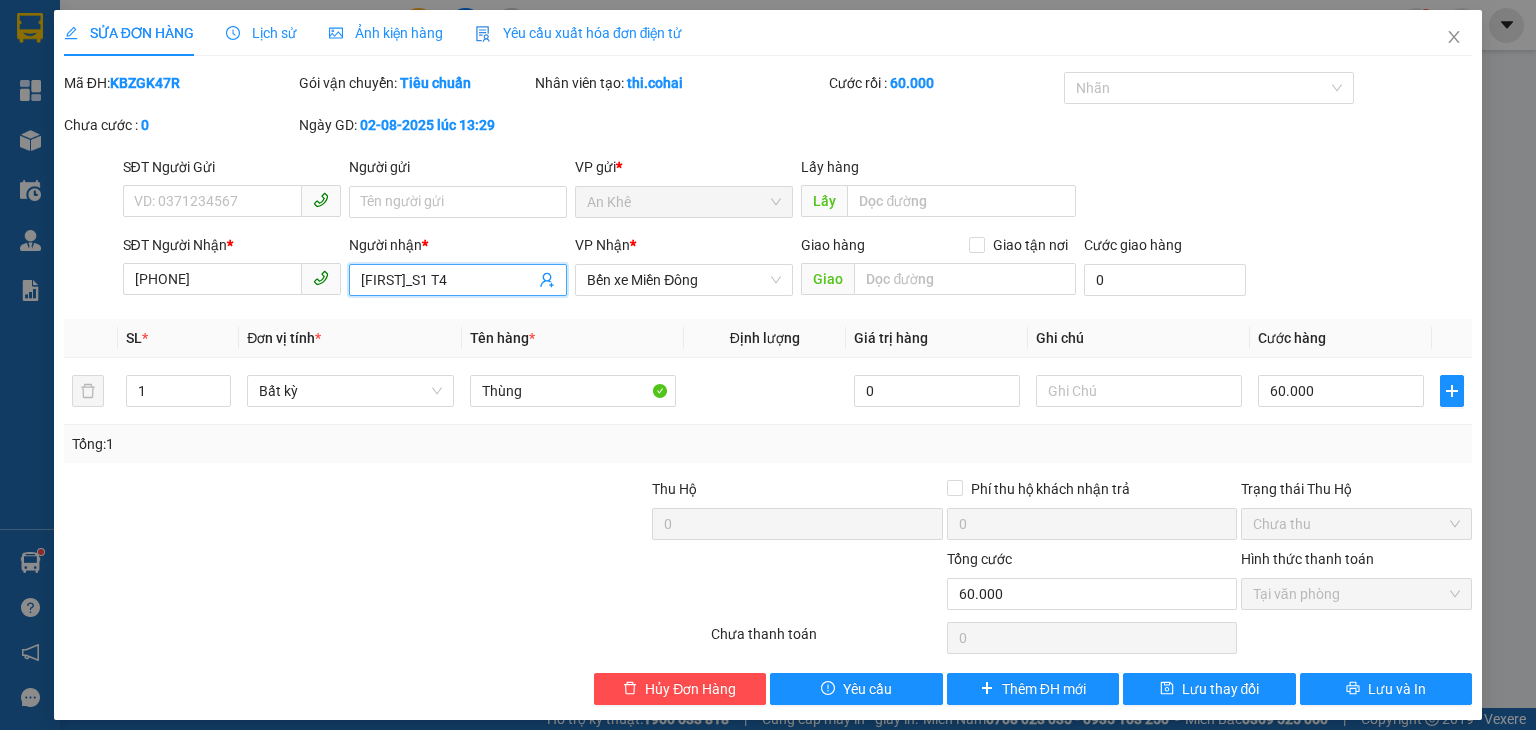 scroll, scrollTop: 13, scrollLeft: 0, axis: vertical 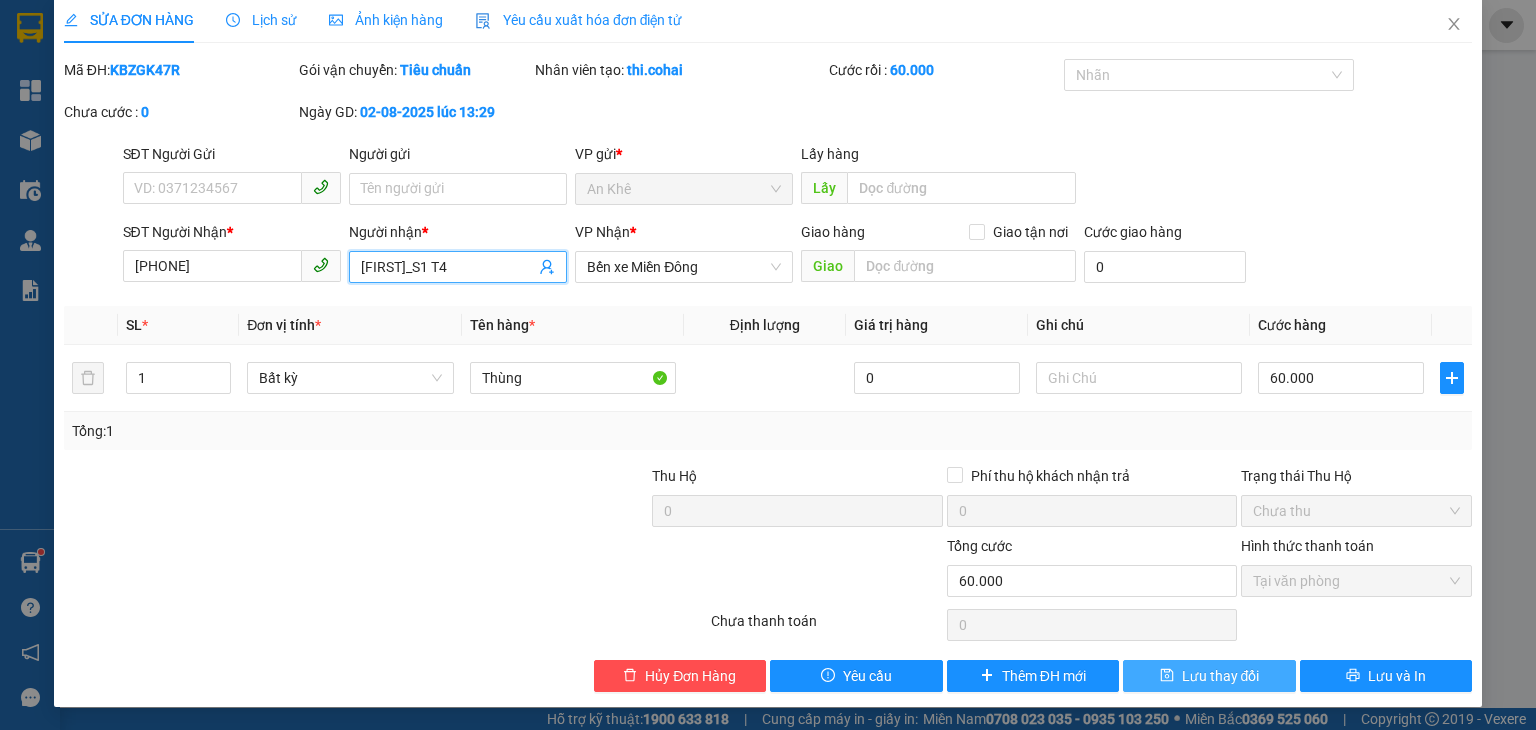 type on "[FIRST]_S1 T4" 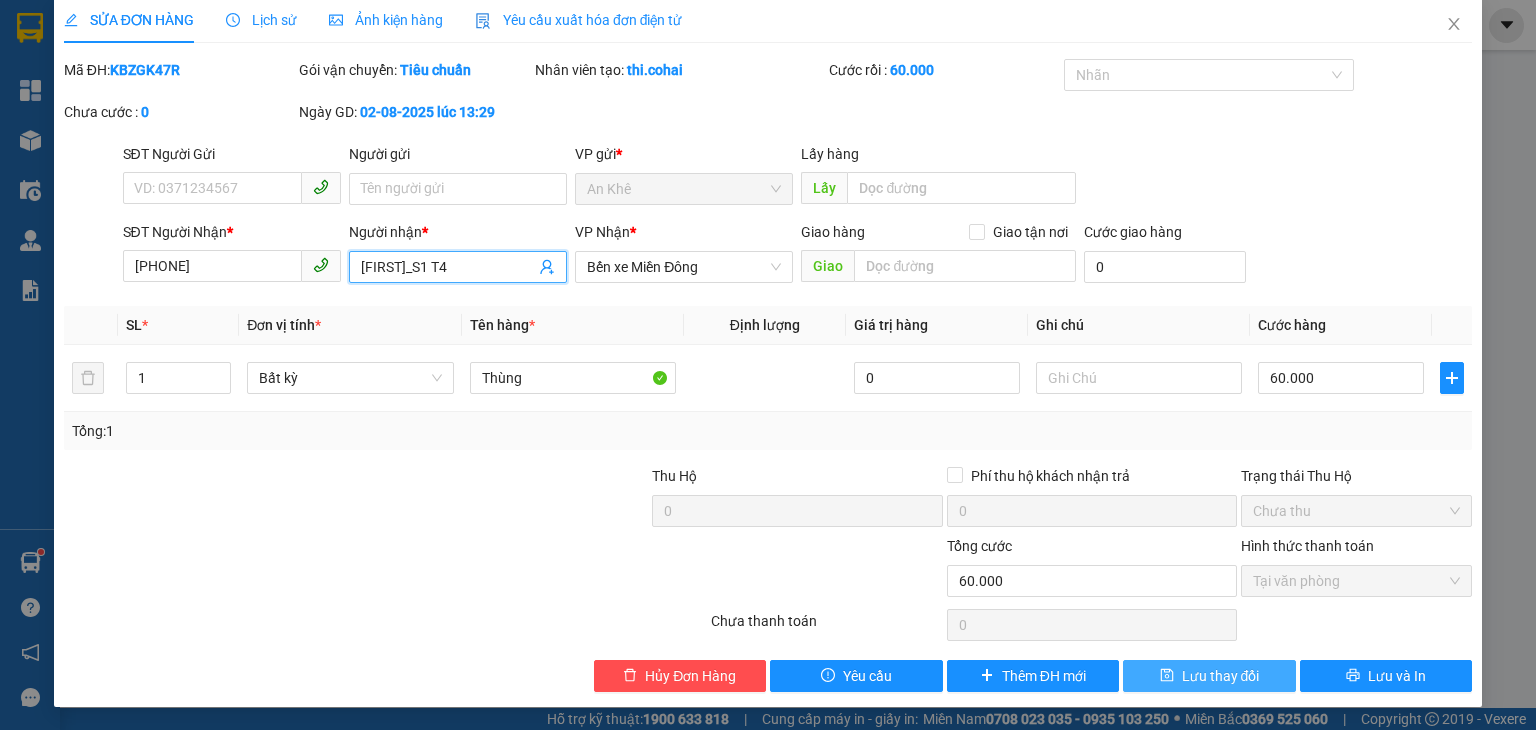 click on "Lưu thay đổi" at bounding box center [1221, 676] 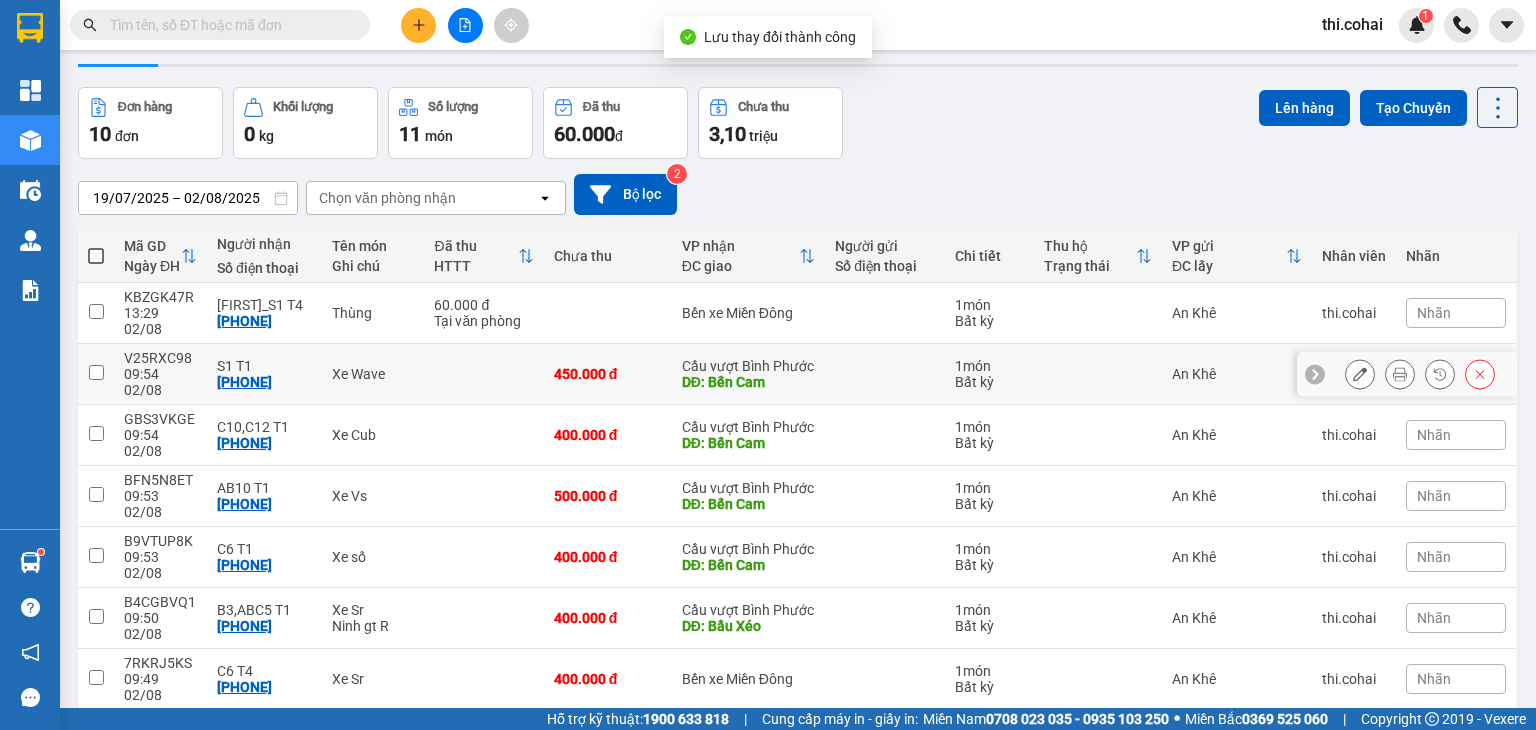 scroll, scrollTop: 100, scrollLeft: 0, axis: vertical 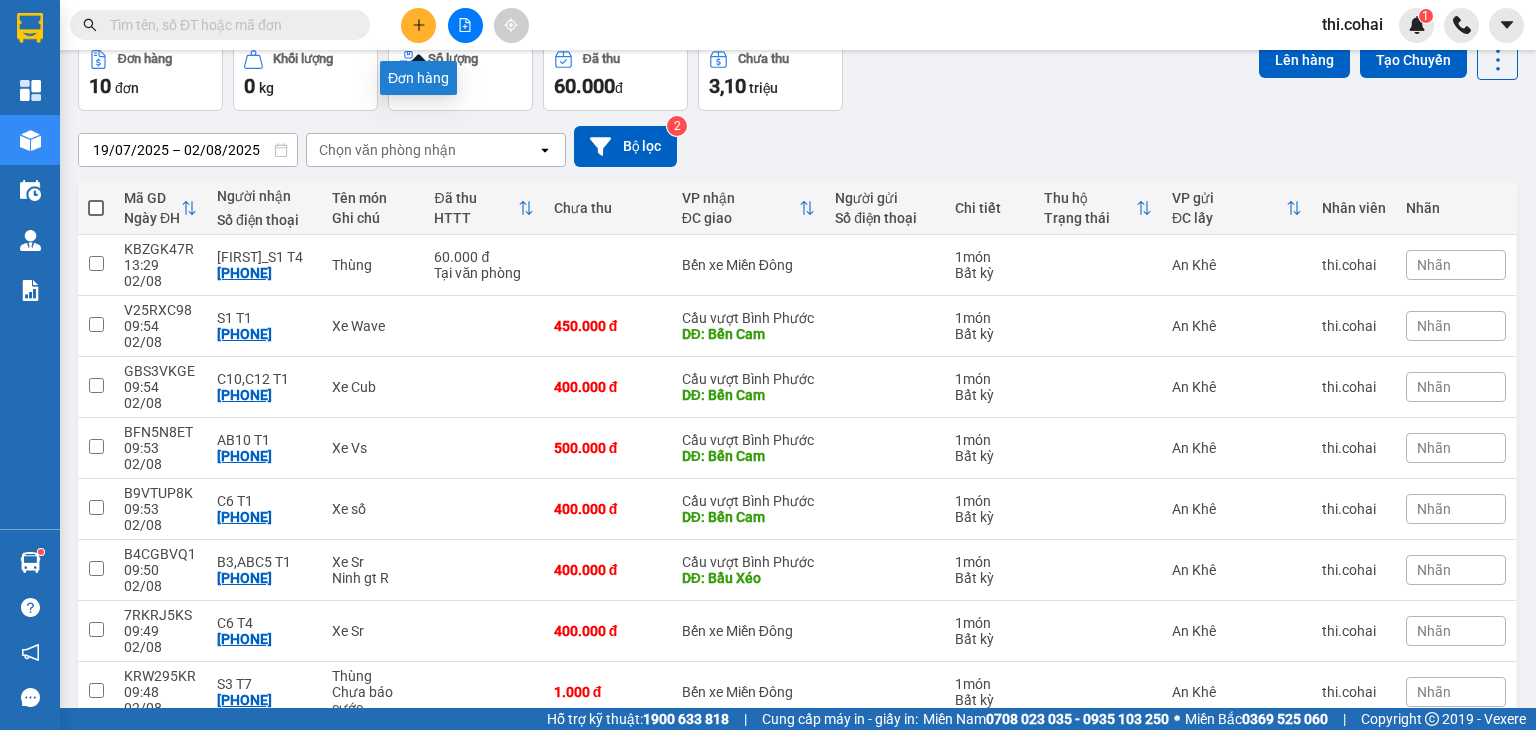 click at bounding box center (418, 25) 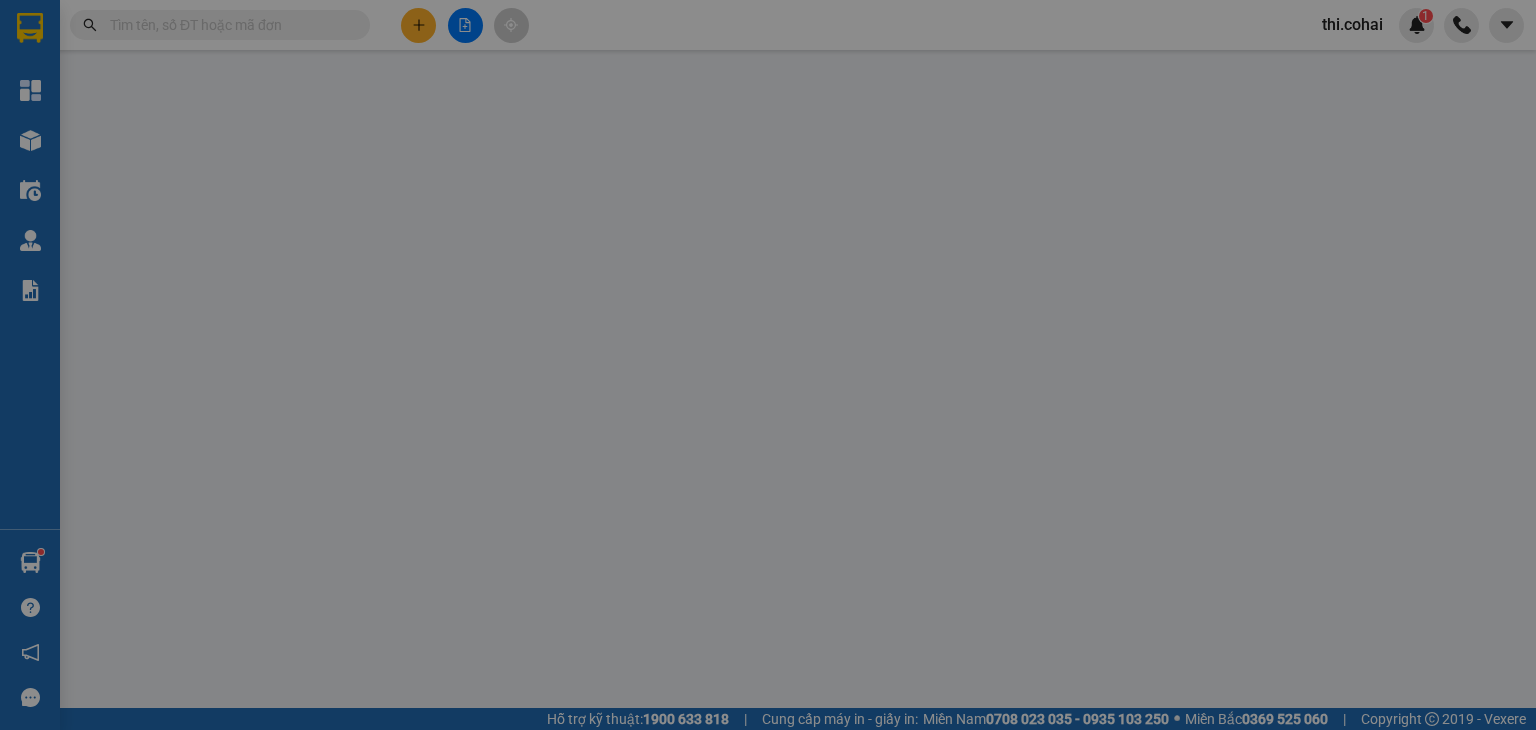 scroll, scrollTop: 0, scrollLeft: 0, axis: both 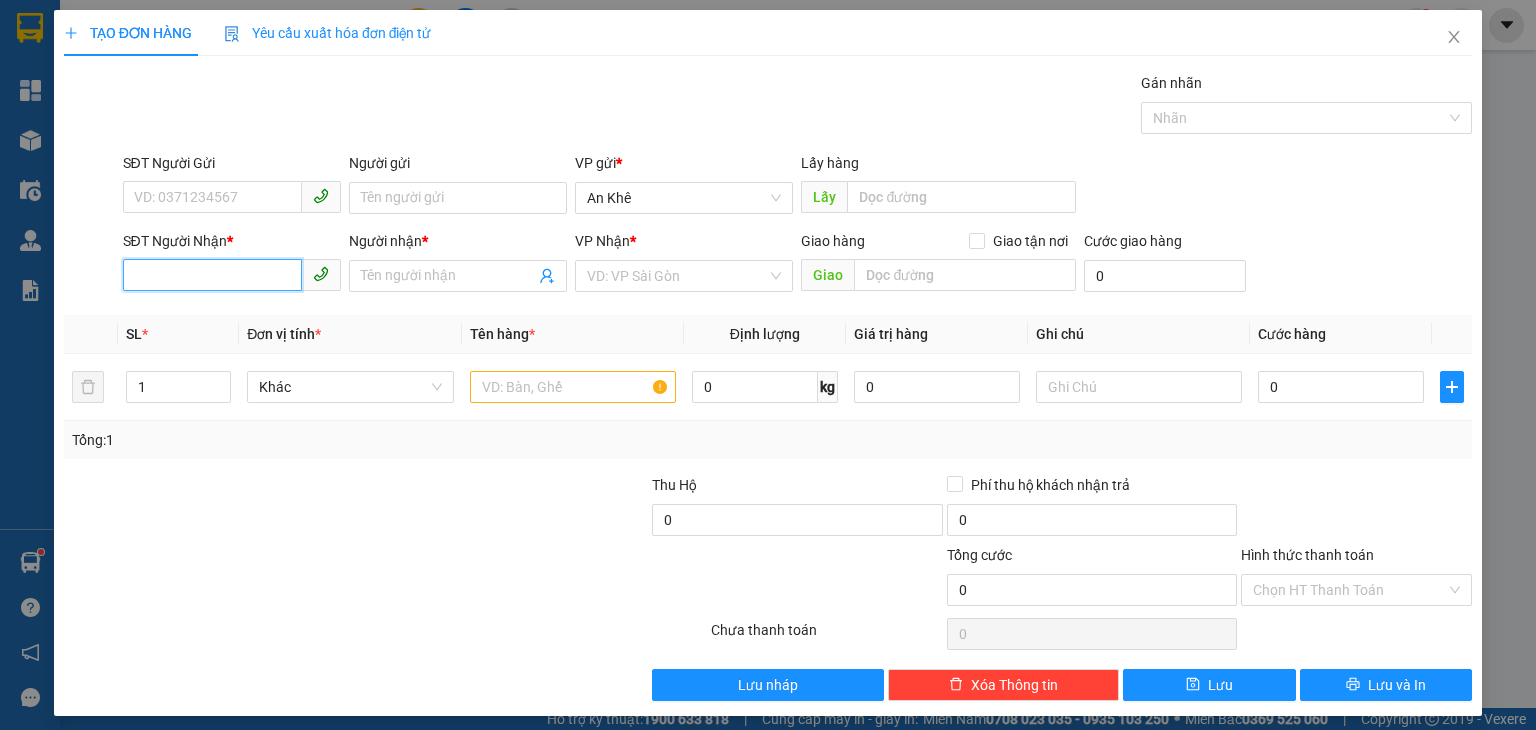 click on "SĐT Người Nhận  *" at bounding box center [212, 275] 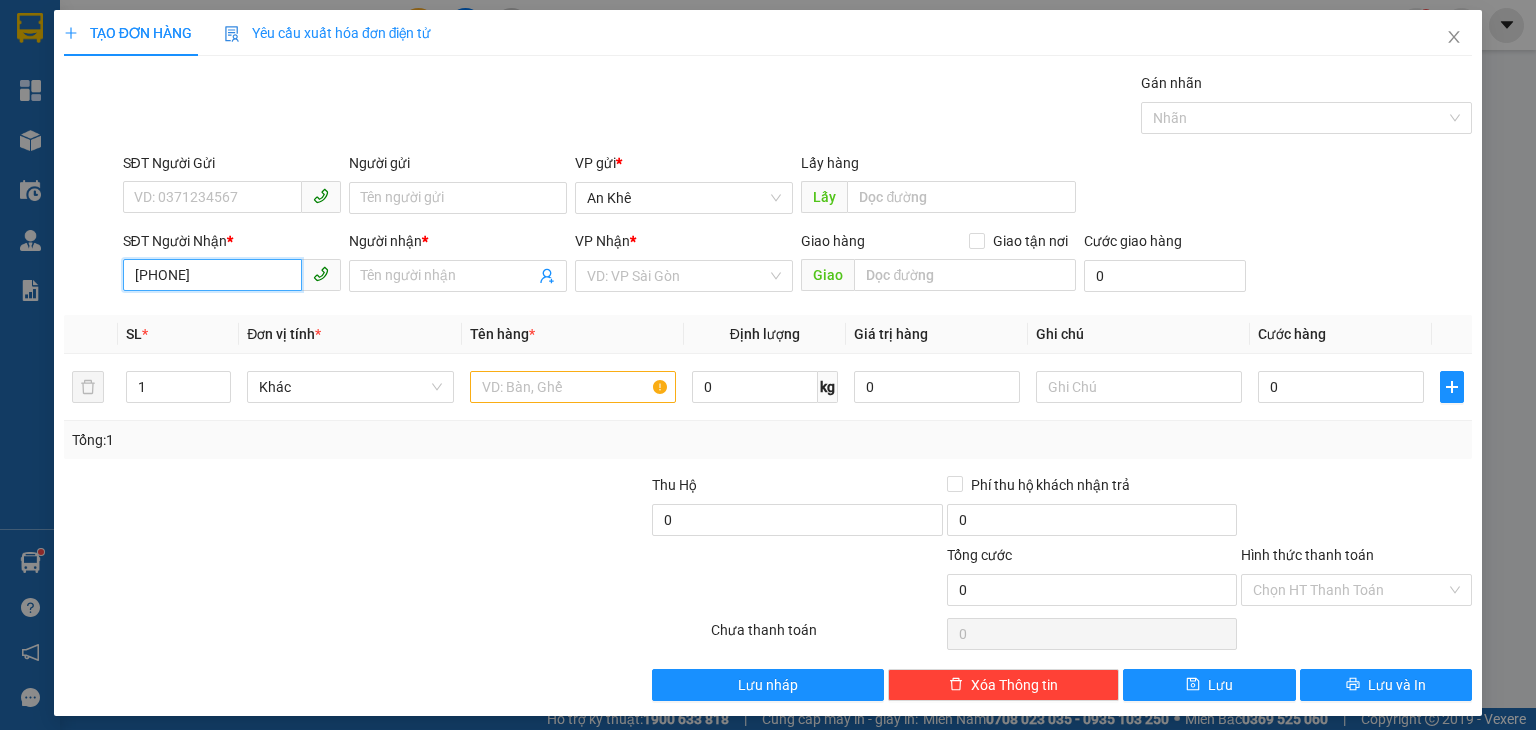 type on "0975458149" 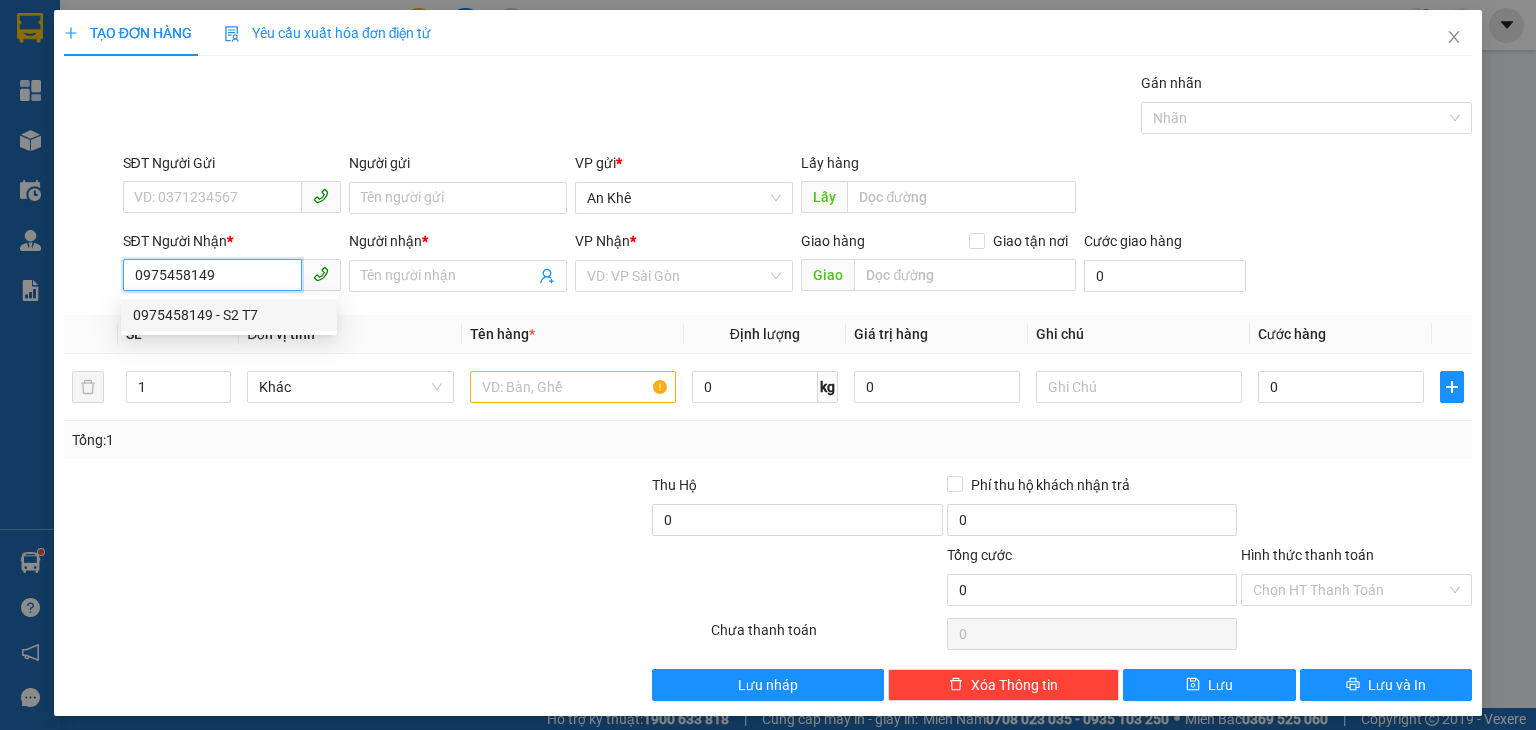 click on "0975458149 - S2 T7" at bounding box center [229, 315] 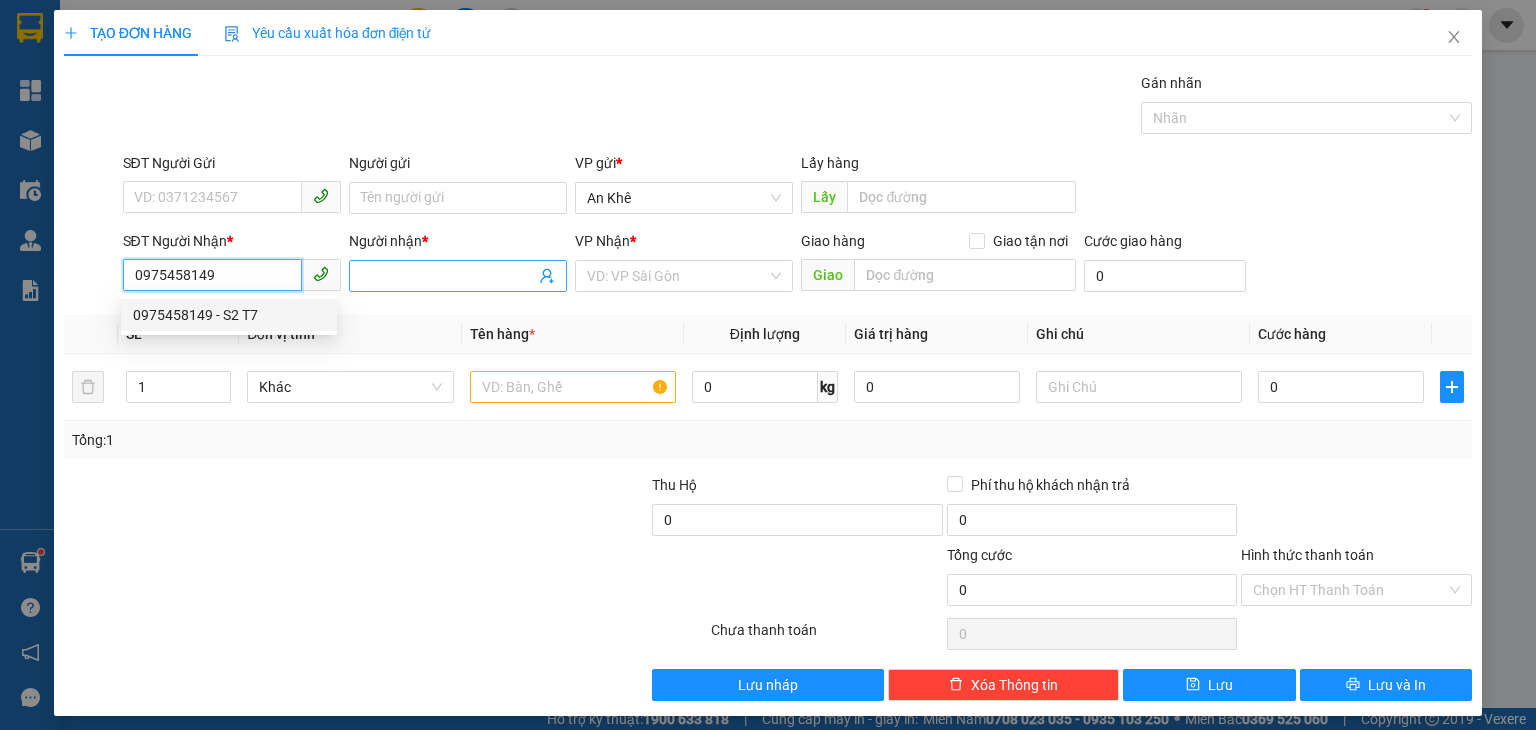 type on "S2 T7" 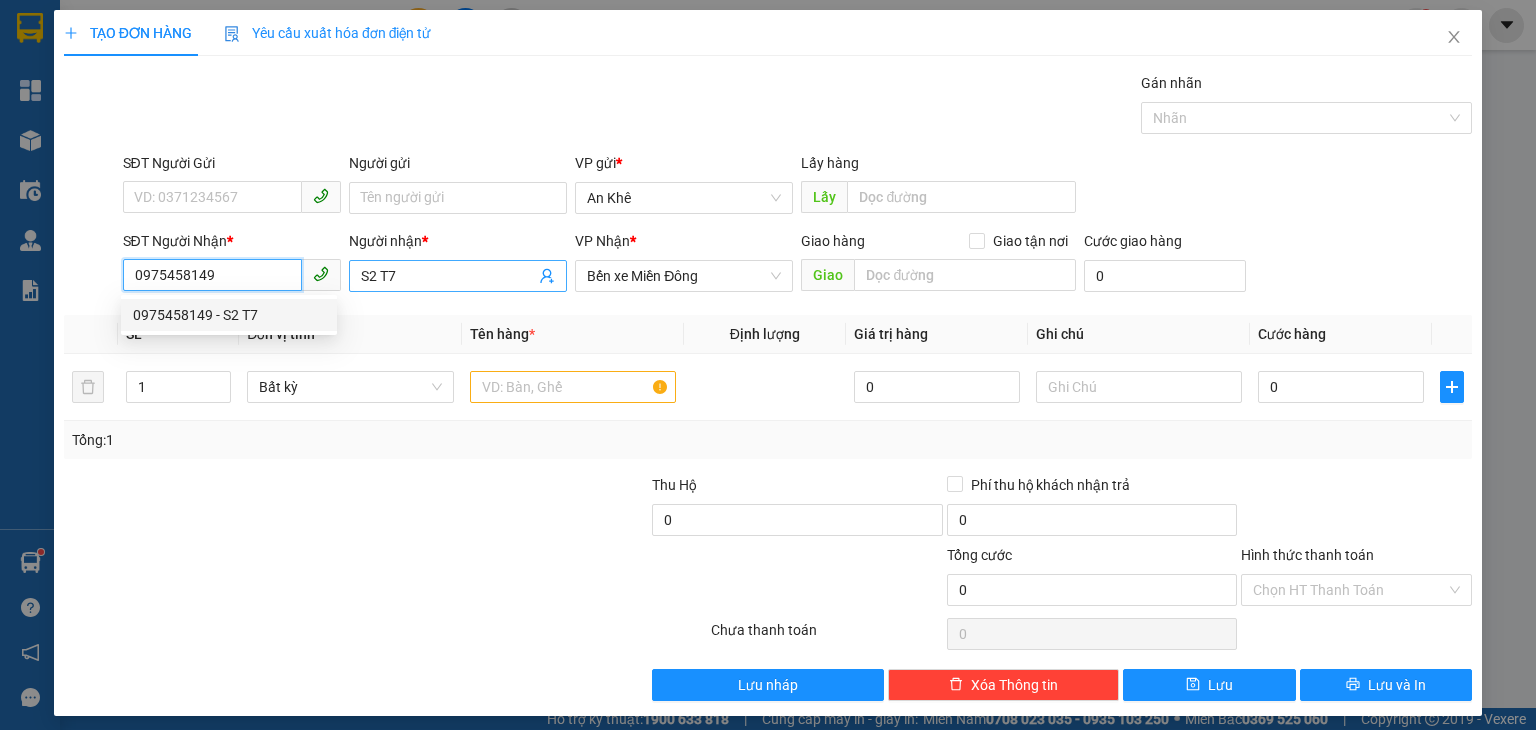 type on "0975458149" 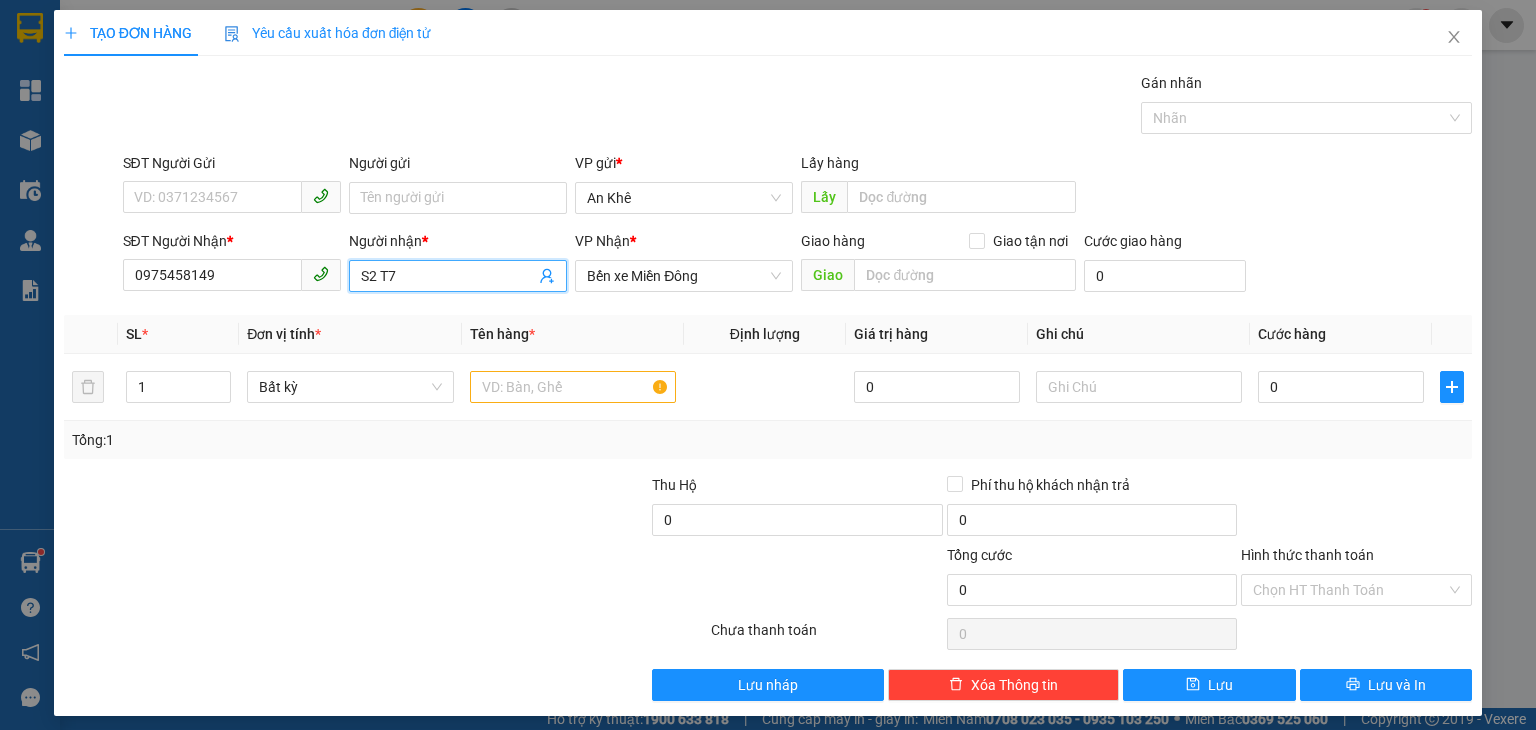 click on "S2 T7" at bounding box center [448, 276] 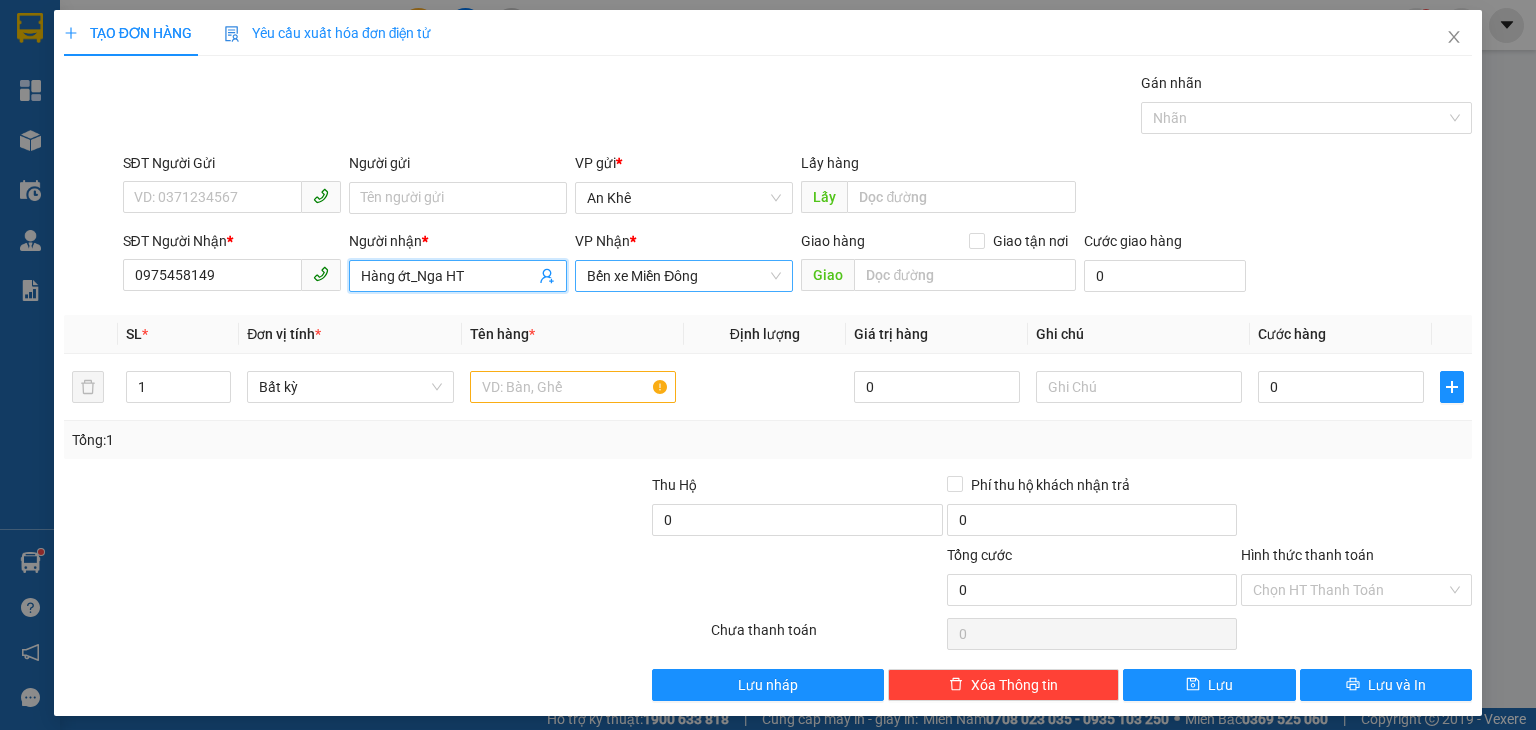 click on "Bến xe Miền Đông" at bounding box center (684, 276) 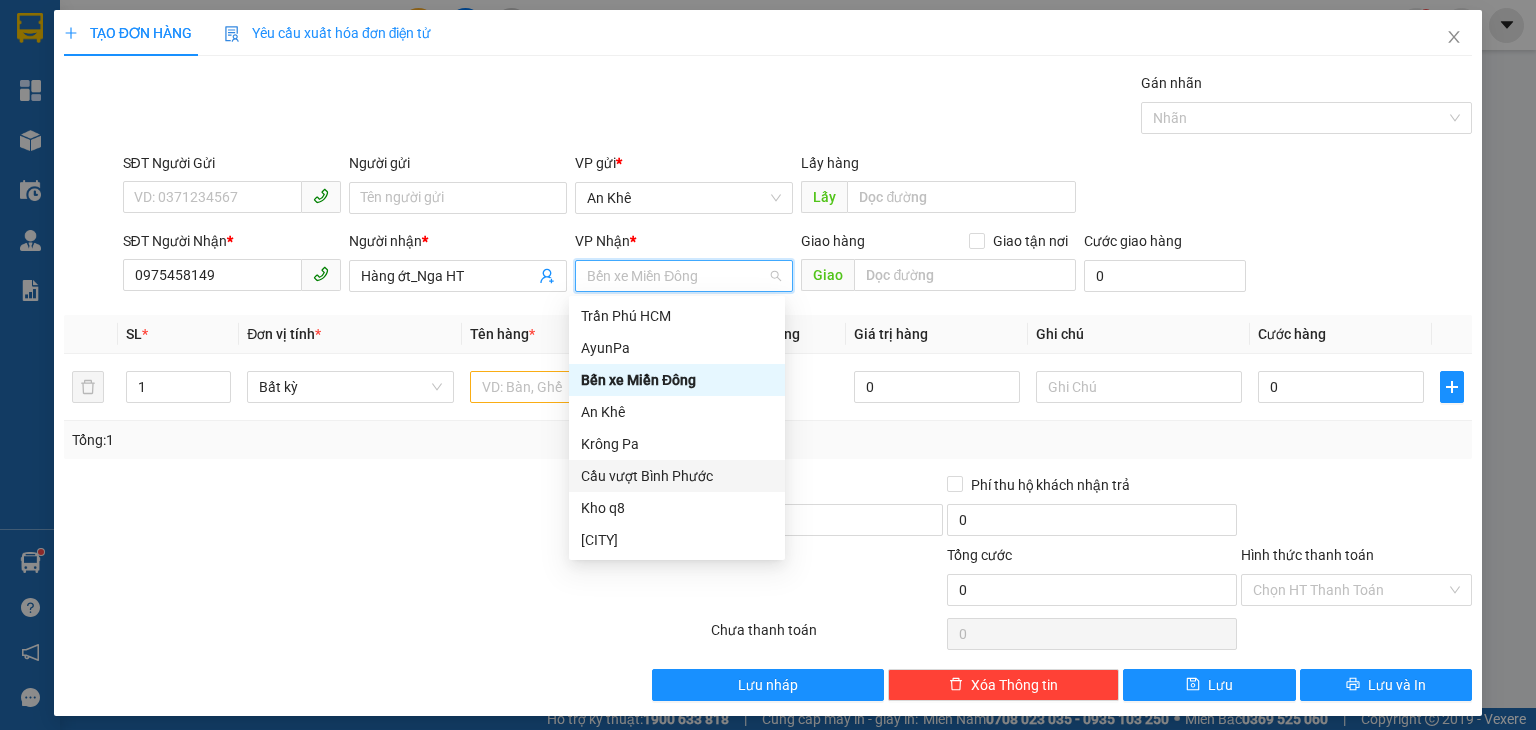 click on "Cầu vượt Bình Phước" at bounding box center [677, 476] 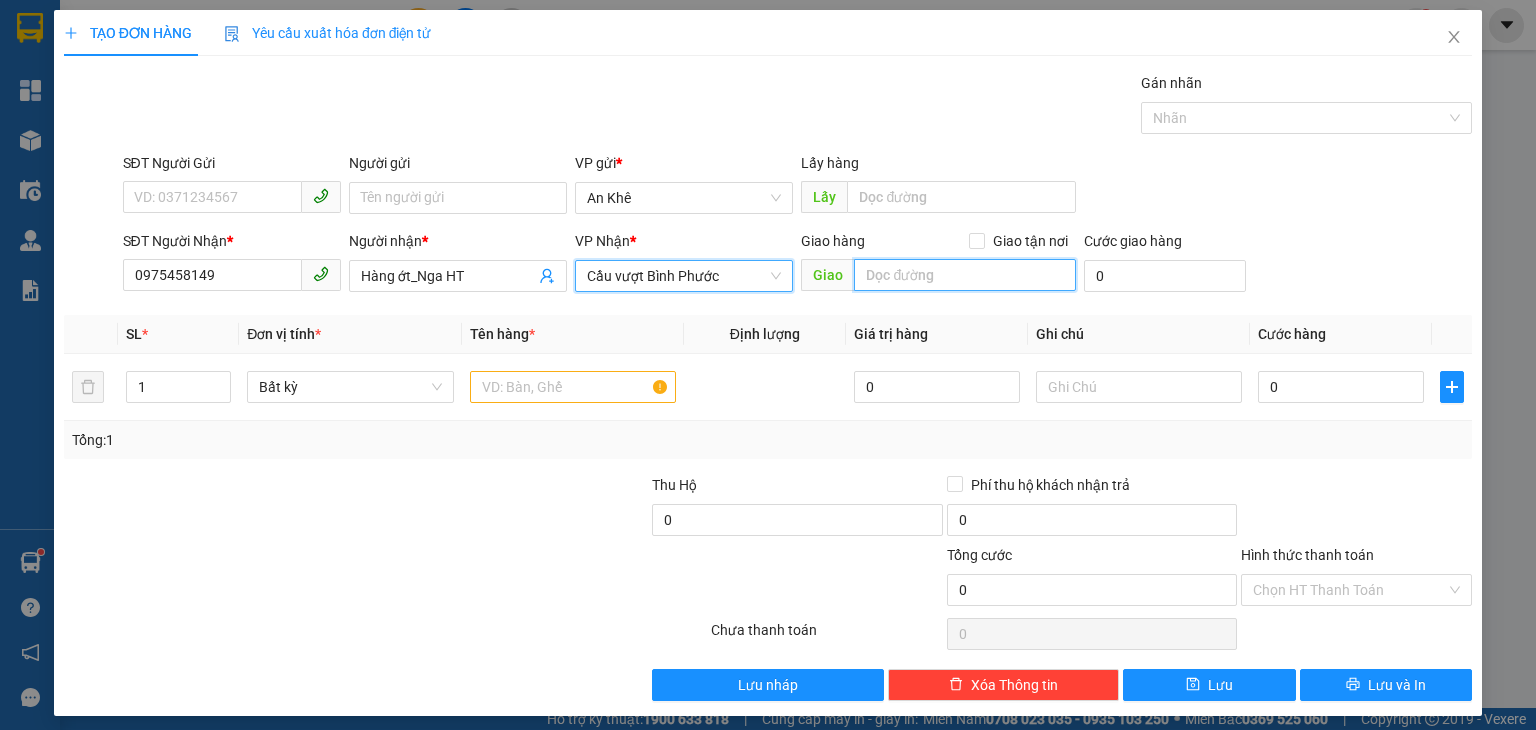 click at bounding box center [965, 275] 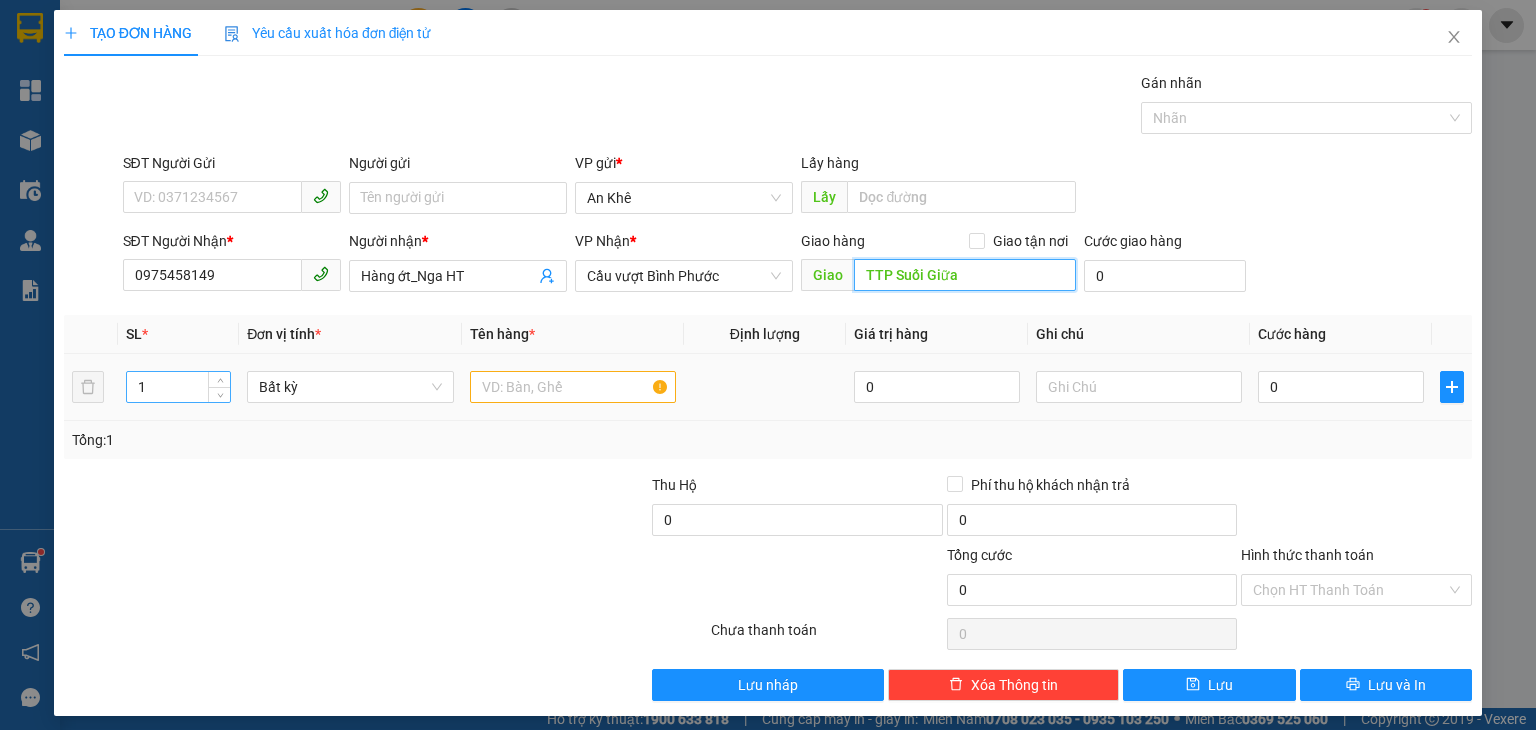 type on "TTP Suối Giữa" 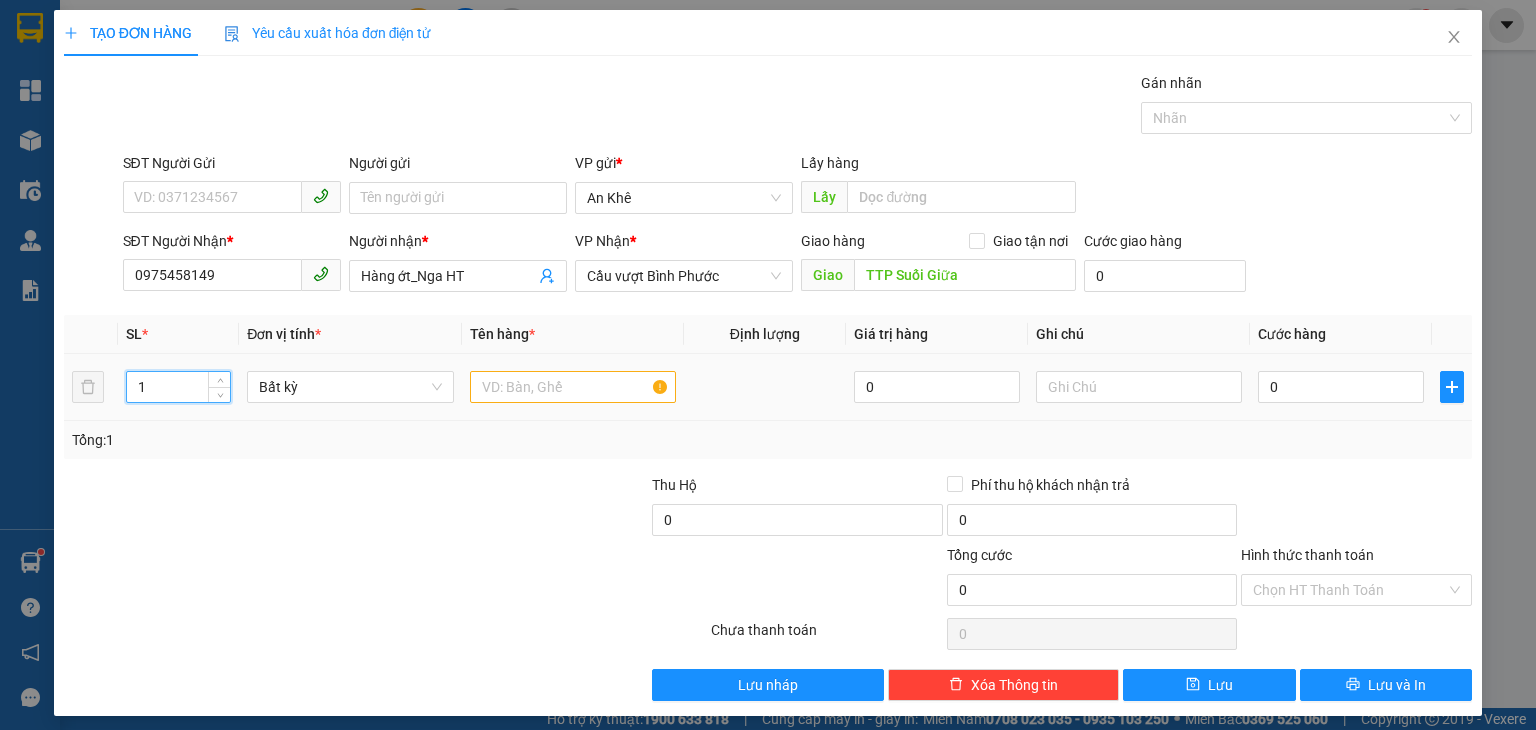 drag, startPoint x: 134, startPoint y: 385, endPoint x: 155, endPoint y: 381, distance: 21.377558 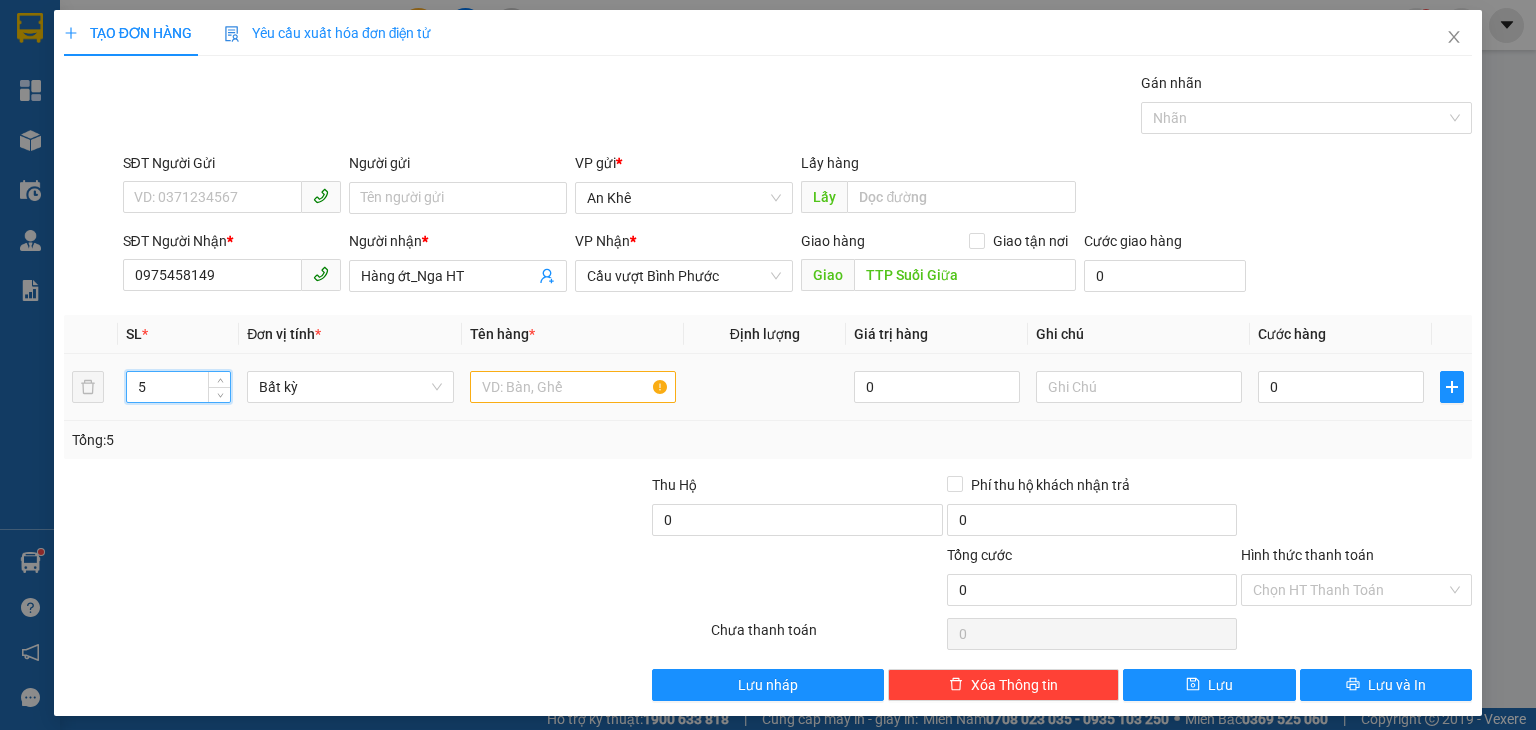 type on "5" 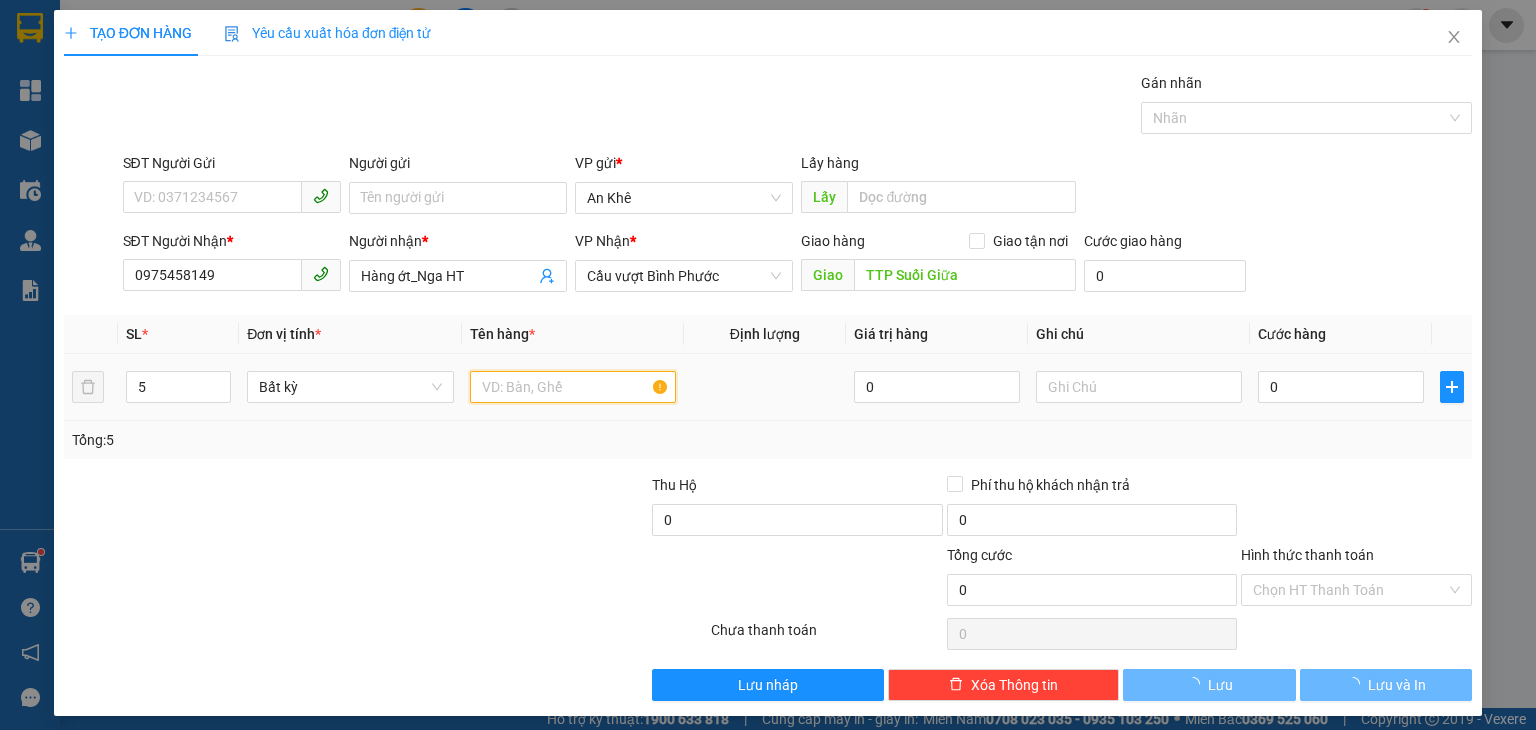 click at bounding box center (573, 387) 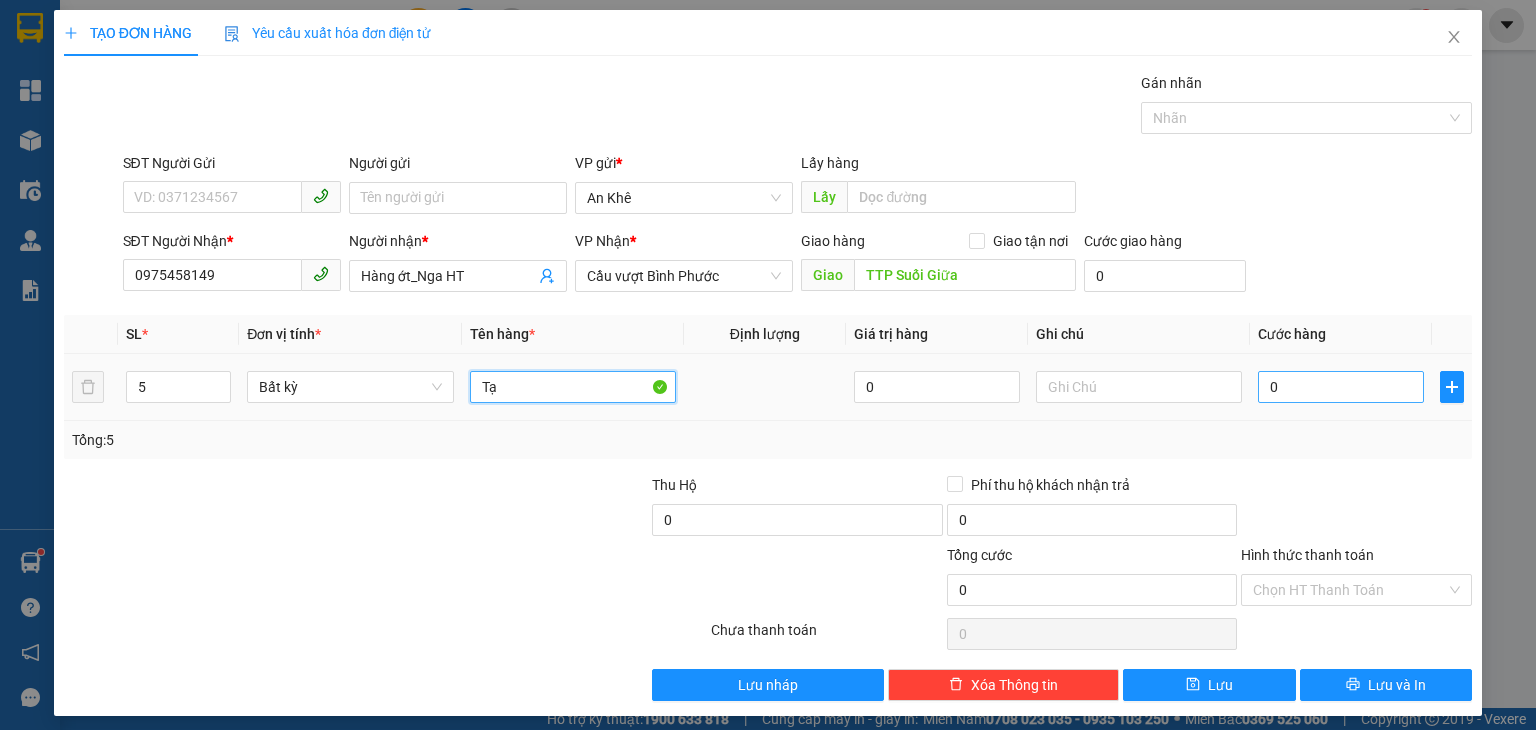 type on "Tạ" 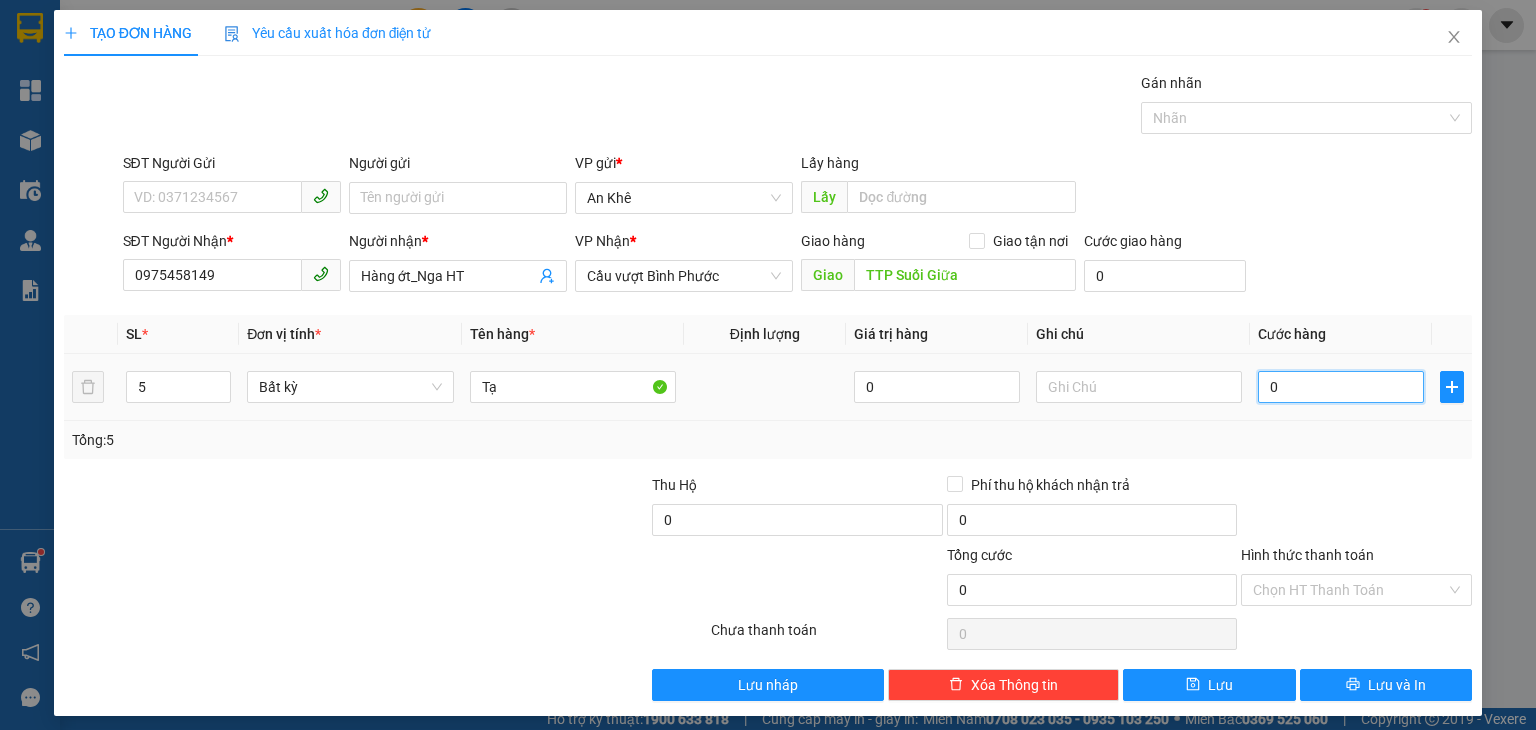 click on "0" at bounding box center [1341, 387] 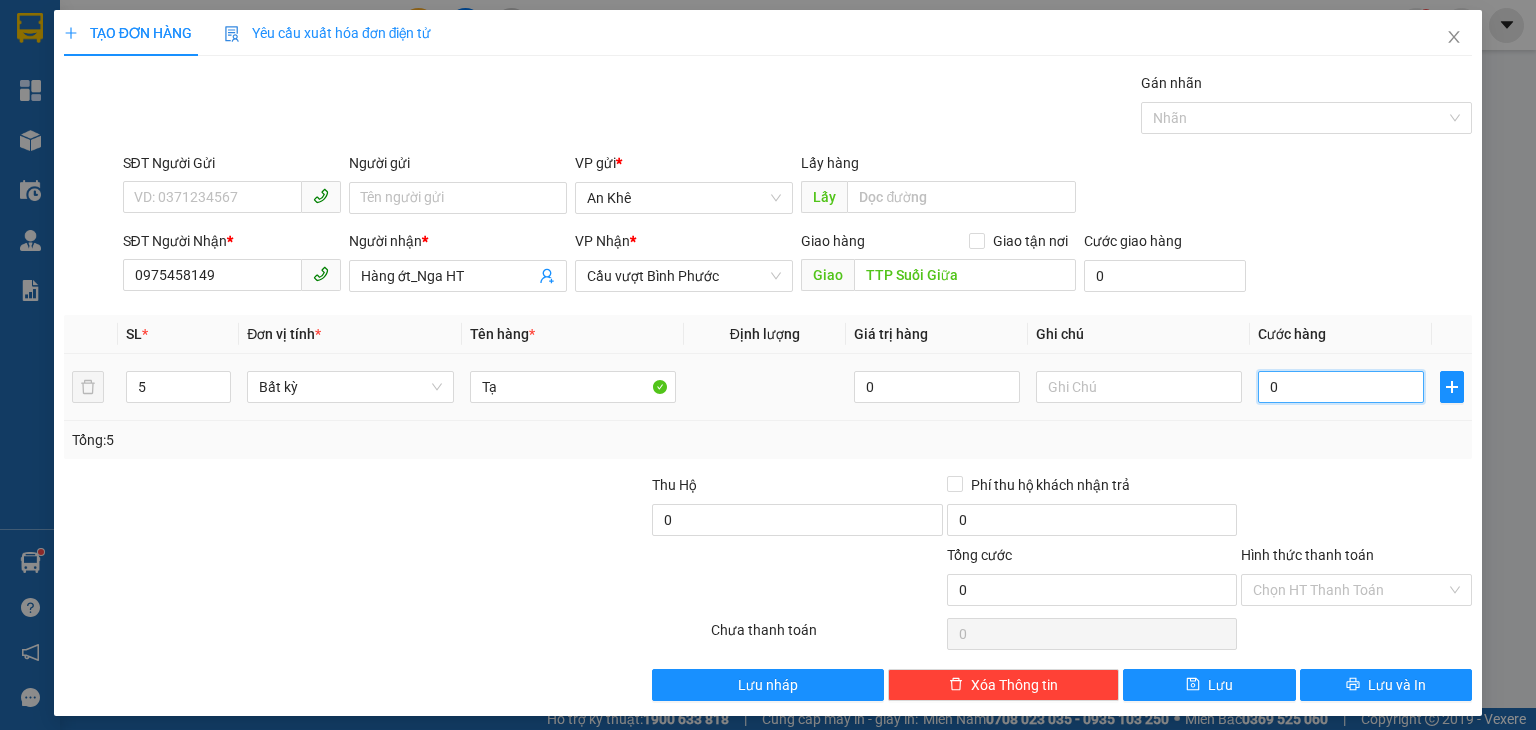 type on "7" 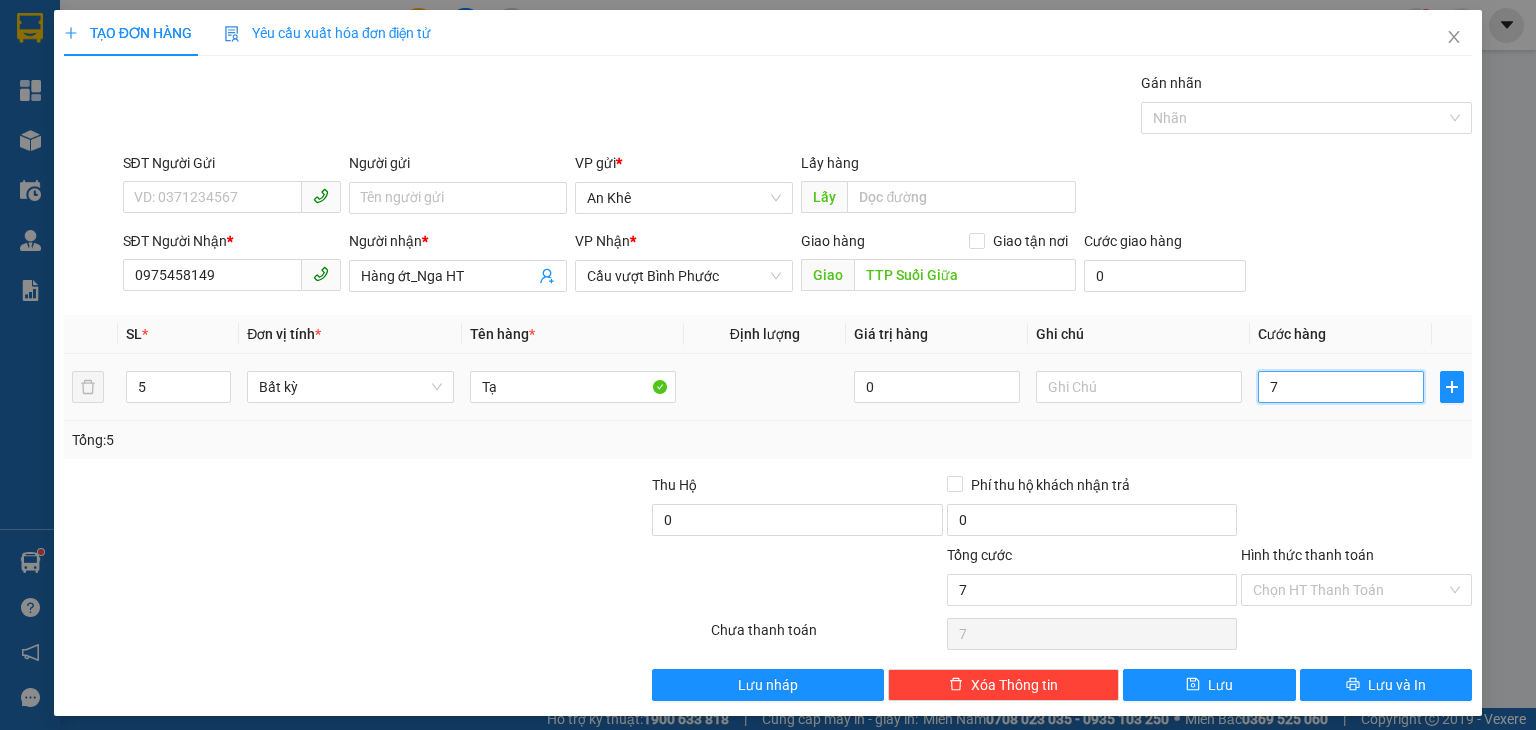 type on "75" 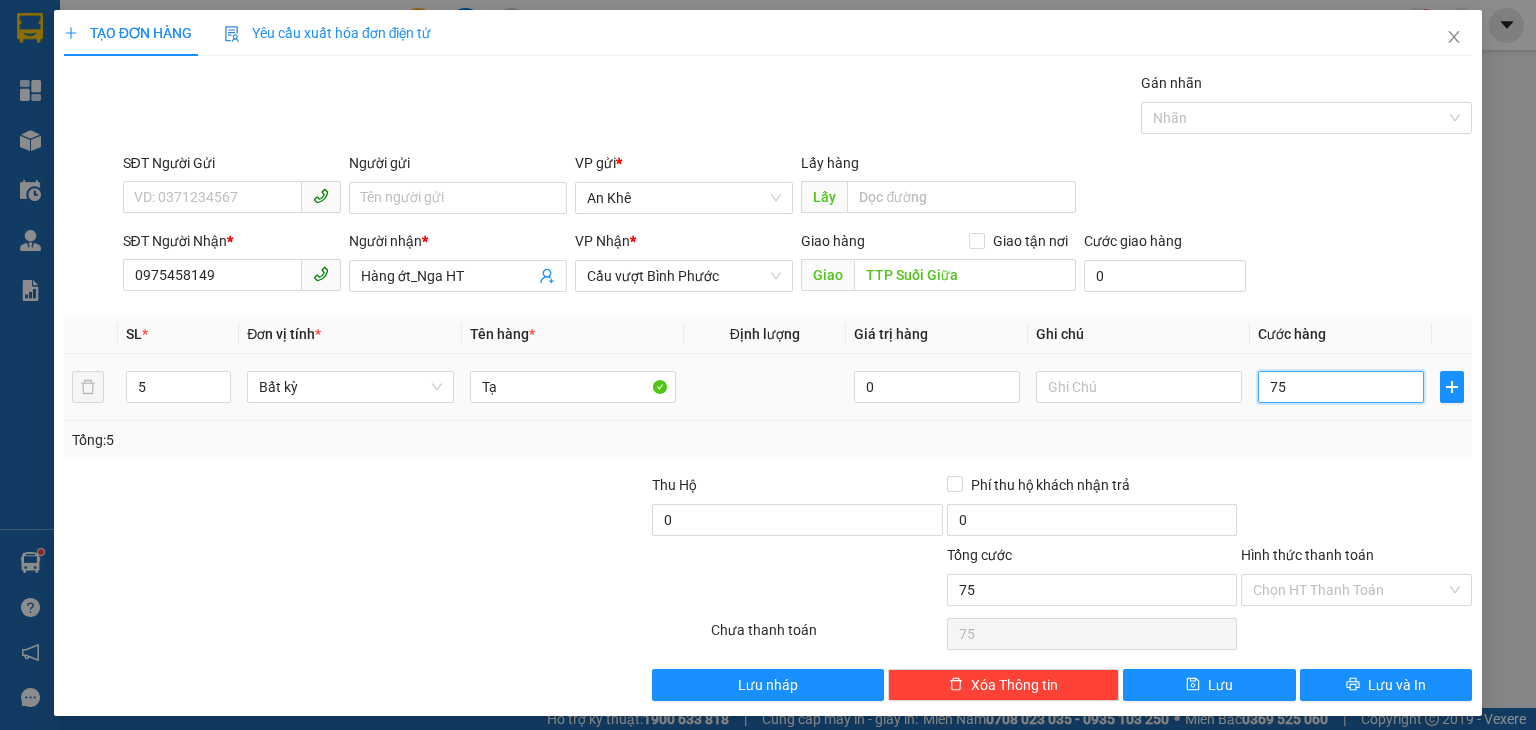 type on "750" 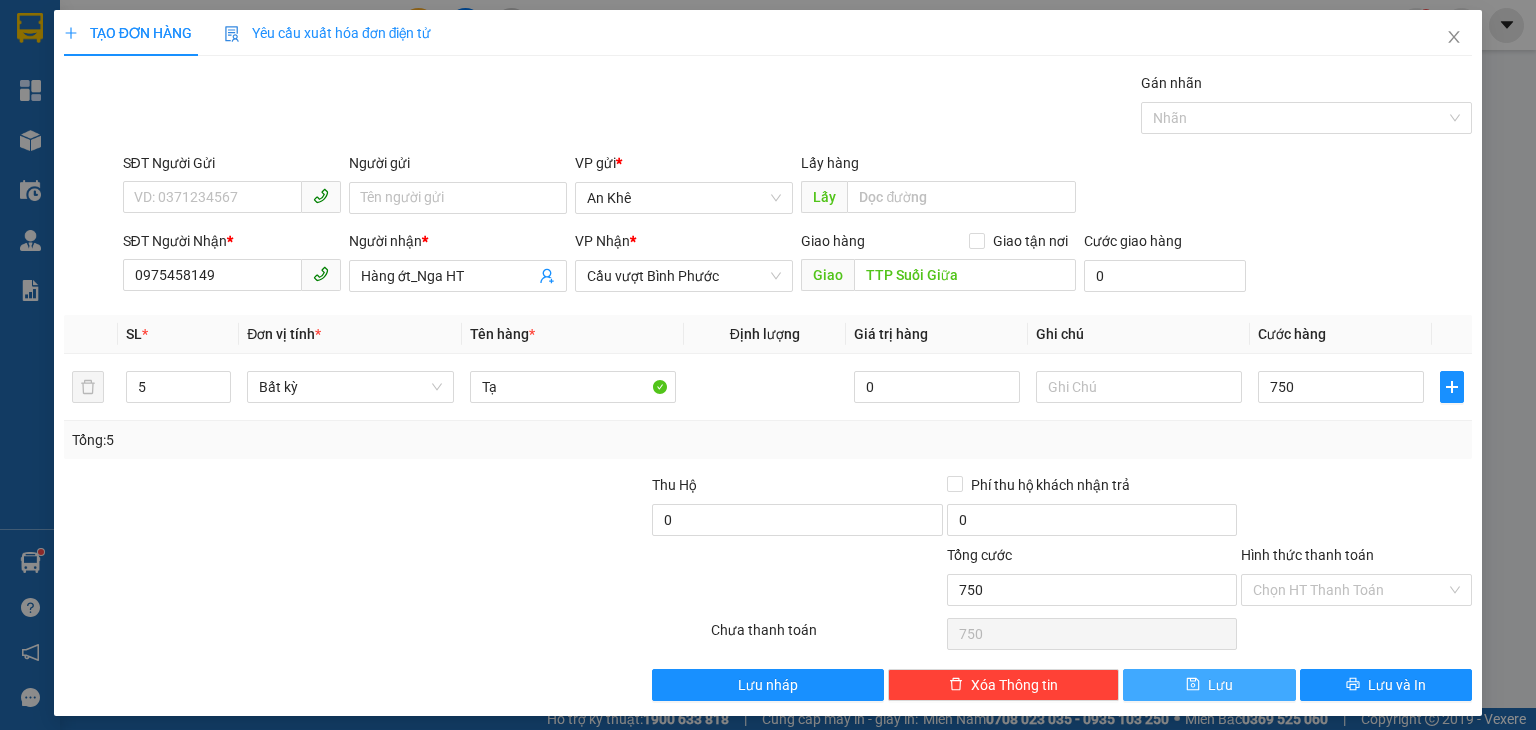 type on "750.000" 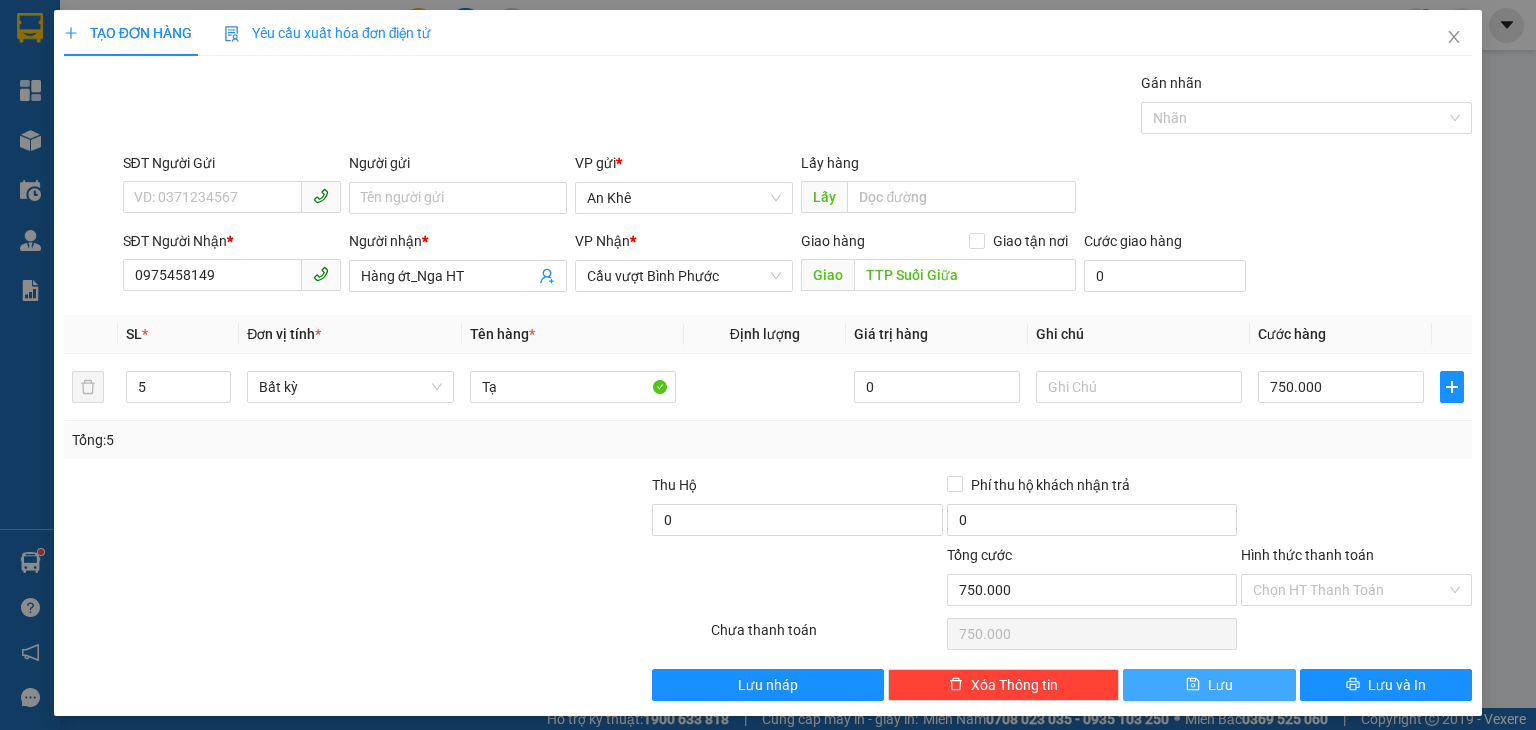 click on "Lưu" at bounding box center [1220, 685] 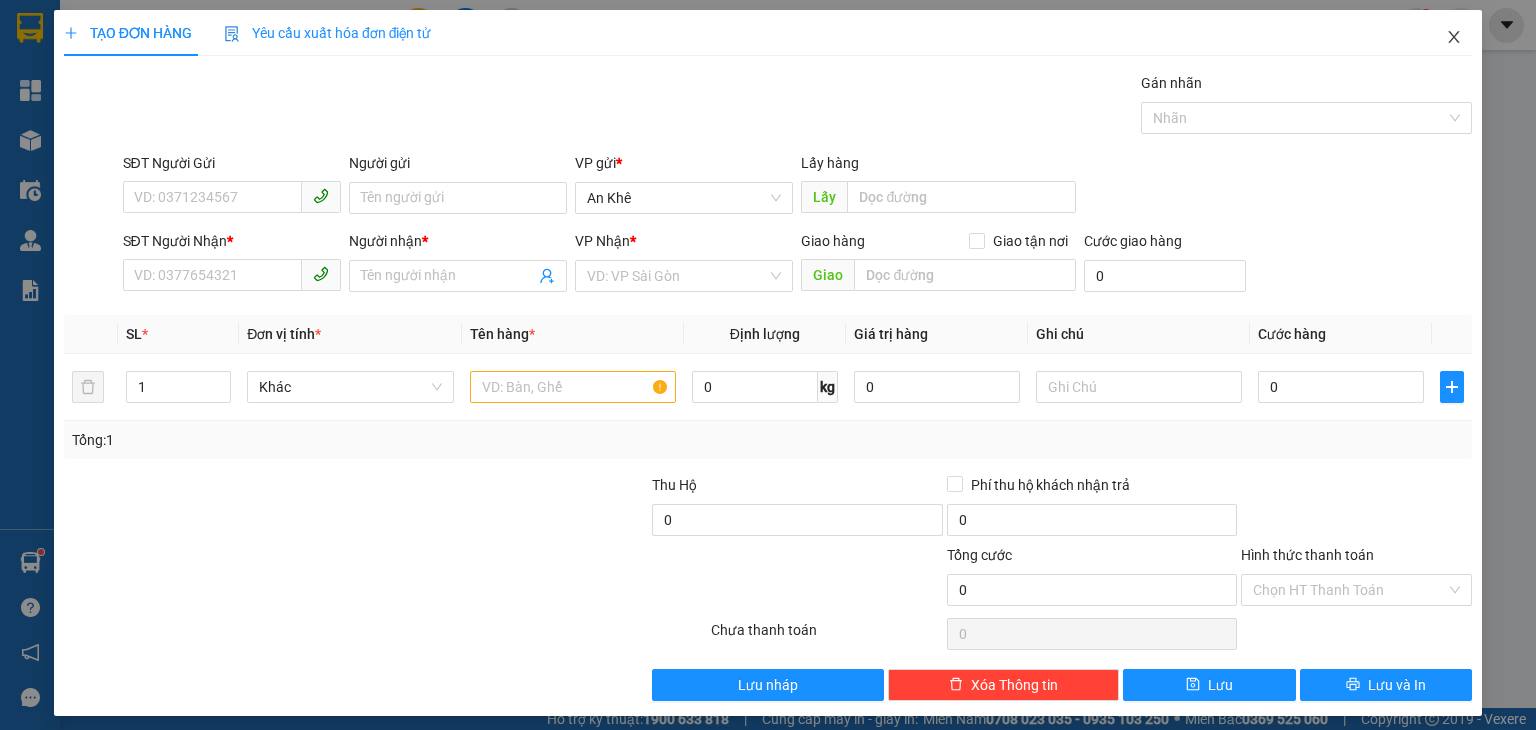 click 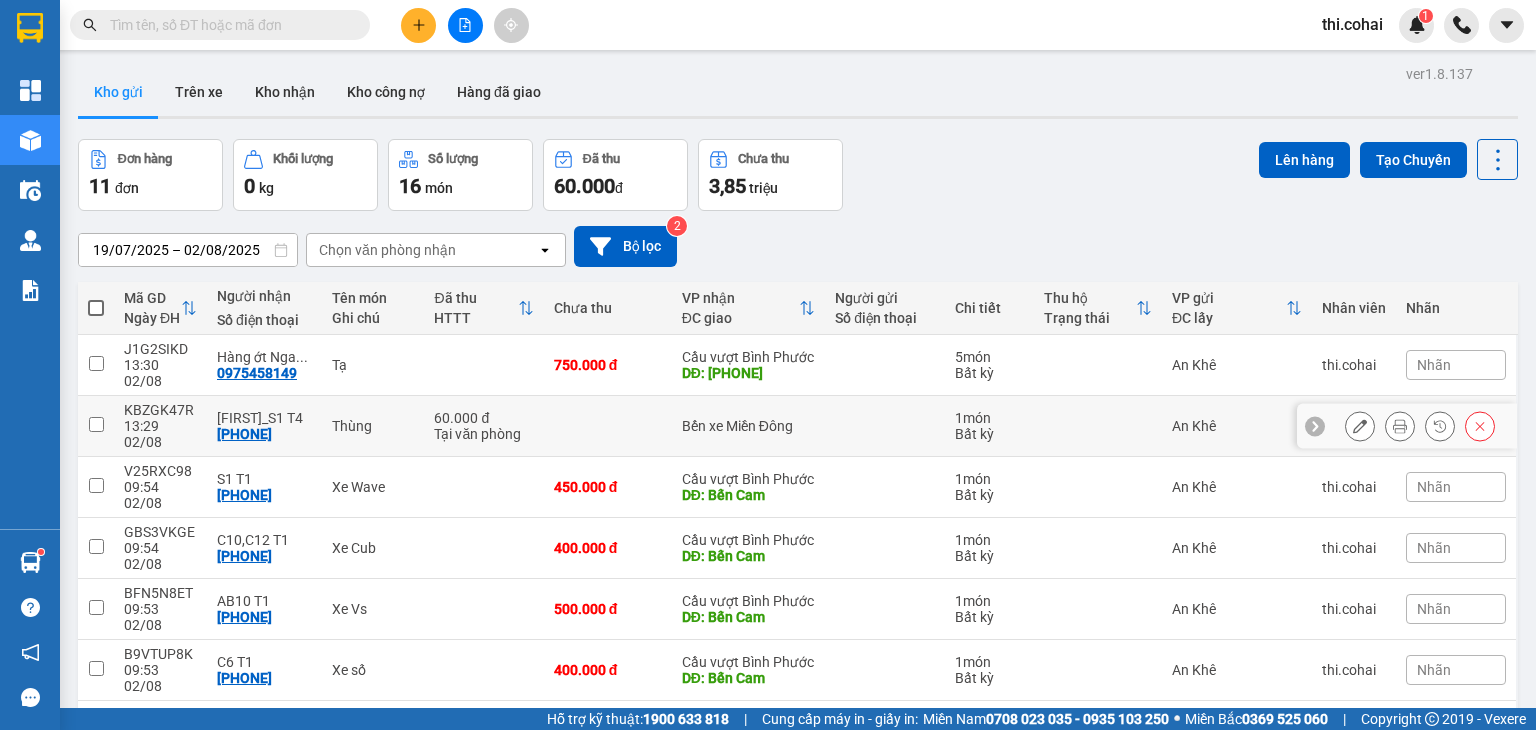 click at bounding box center [96, 424] 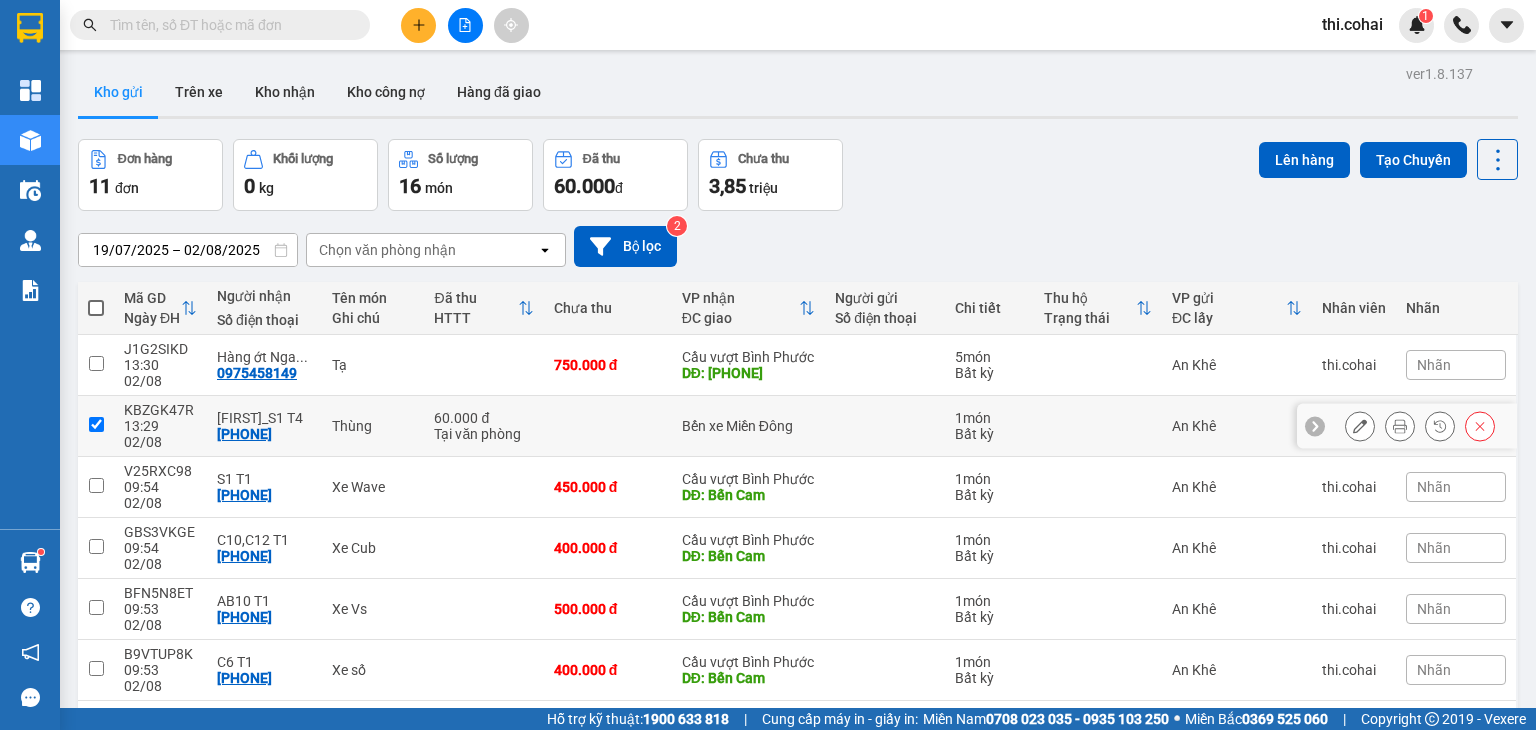 checkbox on "true" 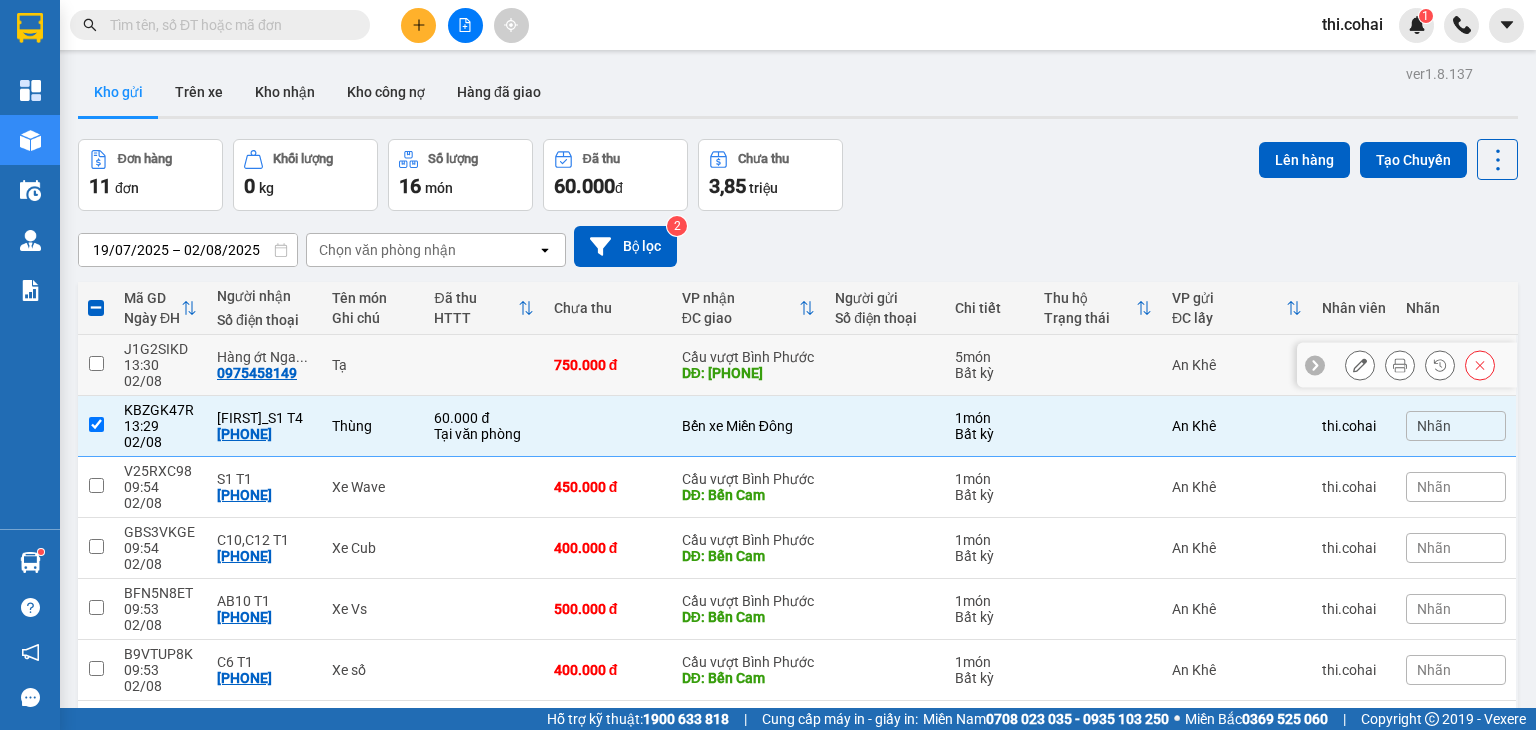 scroll, scrollTop: 100, scrollLeft: 0, axis: vertical 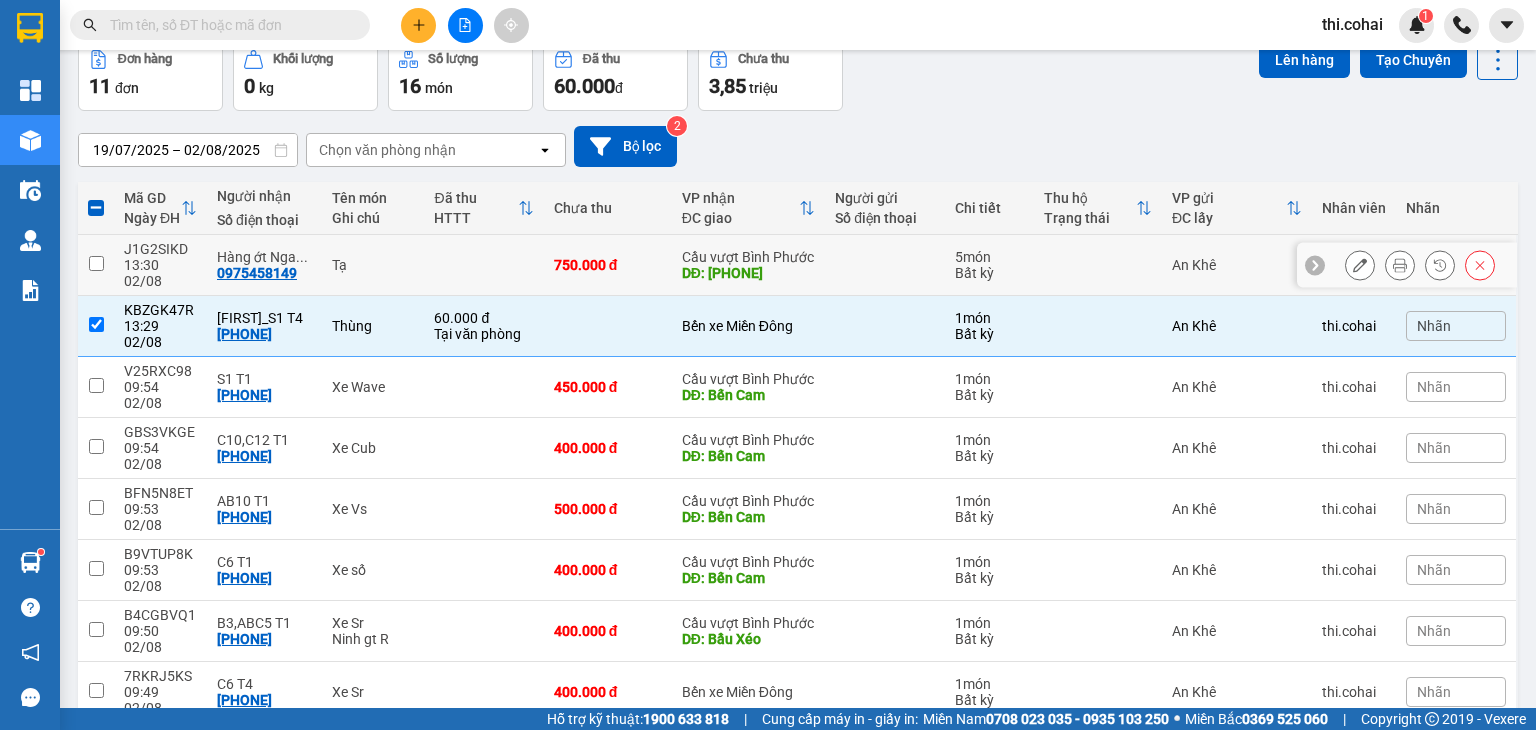 click at bounding box center [96, 263] 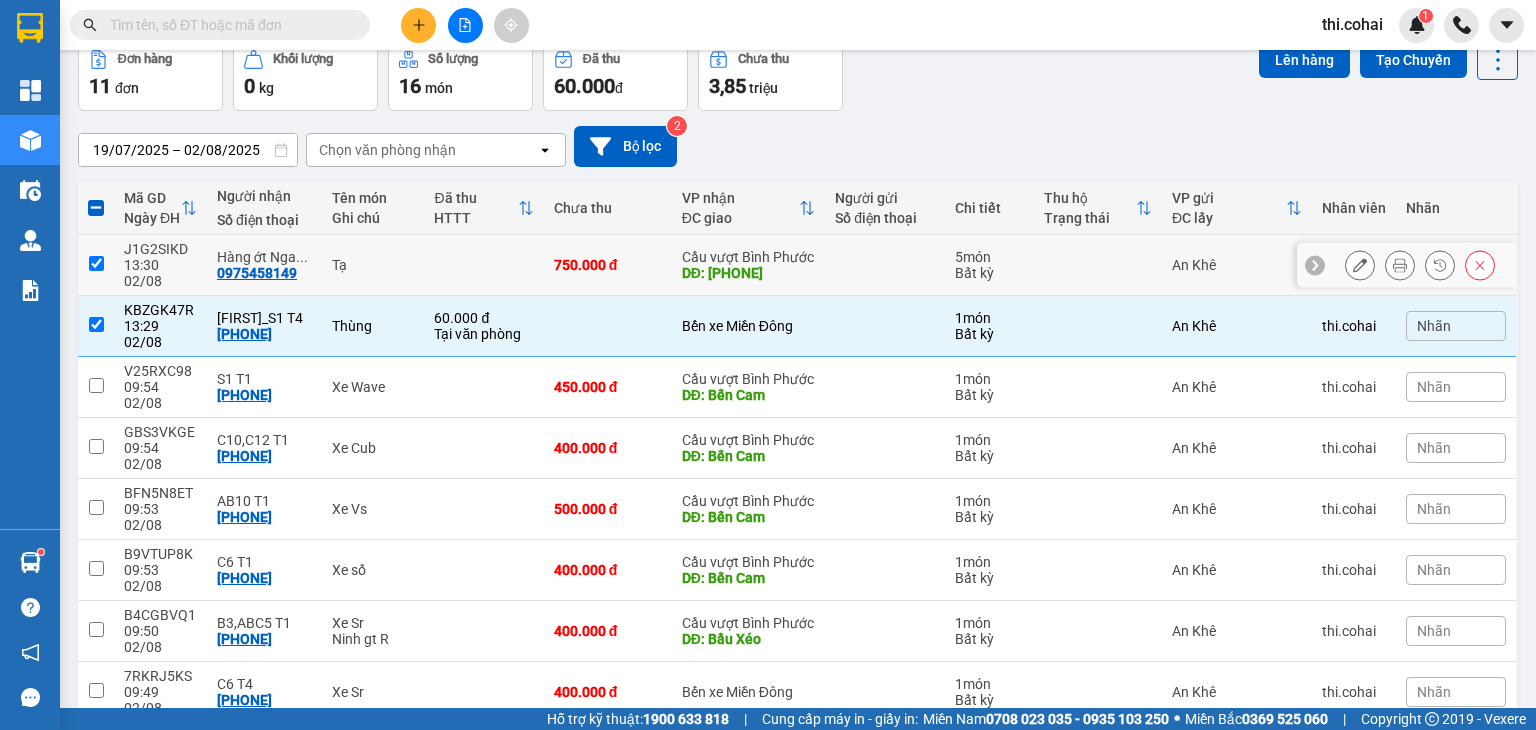 checkbox on "true" 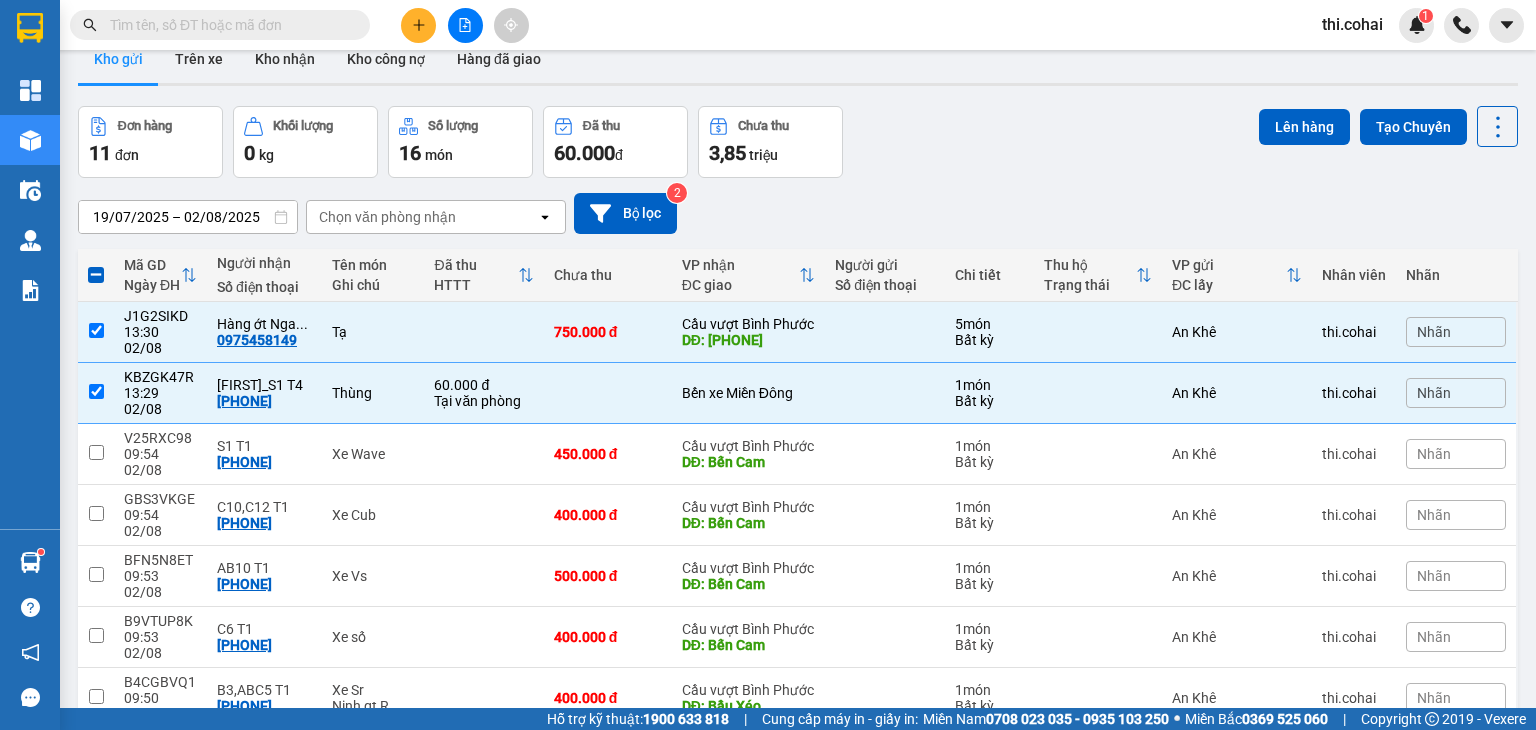 scroll, scrollTop: 0, scrollLeft: 0, axis: both 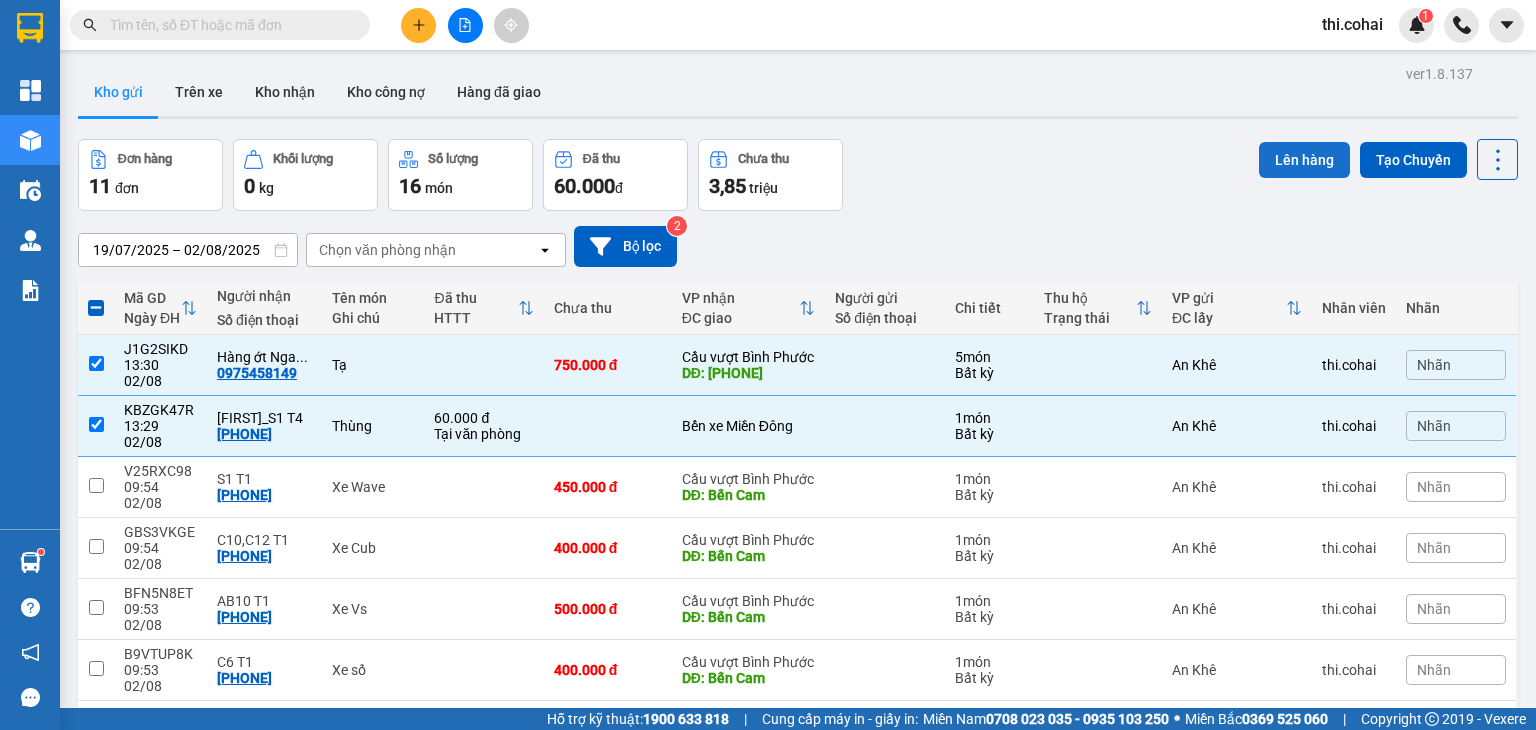 click on "Lên hàng" at bounding box center (1304, 160) 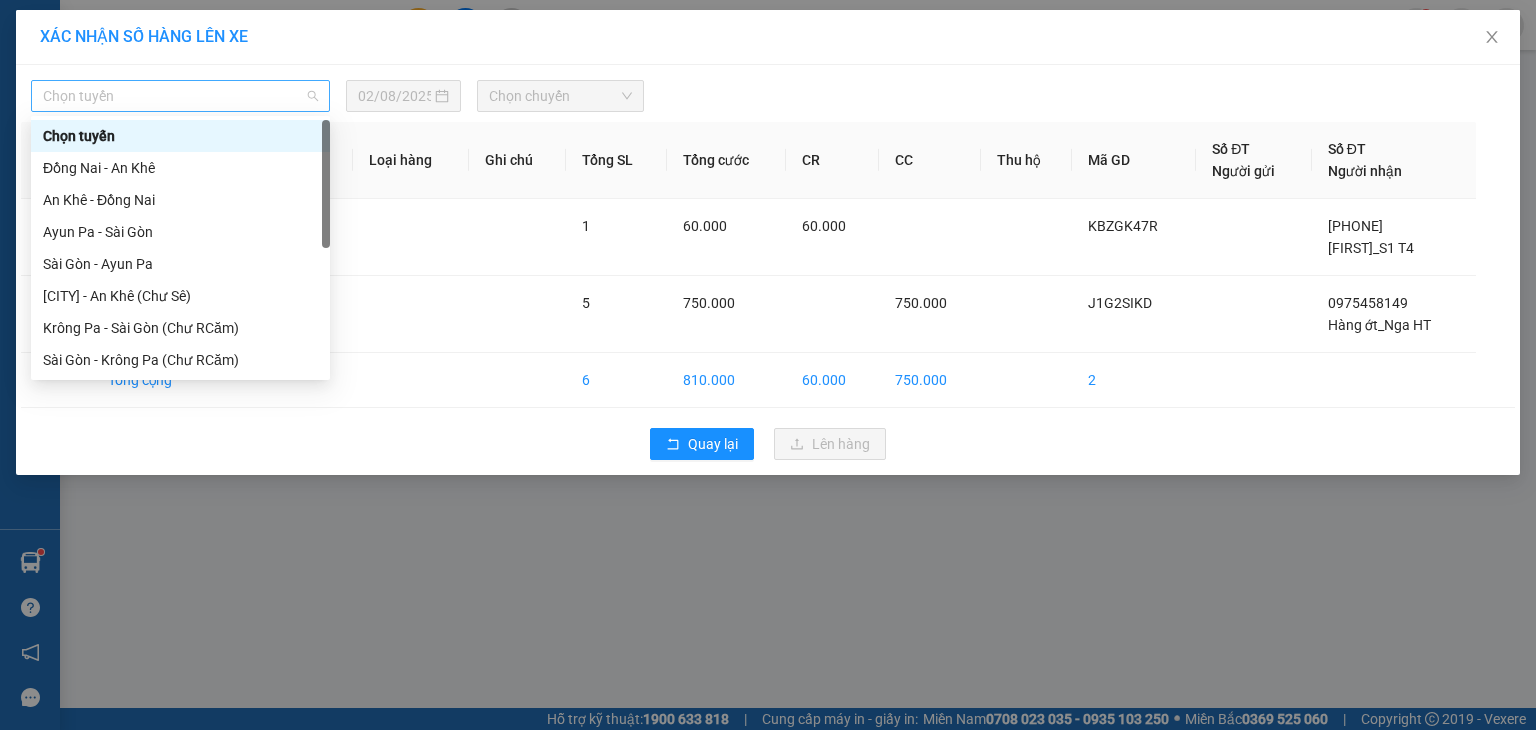 click on "Chọn tuyến" at bounding box center (180, 96) 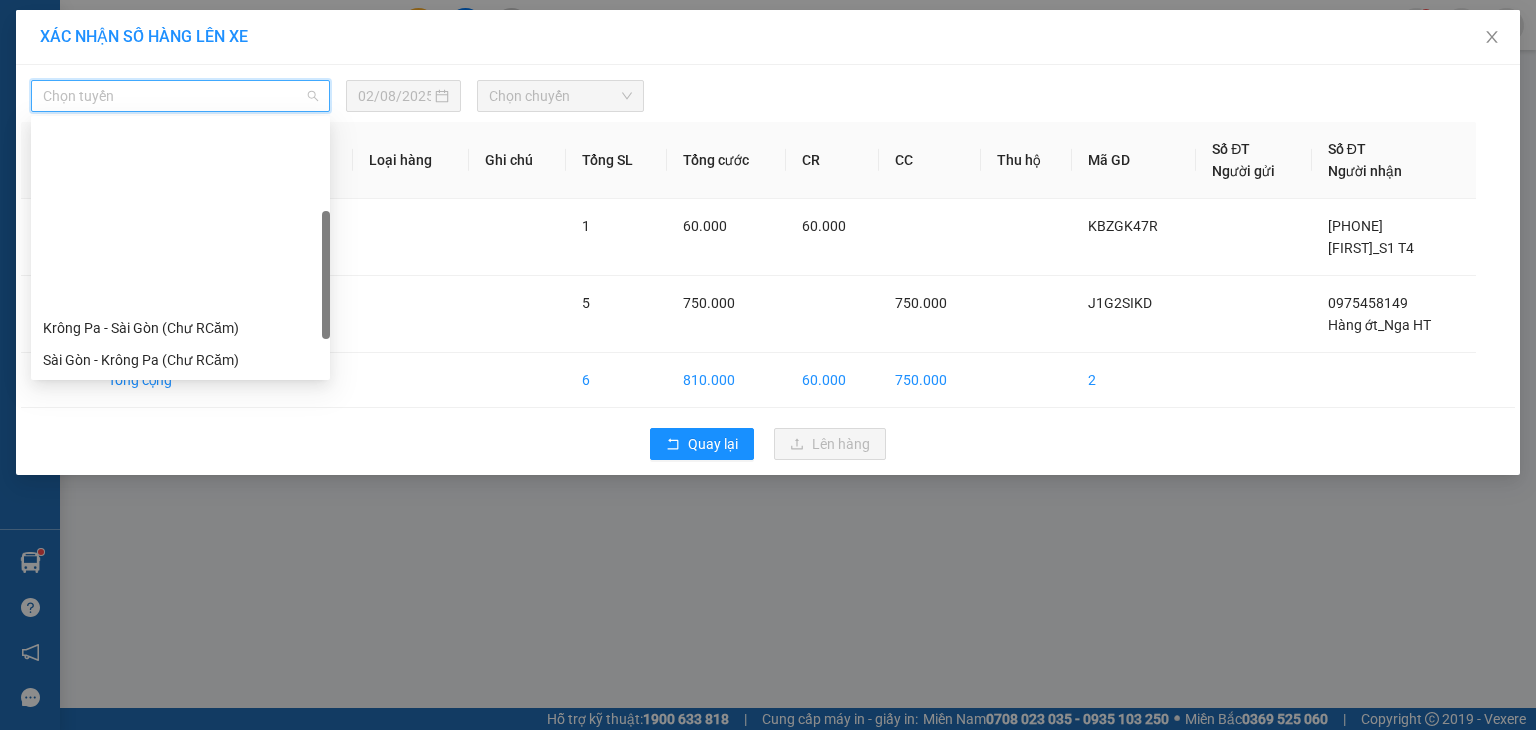 scroll, scrollTop: 200, scrollLeft: 0, axis: vertical 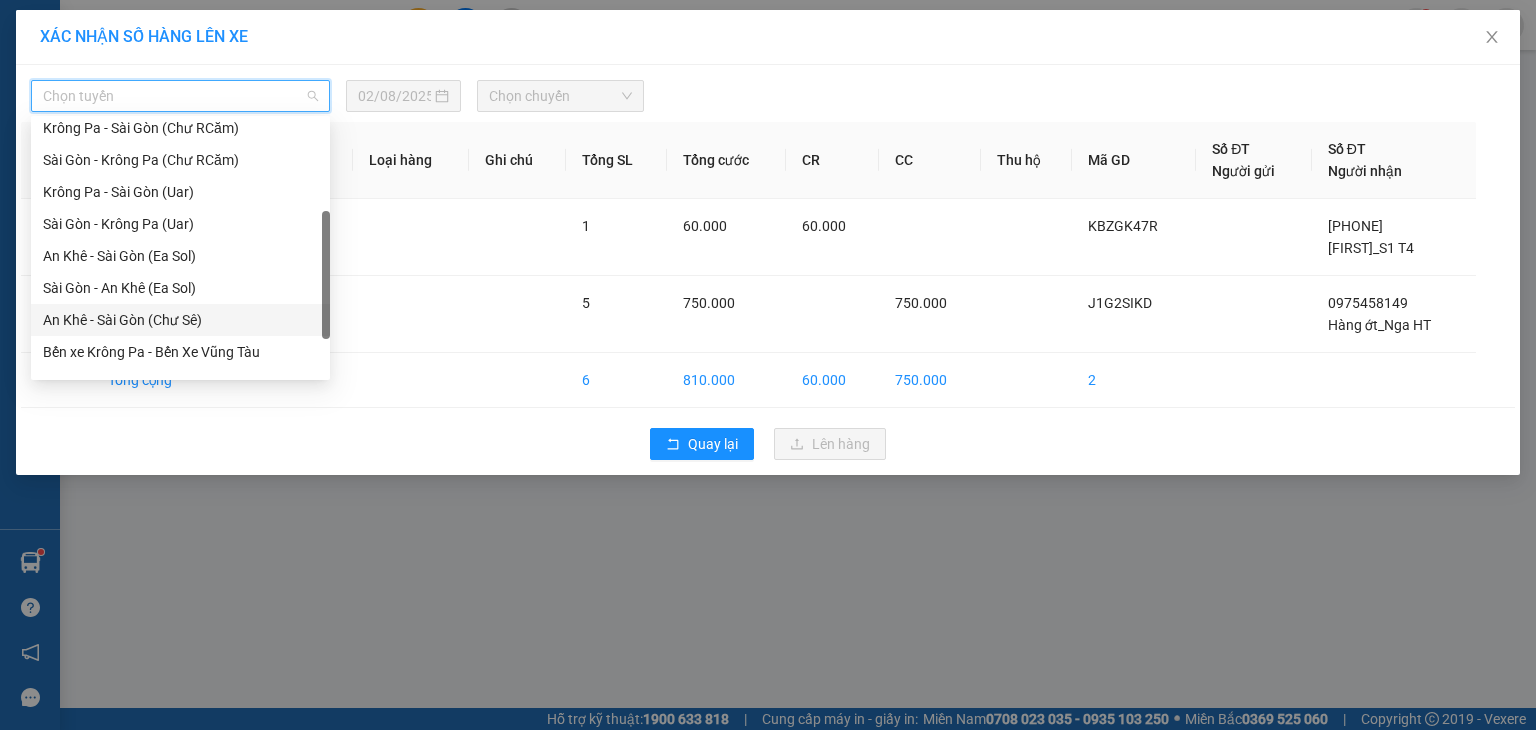click on "An Khê - Sài Gòn (Chư Sê)" at bounding box center (180, 320) 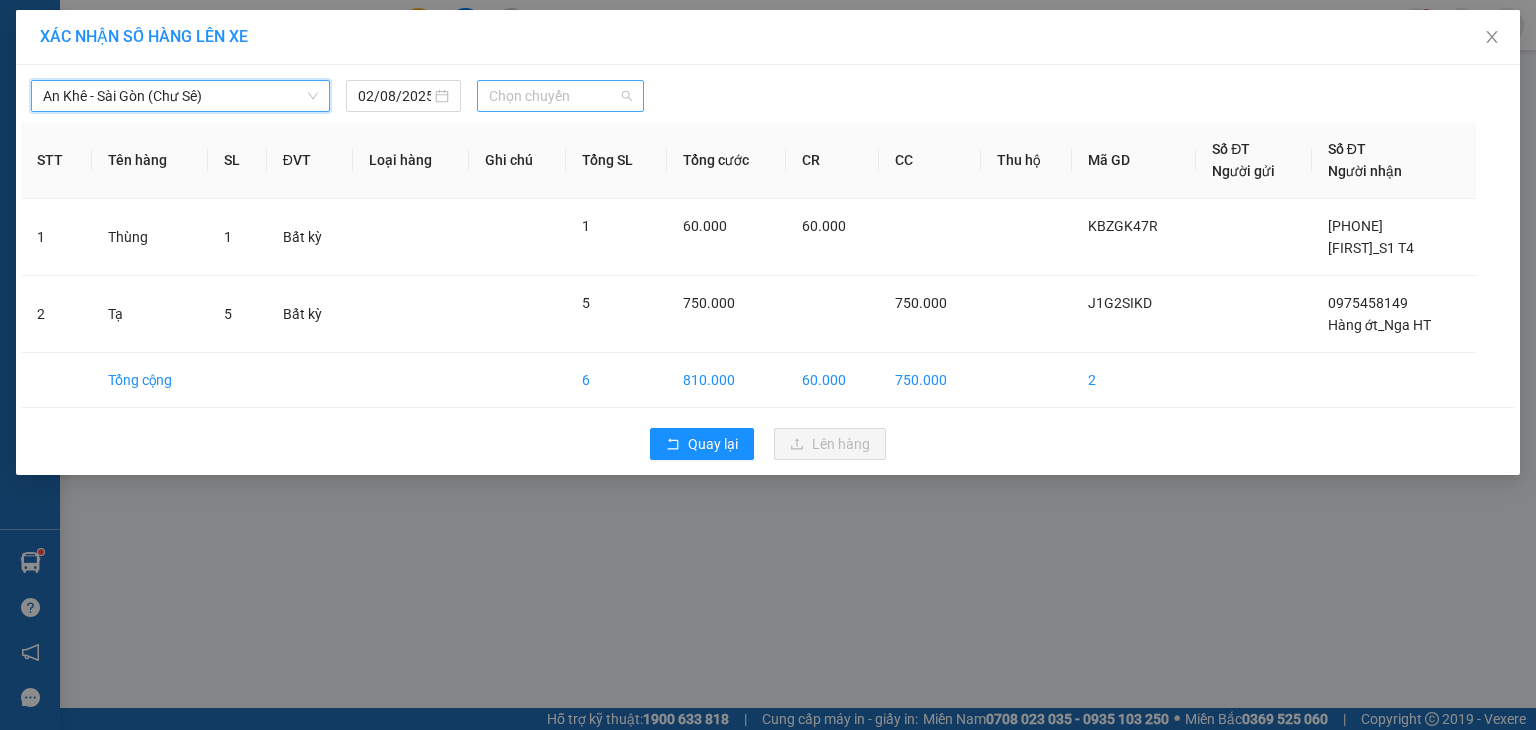 click on "Chọn chuyến" at bounding box center (561, 96) 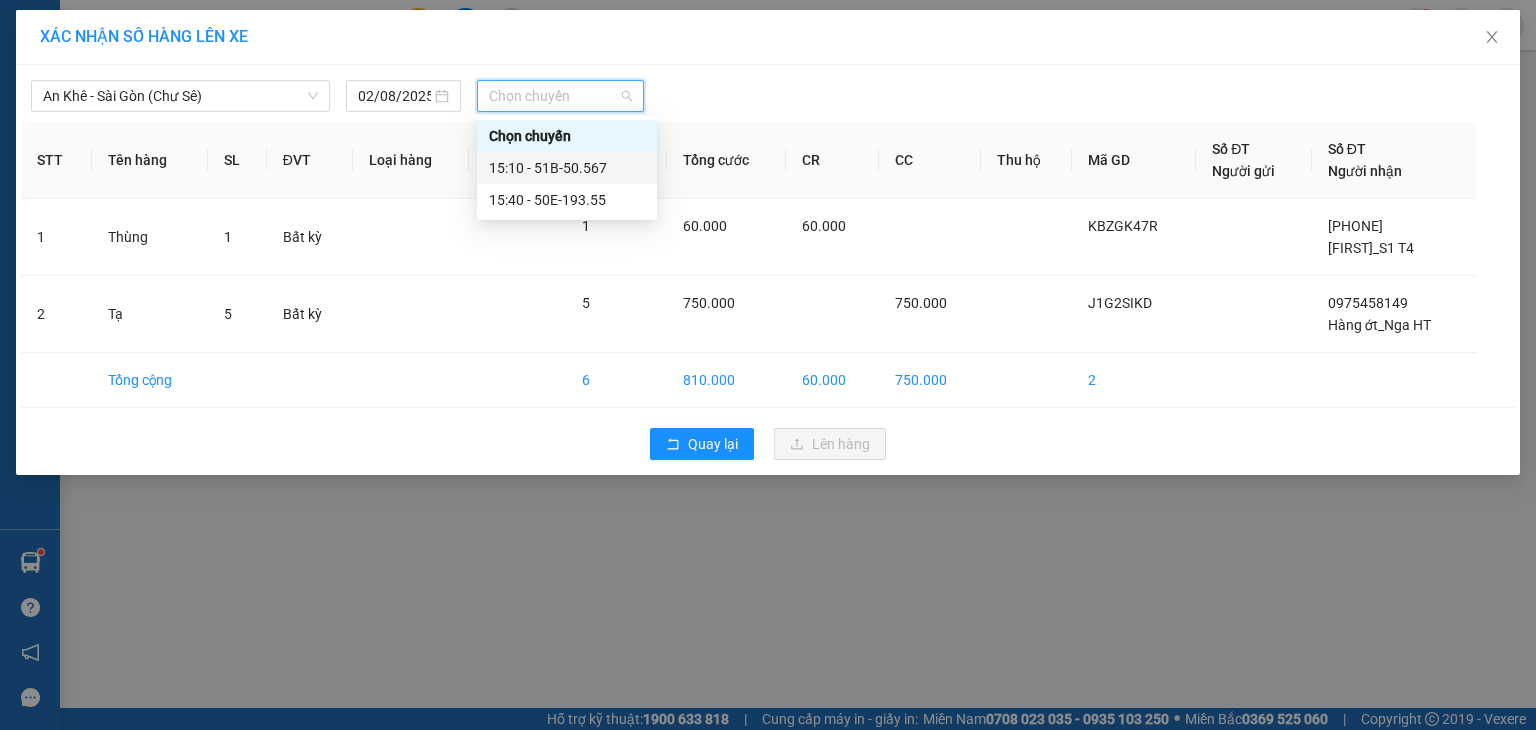 click on "15:10     - 51B-50.567" at bounding box center (567, 168) 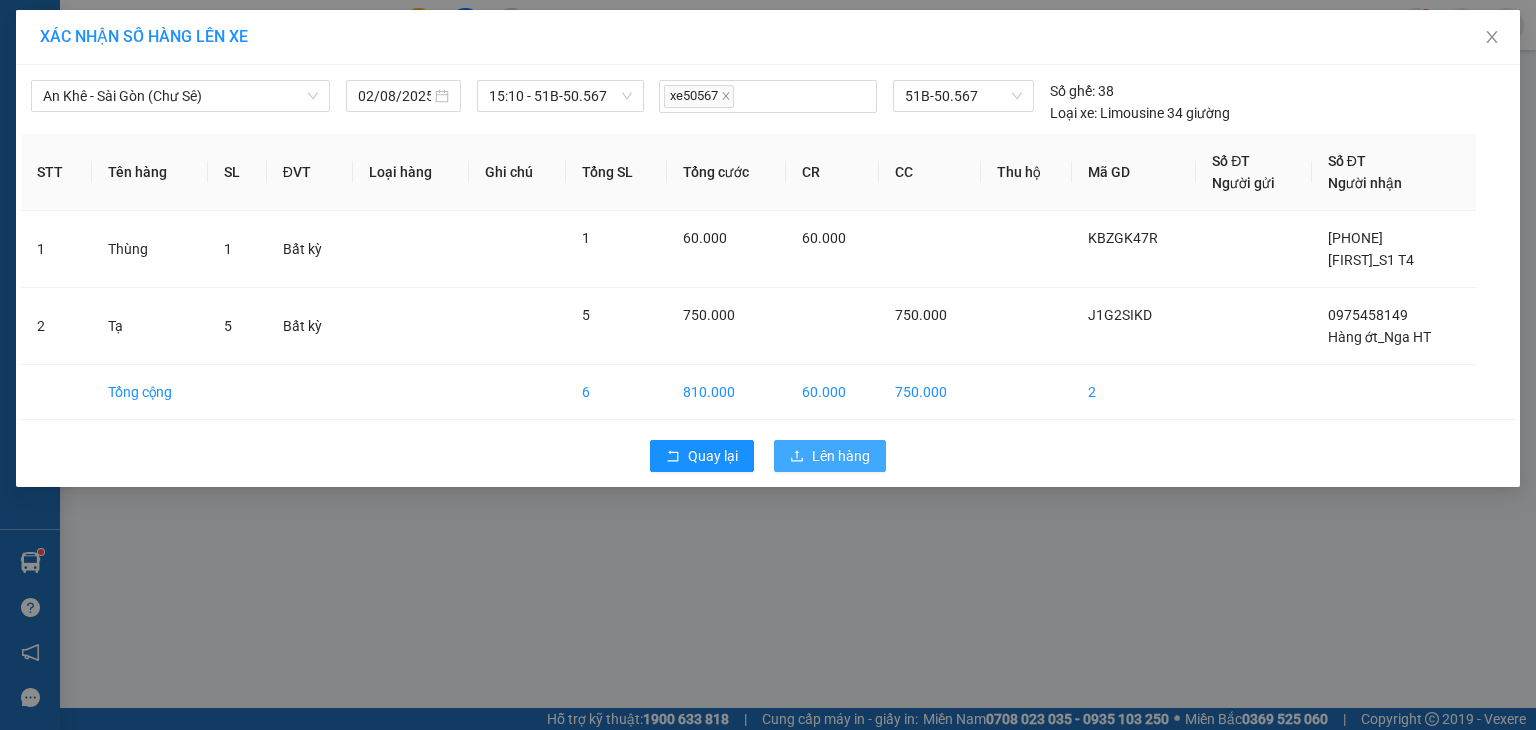 click on "Lên hàng" at bounding box center (841, 456) 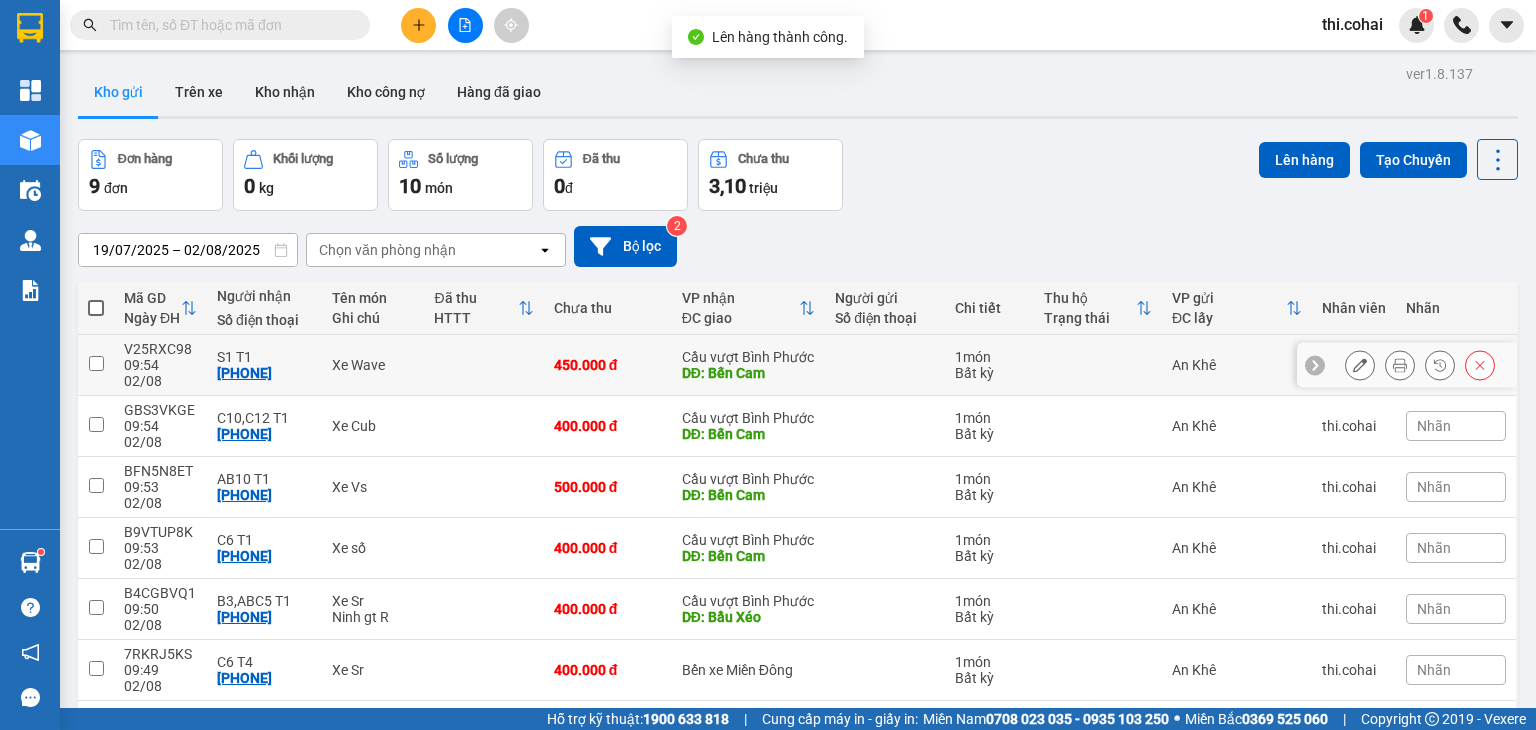 click at bounding box center [96, 363] 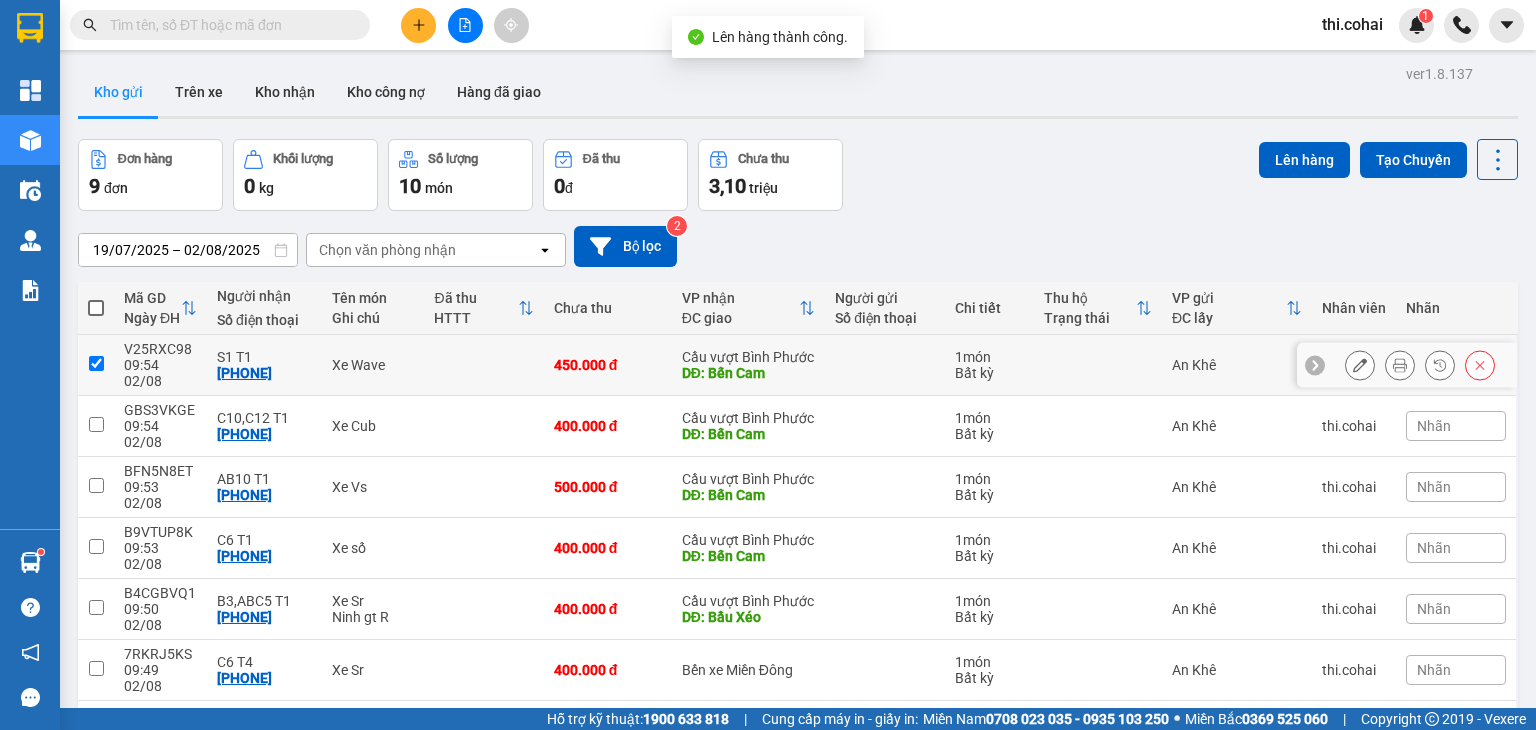 checkbox on "true" 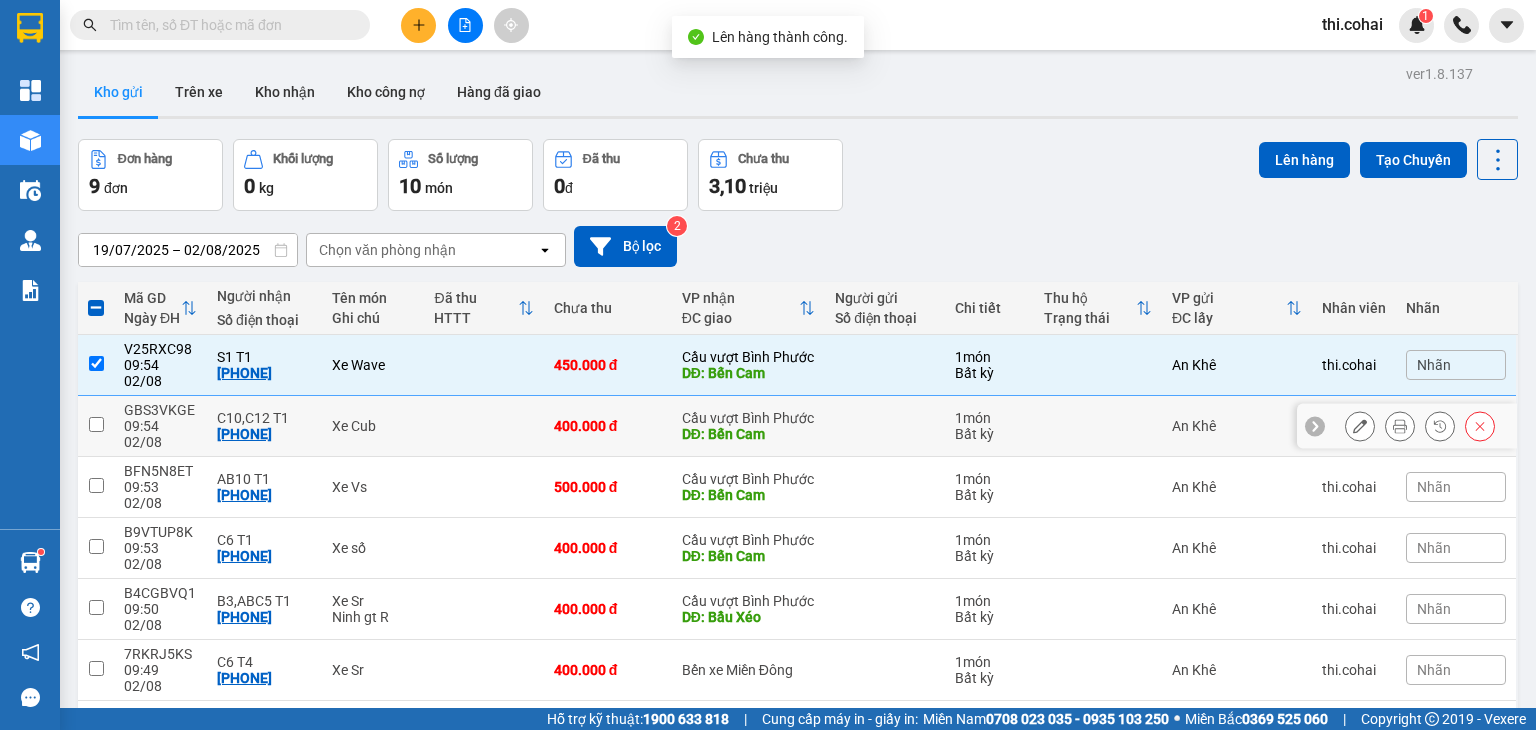 click at bounding box center [96, 424] 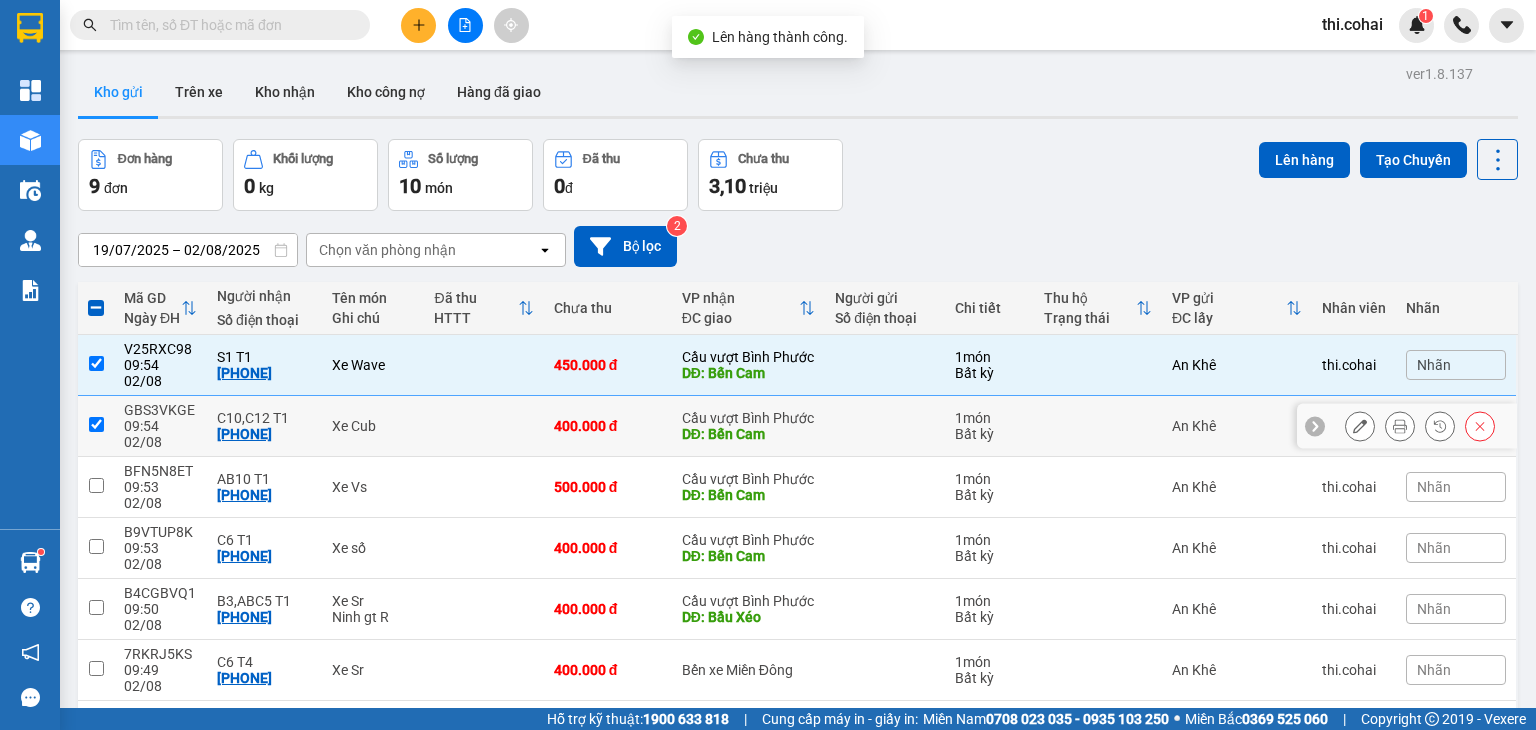 checkbox on "true" 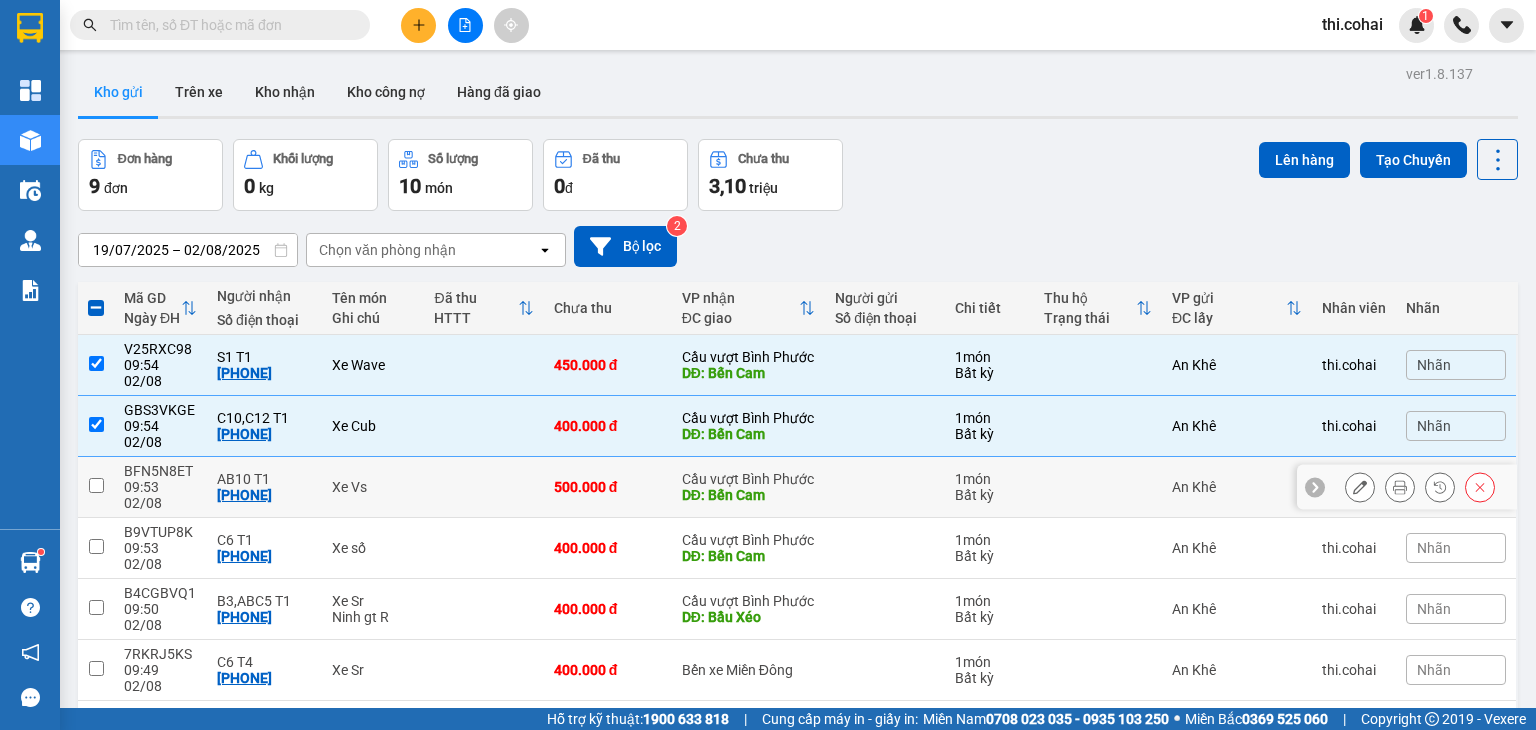 click at bounding box center [96, 485] 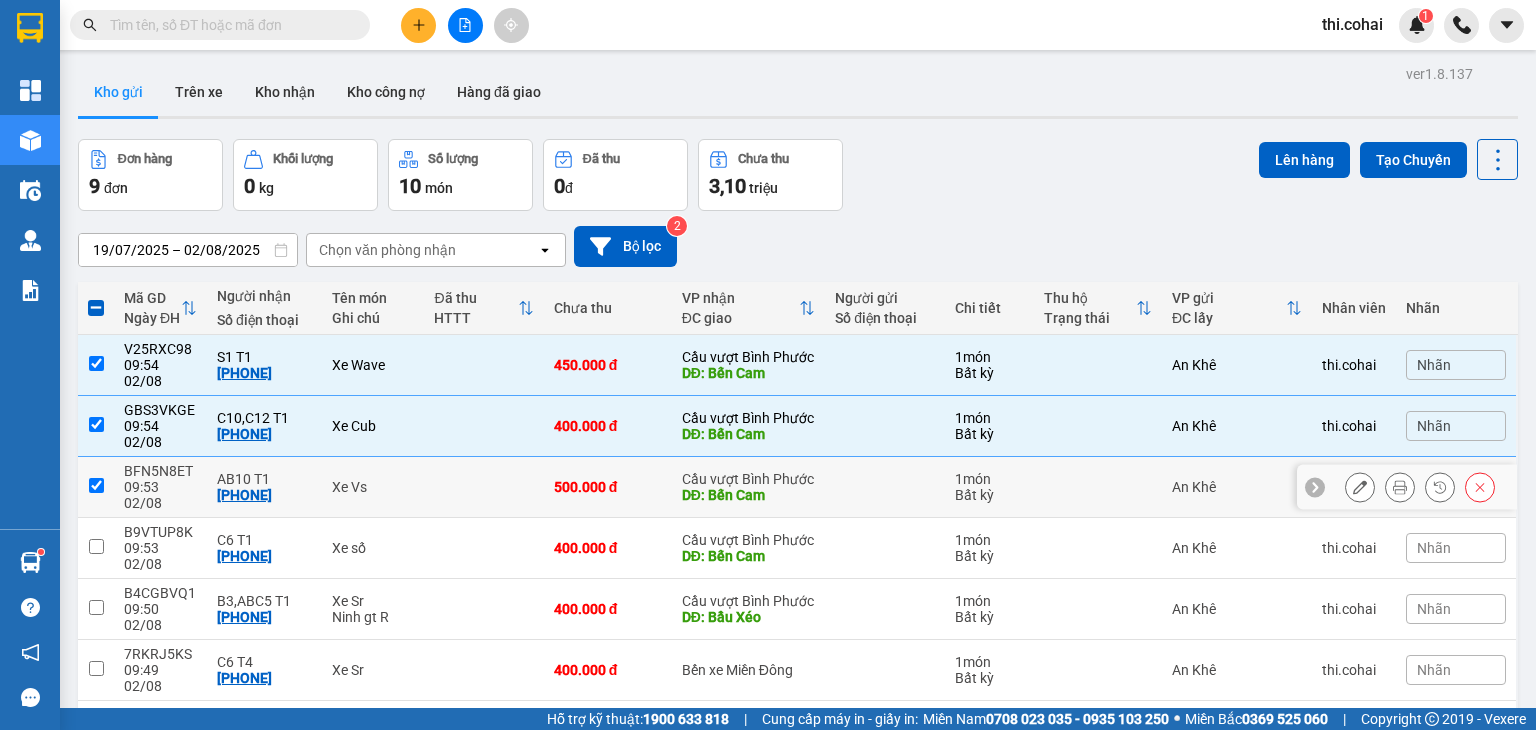 checkbox on "true" 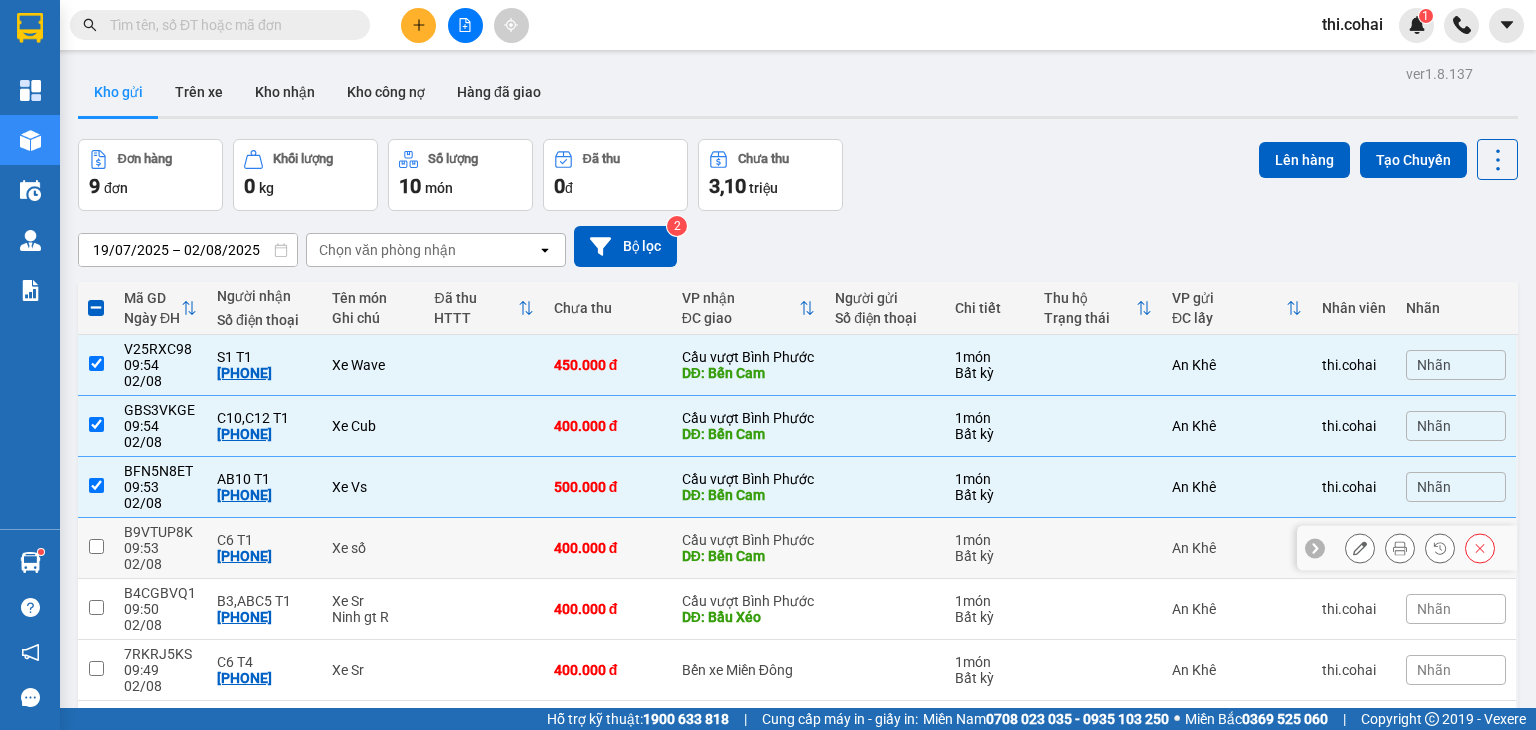 click at bounding box center [96, 546] 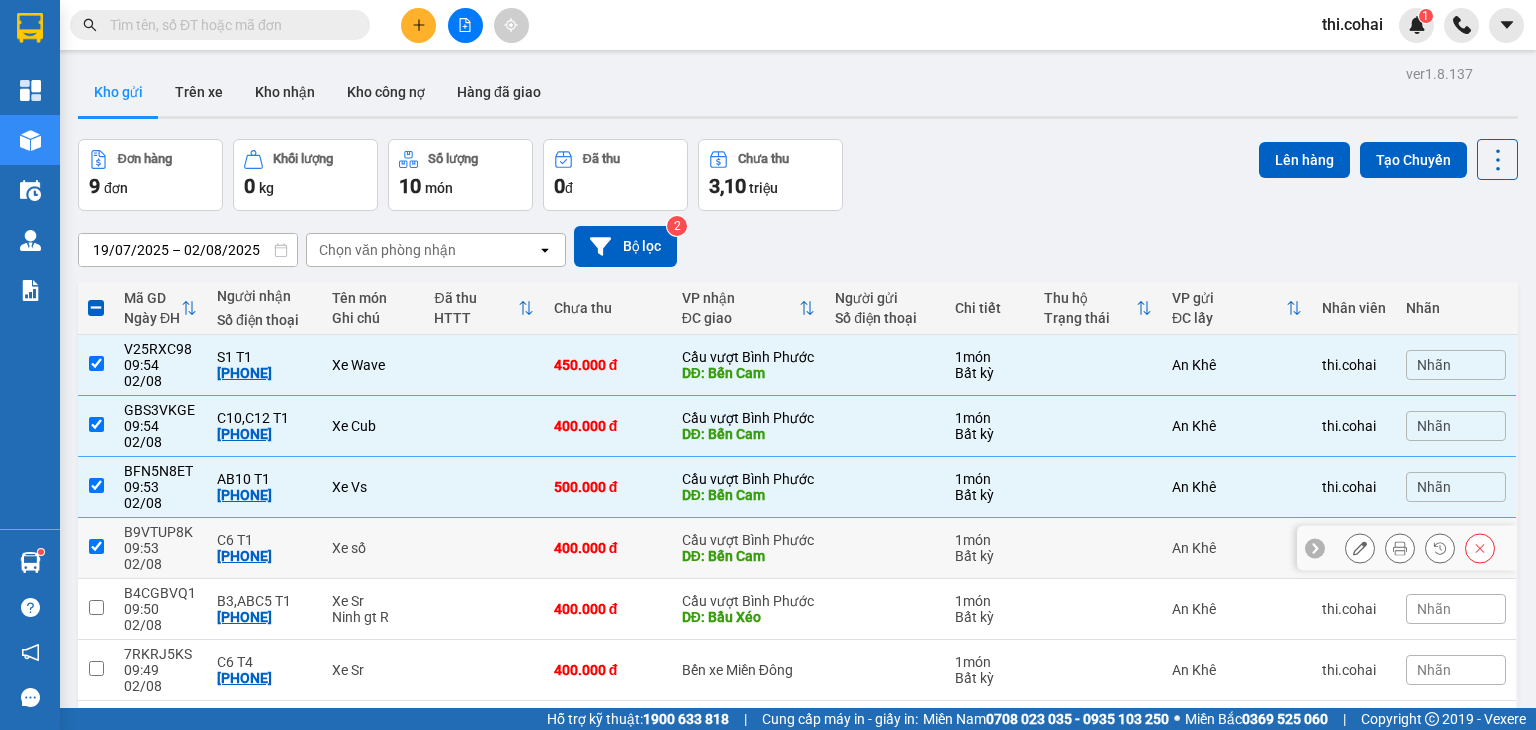 checkbox on "true" 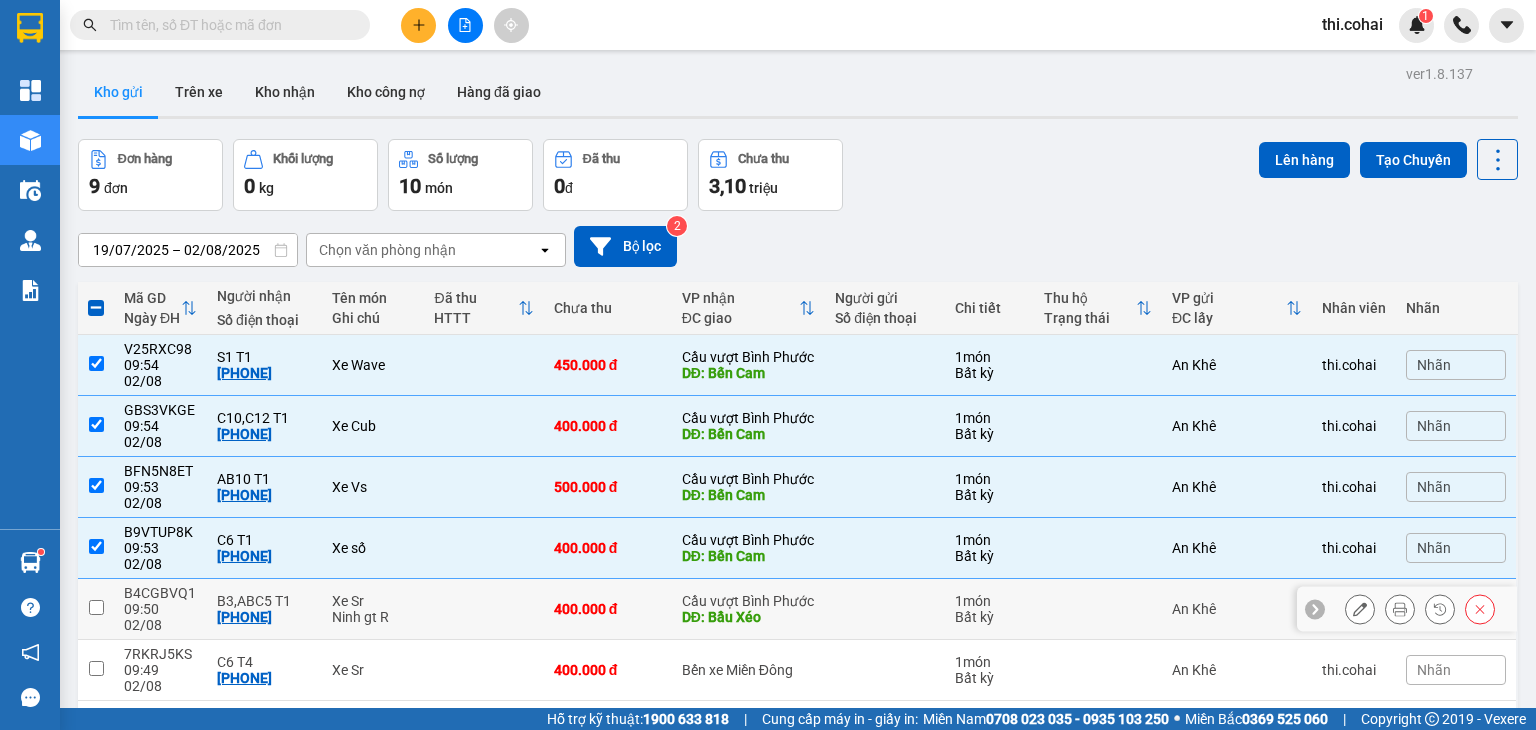 click at bounding box center (96, 607) 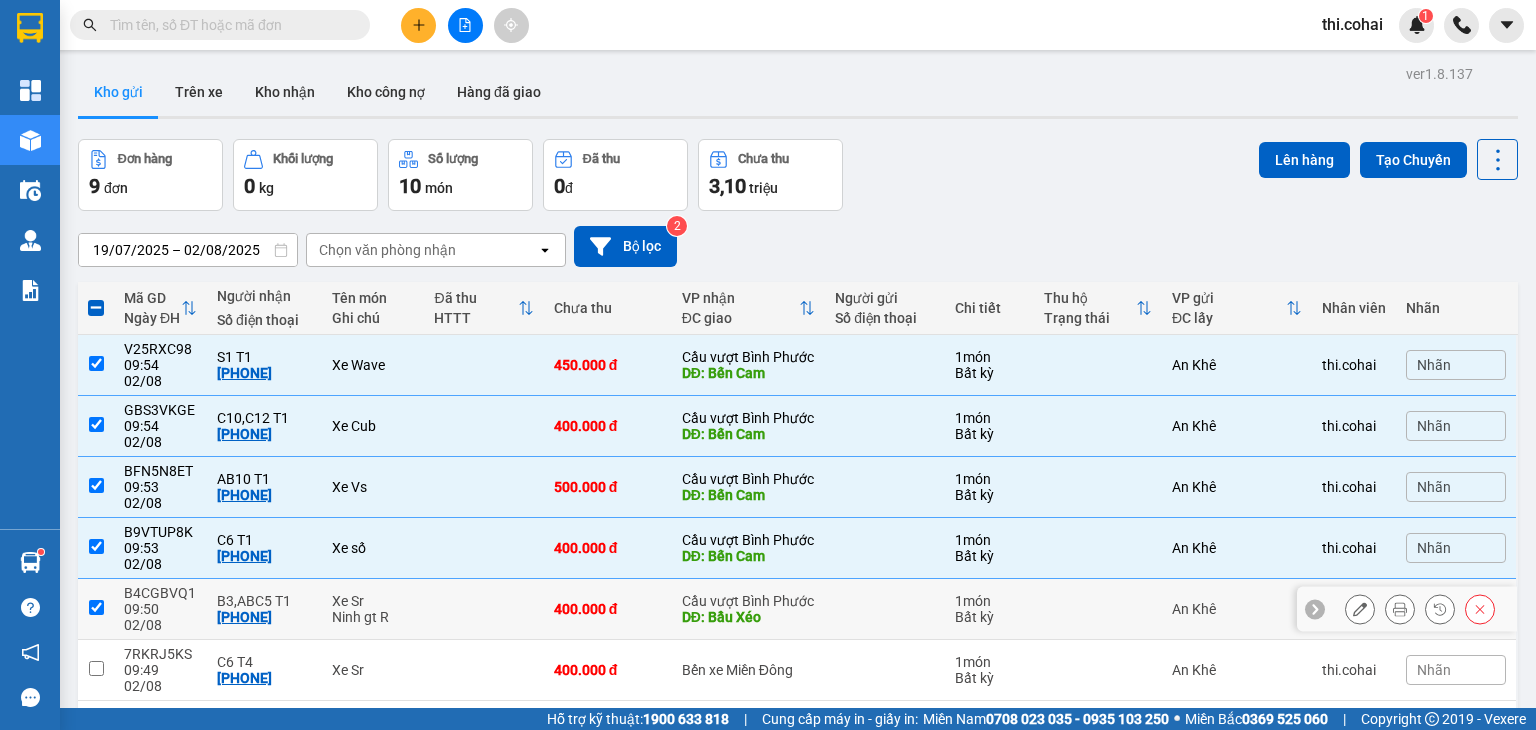 checkbox on "true" 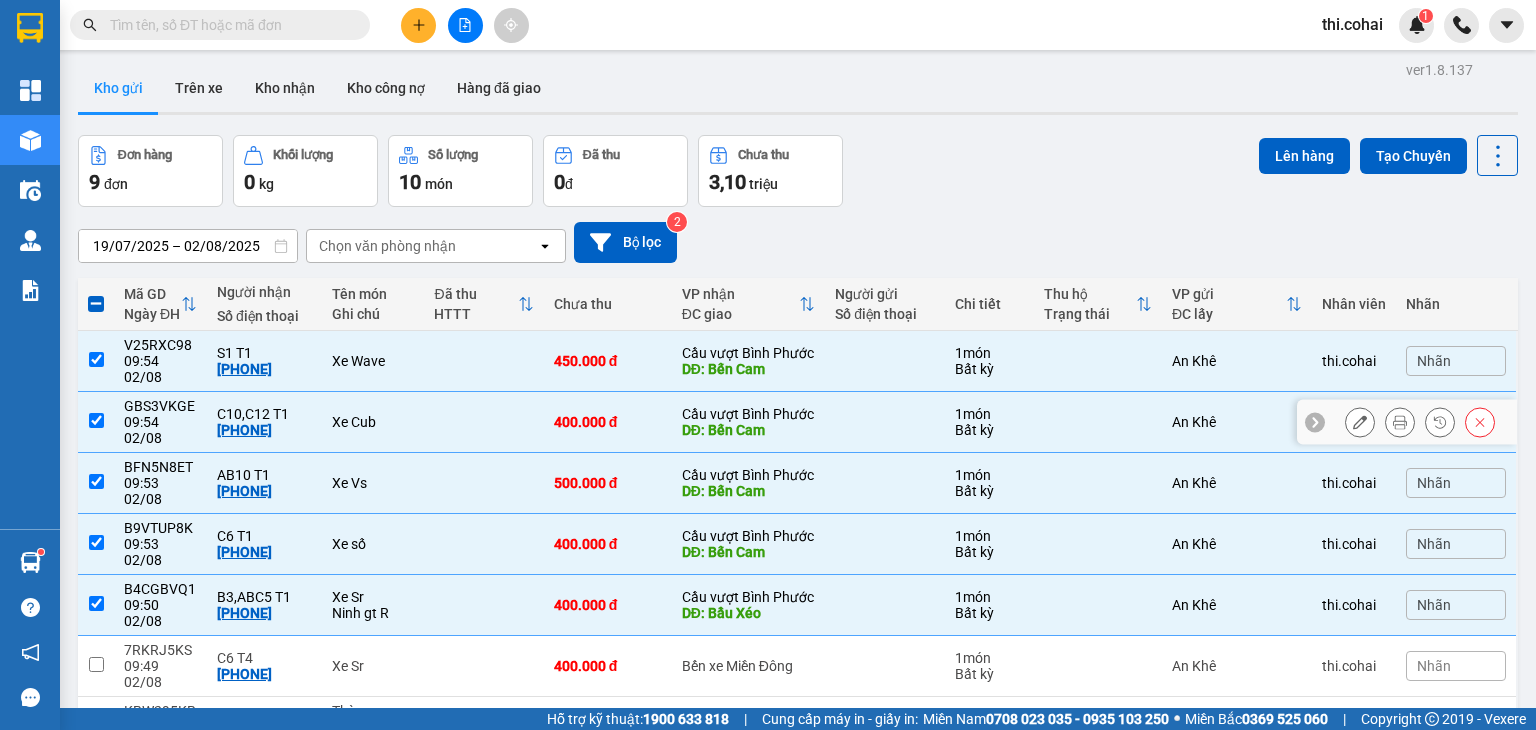 scroll, scrollTop: 0, scrollLeft: 0, axis: both 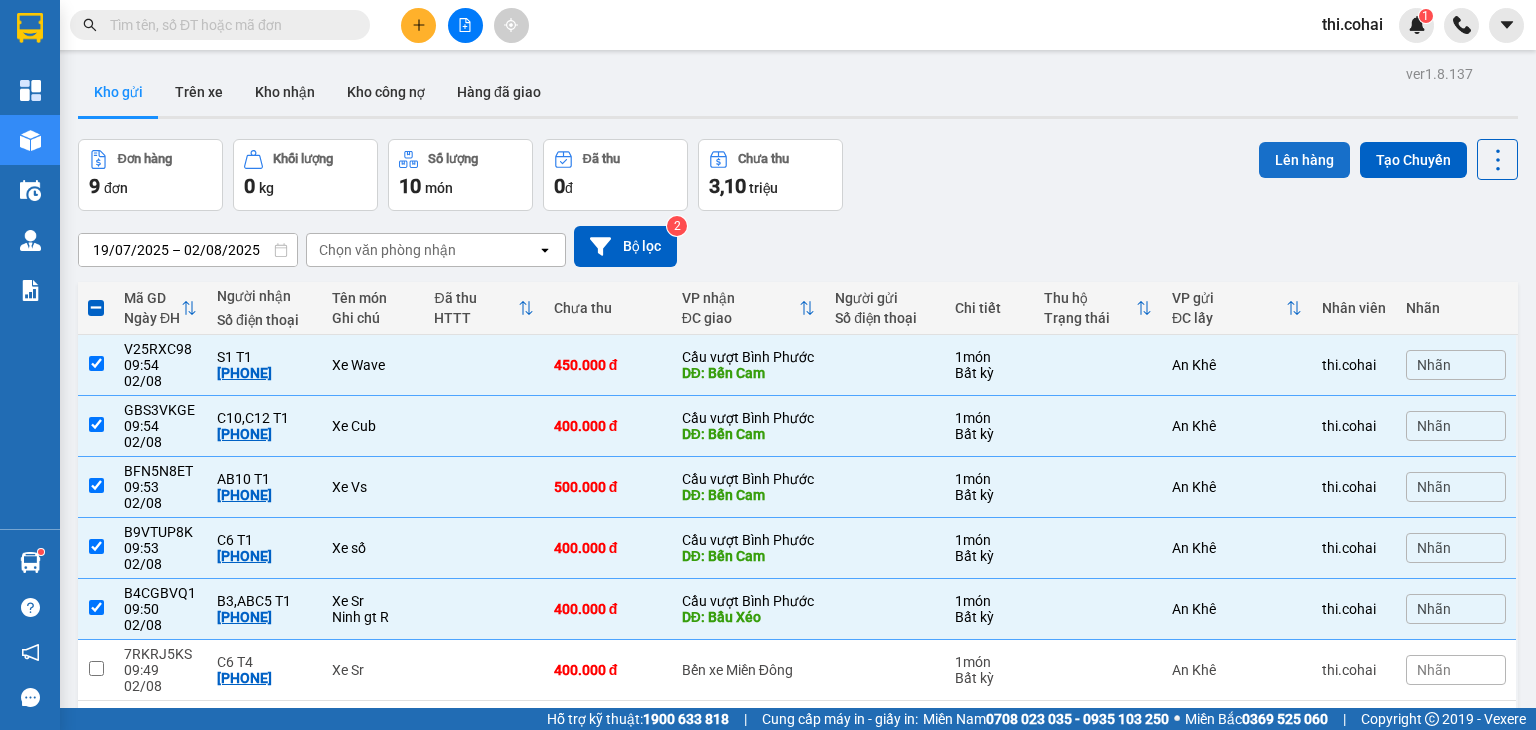 click on "Lên hàng" at bounding box center [1304, 160] 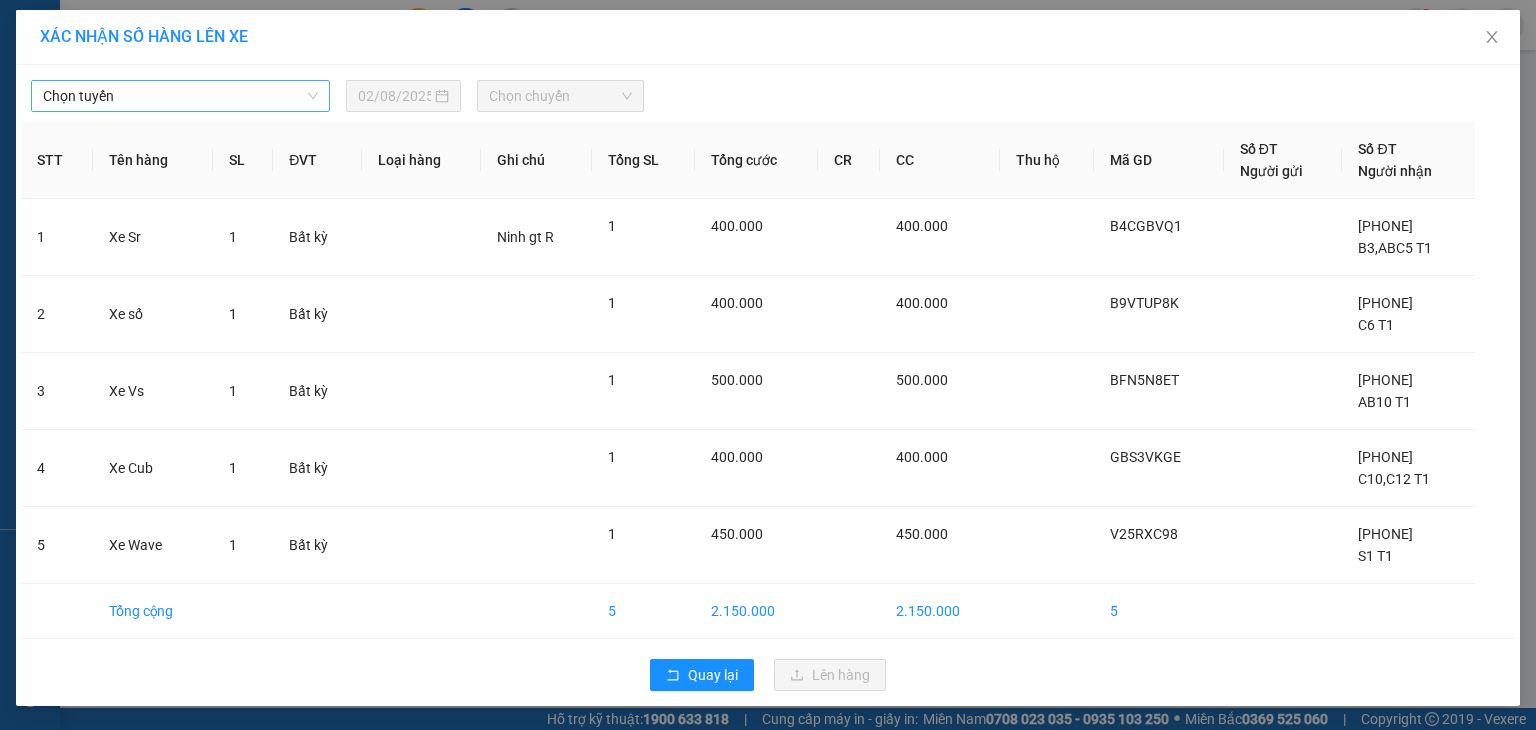 click on "Chọn tuyến" at bounding box center [180, 96] 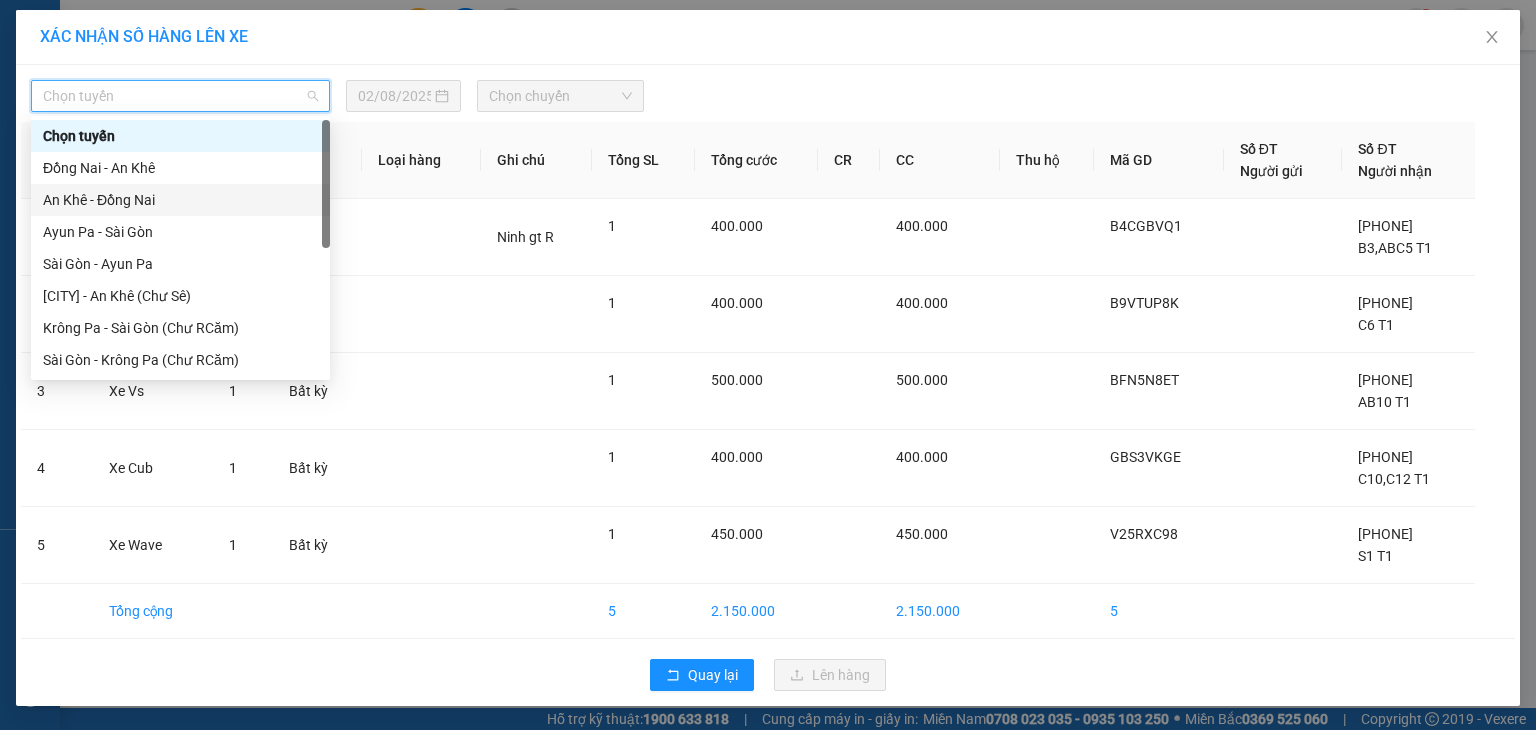 click on "An Khê - Đồng Nai" at bounding box center [180, 200] 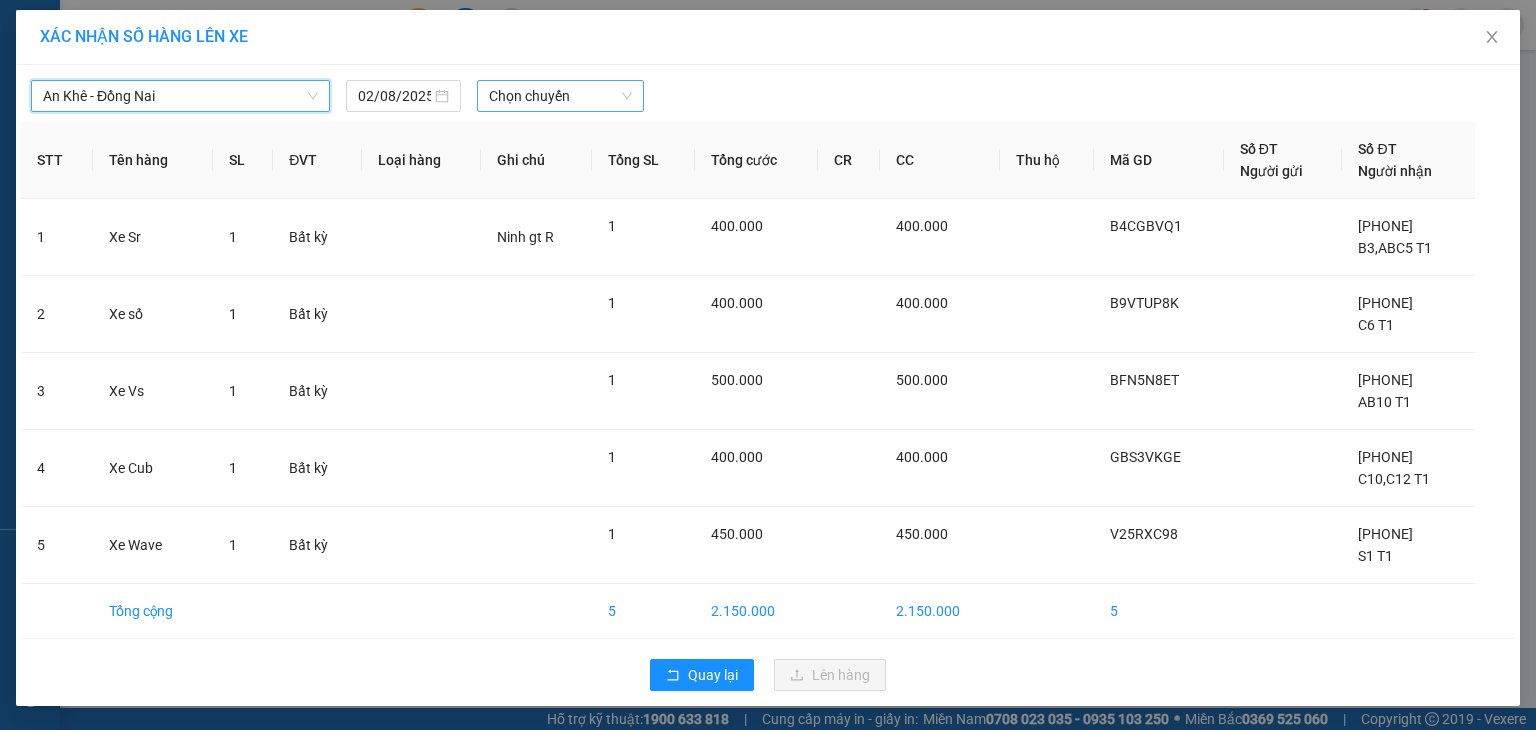click on "Chọn chuyến" at bounding box center (561, 96) 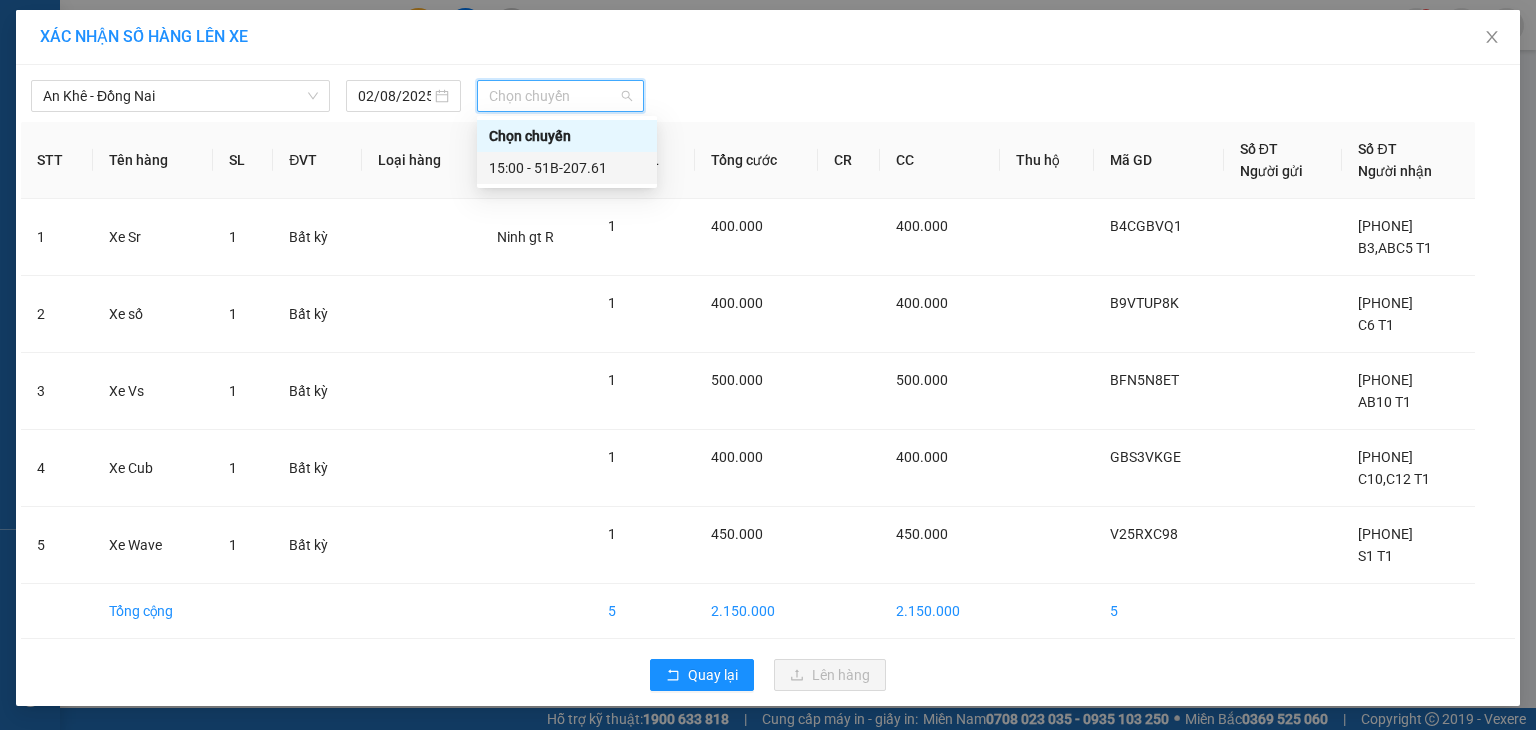 click on "15:00     - 51B-207.61" at bounding box center (567, 168) 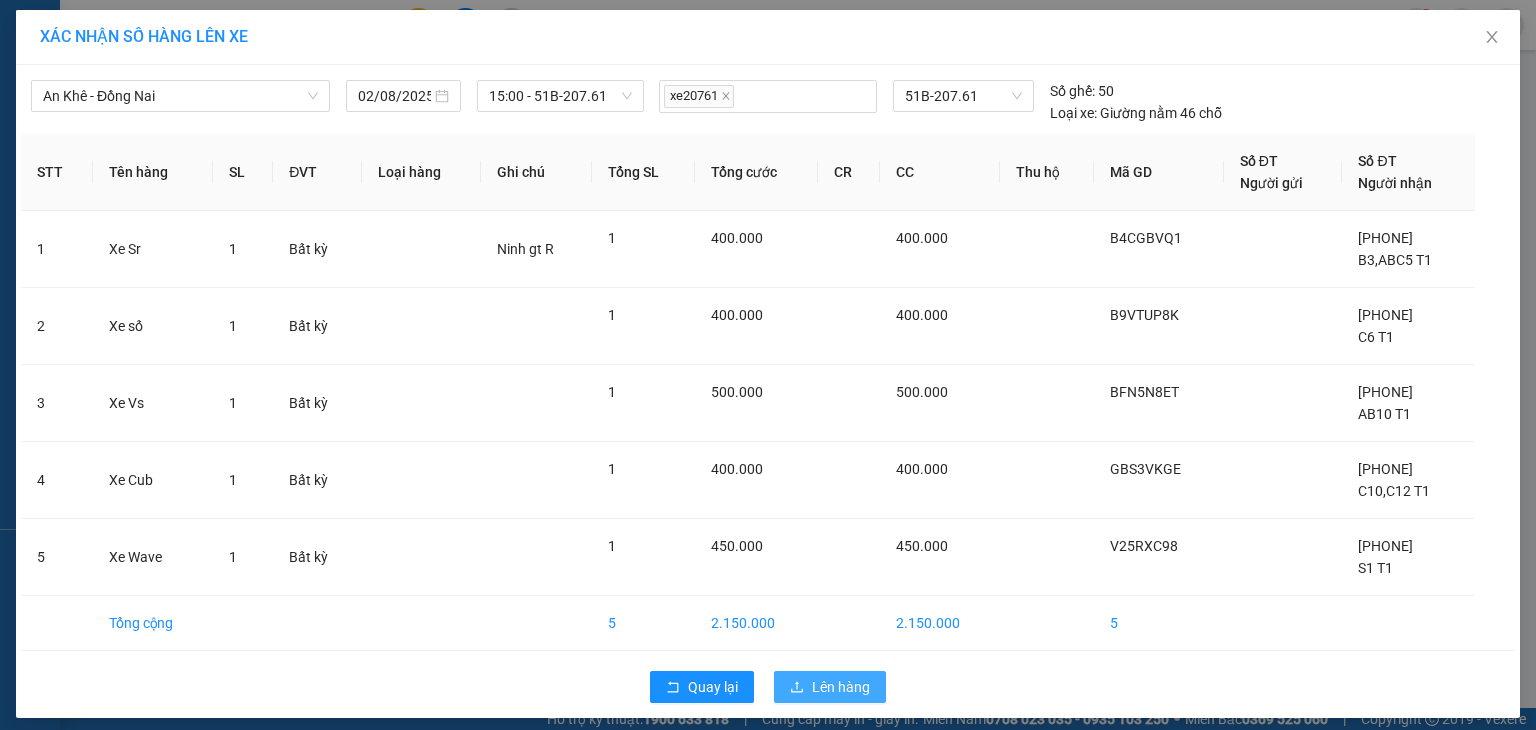 click on "Lên hàng" at bounding box center [841, 687] 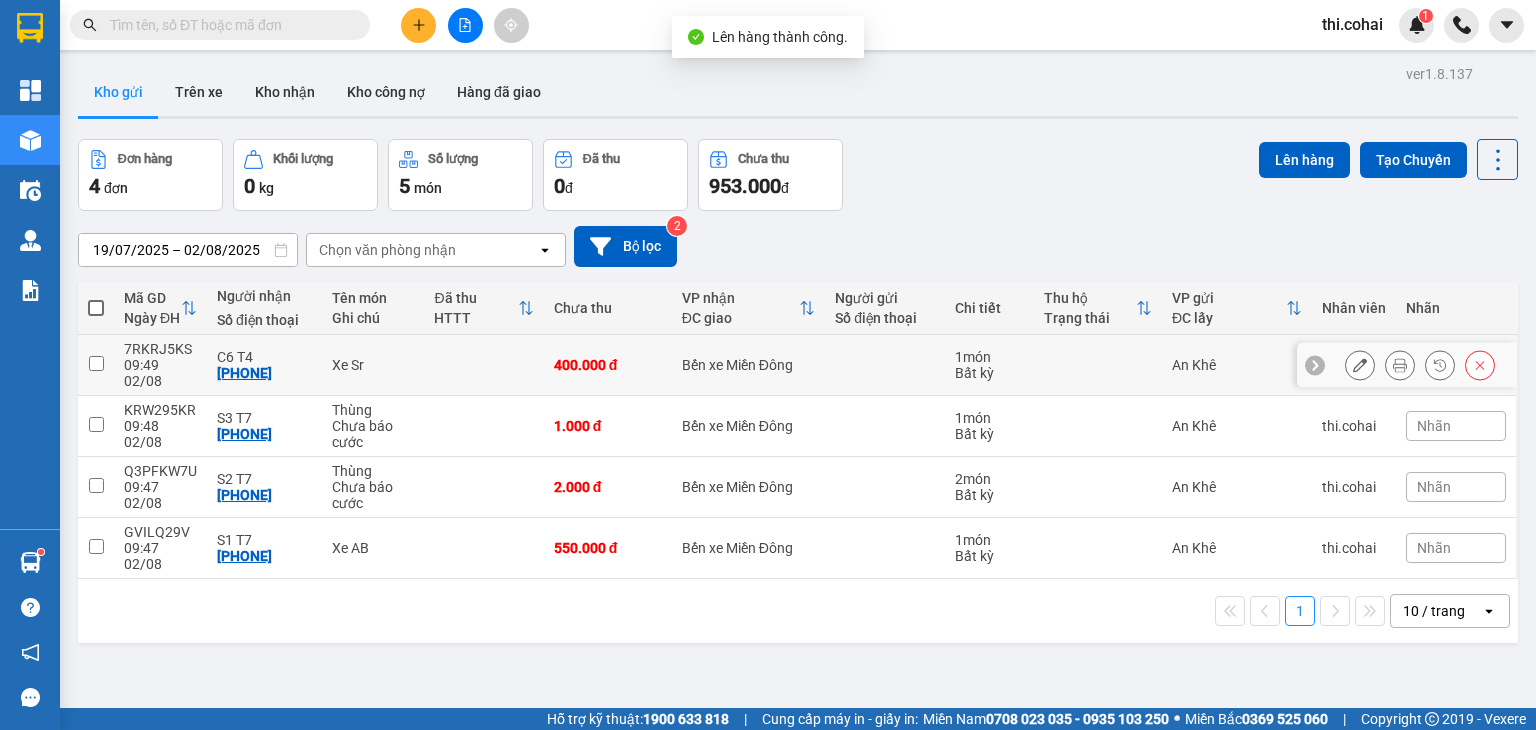 click at bounding box center (96, 363) 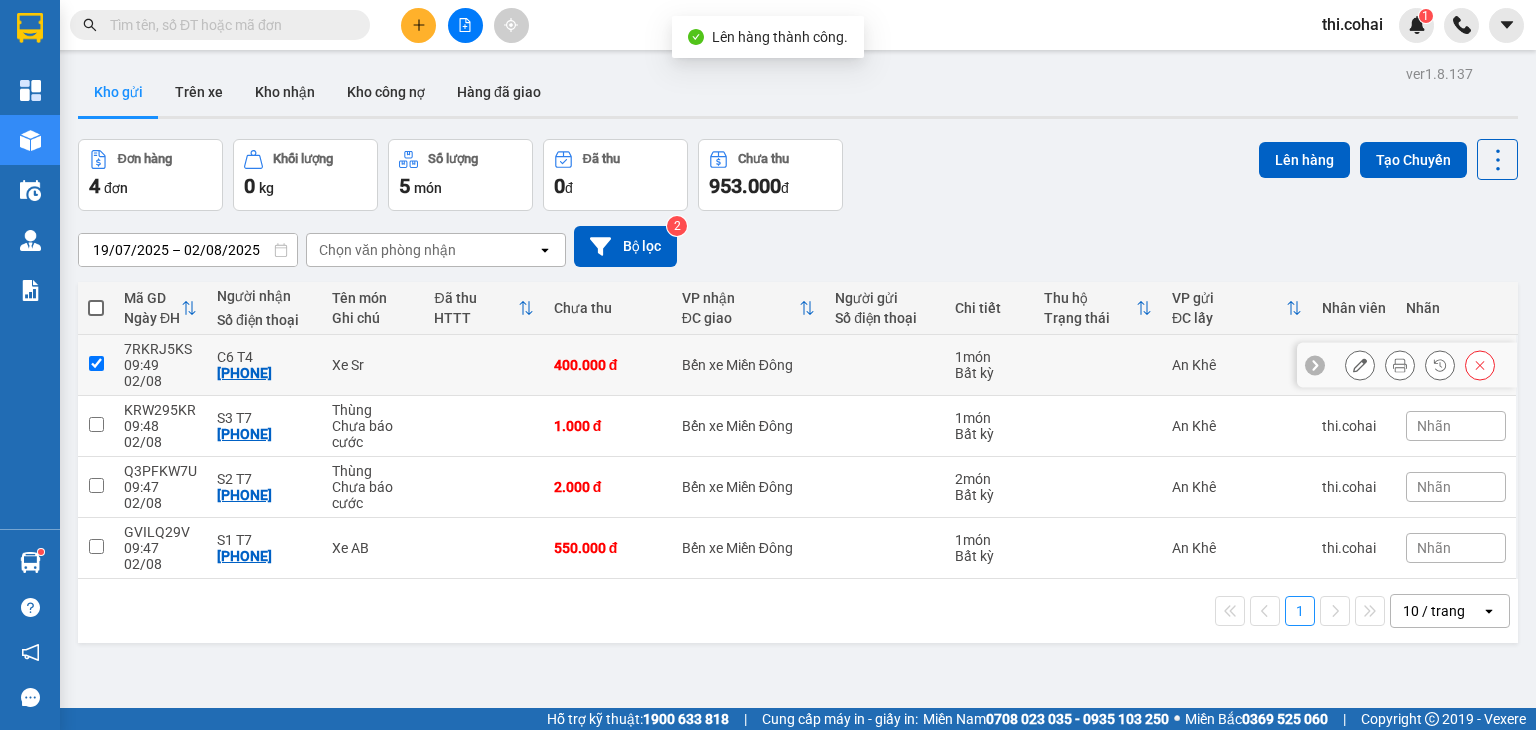 checkbox on "true" 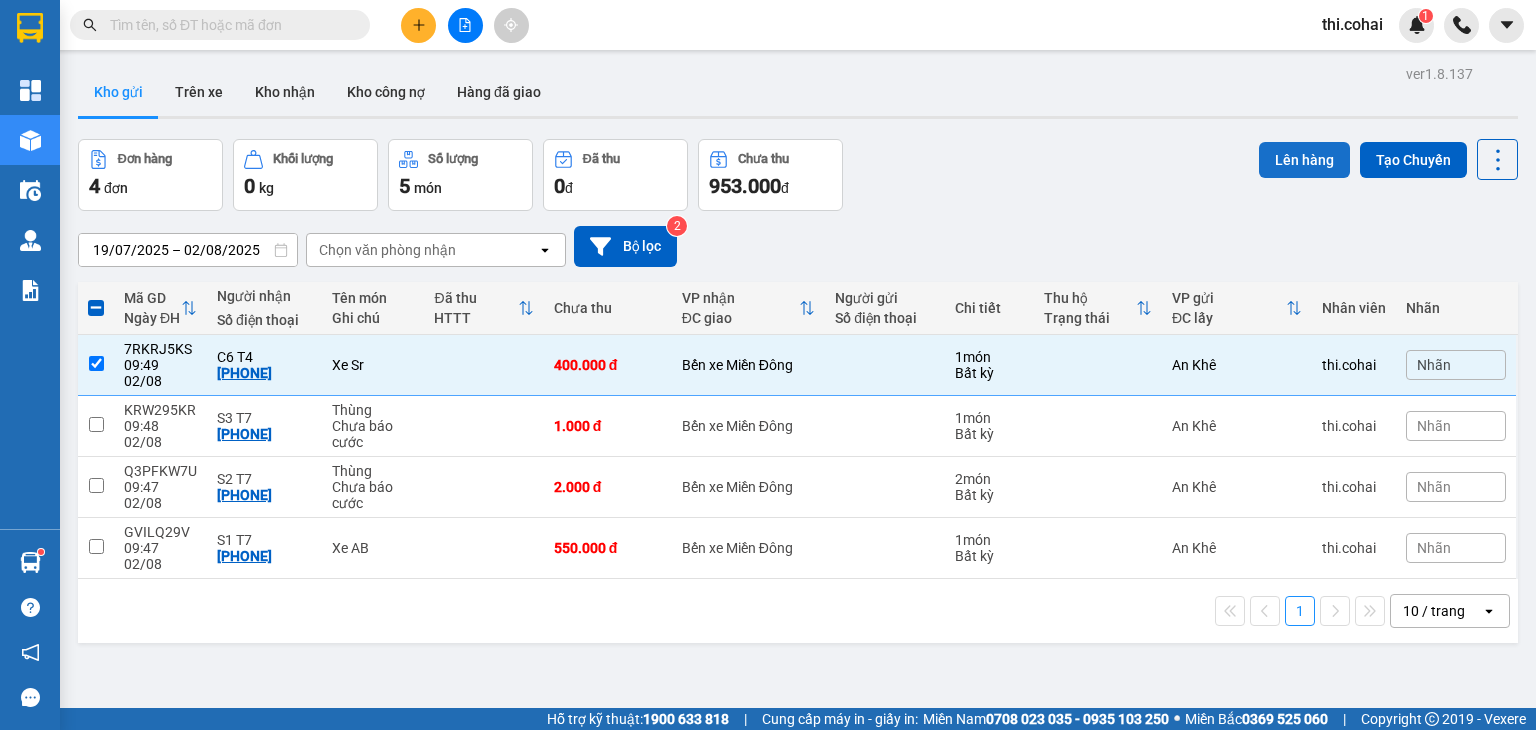 click on "Lên hàng" at bounding box center [1304, 160] 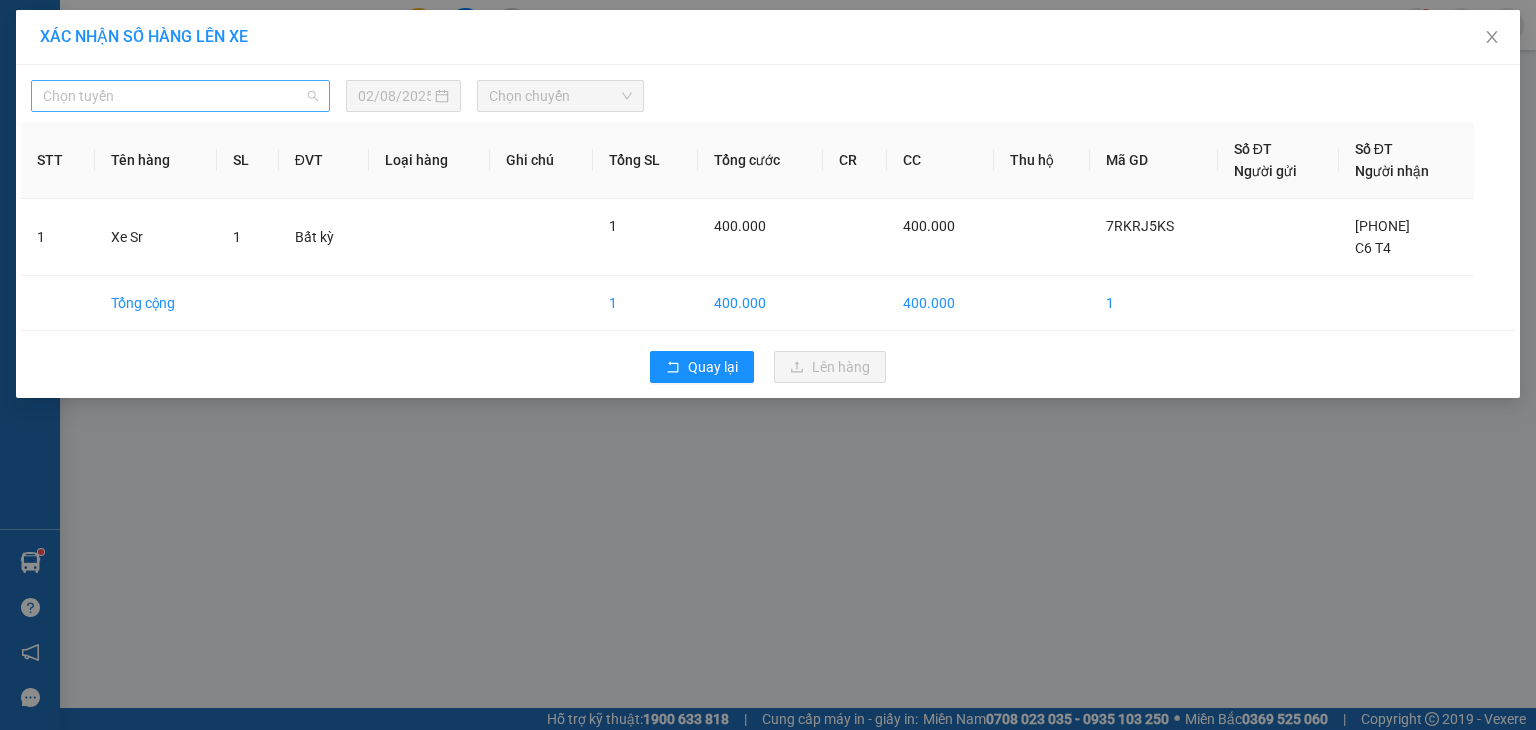 click on "Chọn tuyến" at bounding box center (180, 96) 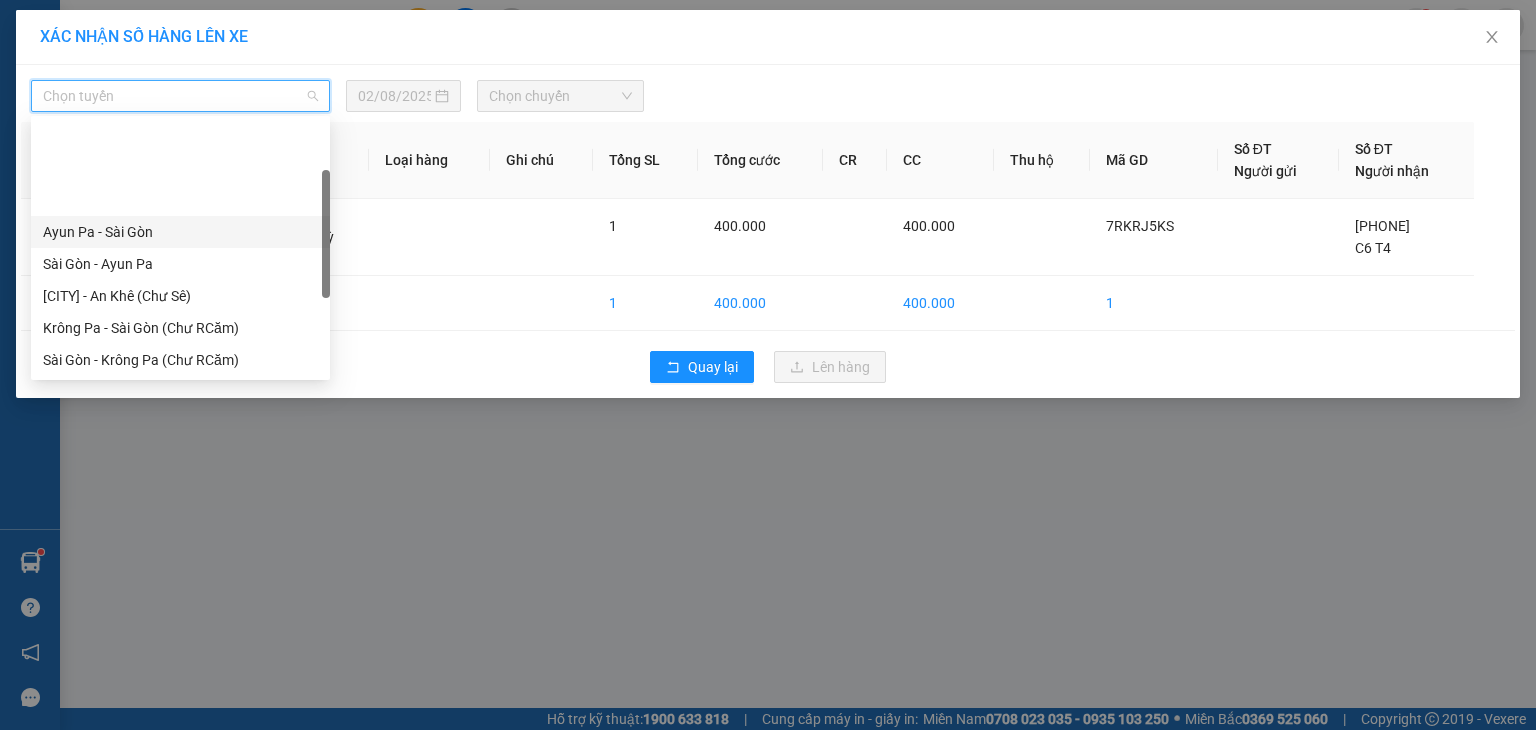 scroll, scrollTop: 200, scrollLeft: 0, axis: vertical 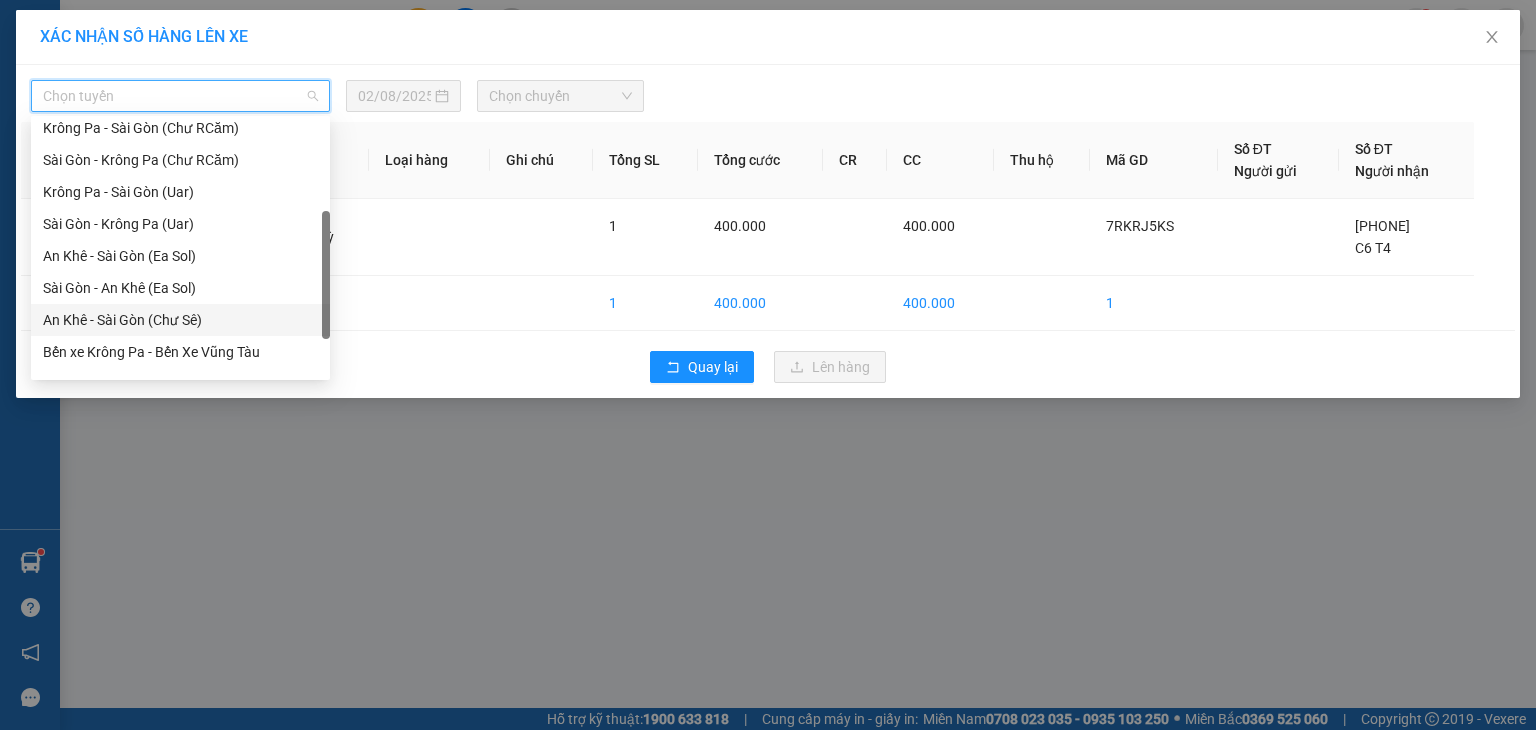 click on "An Khê - Sài Gòn (Chư Sê)" at bounding box center (180, 320) 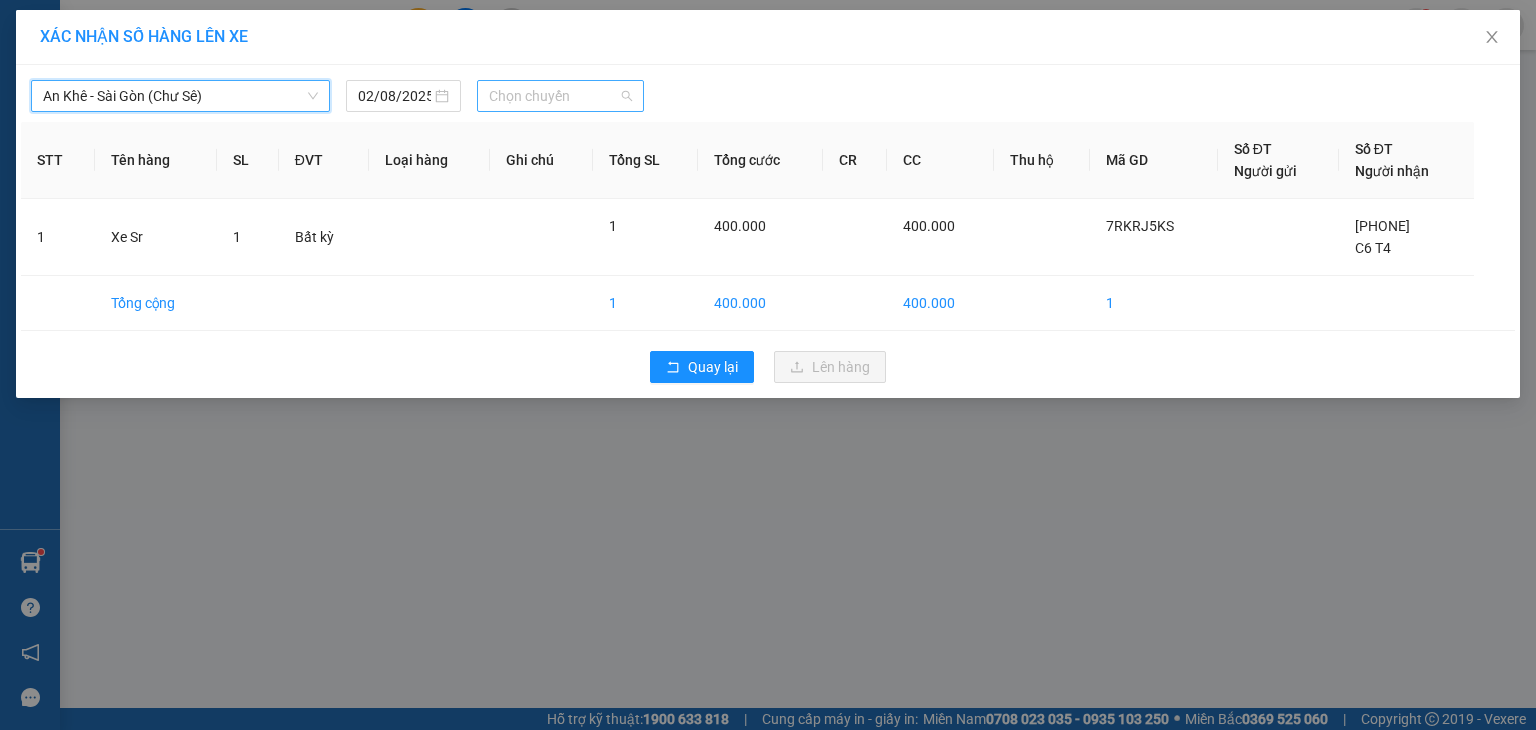 click on "Chọn chuyến" at bounding box center (561, 96) 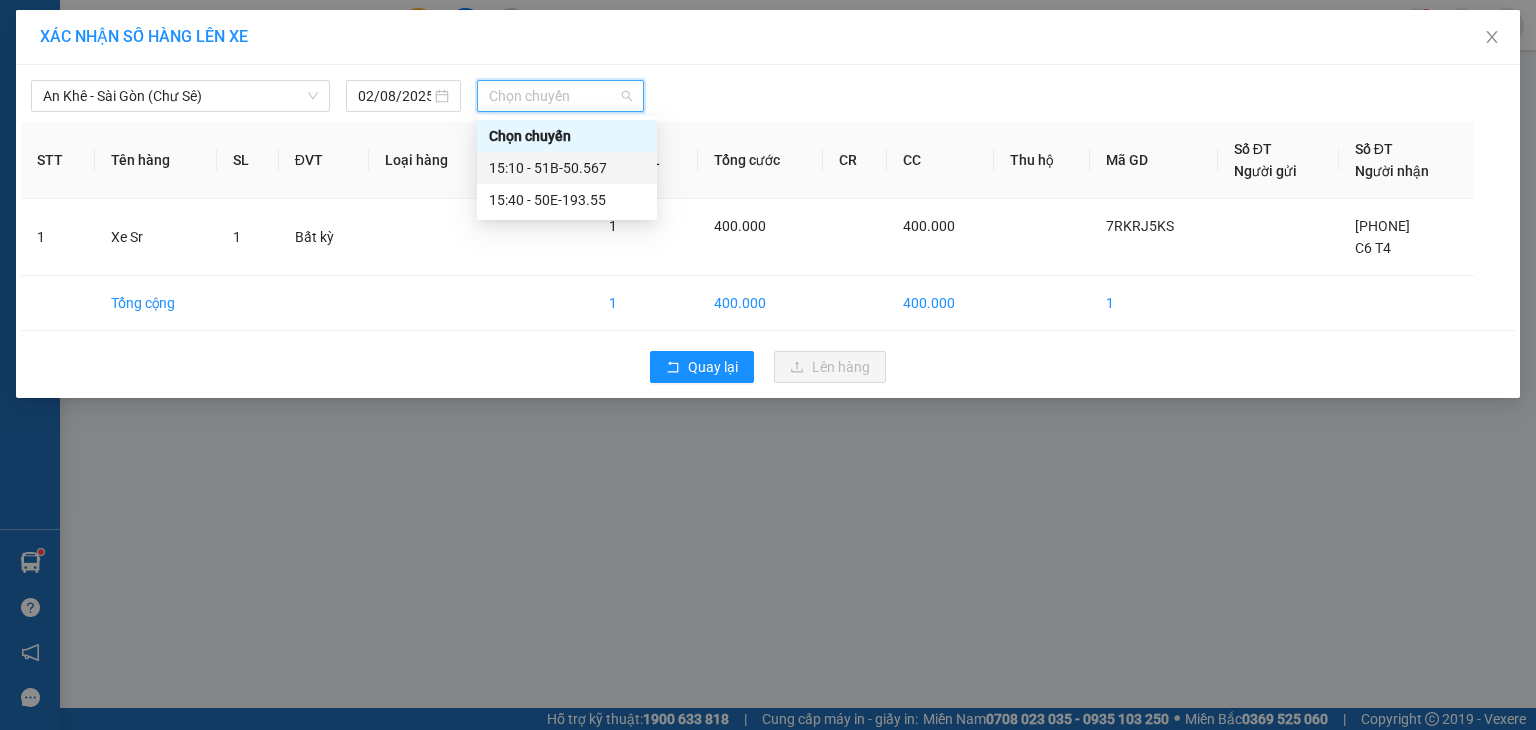 click on "15:10     - 51B-50.567" at bounding box center (567, 168) 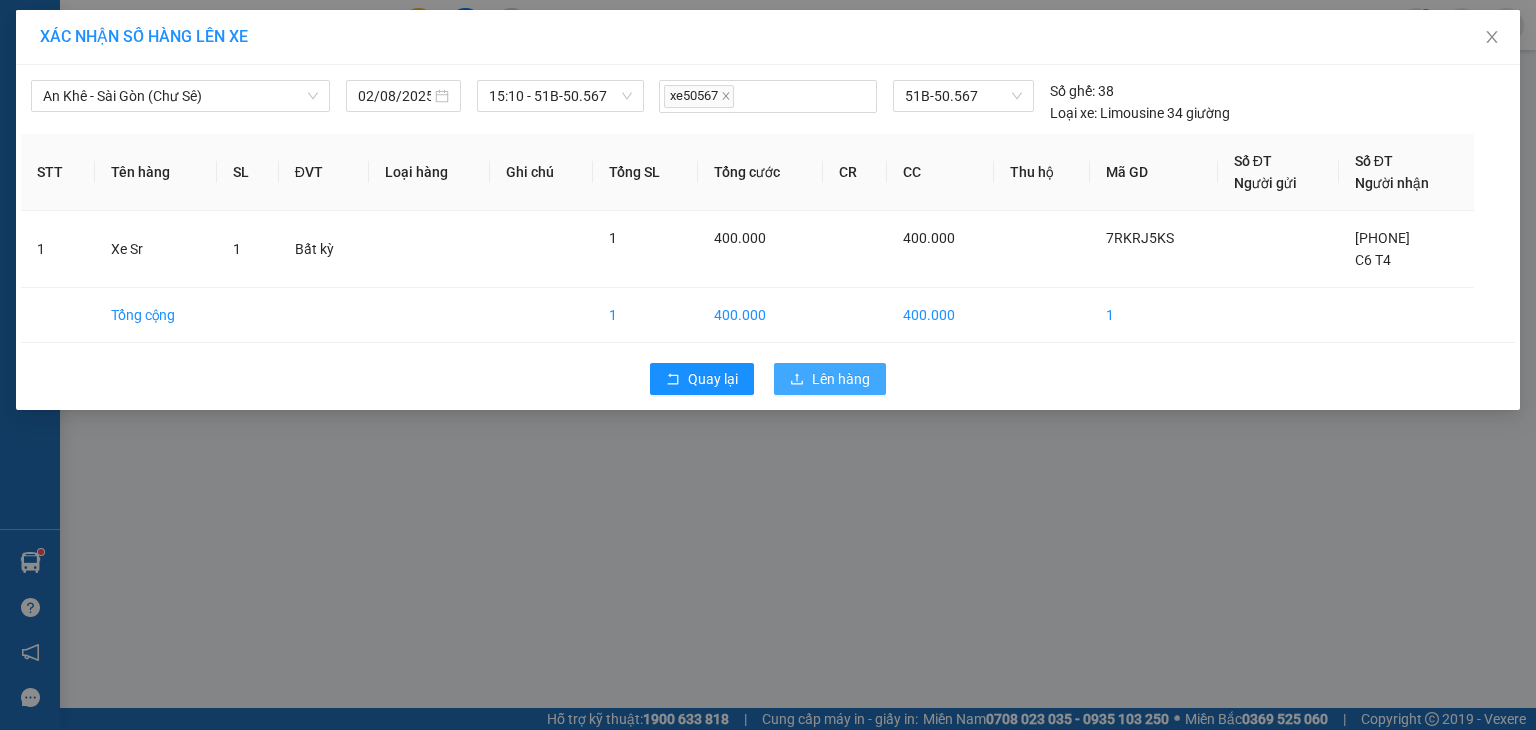click on "Lên hàng" at bounding box center (841, 379) 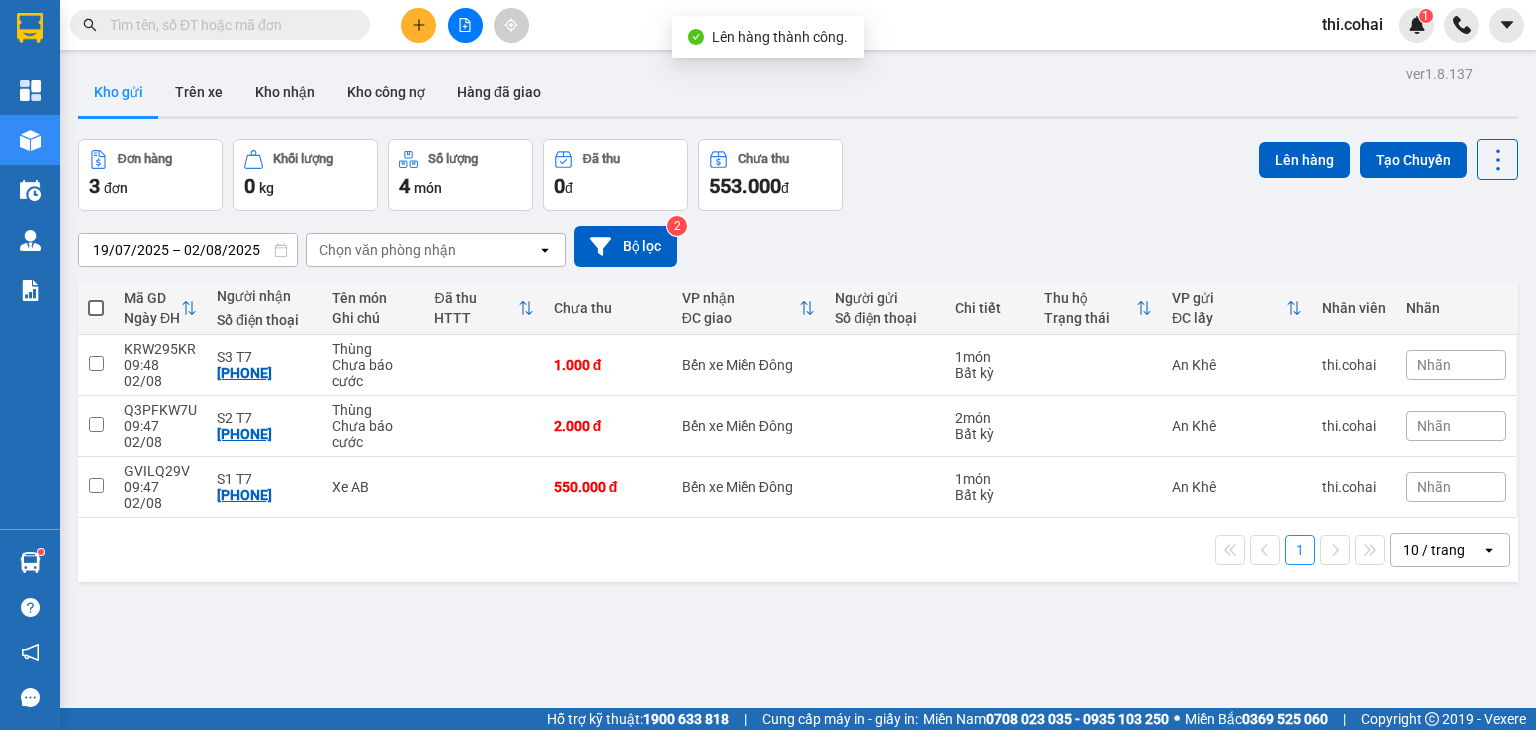 click at bounding box center [96, 308] 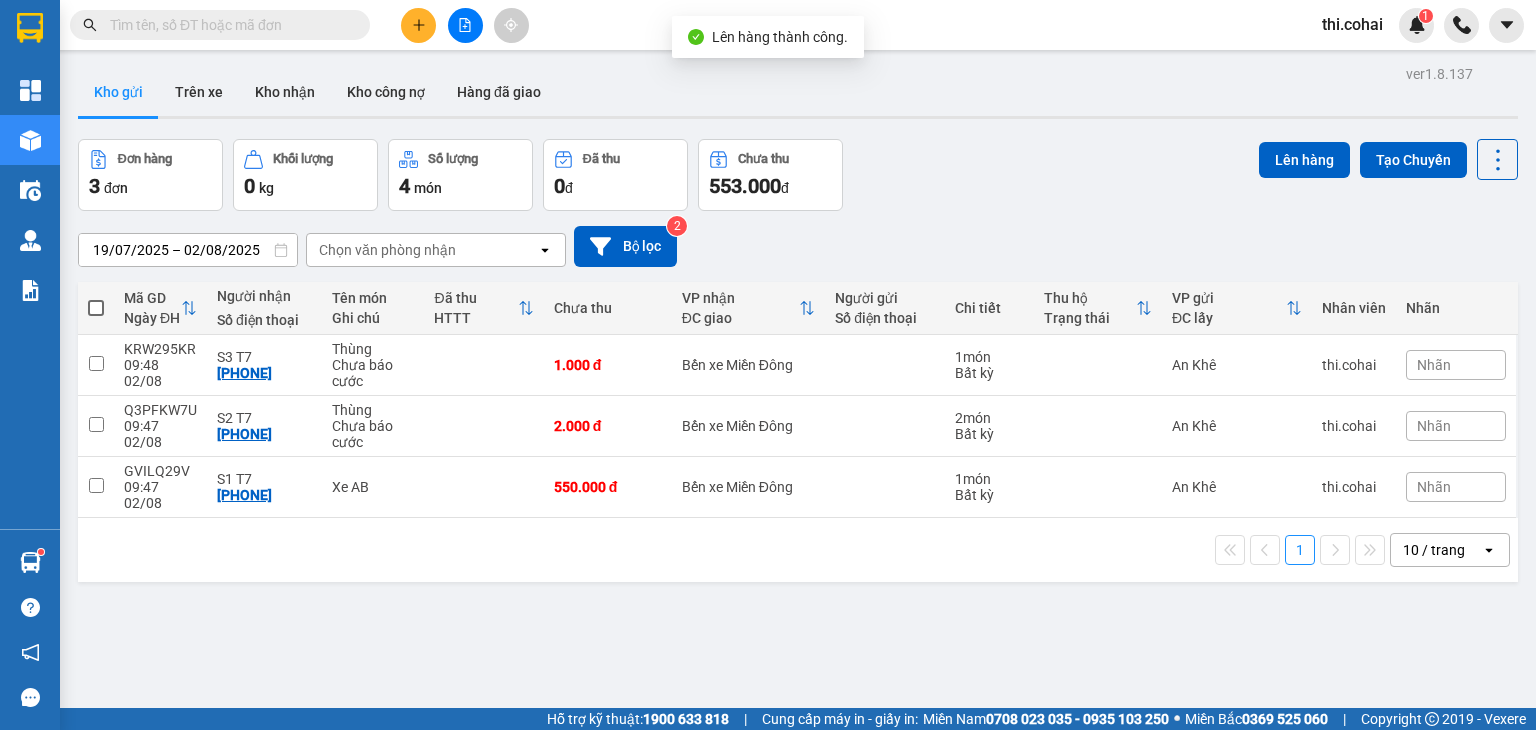 click at bounding box center (96, 298) 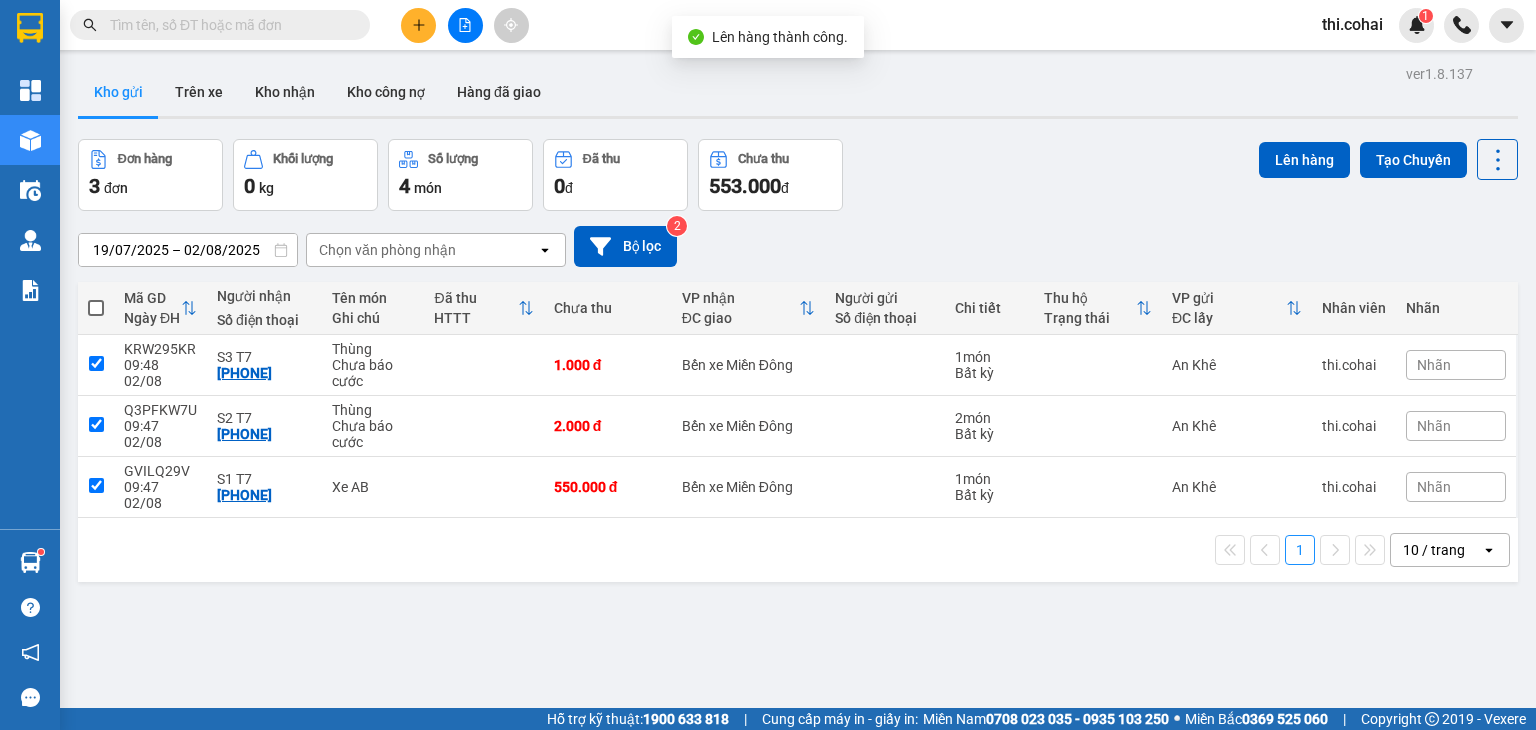 checkbox on "true" 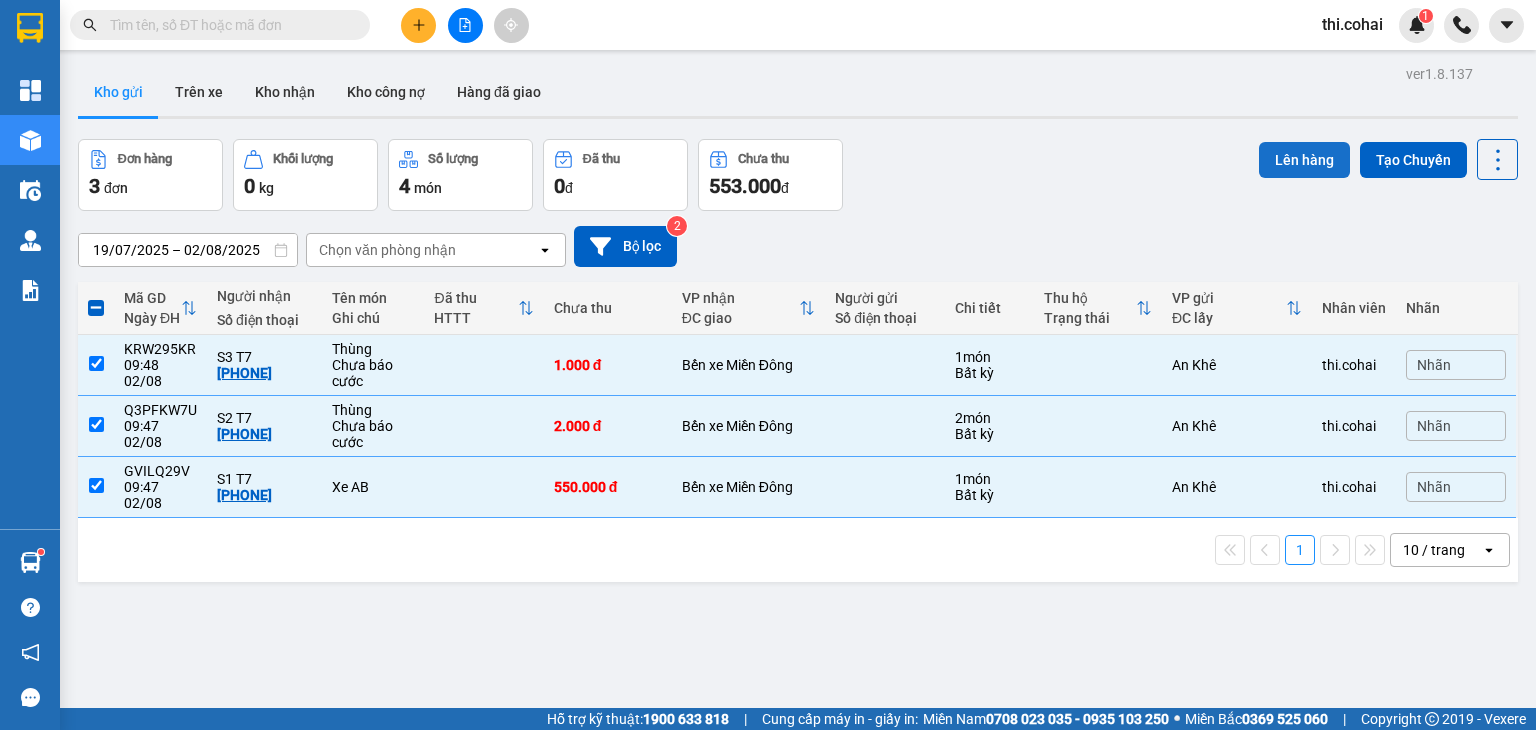 click on "Lên hàng" at bounding box center [1304, 160] 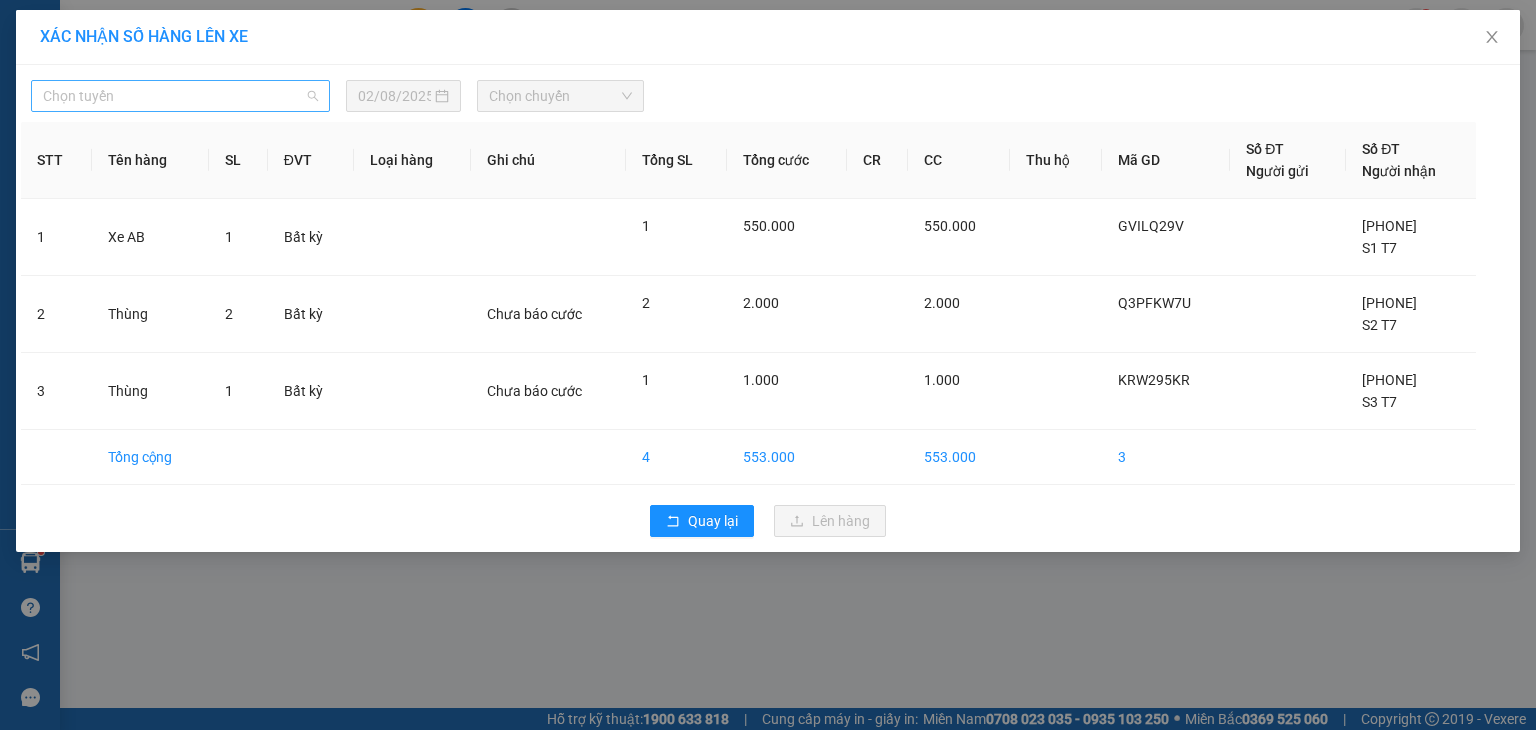 click on "Chọn tuyến" at bounding box center [180, 96] 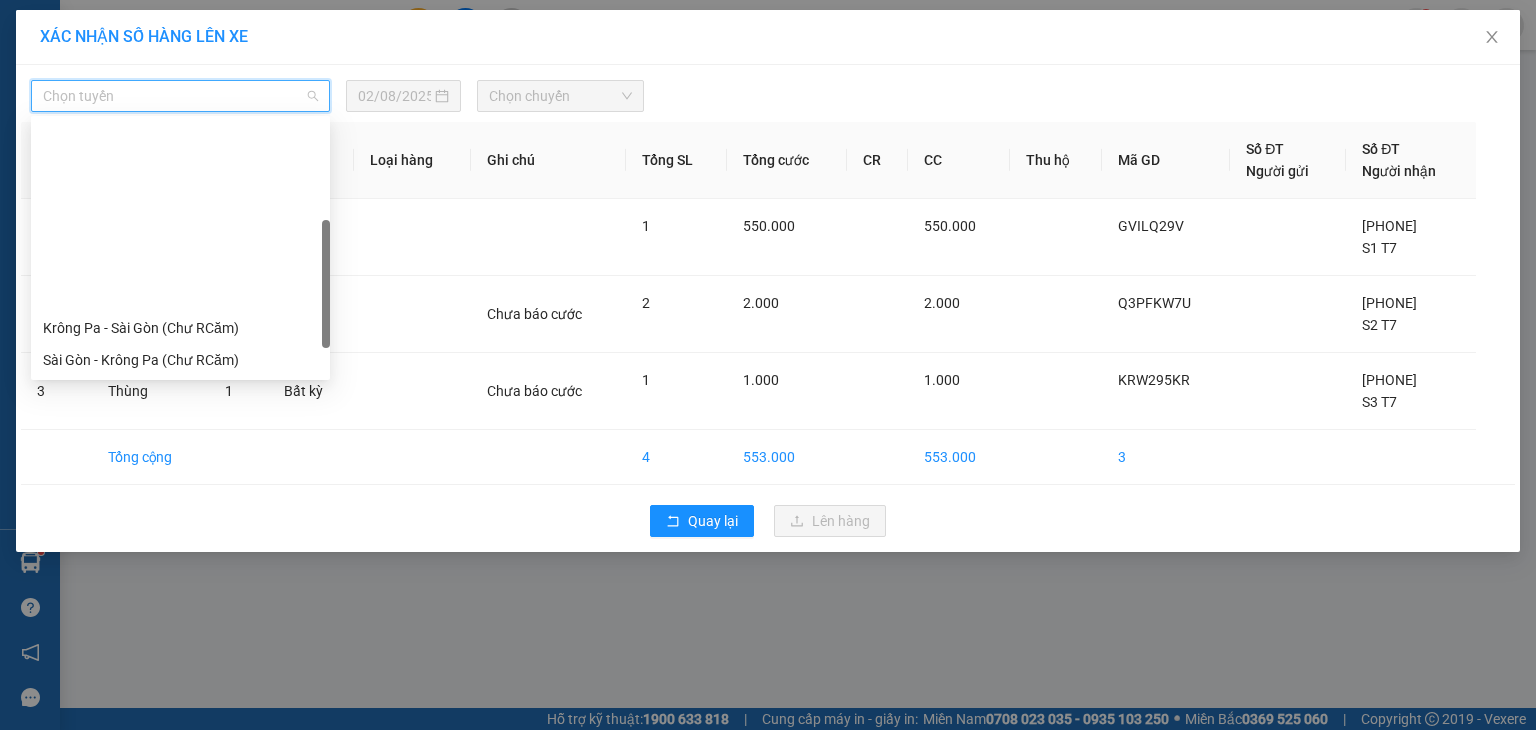 scroll, scrollTop: 280, scrollLeft: 0, axis: vertical 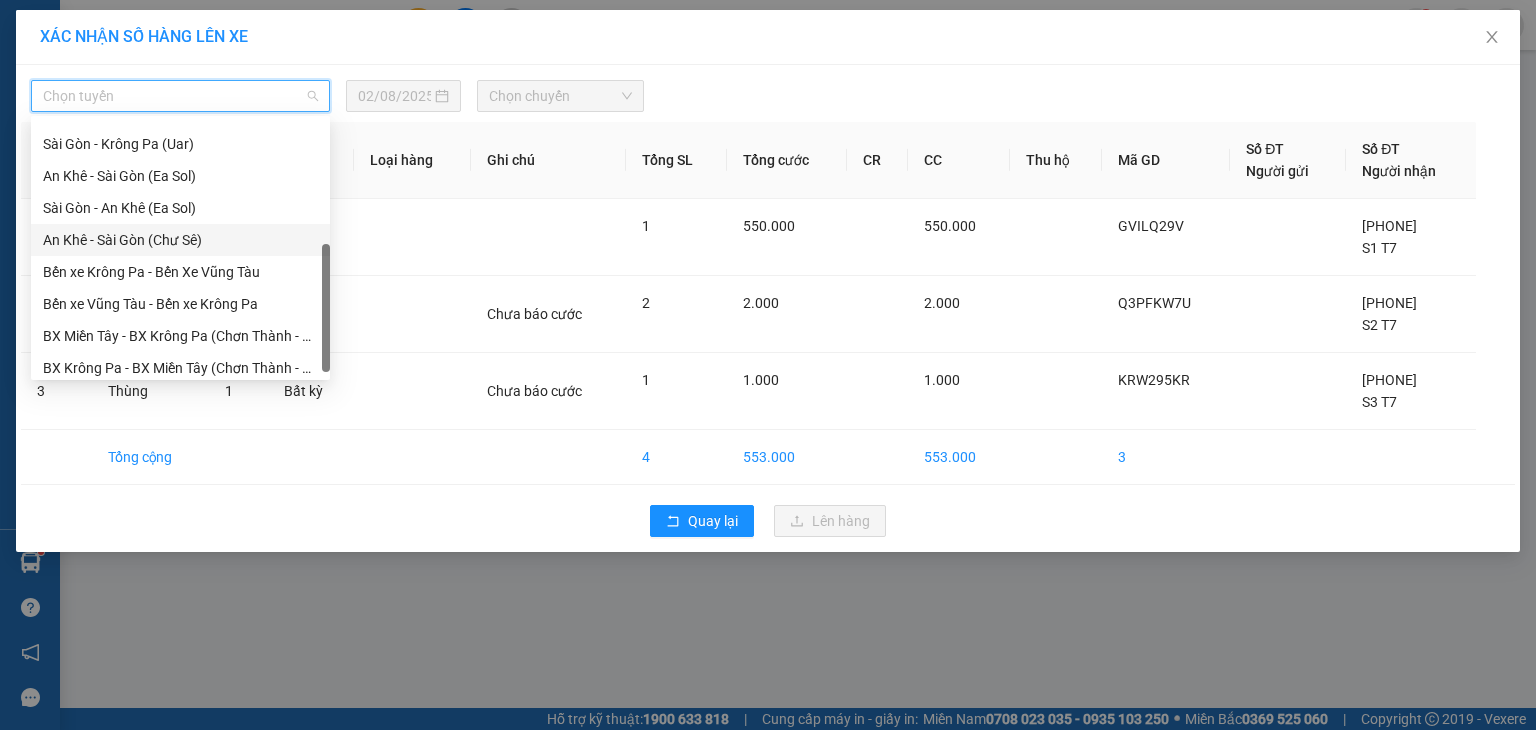 click on "An Khê - Sài Gòn (Chư Sê)" at bounding box center (180, 240) 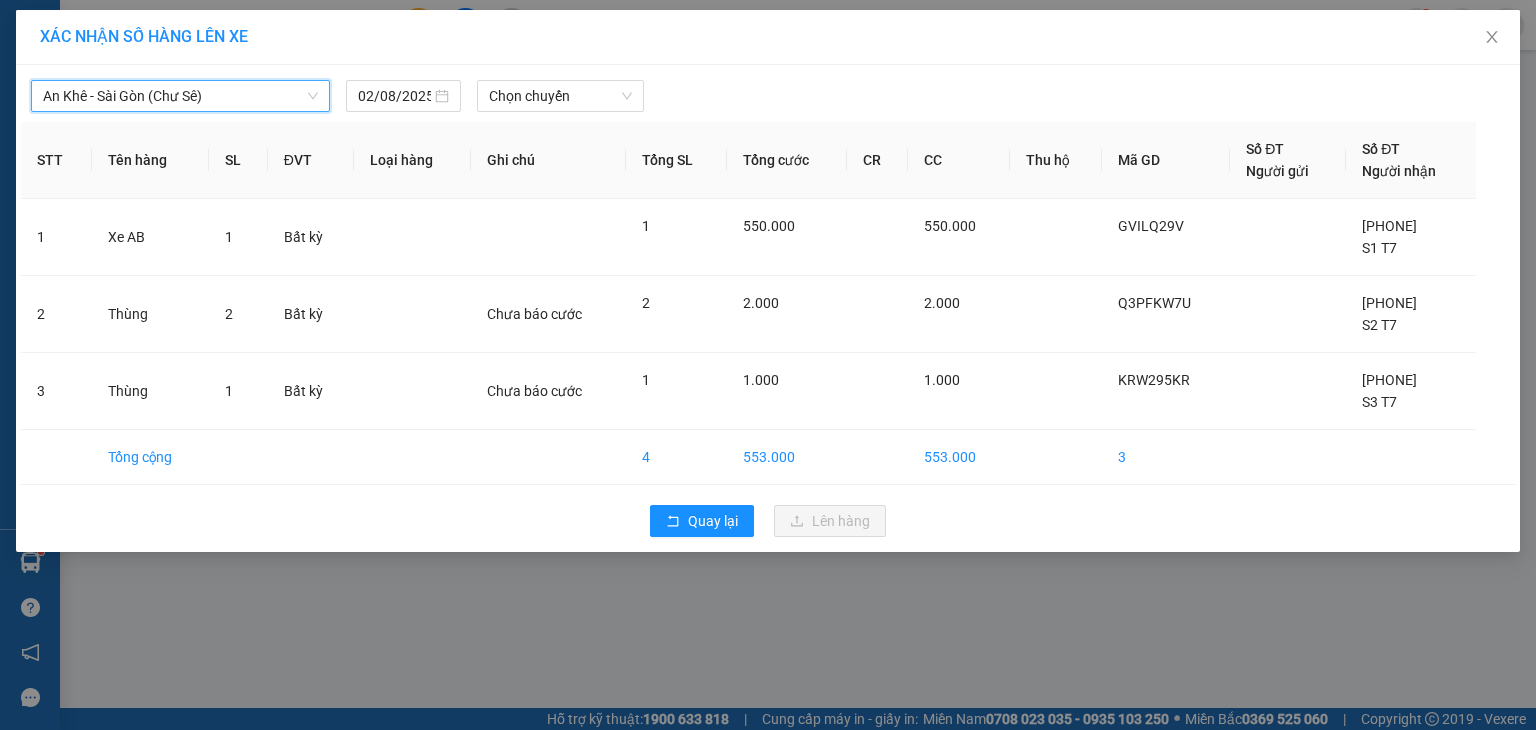 drag, startPoint x: 578, startPoint y: 95, endPoint x: 574, endPoint y: 113, distance: 18.439089 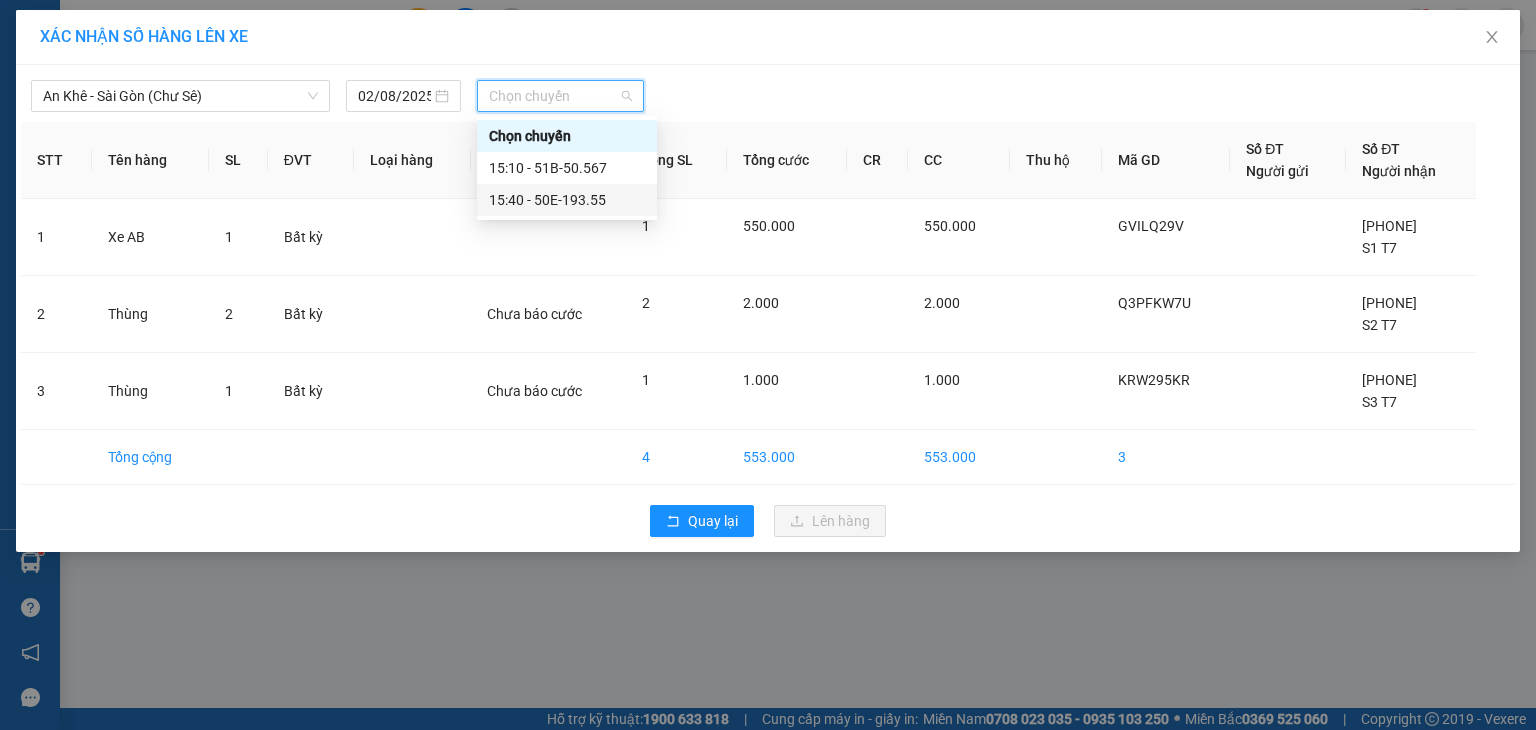 click on "15:40     - 50E-193.55" at bounding box center [567, 200] 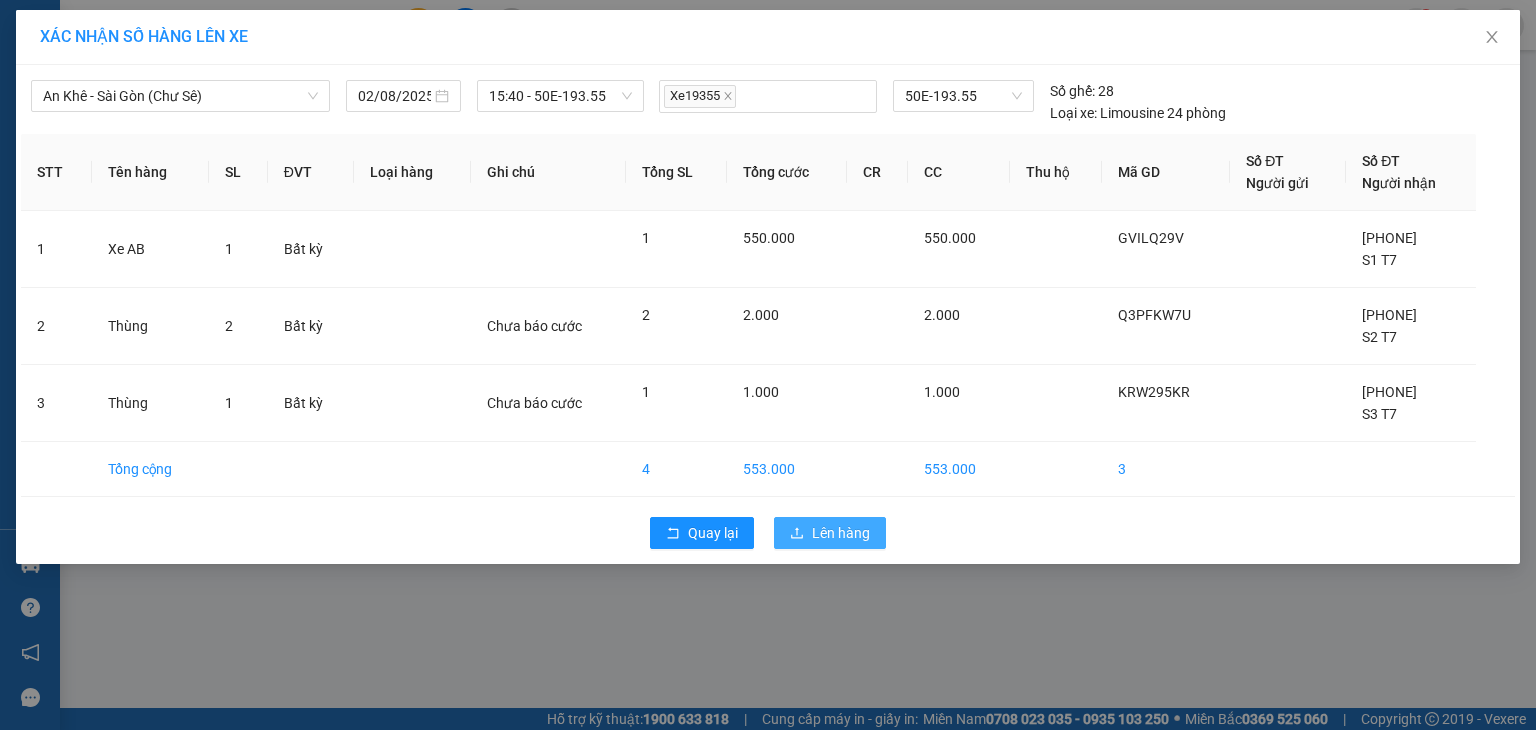 click on "Lên hàng" at bounding box center [830, 533] 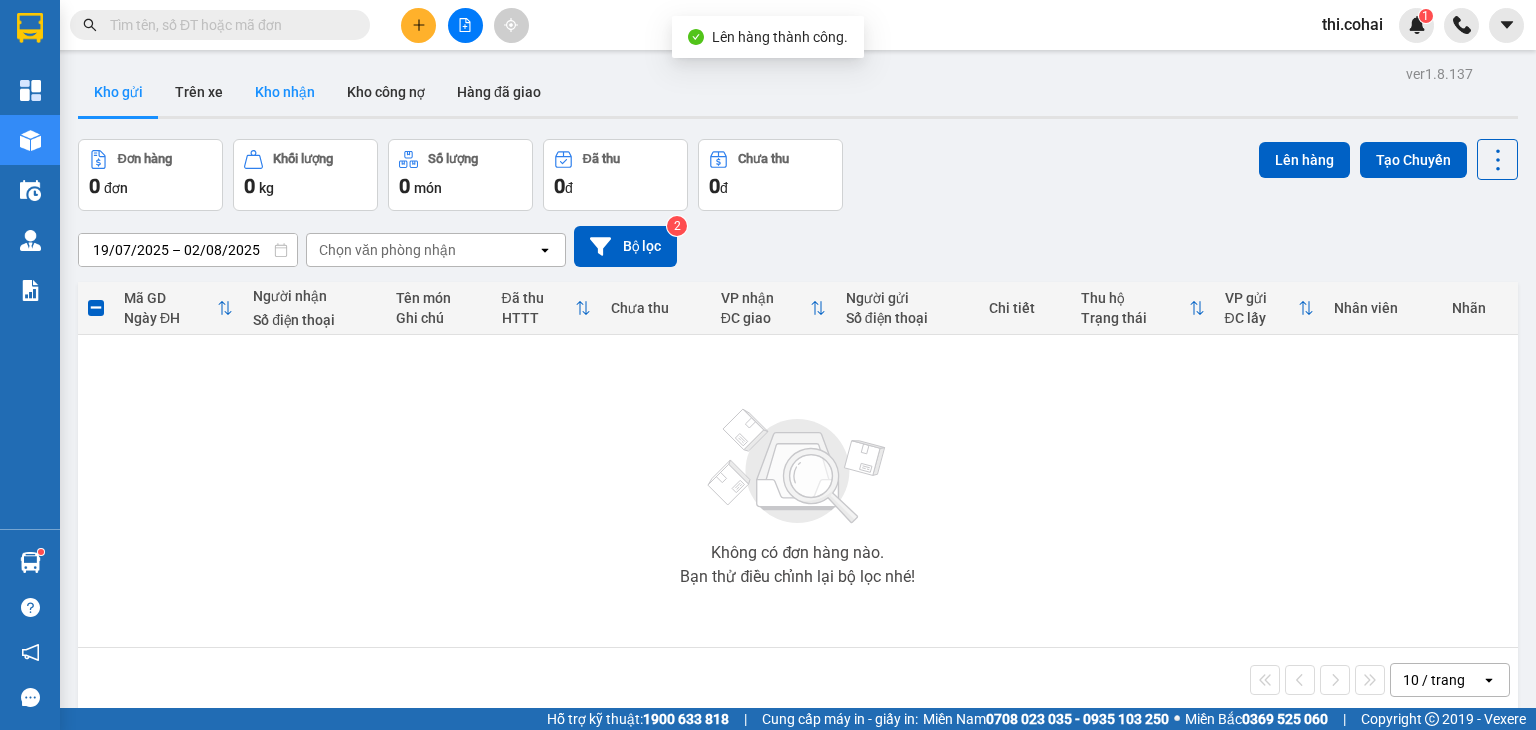 click on "Kho nhận" at bounding box center [285, 92] 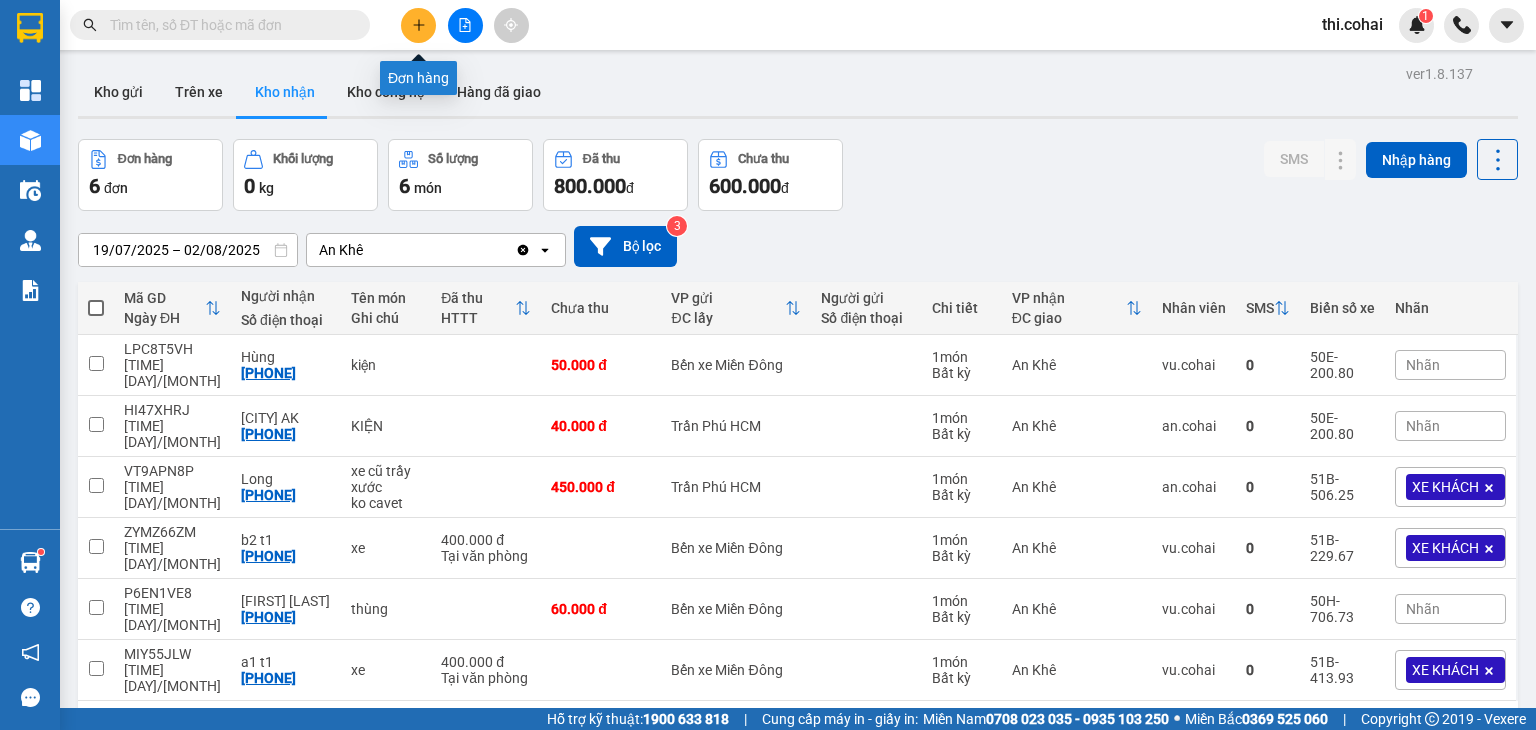 click at bounding box center (418, 25) 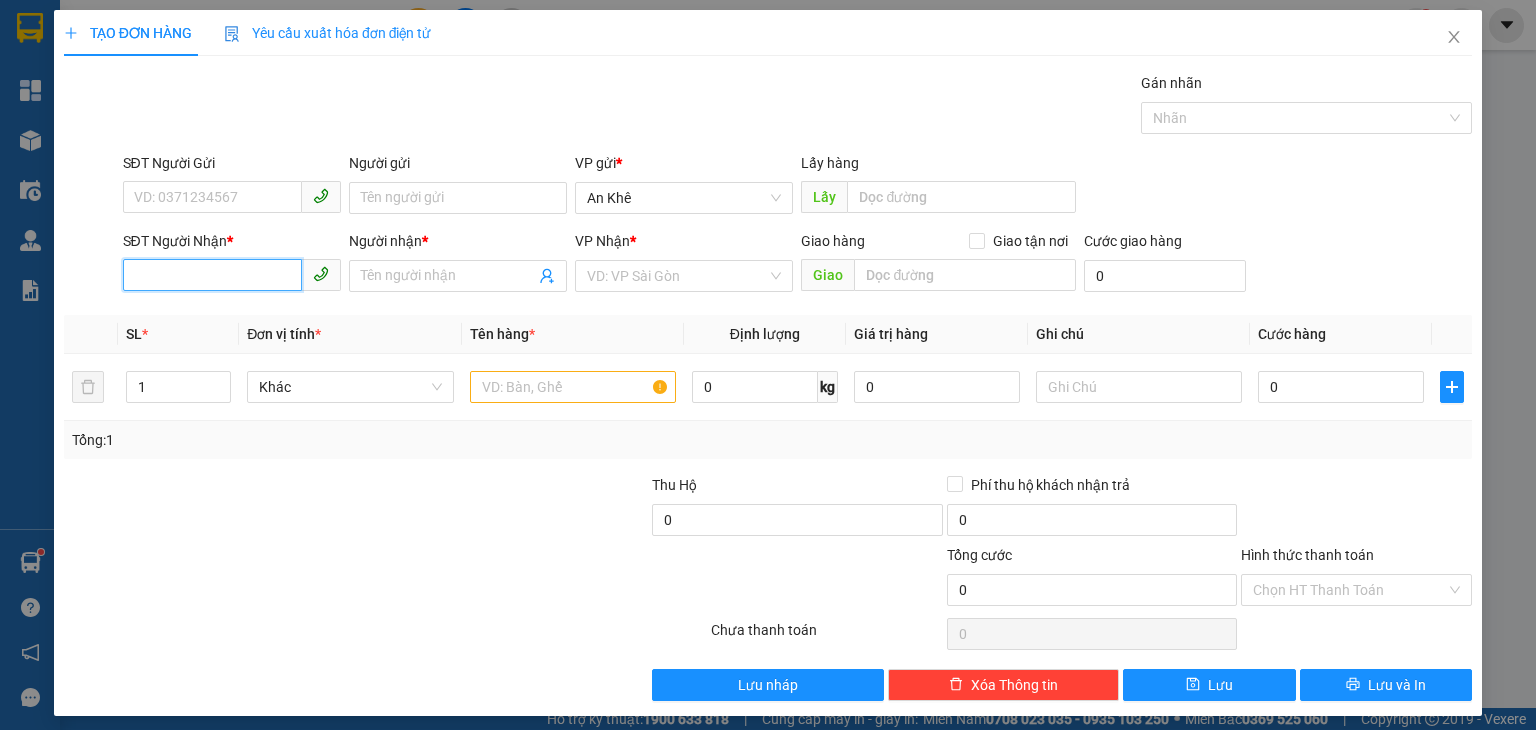 click on "SĐT Người Nhận  *" at bounding box center (212, 275) 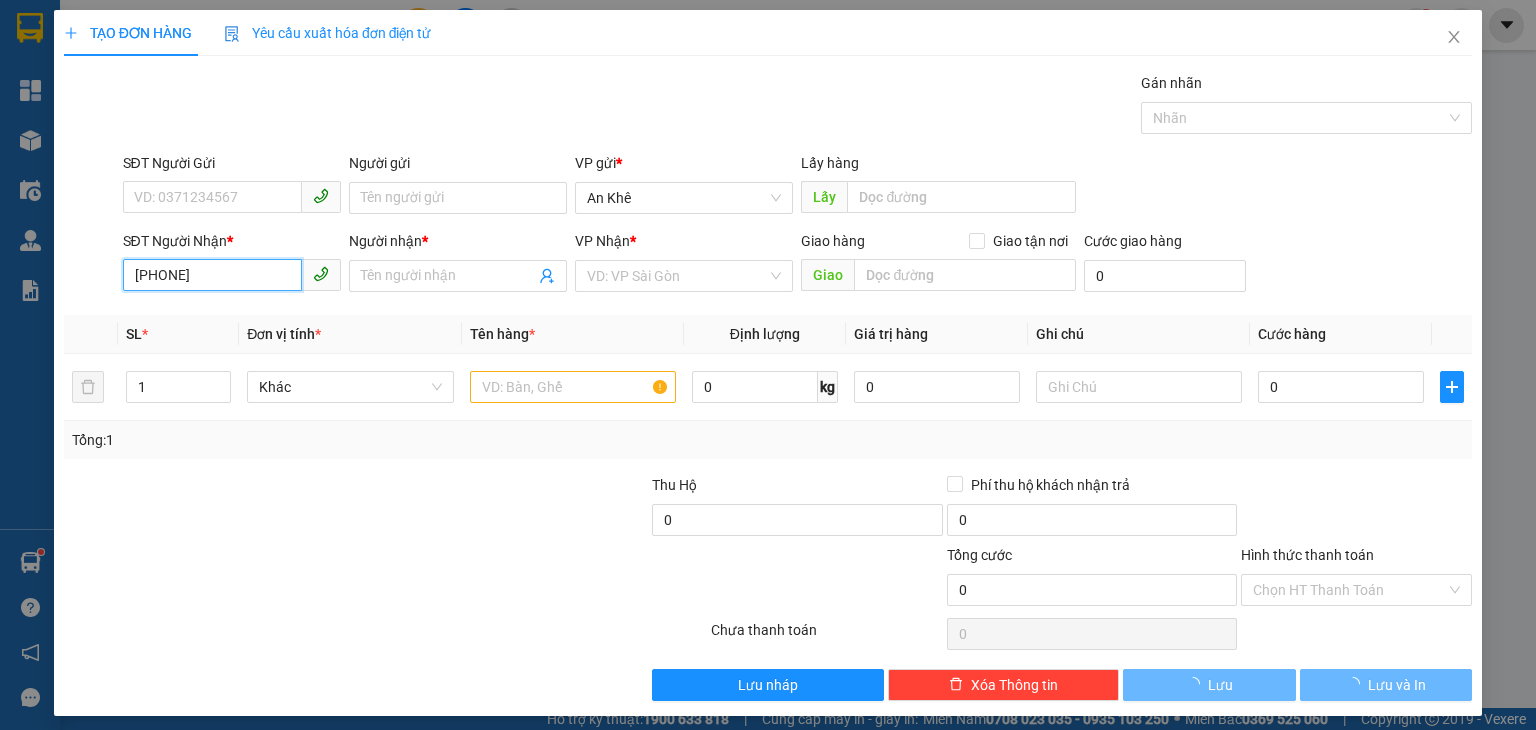 type on "[PHONE]" 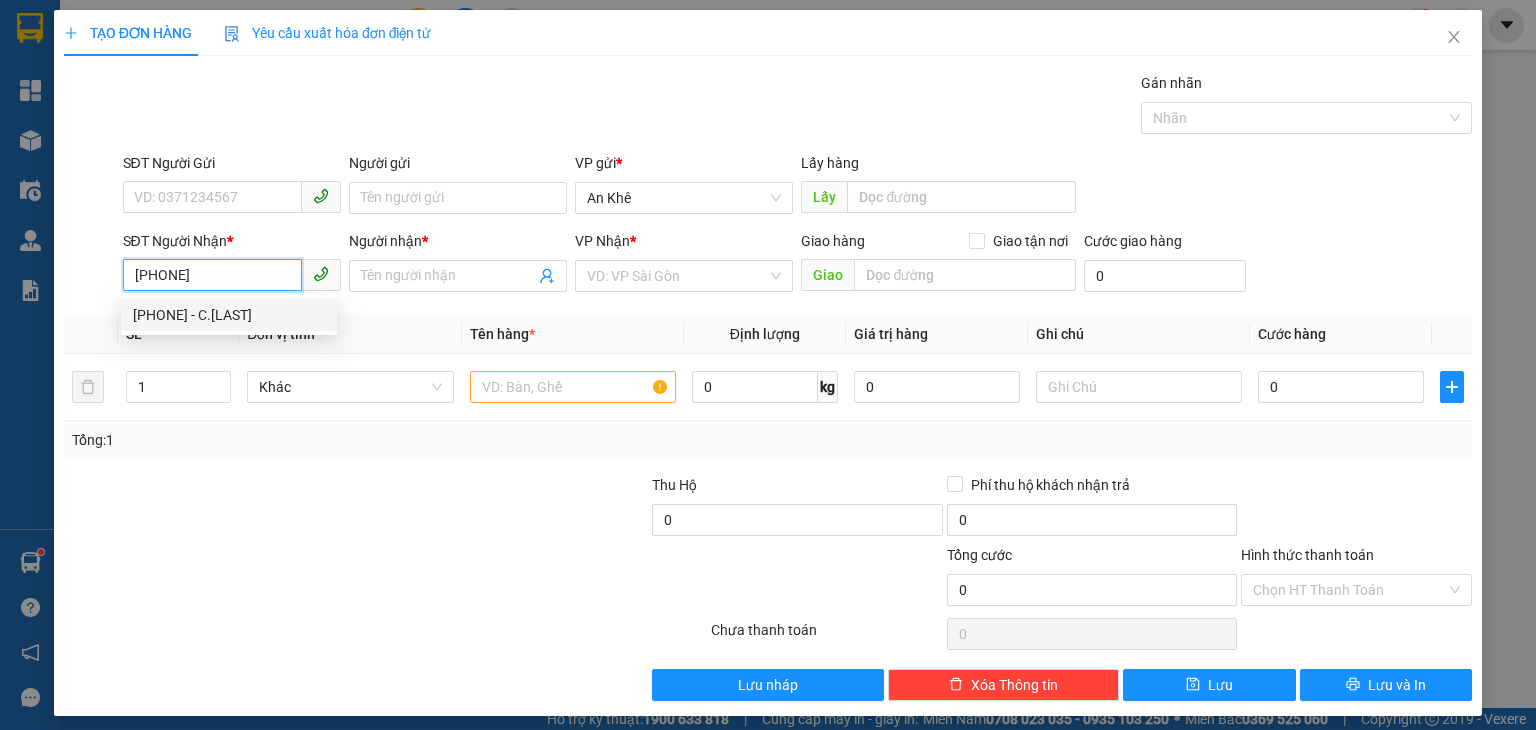 click on "[PHONE] - C.[LAST]" at bounding box center [229, 315] 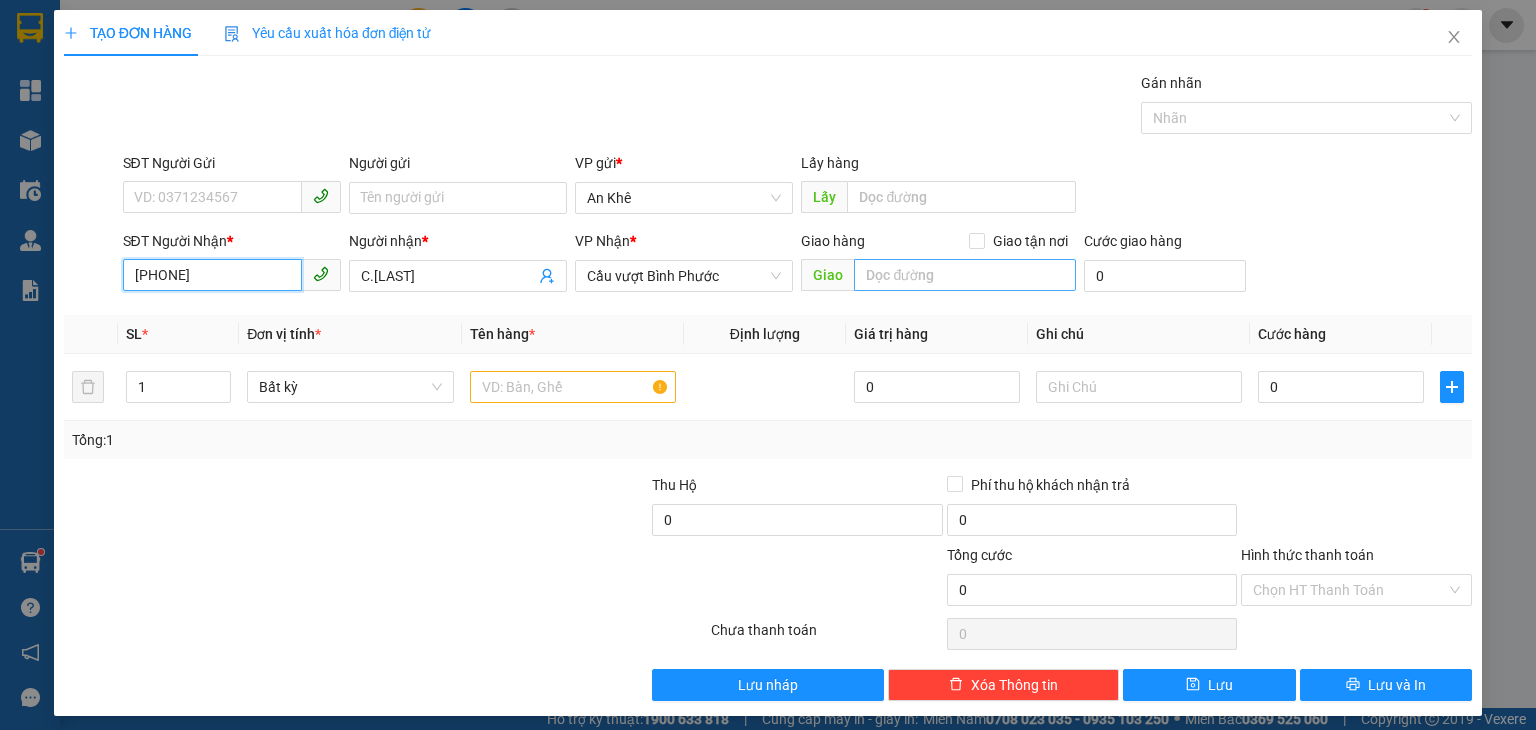 type on "[PHONE]" 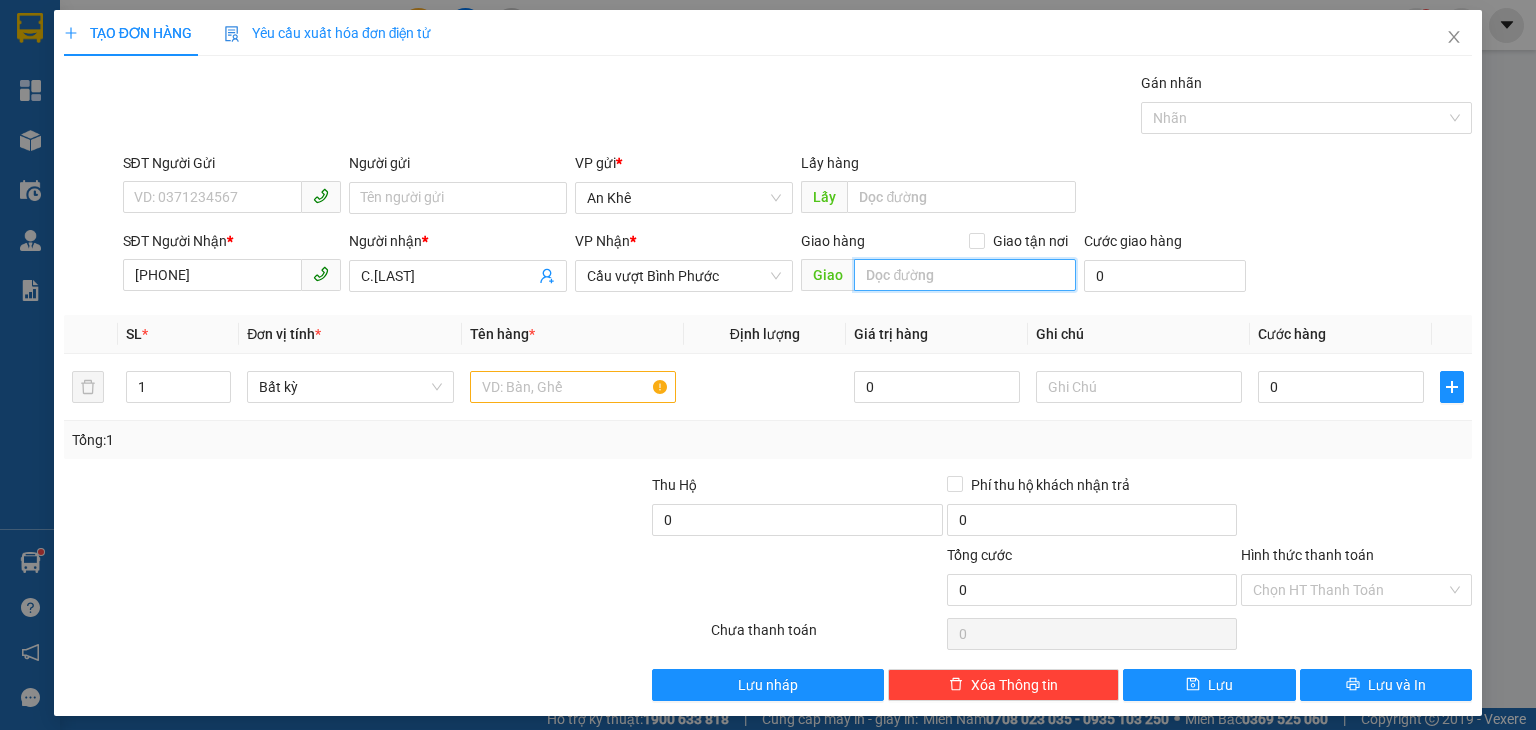 click at bounding box center [965, 275] 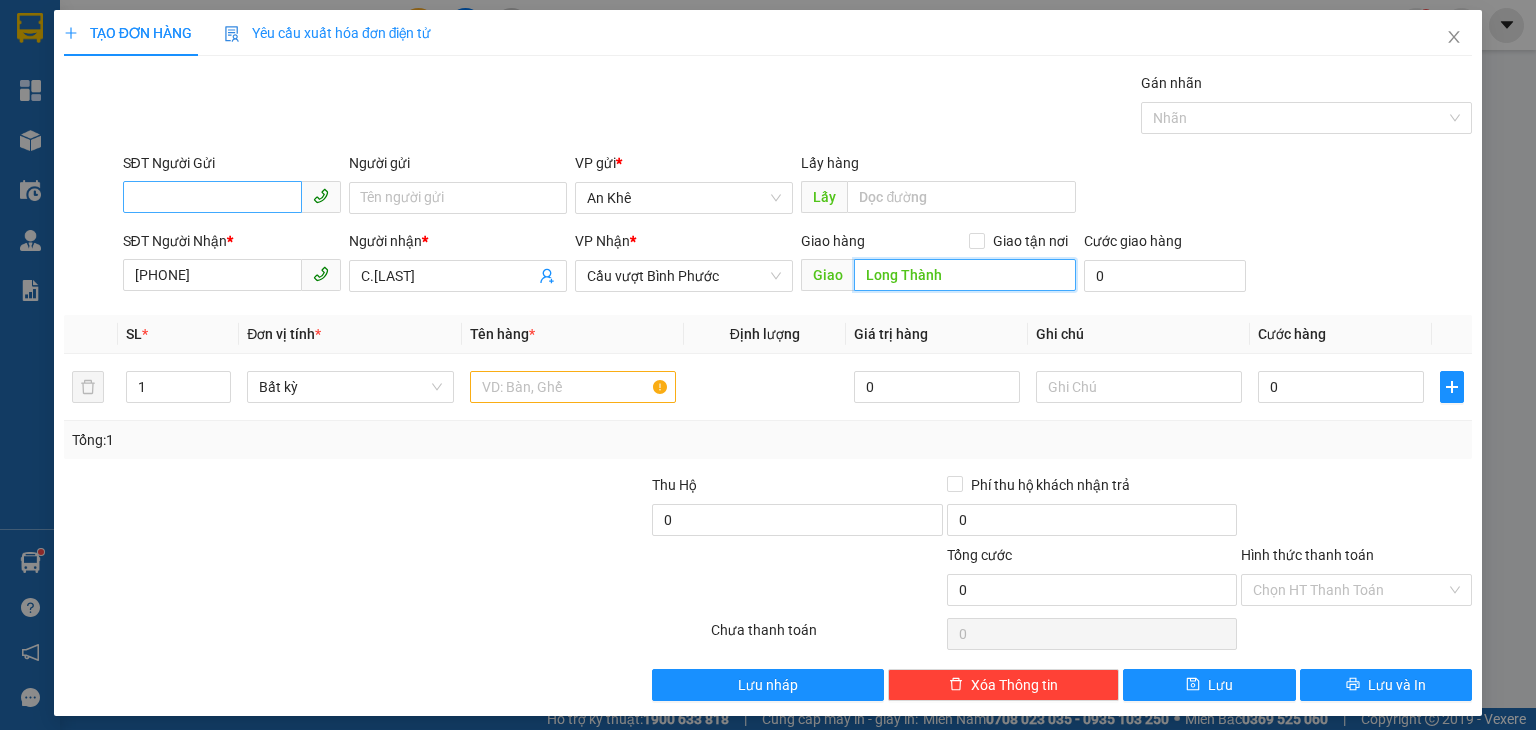 type on "Long Thành" 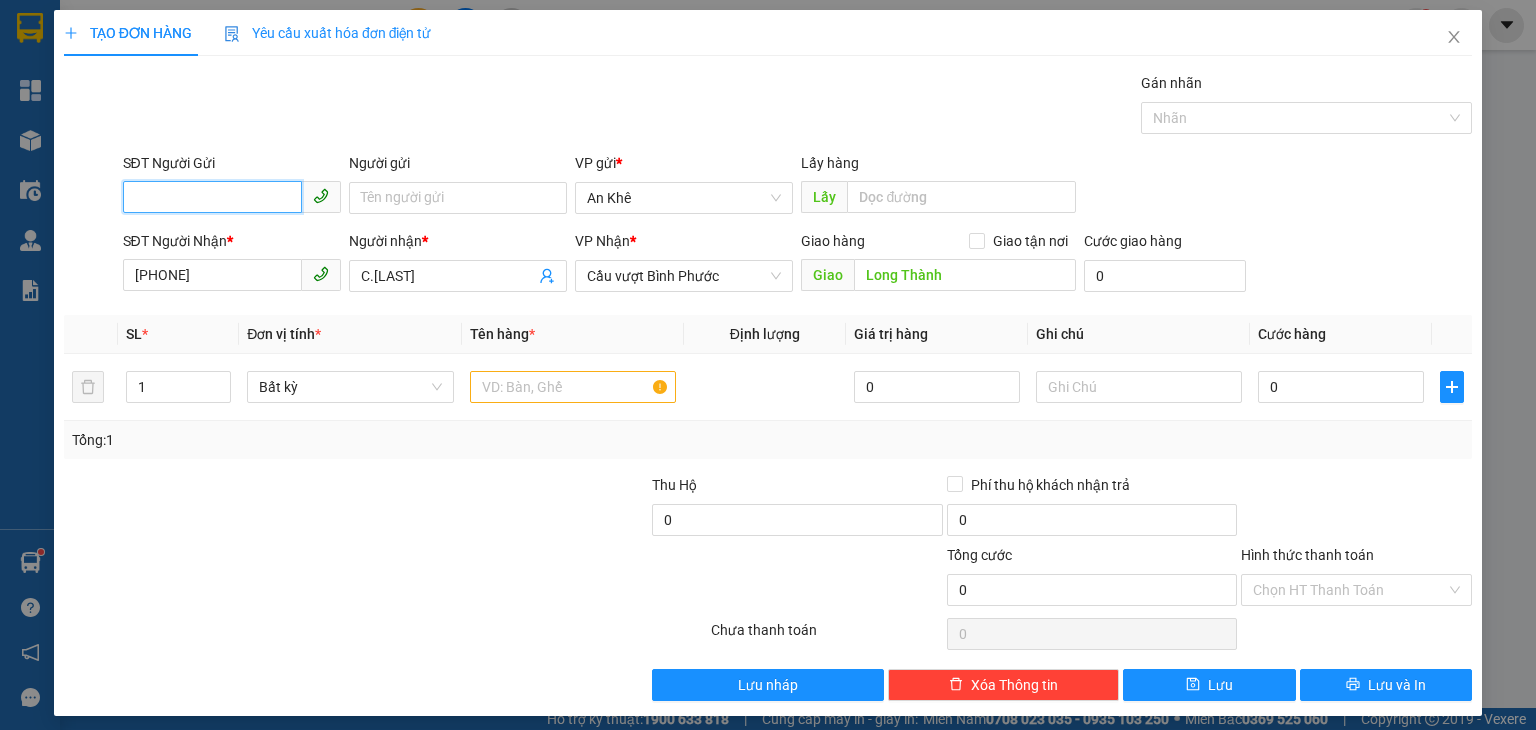 click on "SĐT Người Gửi" at bounding box center [212, 197] 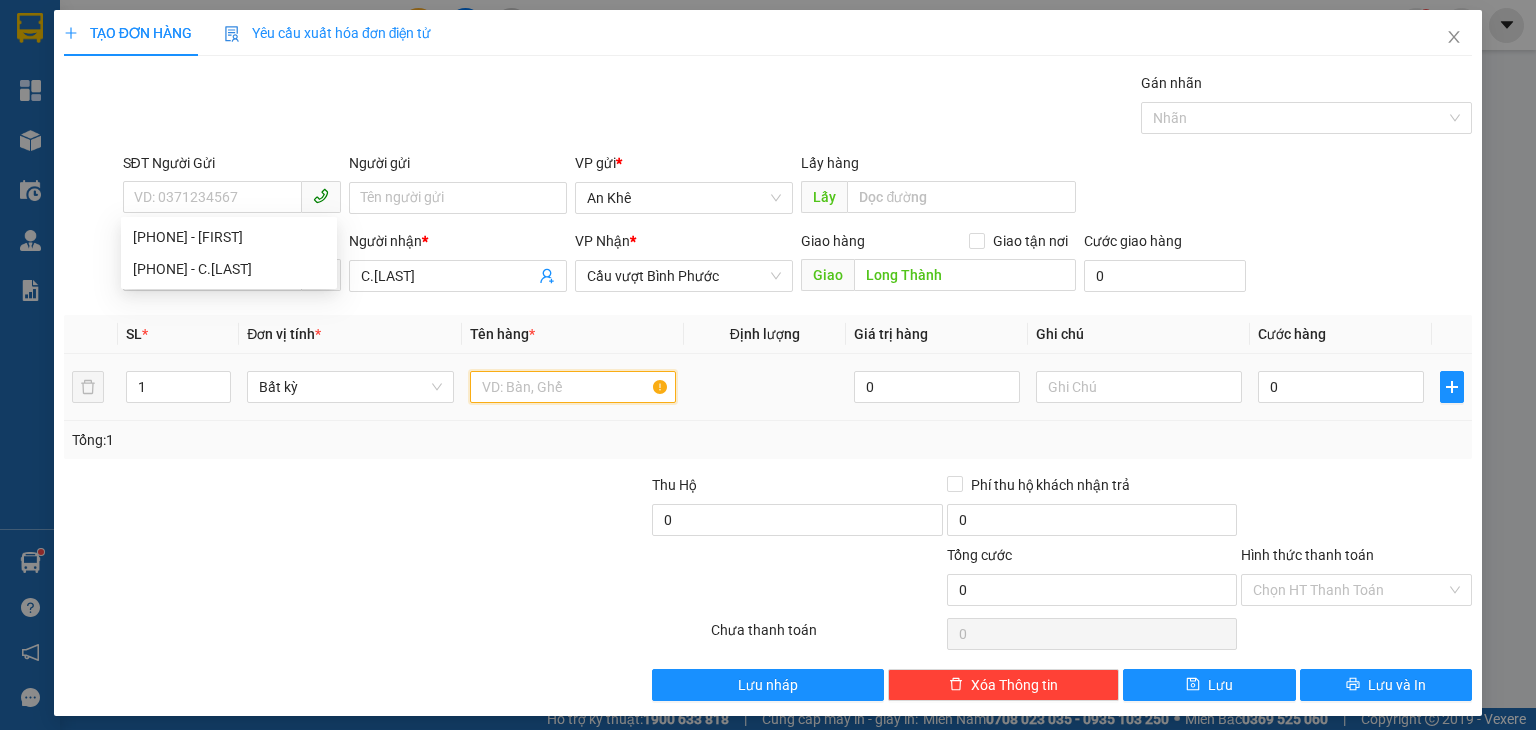 click at bounding box center (573, 387) 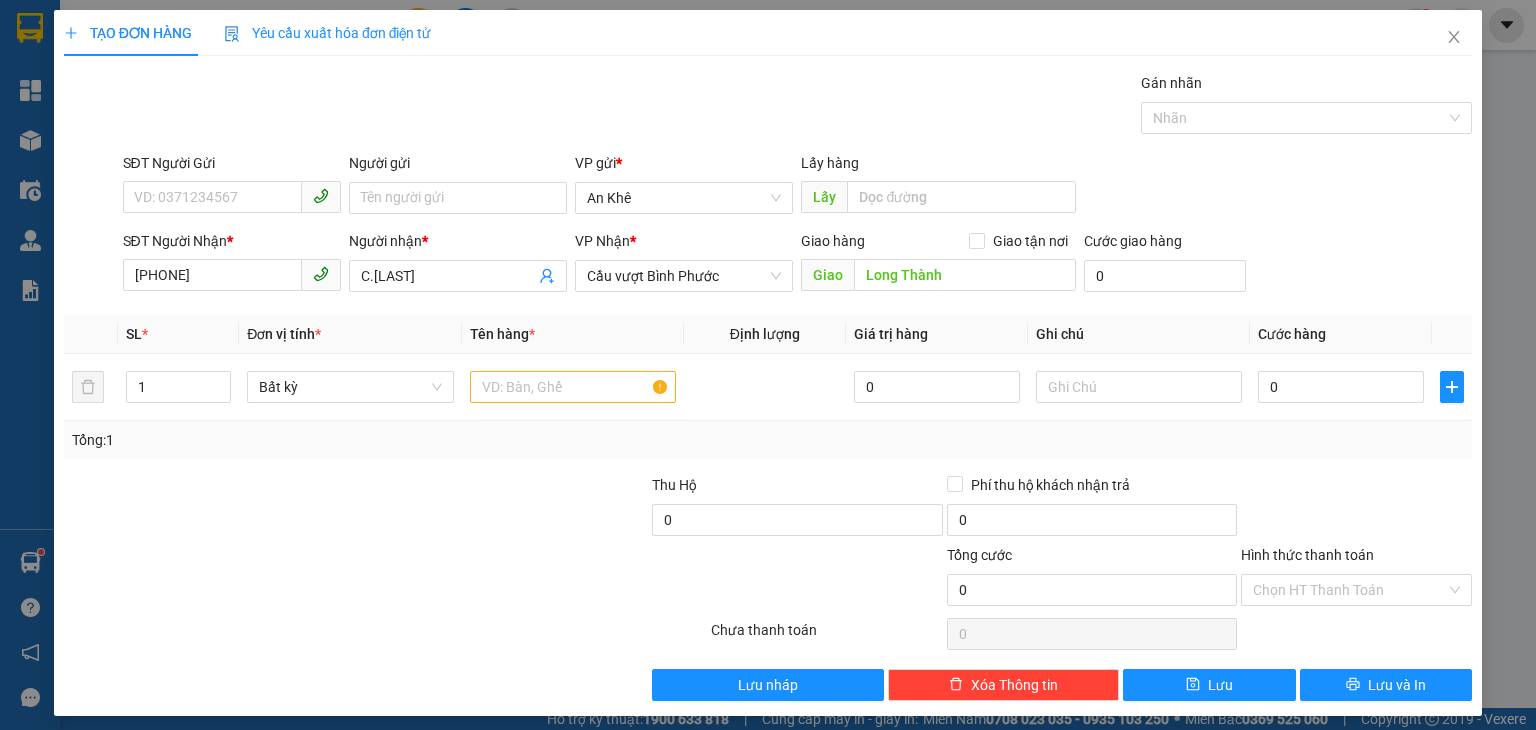click on "SĐT Người Gửi" at bounding box center [232, 167] 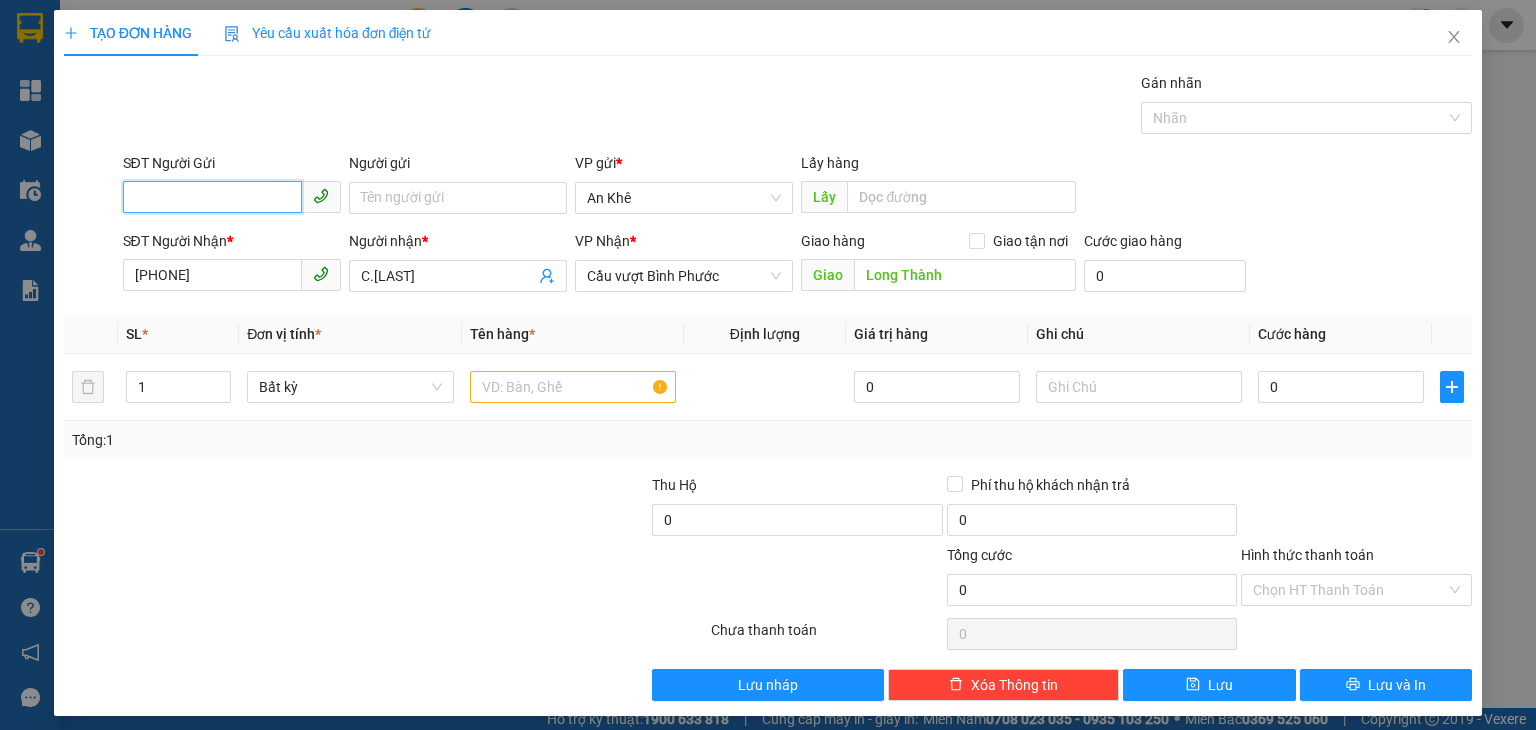 click on "SĐT Người Gửi" at bounding box center (212, 197) 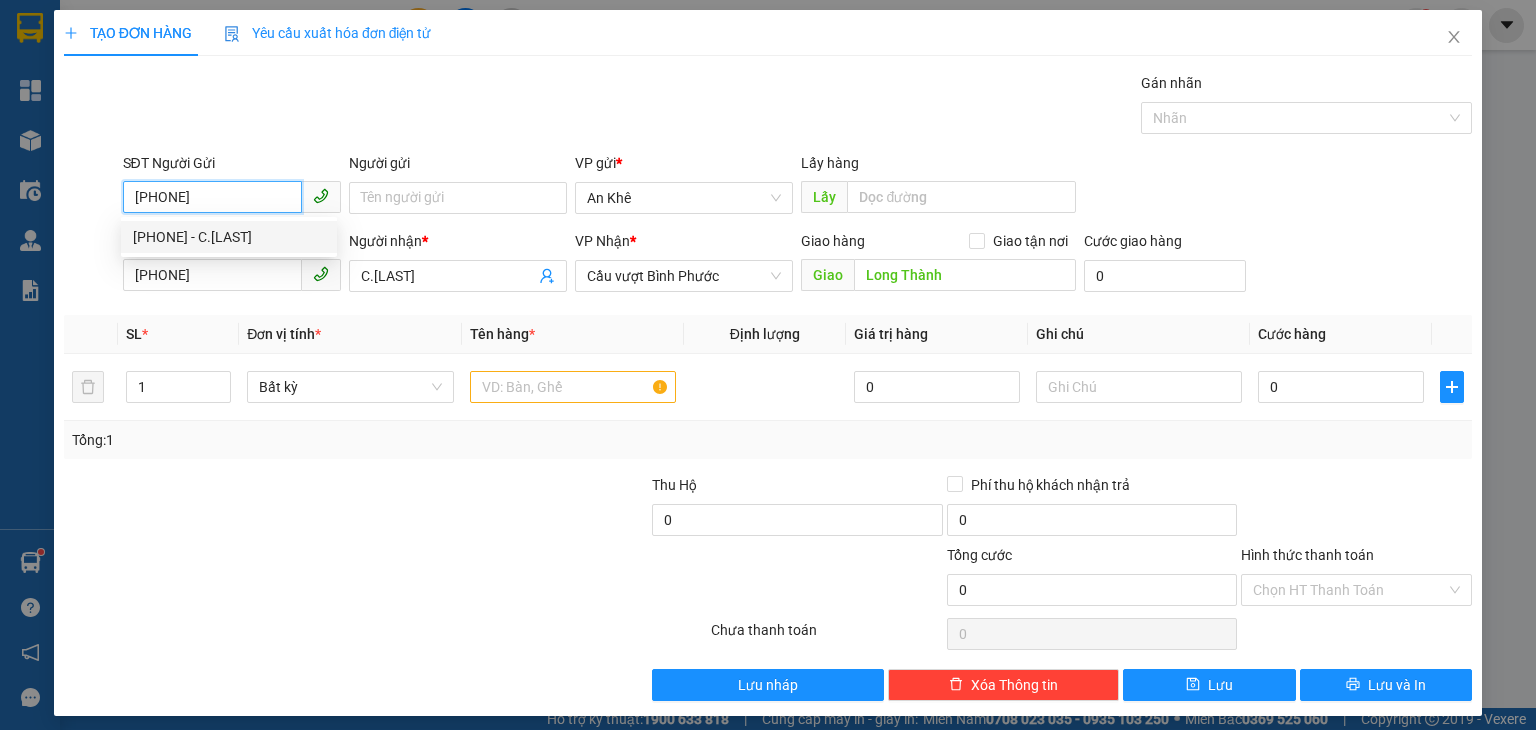 click on "[PHONE] - C.[LAST]" at bounding box center (229, 237) 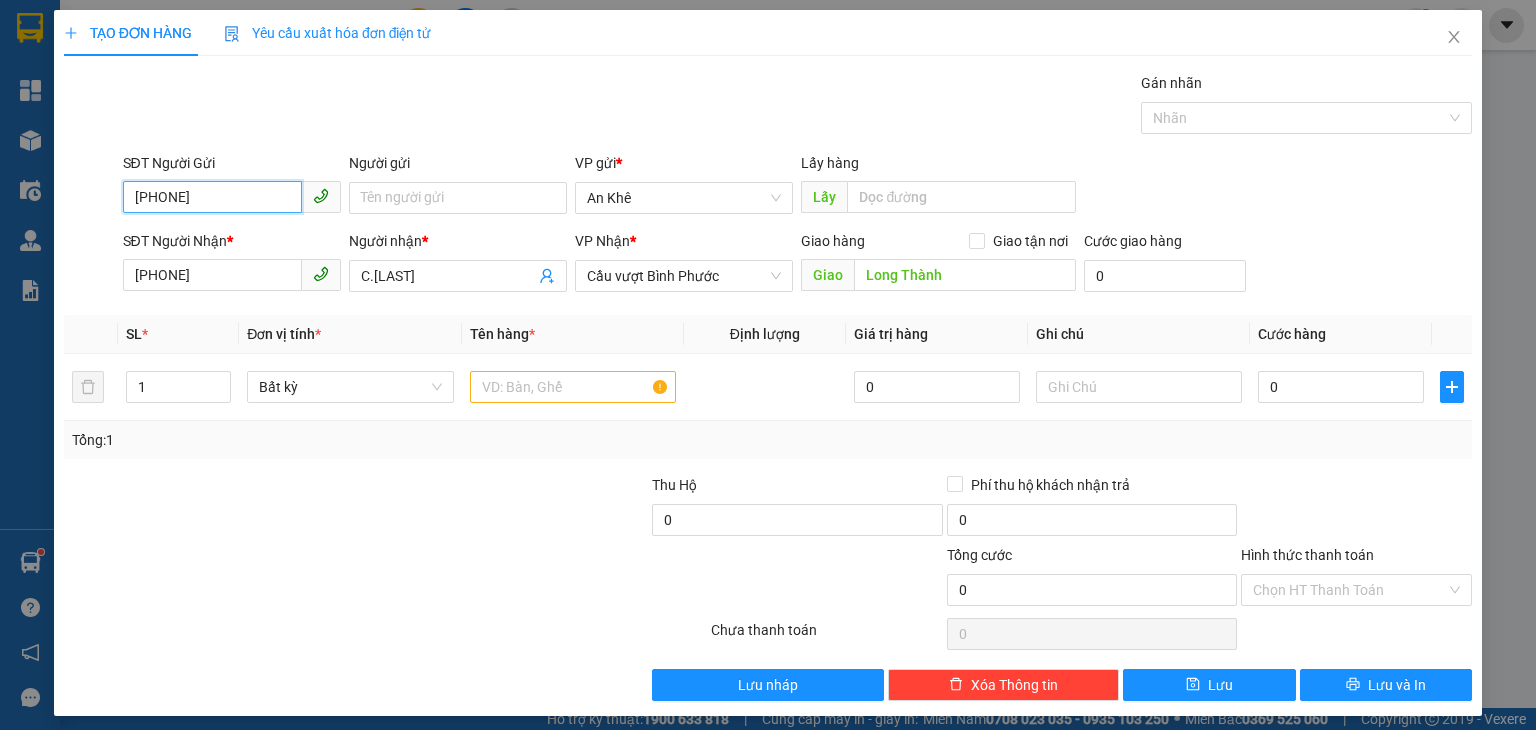 click on "[PHONE]" at bounding box center [212, 197] 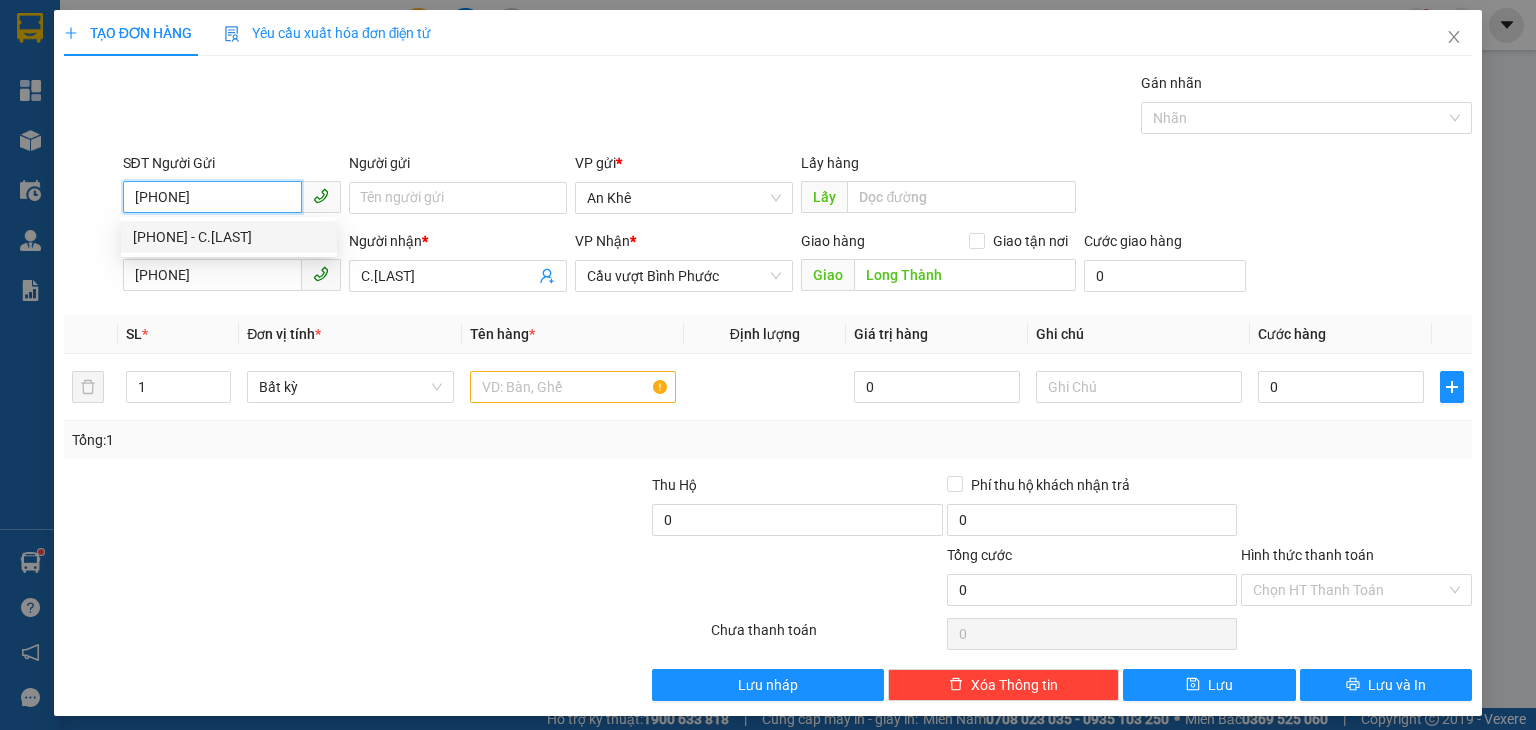 click on "[PHONE] - C.[LAST]" at bounding box center (229, 237) 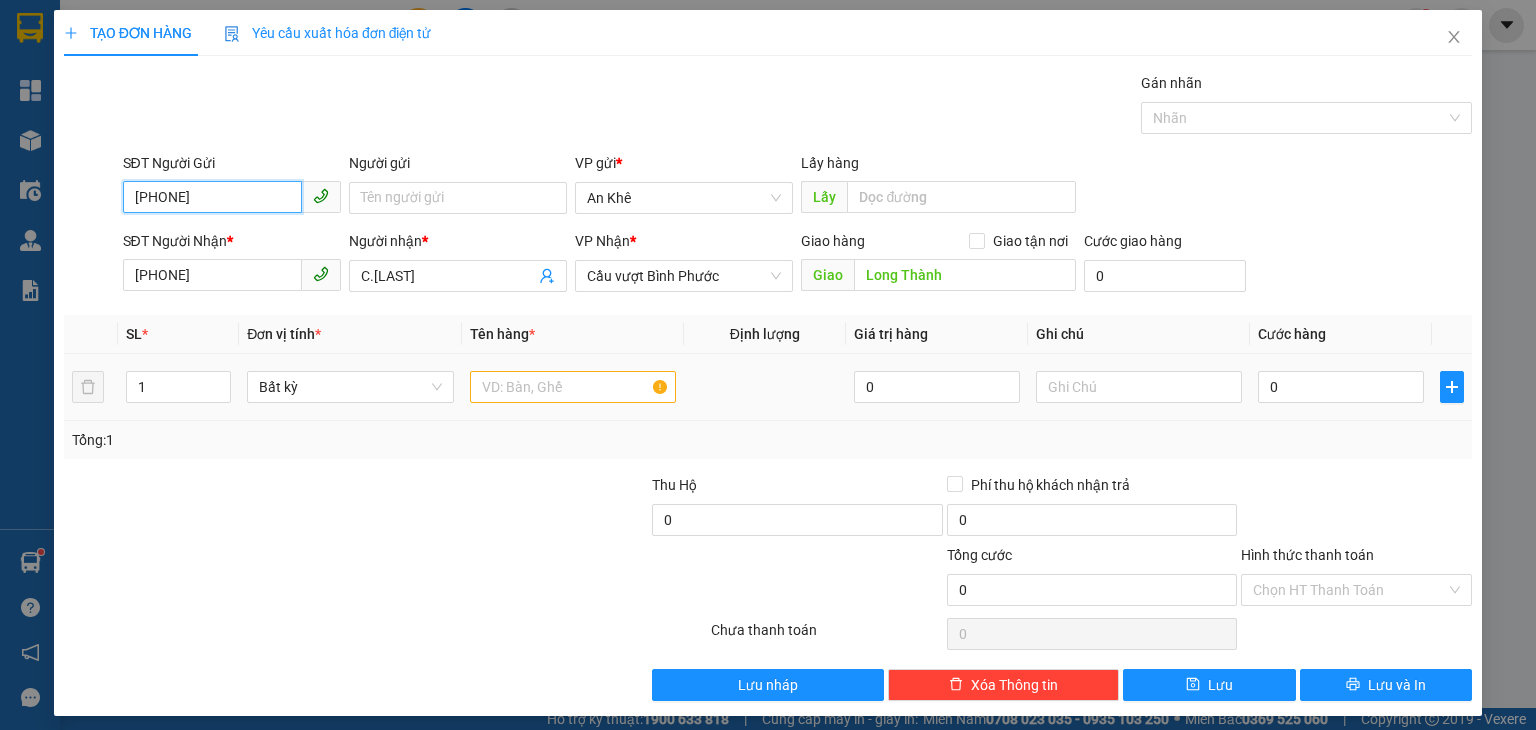 type on "[PHONE]" 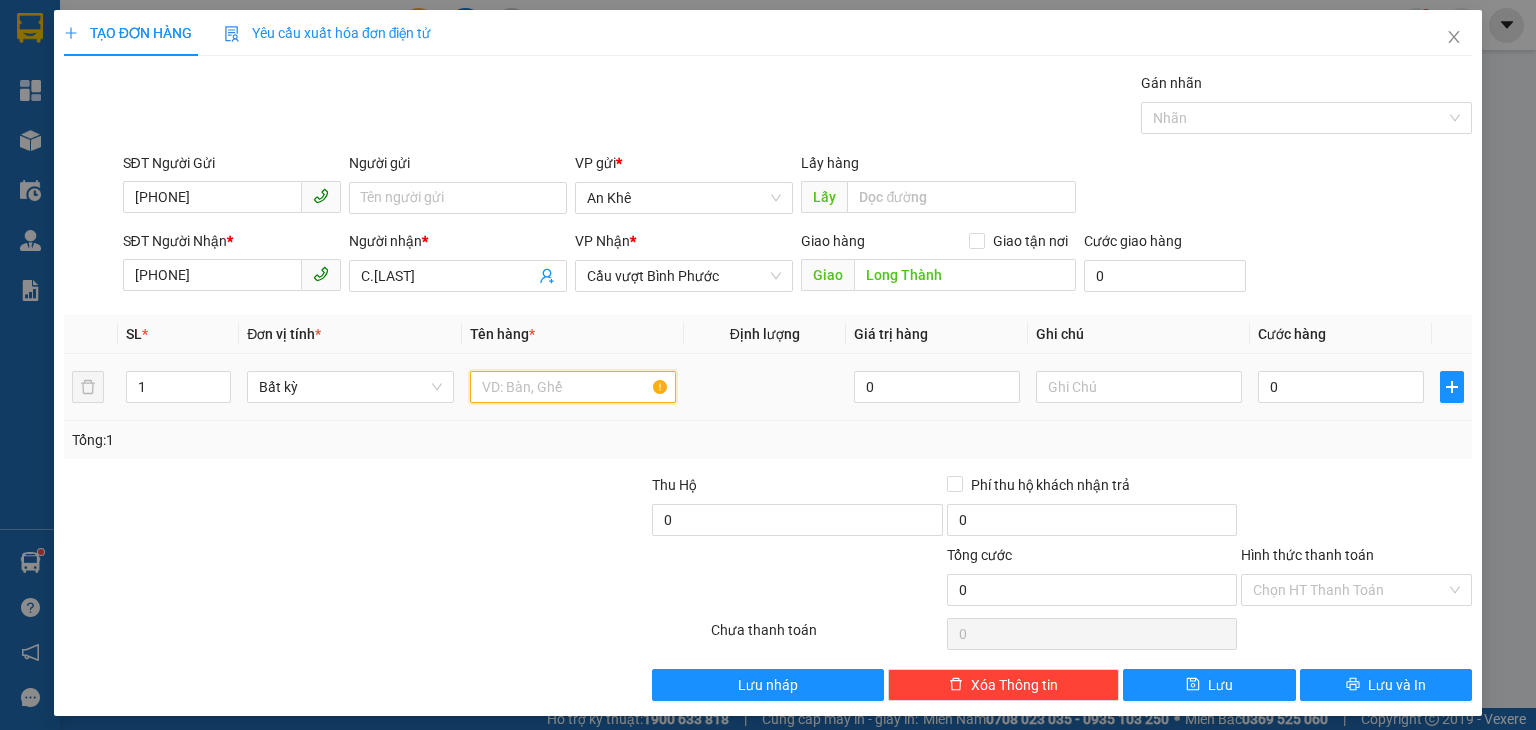 click at bounding box center [573, 387] 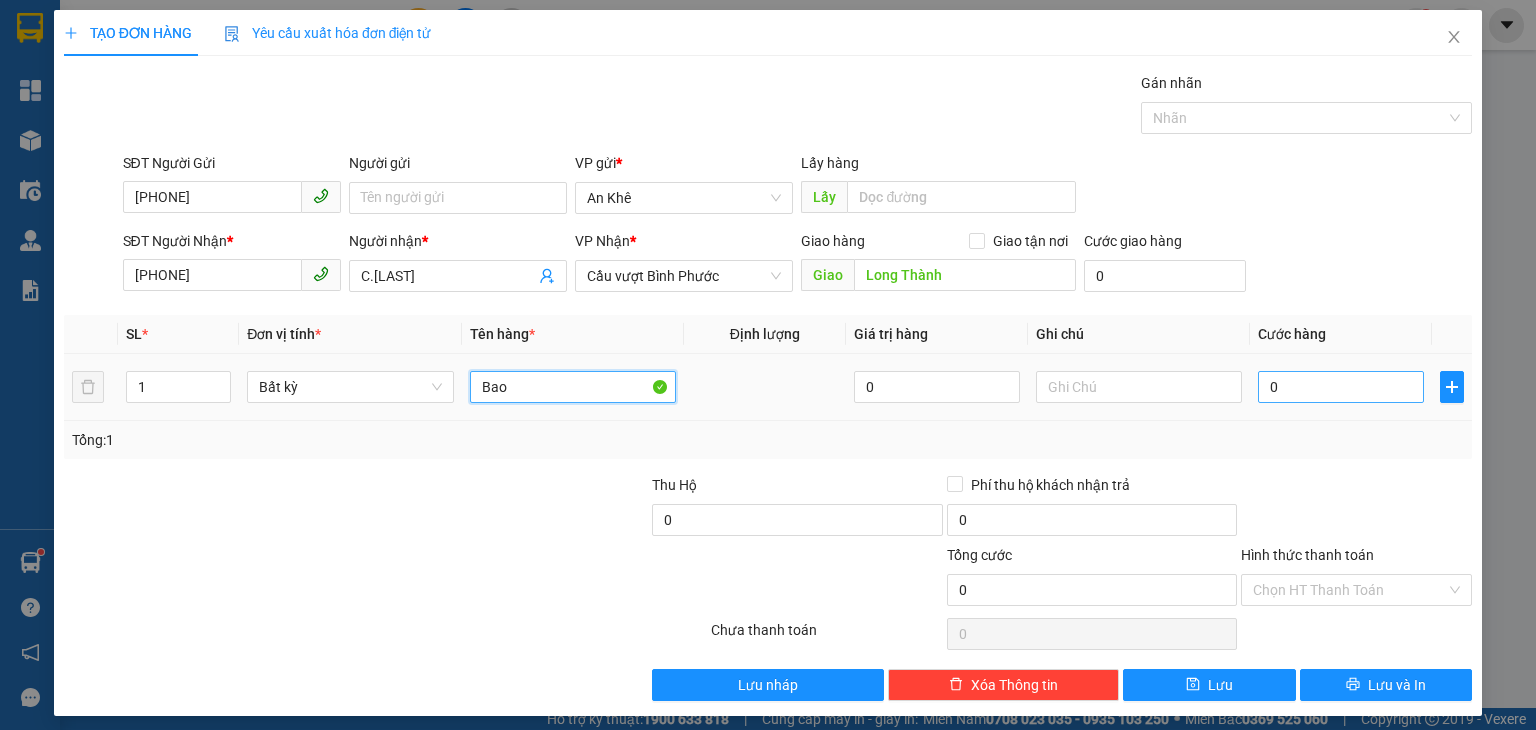 type on "Bao" 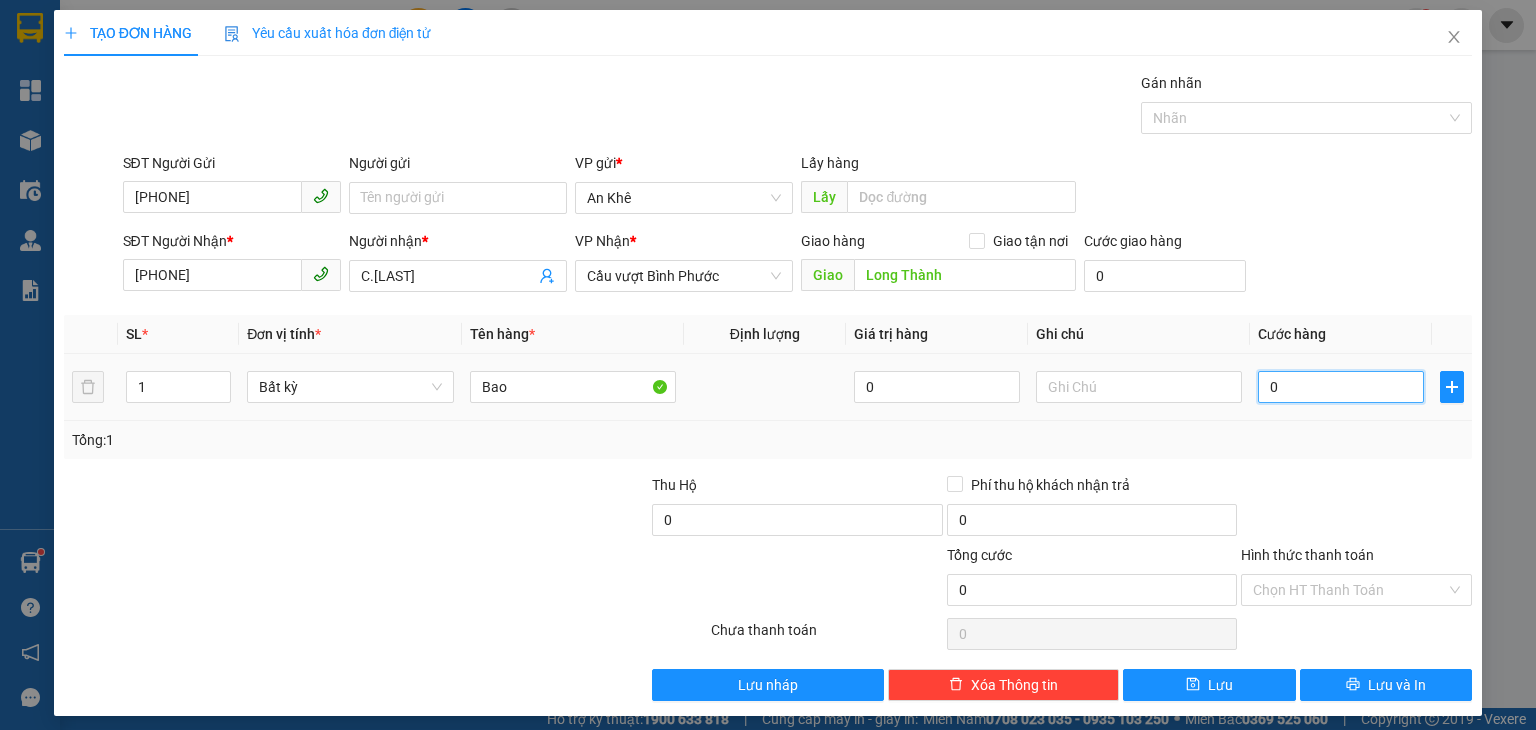 click on "0" at bounding box center (1341, 387) 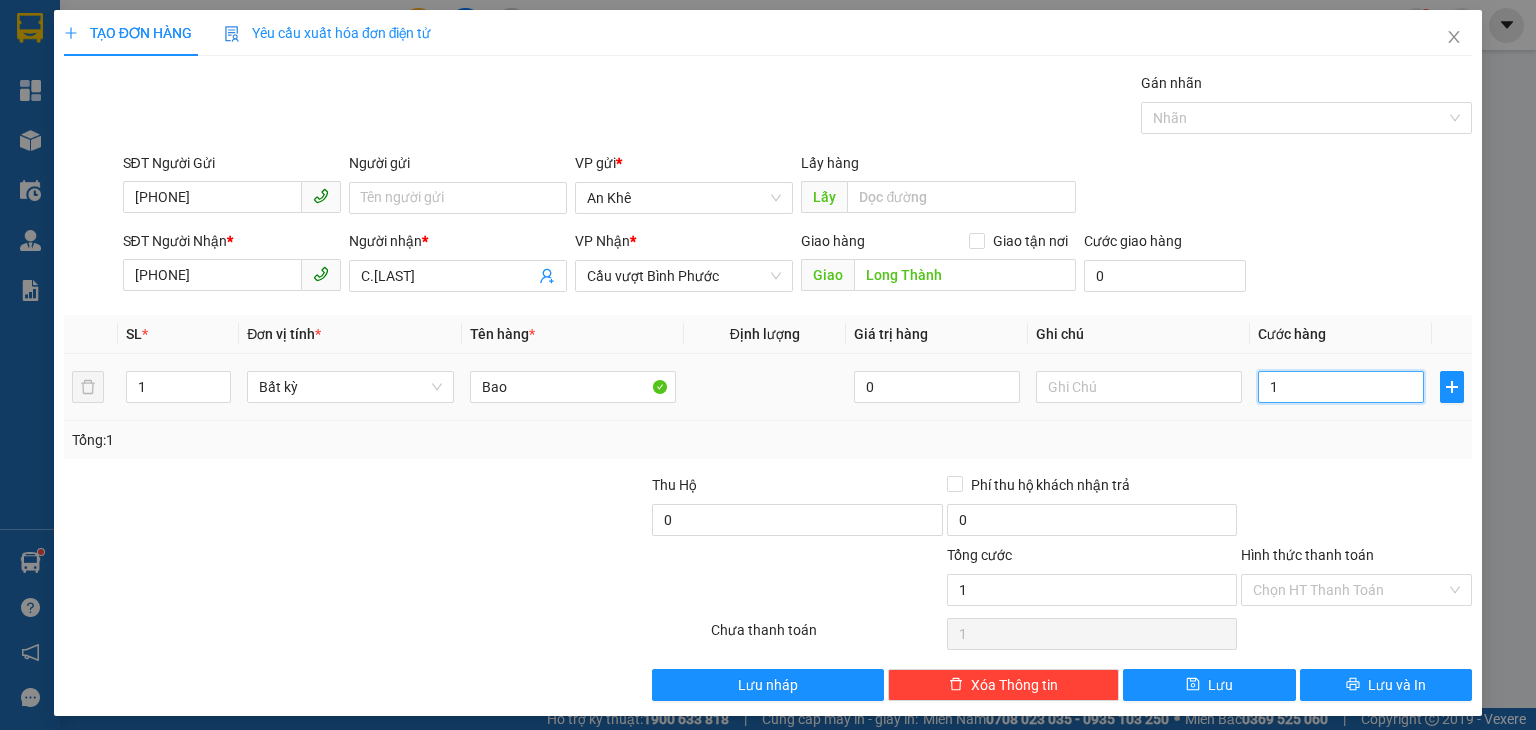 type on "10" 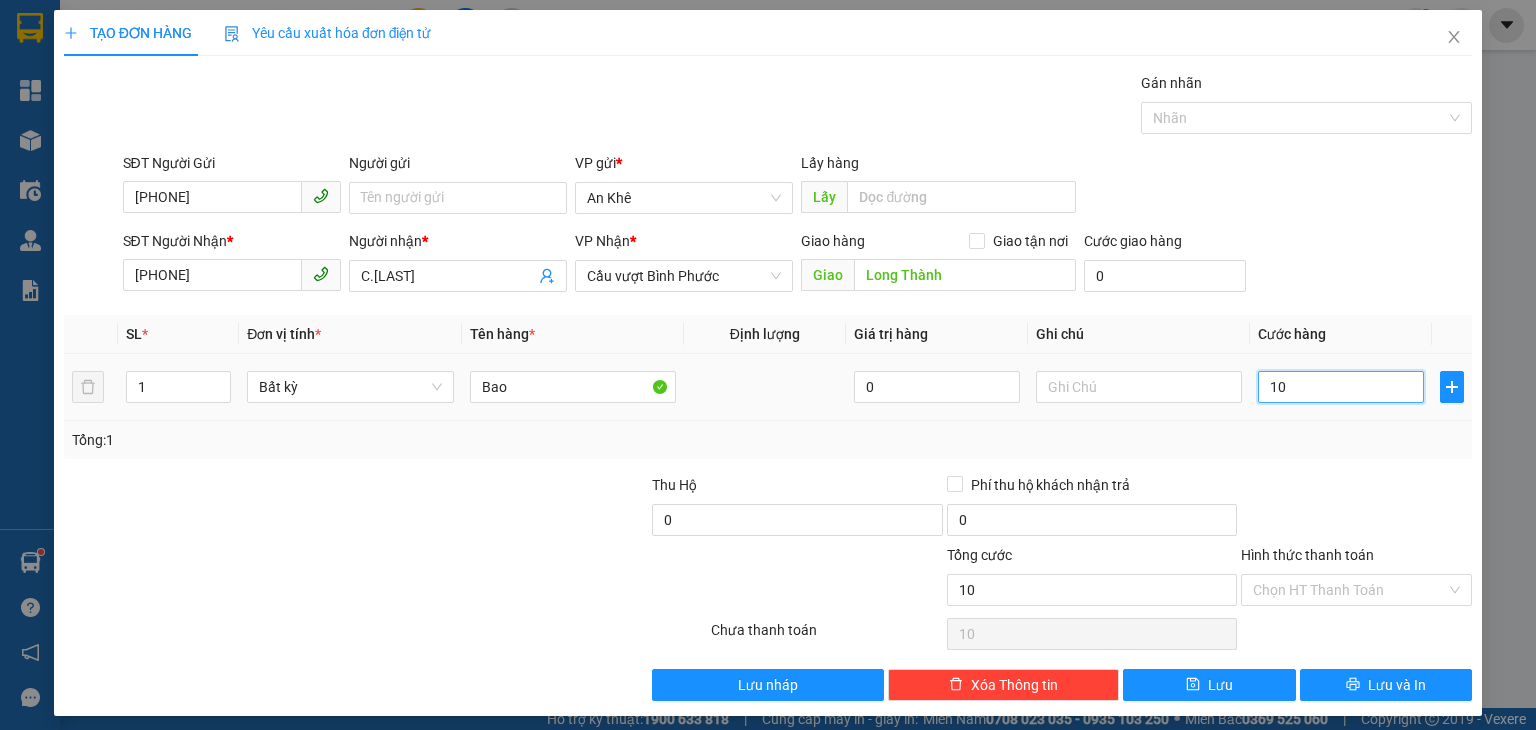 type on "100" 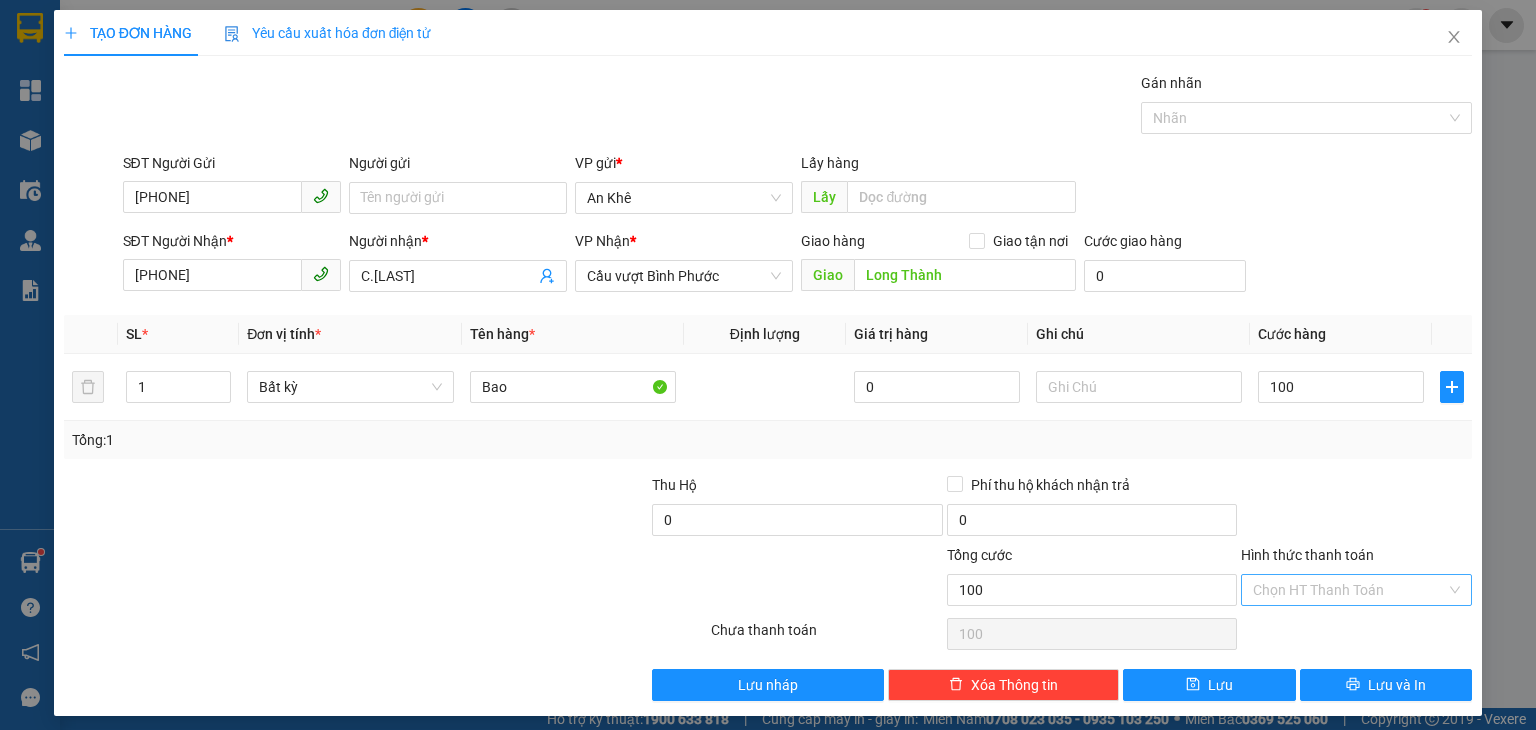 type on "100.000" 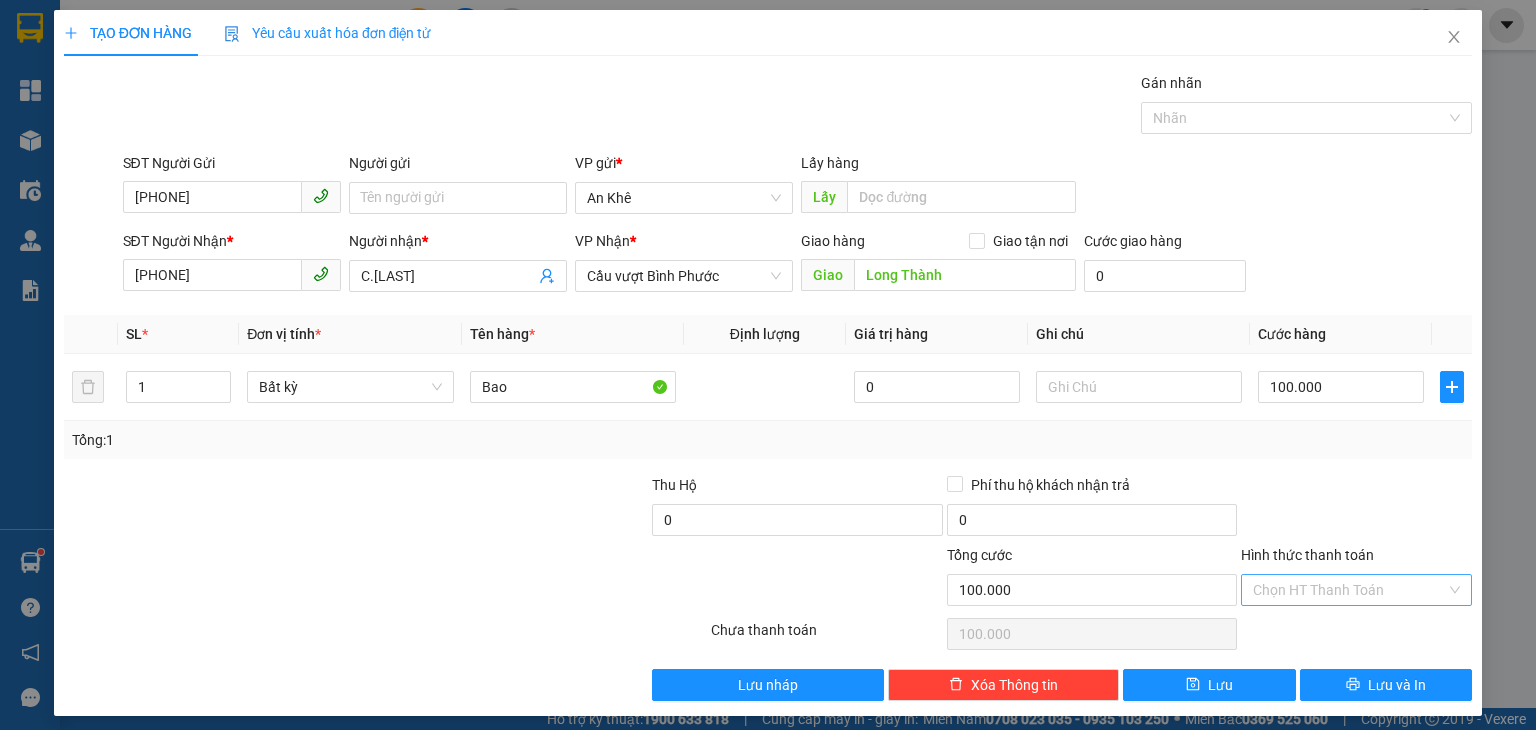 click on "Hình thức thanh toán" at bounding box center (1349, 590) 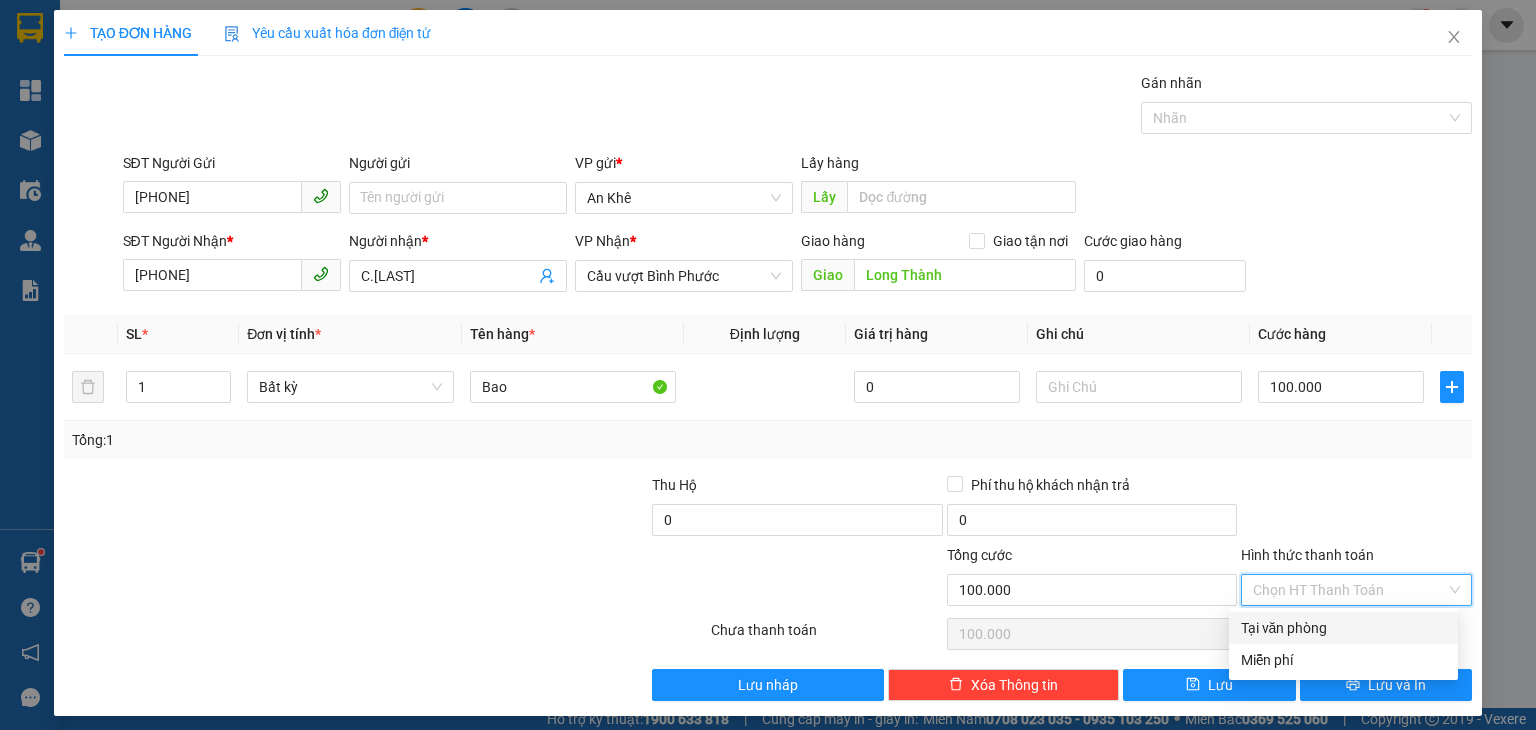 click on "Tại văn phòng" at bounding box center [1343, 628] 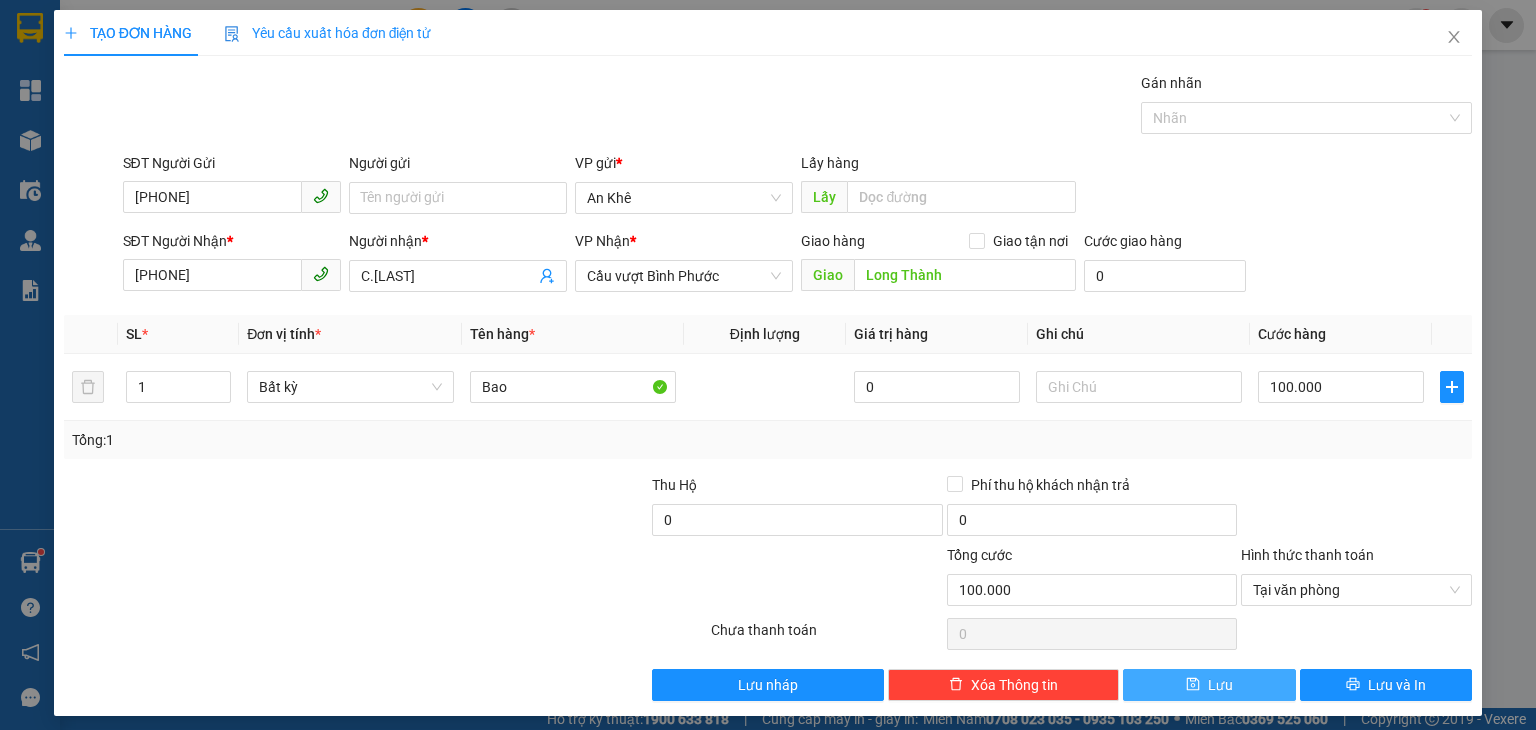 click on "Lưu" at bounding box center [1209, 685] 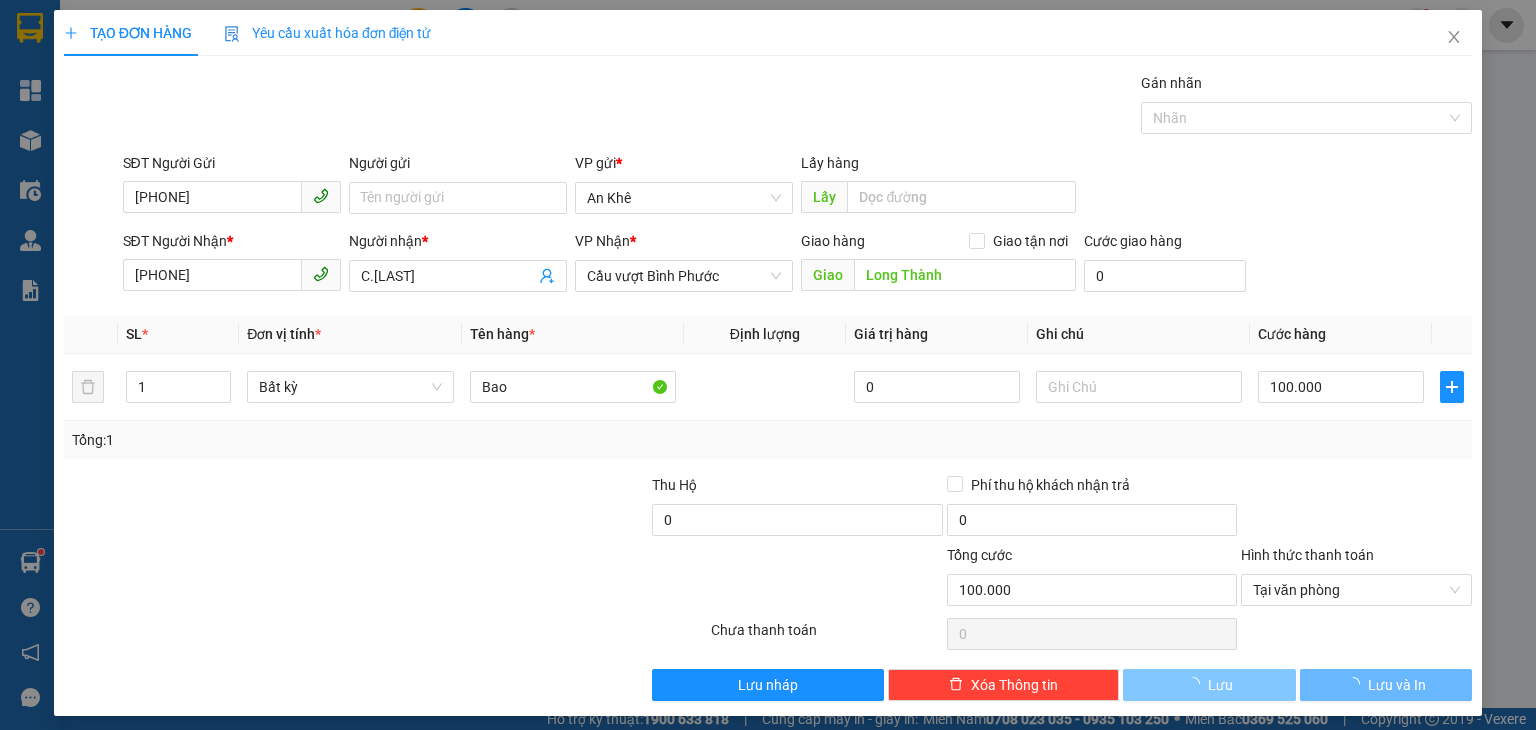 type 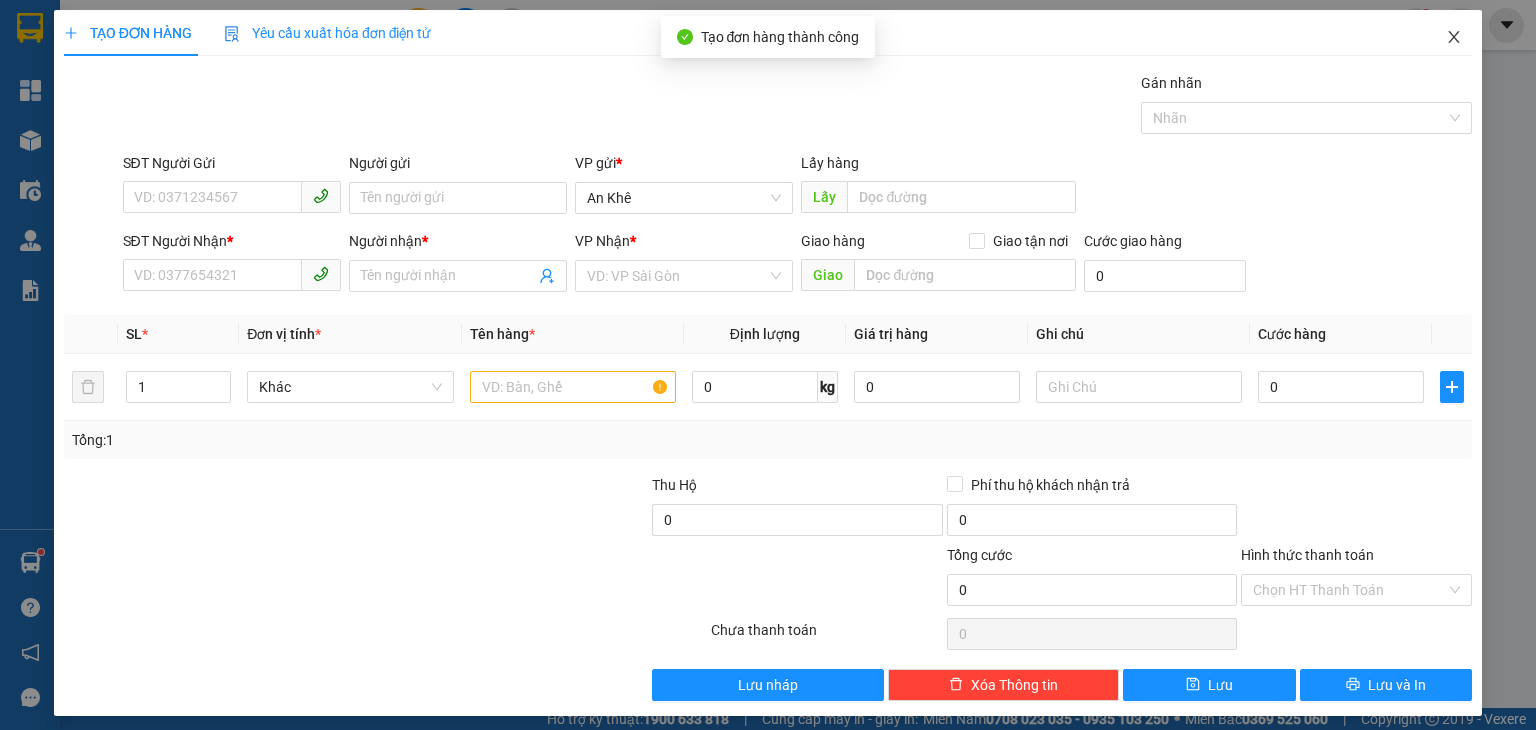 click 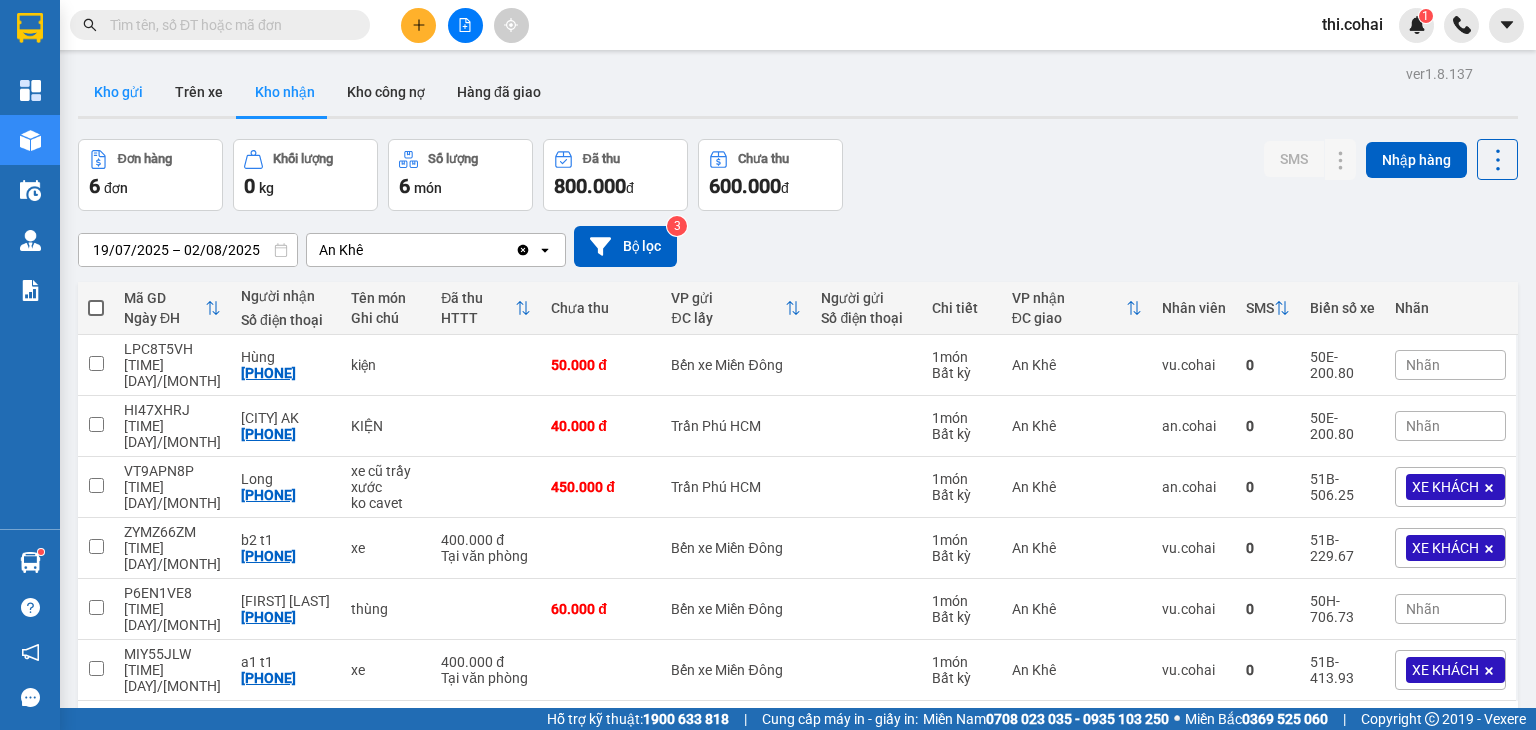 click on "Kho gửi" at bounding box center [118, 92] 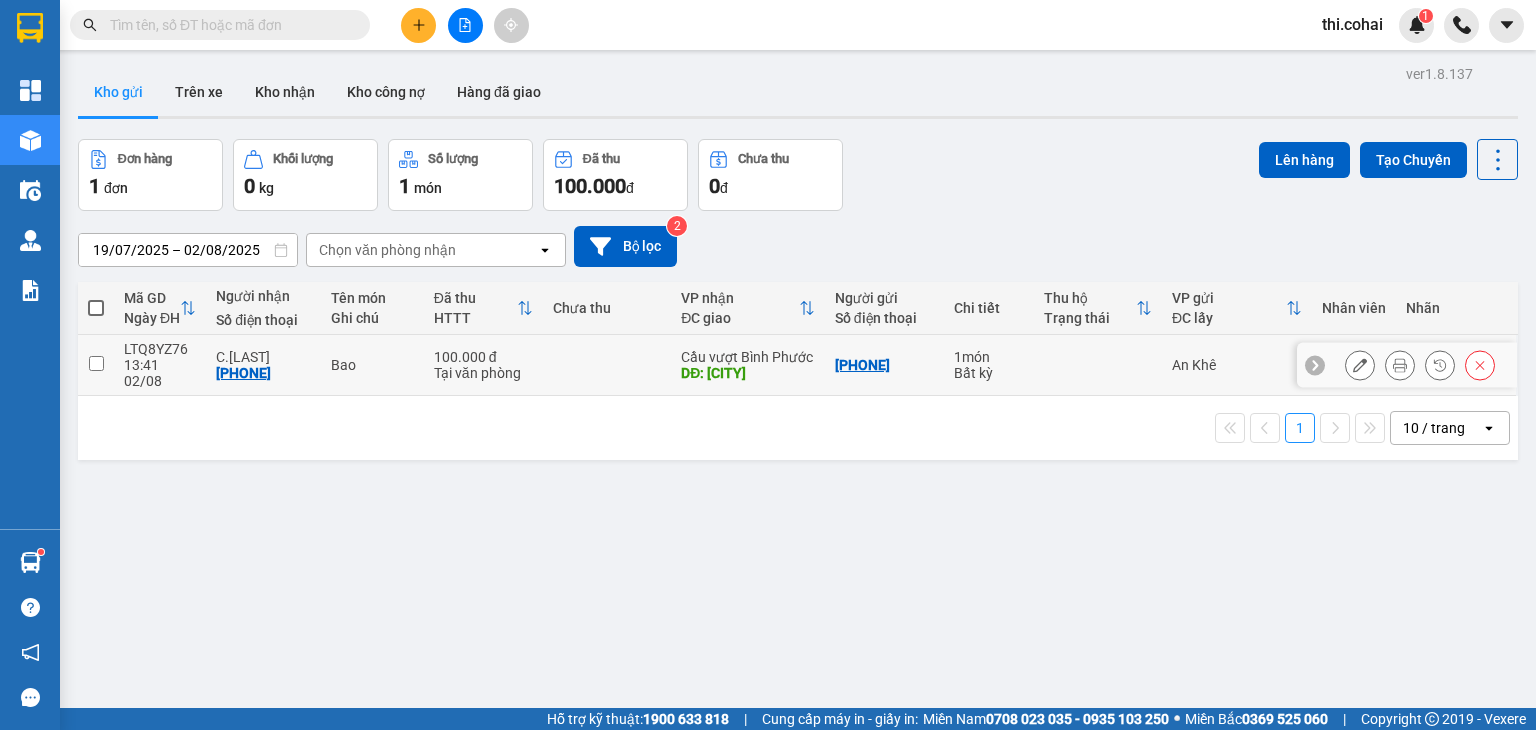 click at bounding box center (96, 363) 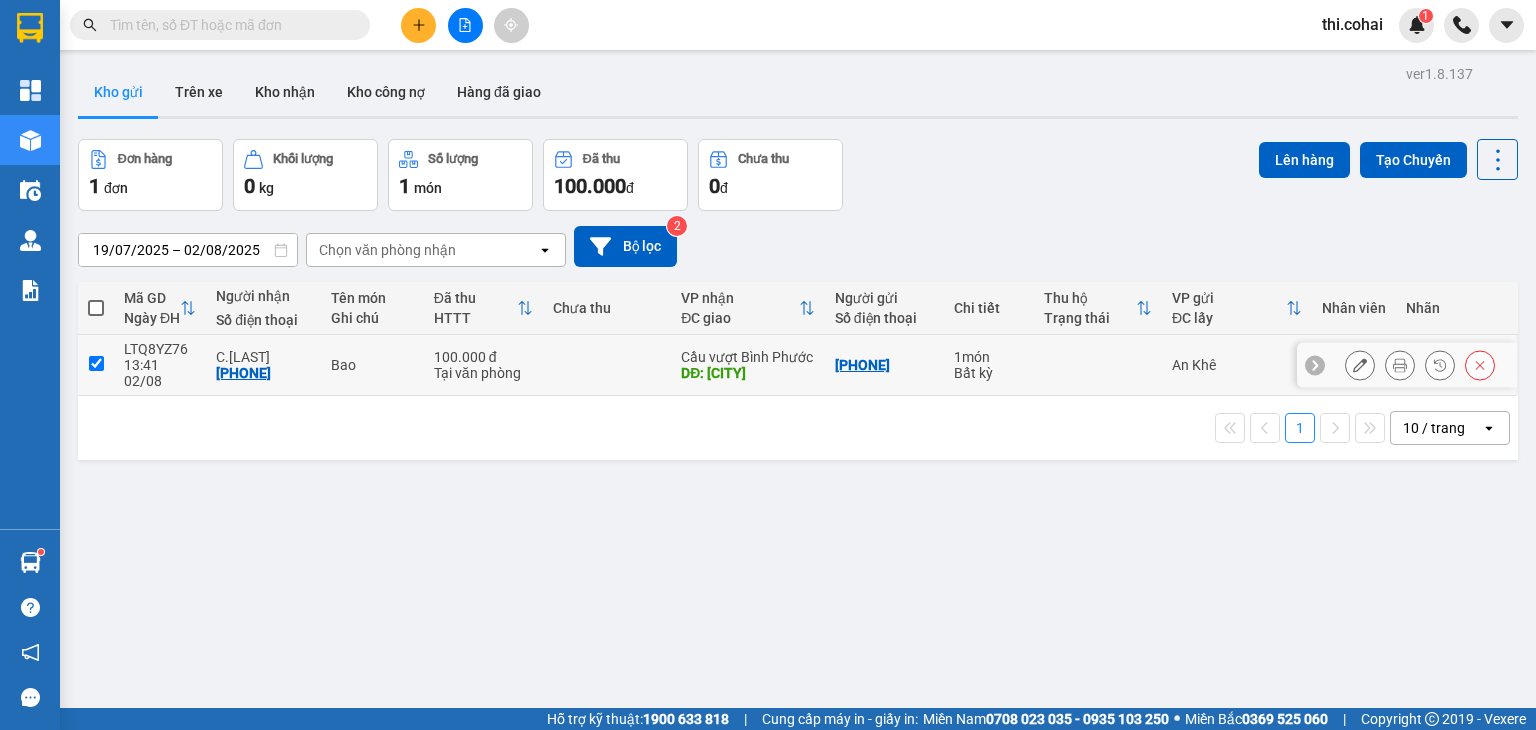 checkbox on "true" 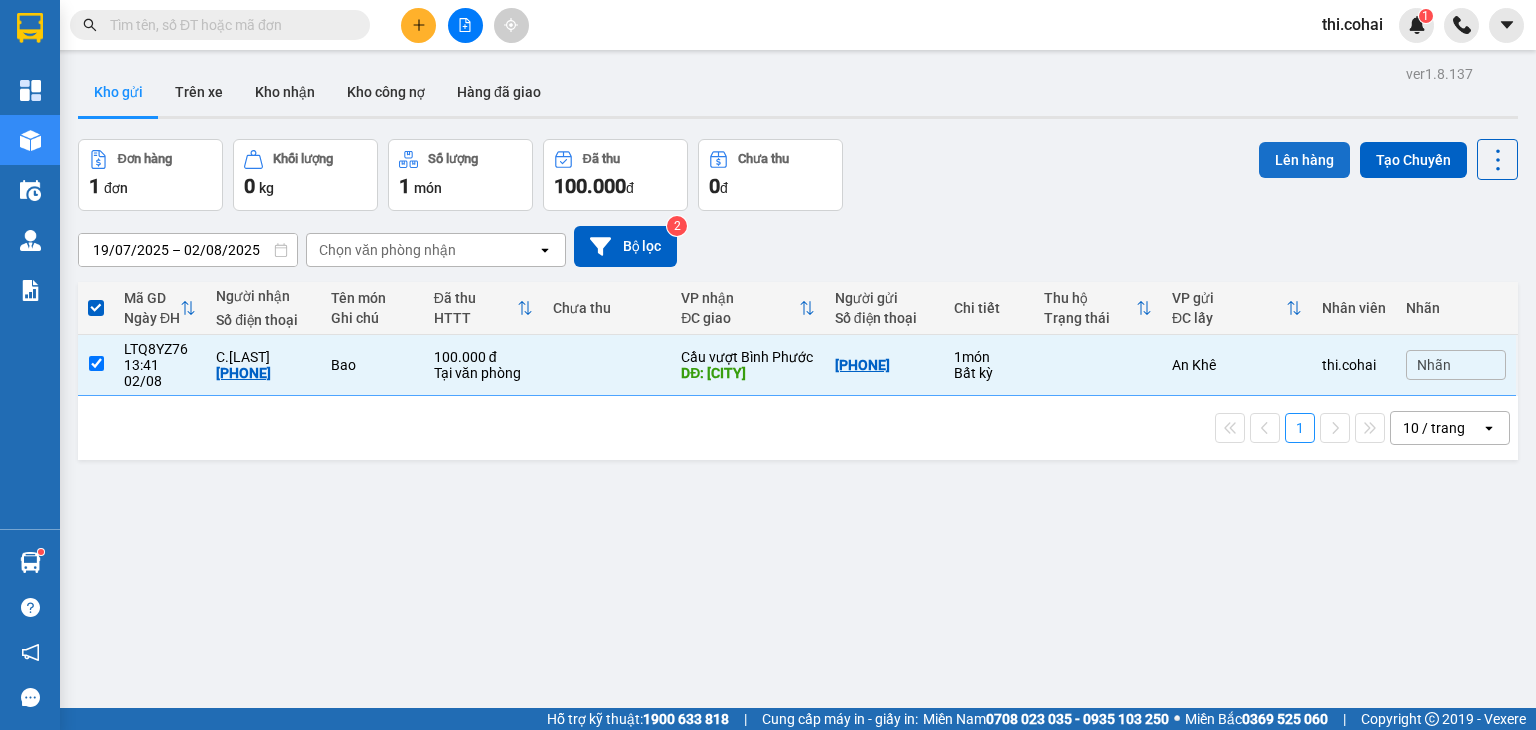 click on "Lên hàng" at bounding box center [1304, 160] 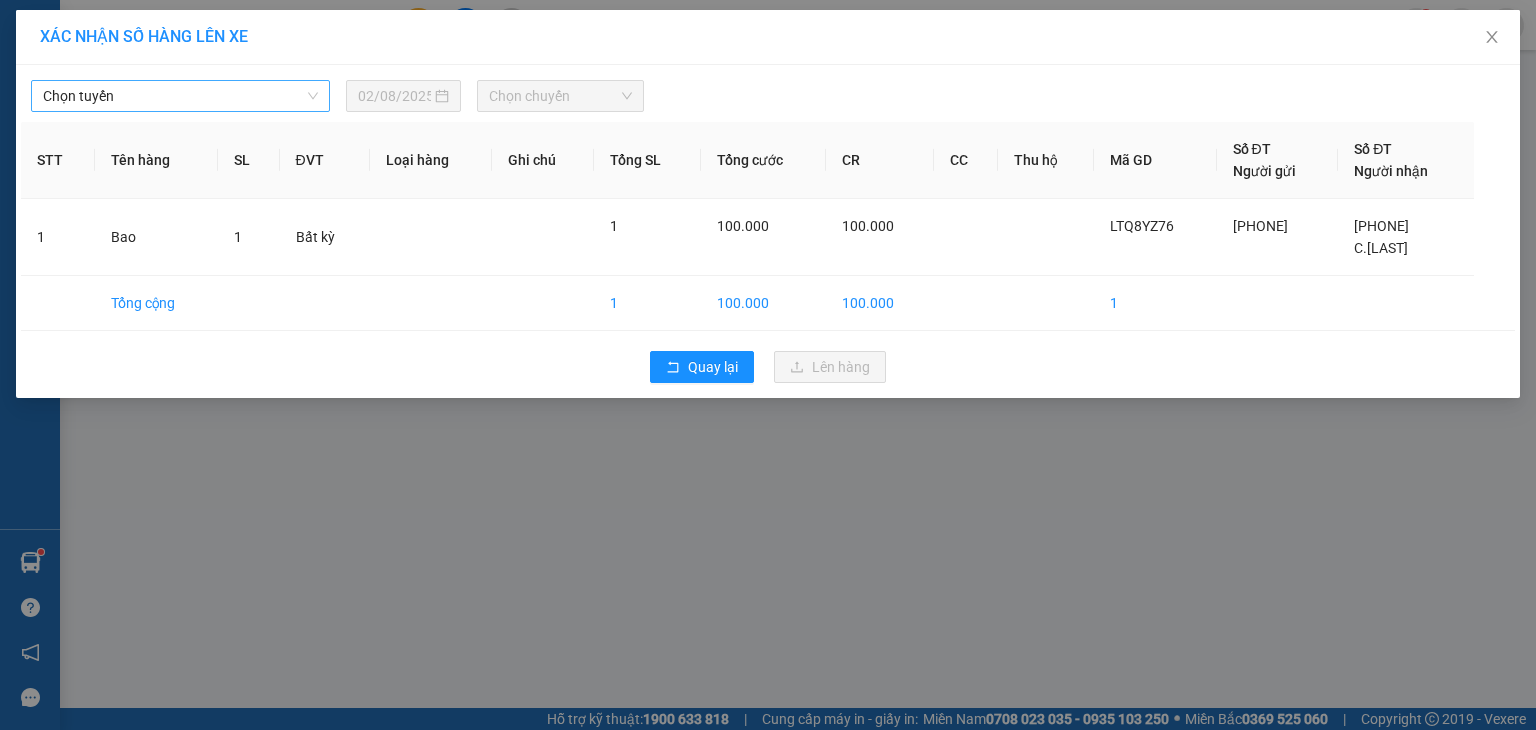 click on "Chọn tuyến" at bounding box center [180, 96] 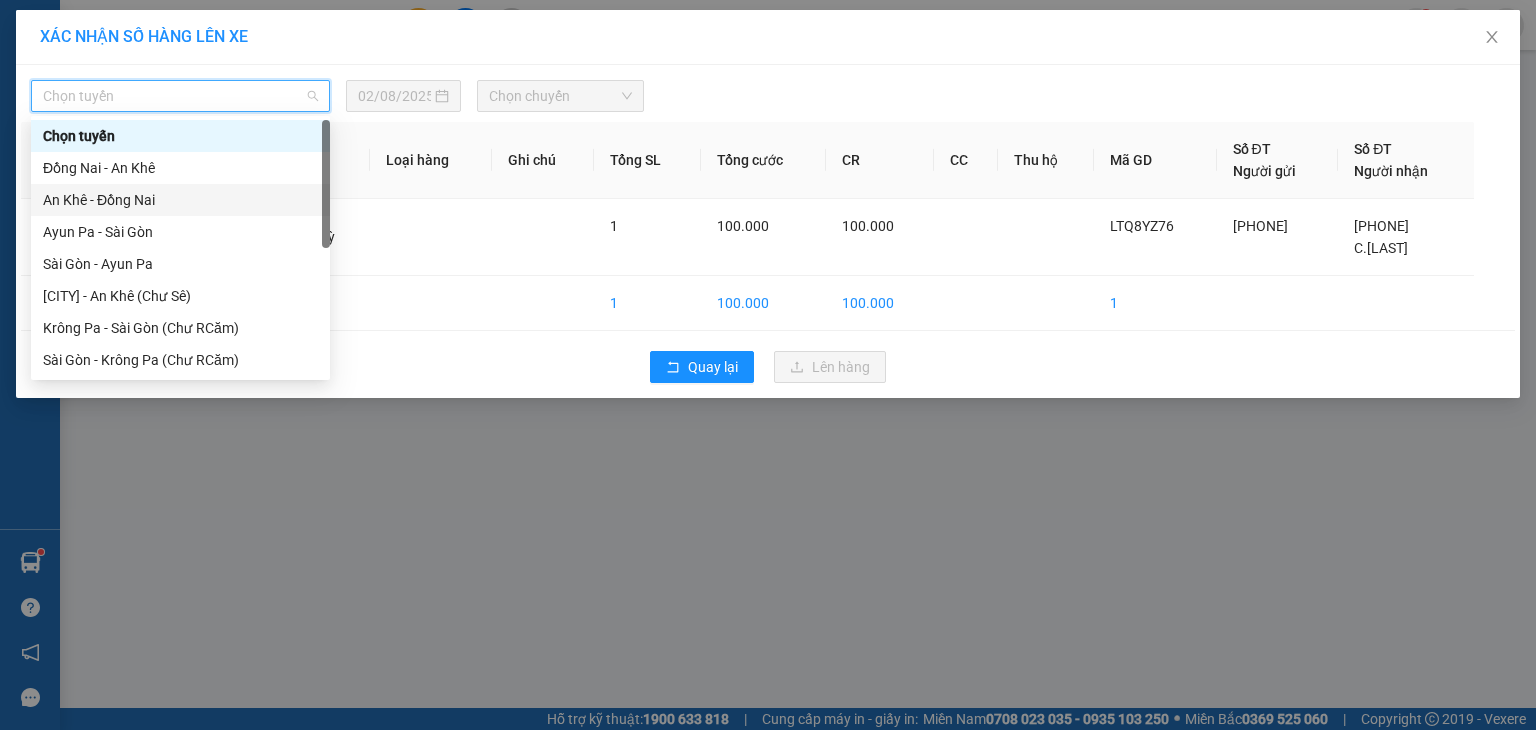 click on "An Khê - Đồng Nai" at bounding box center (180, 200) 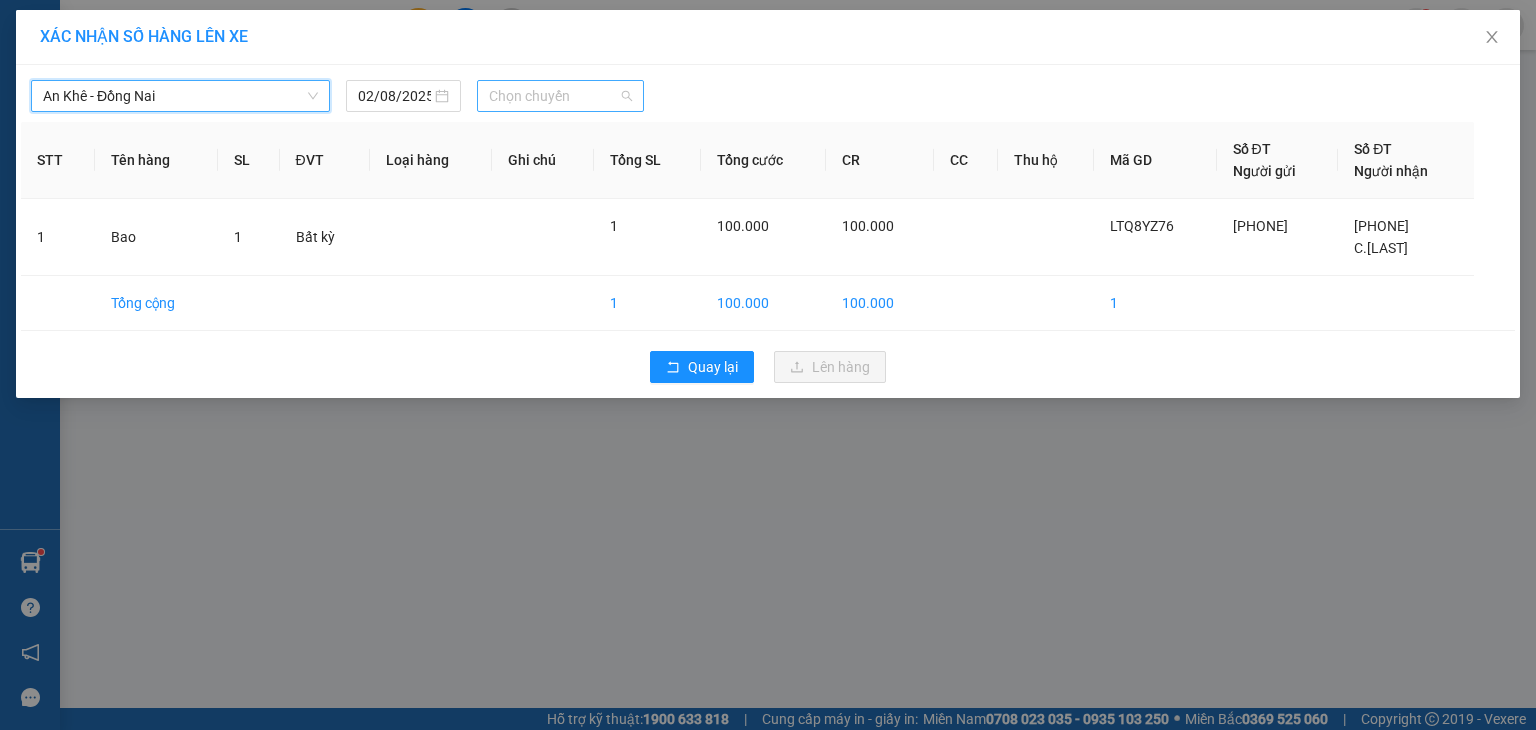 click on "Chọn chuyến" at bounding box center (561, 96) 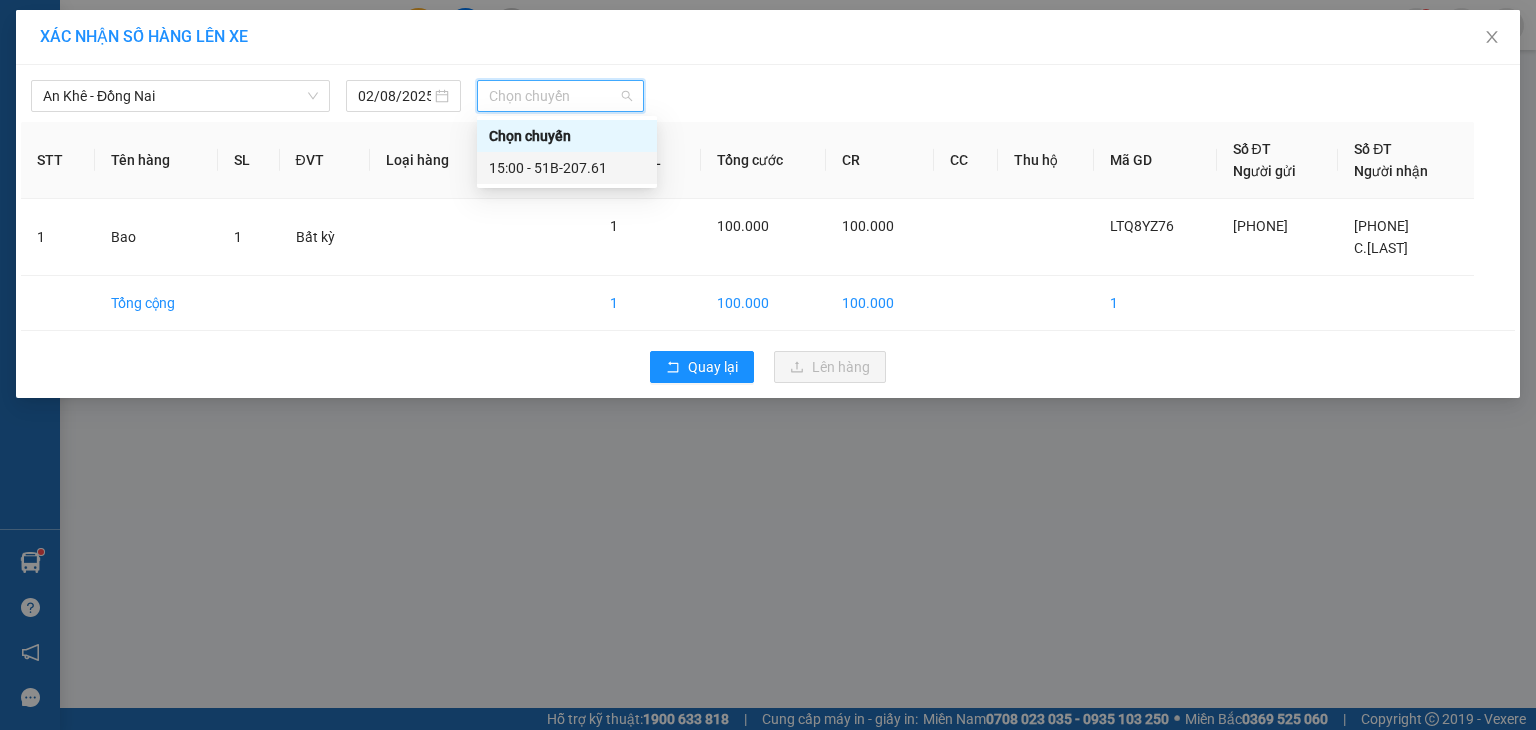 click on "15:00     - 51B-207.61" at bounding box center [567, 168] 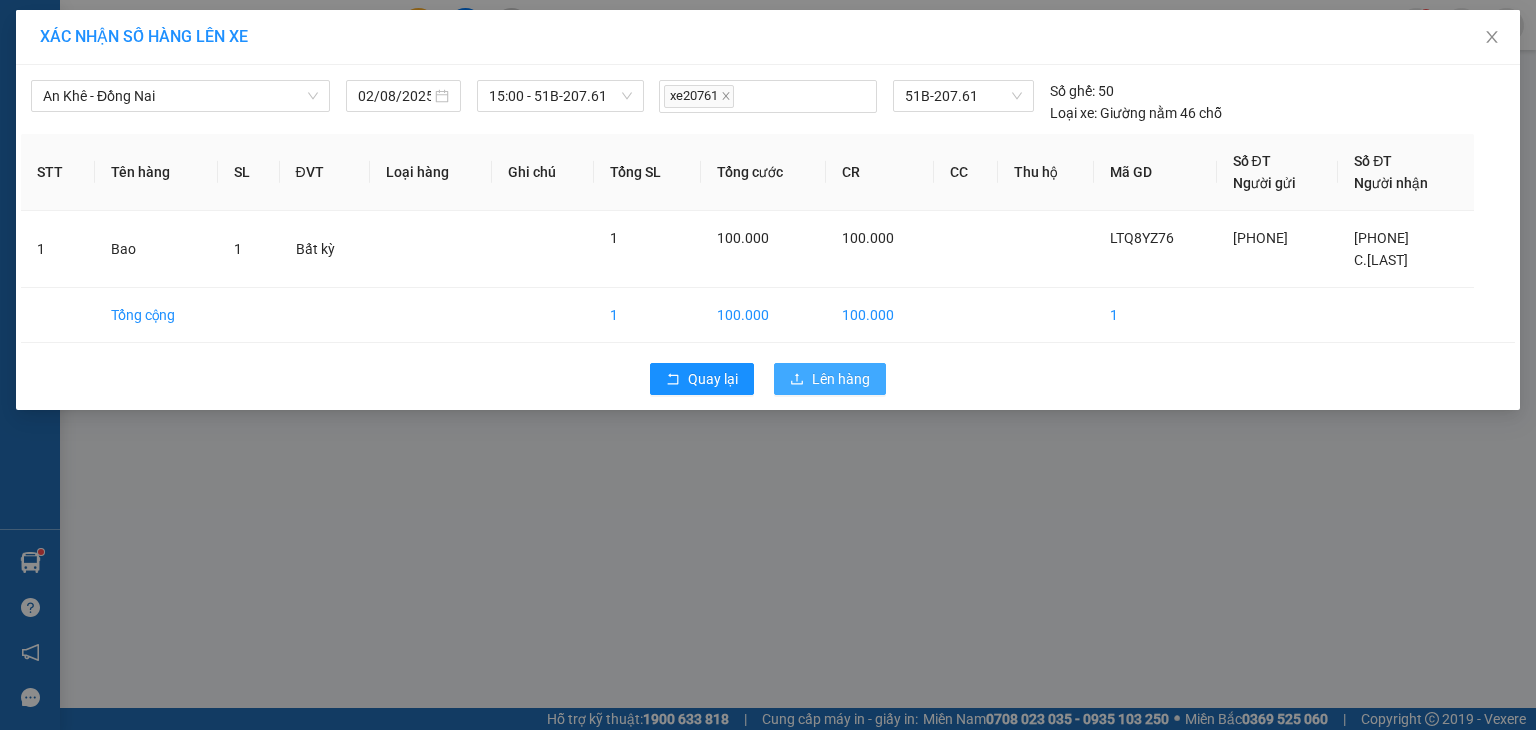 click on "Lên hàng" at bounding box center (841, 379) 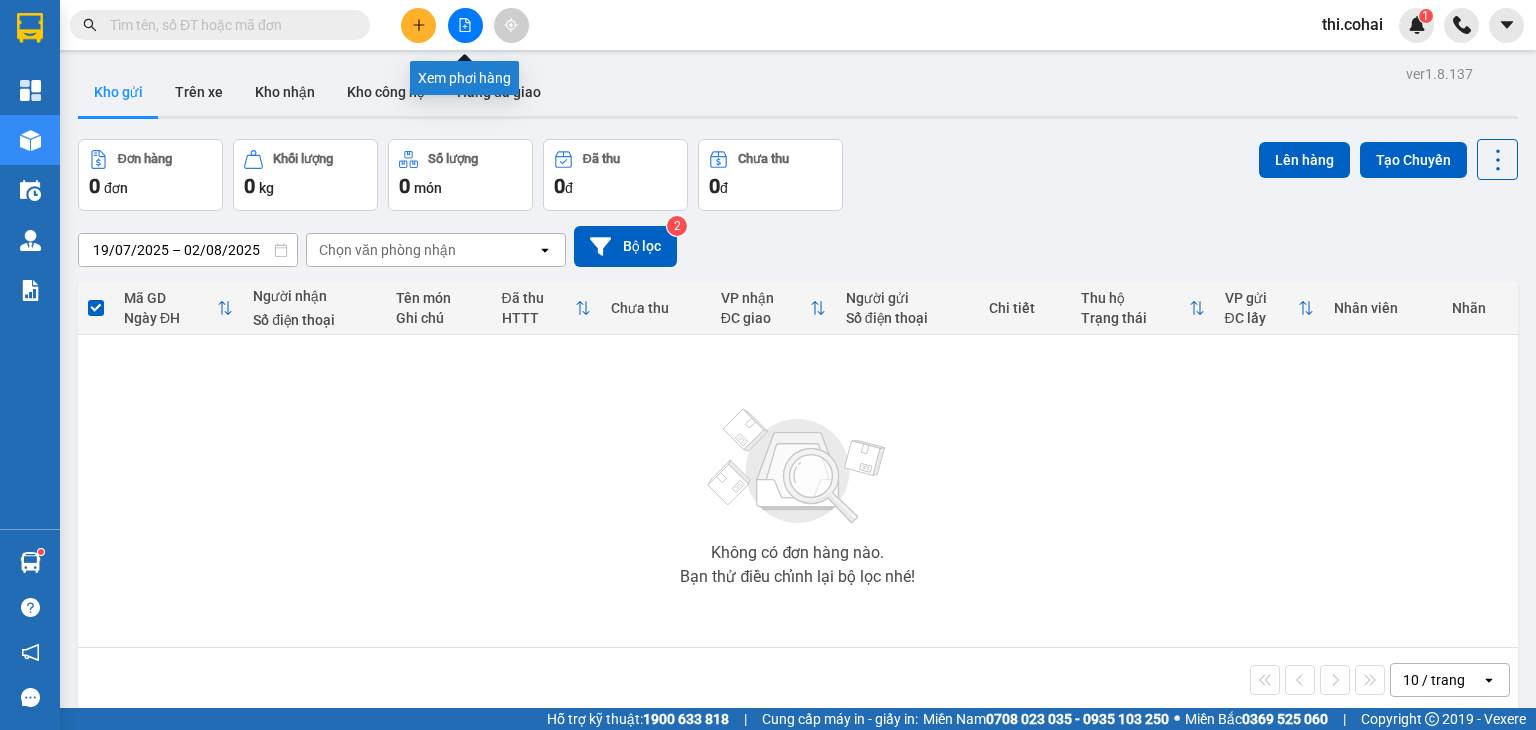 click 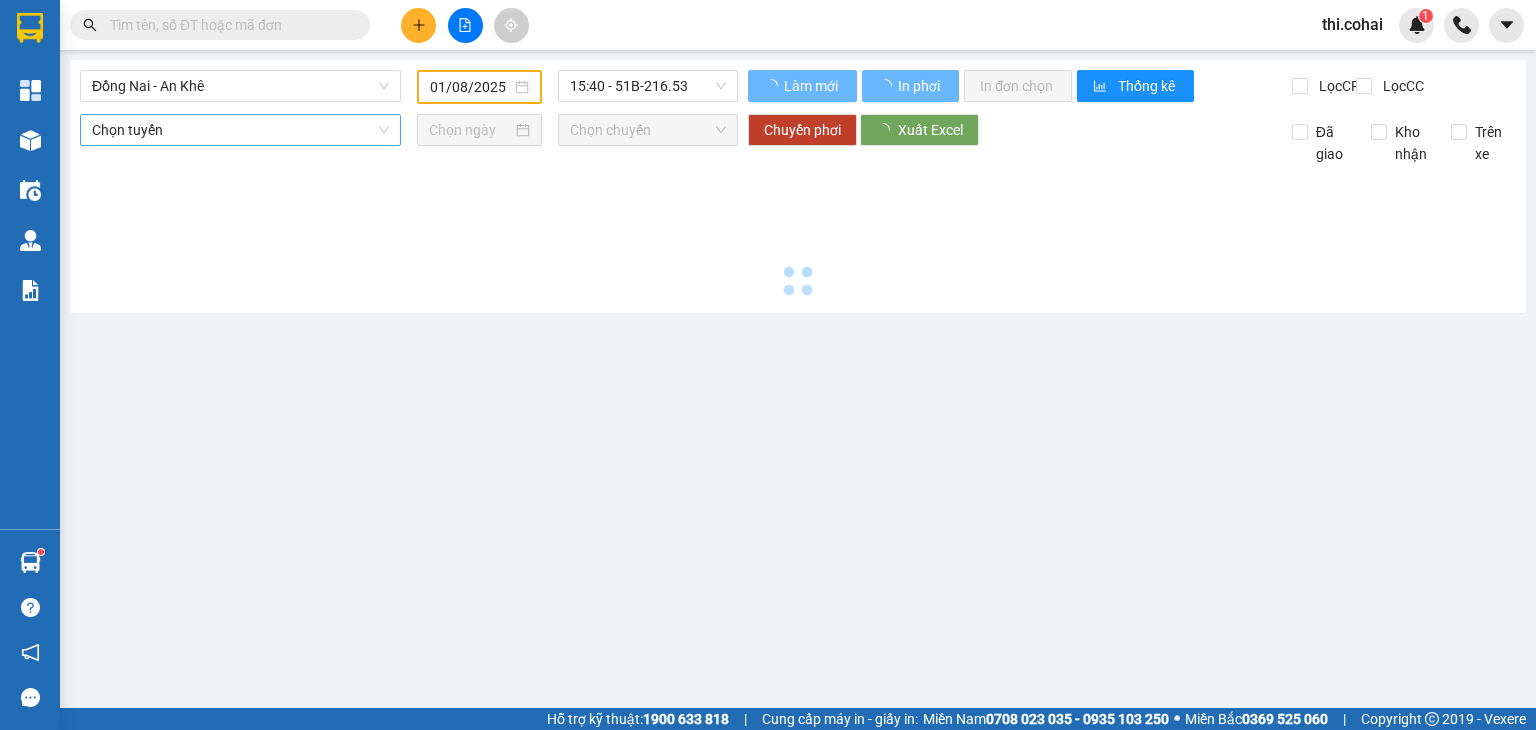 type on "02/08/2025" 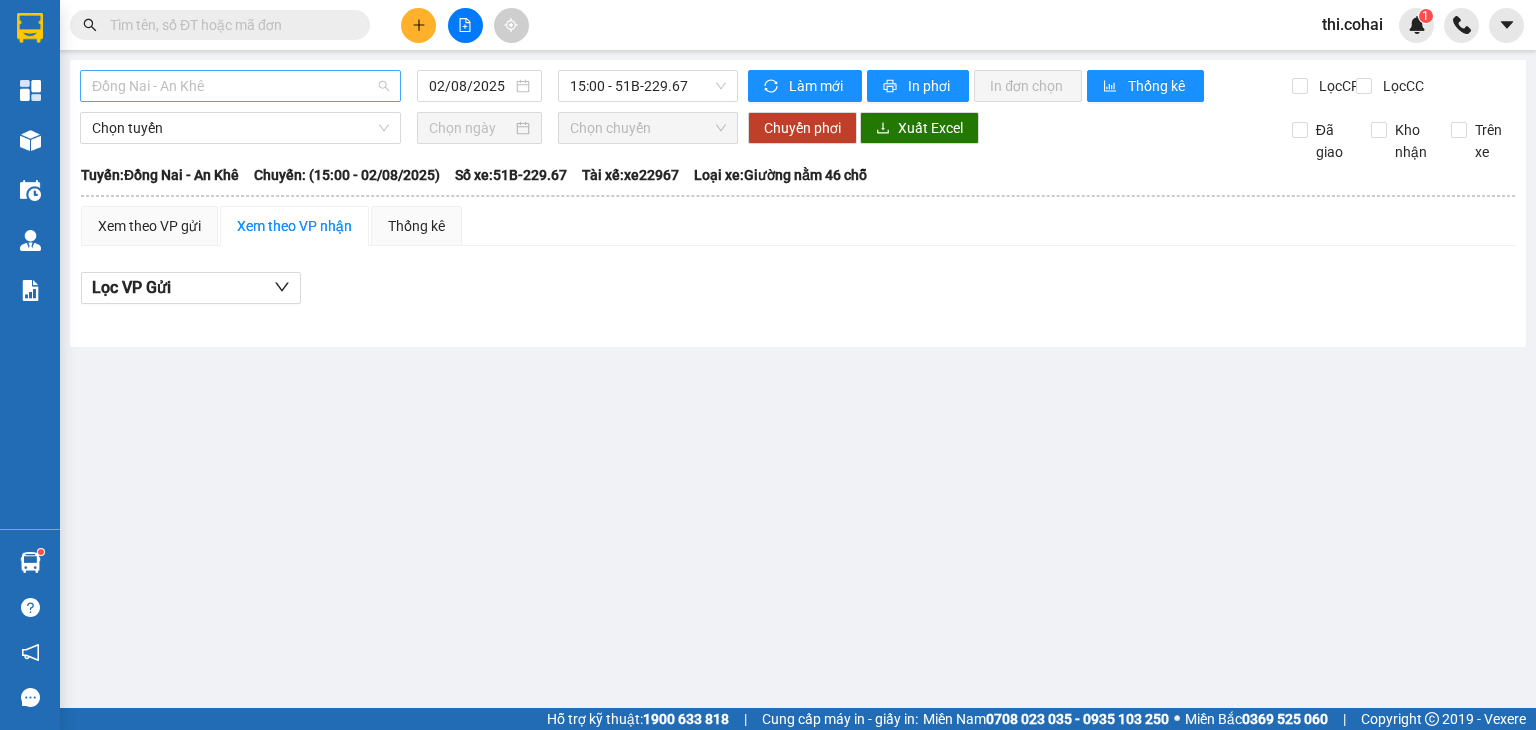 click on "Đồng Nai - An Khê" at bounding box center (240, 86) 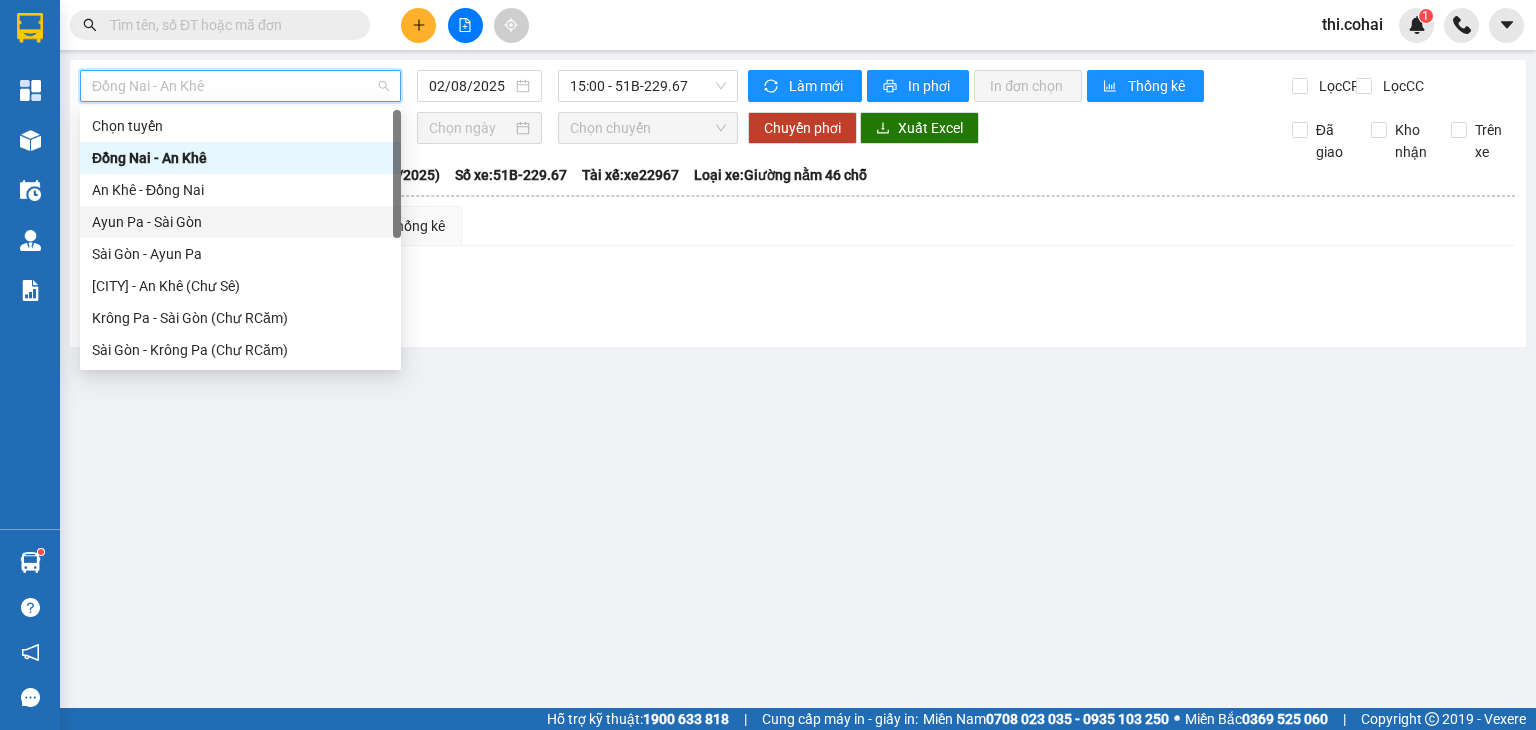scroll, scrollTop: 288, scrollLeft: 0, axis: vertical 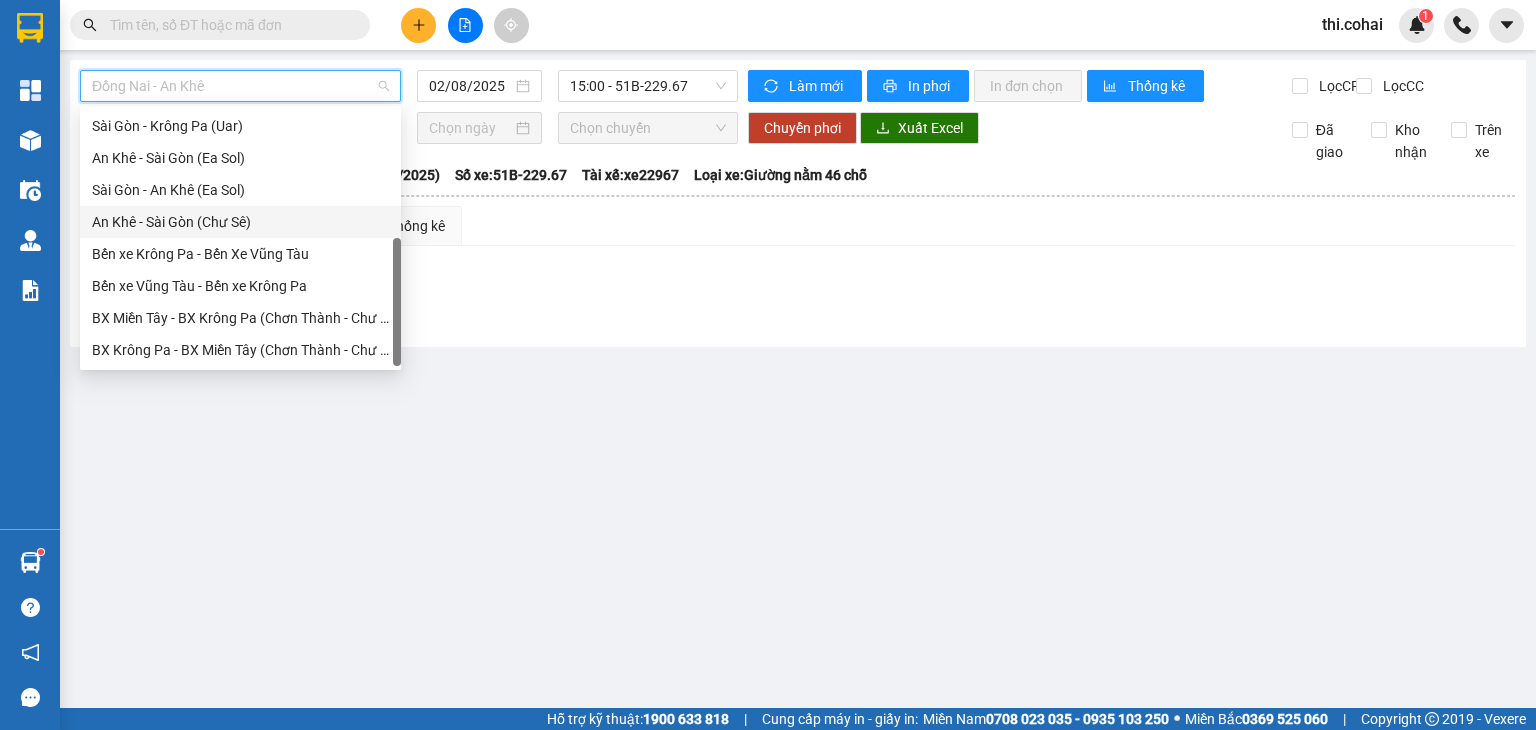 click on "An Khê - Sài Gòn (Chư Sê)" at bounding box center [240, 222] 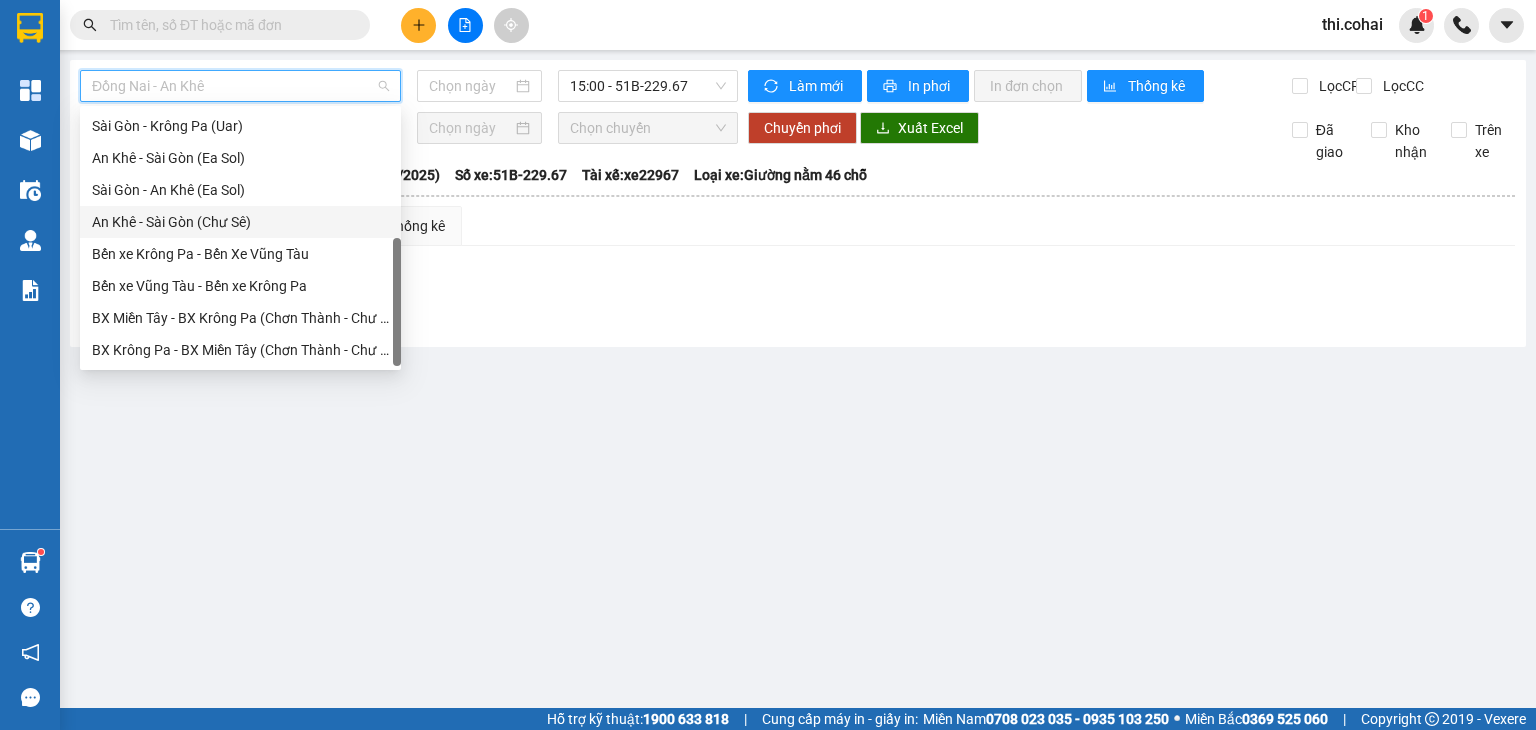 type on "02/08/2025" 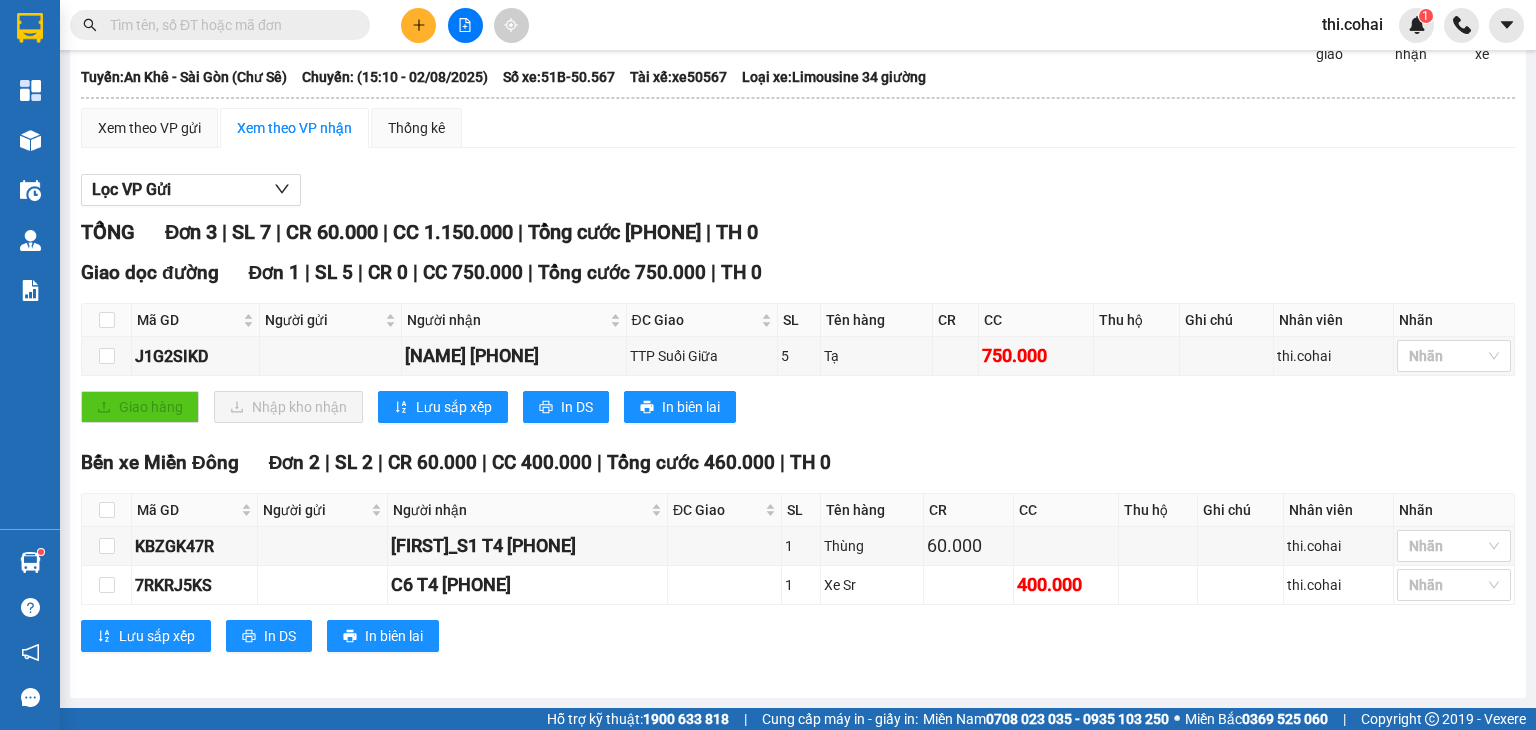 scroll, scrollTop: 112, scrollLeft: 0, axis: vertical 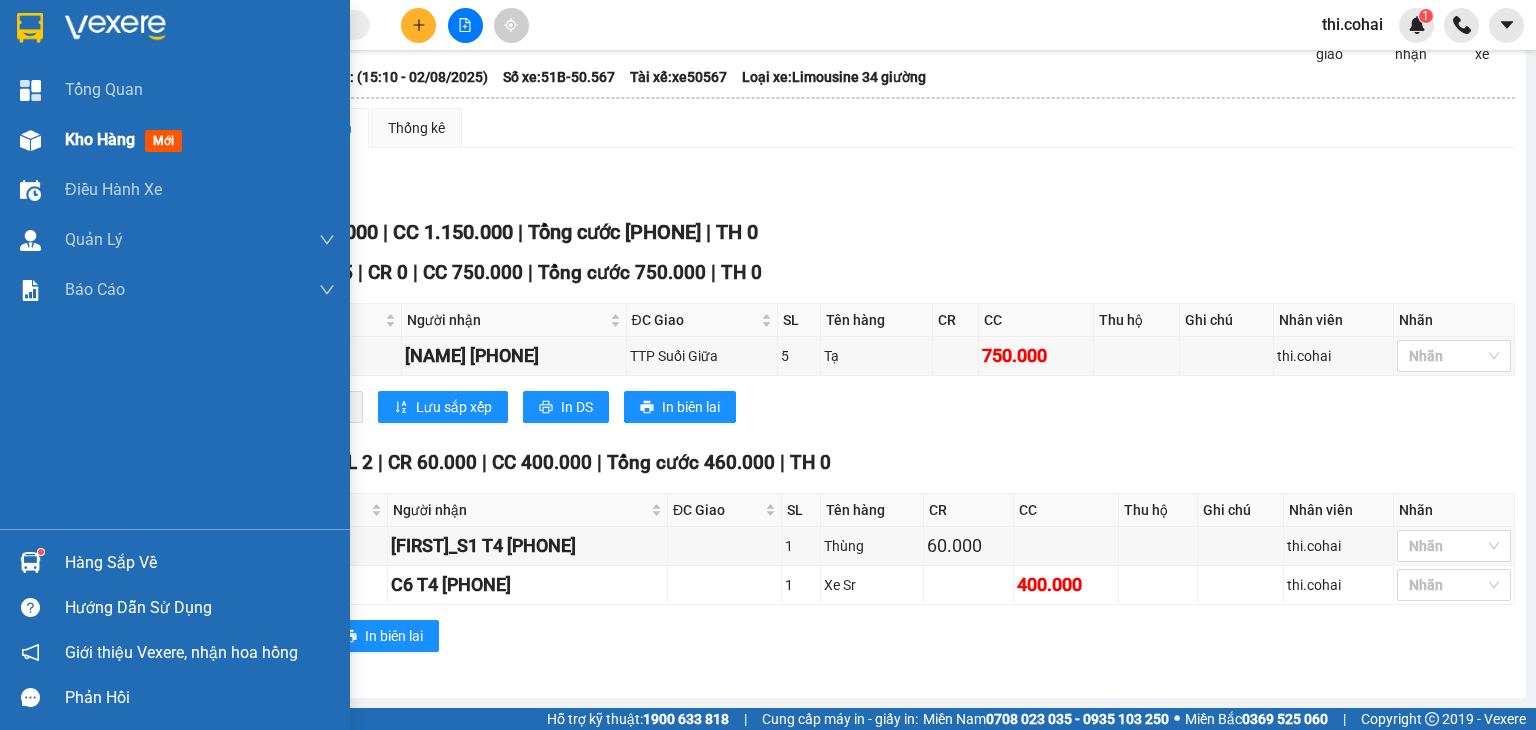 click on "Kho hàng" at bounding box center [100, 139] 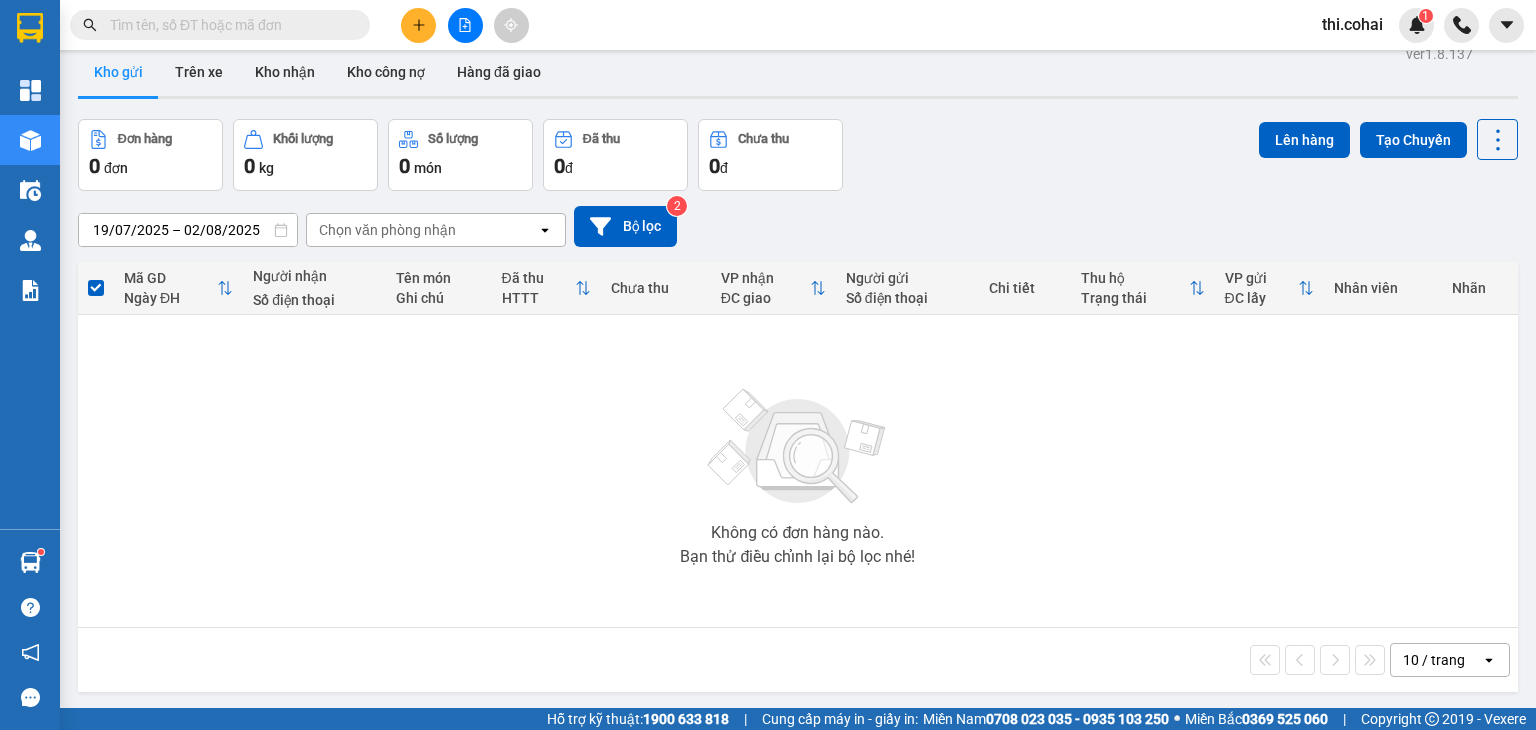 scroll, scrollTop: 0, scrollLeft: 0, axis: both 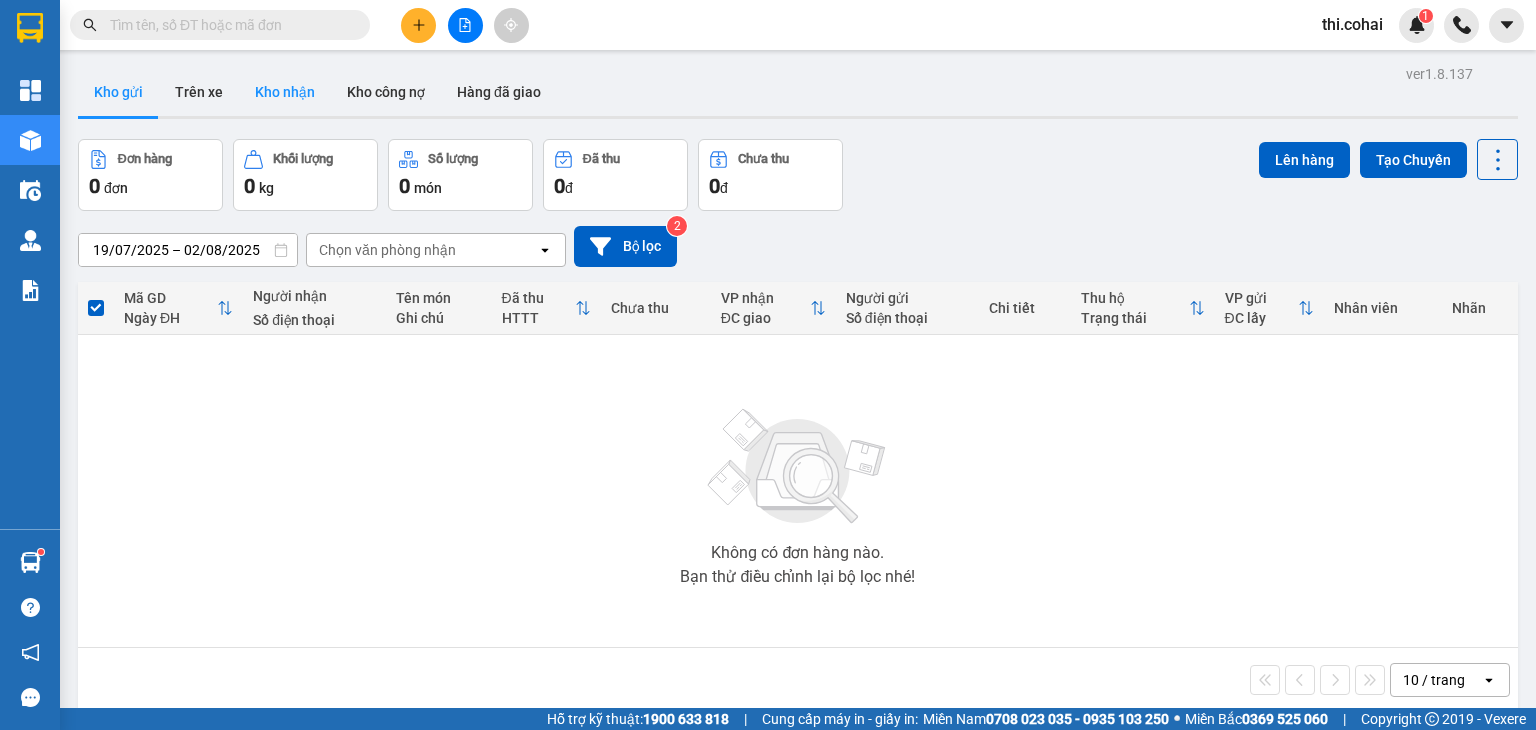 click on "Kho nhận" at bounding box center [285, 92] 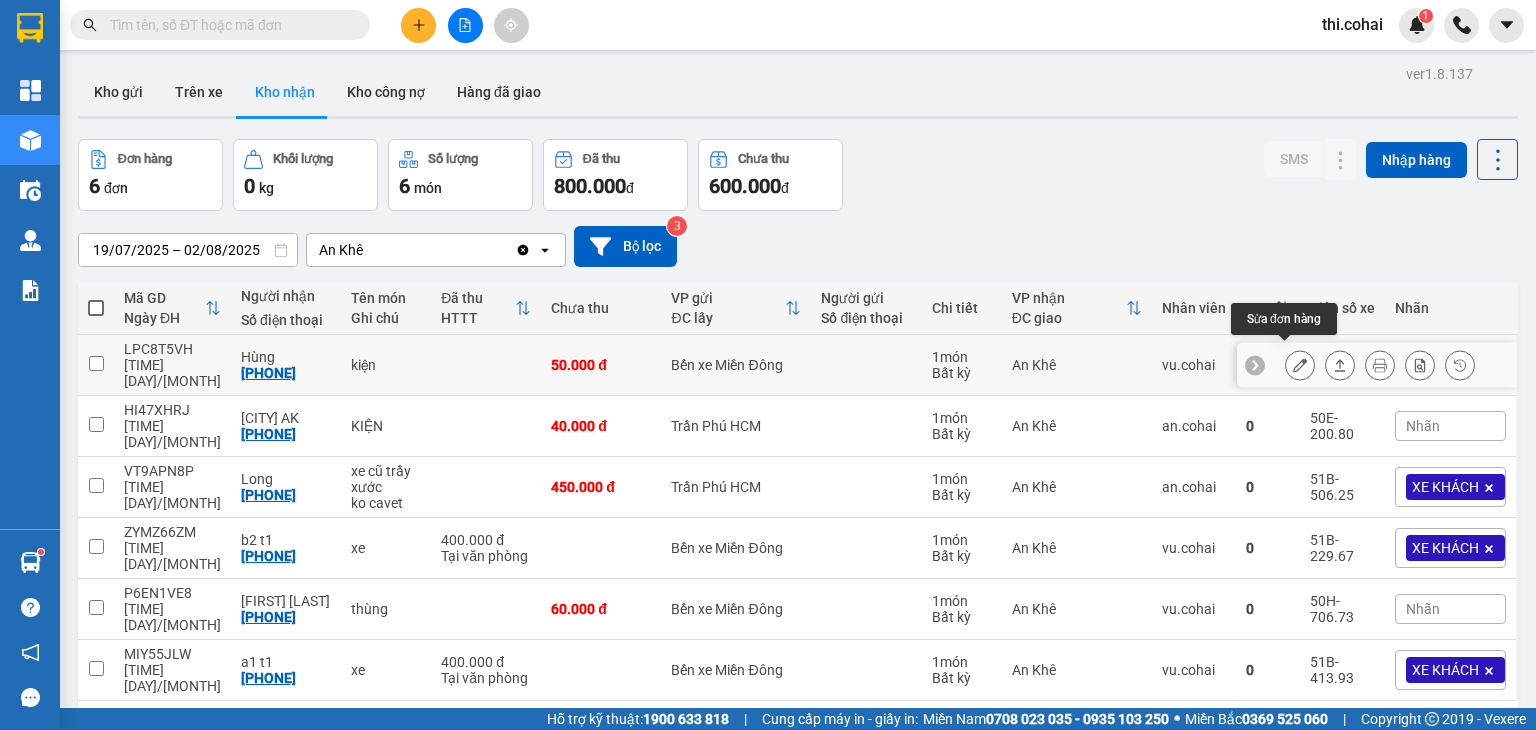 click 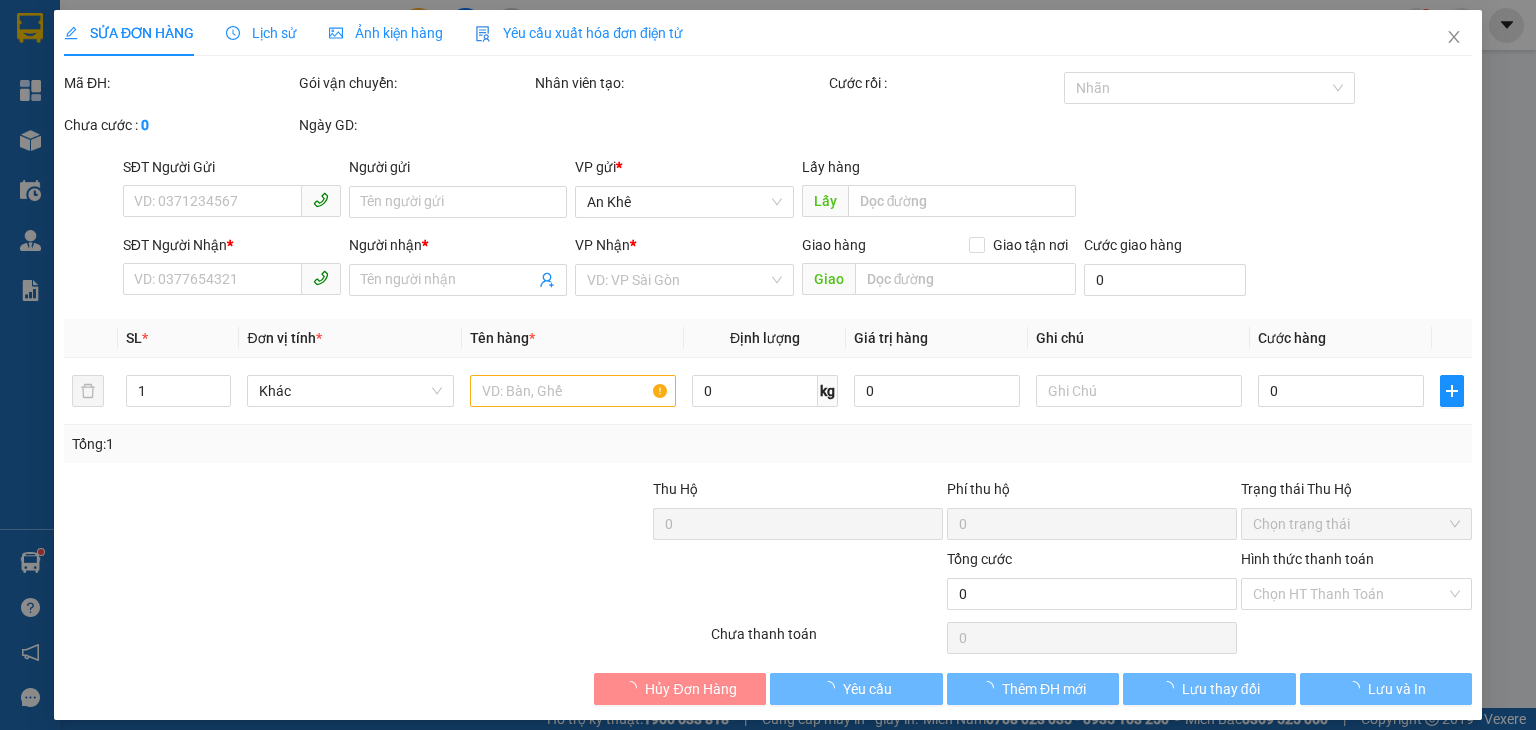 type on "[PHONE]" 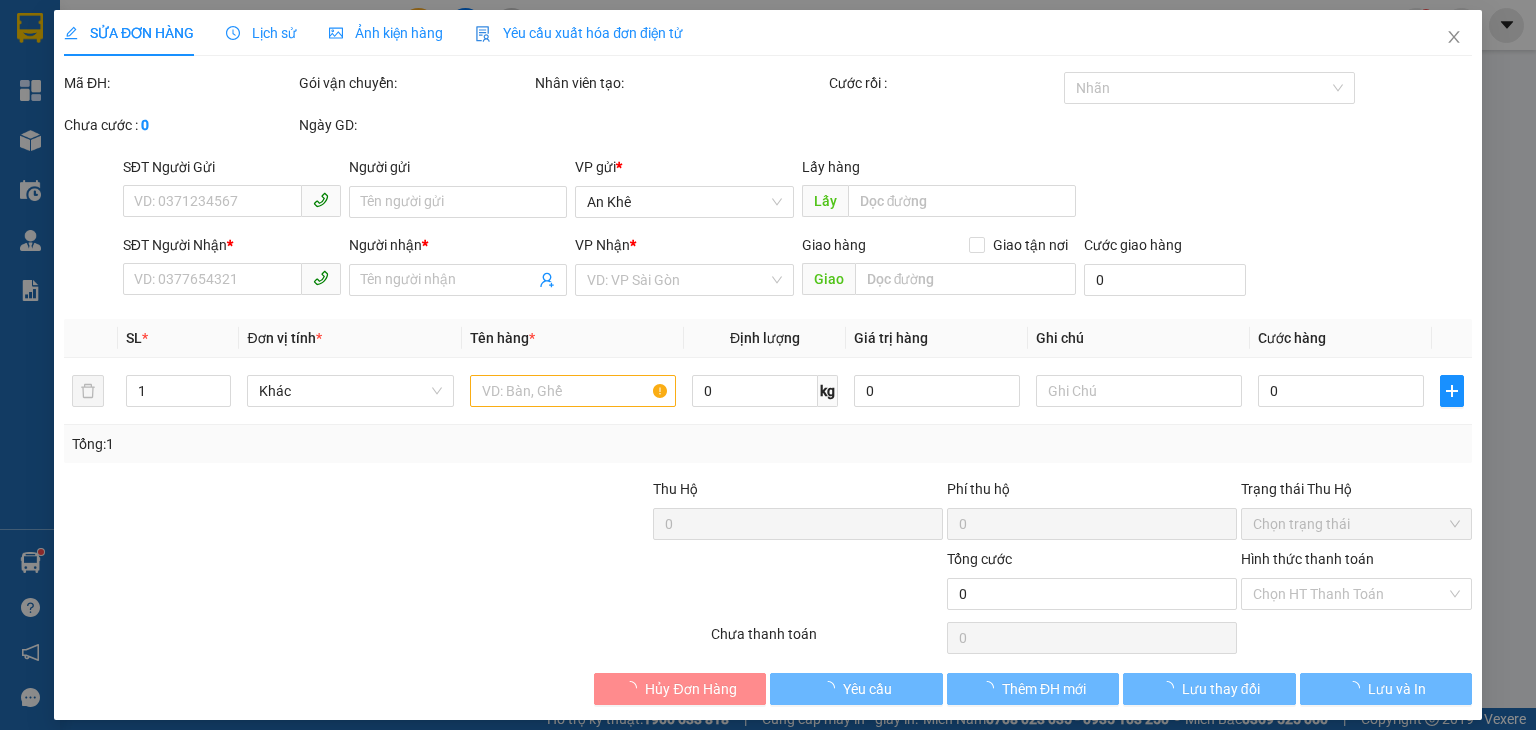 type on "Hùng" 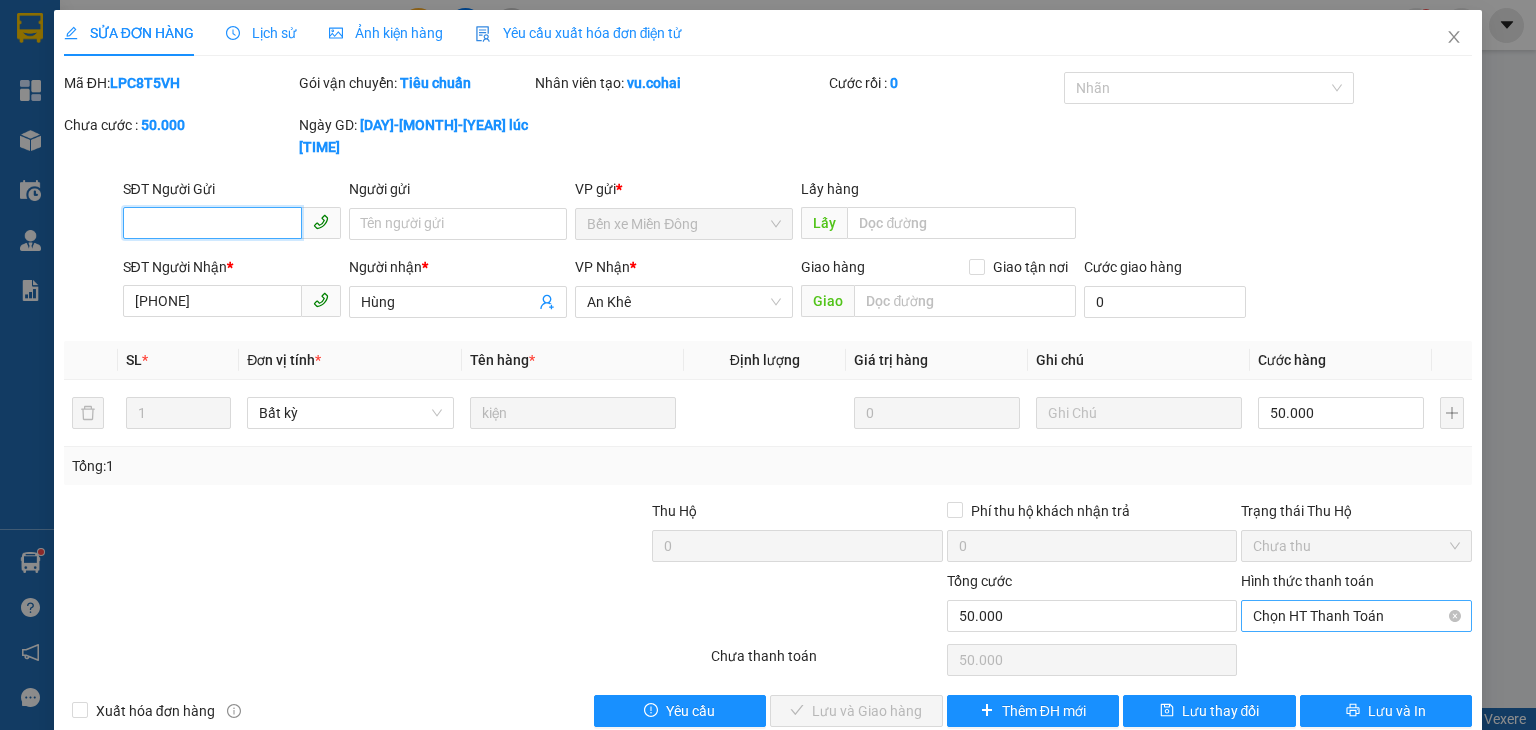 click on "Chọn HT Thanh Toán" at bounding box center [1356, 616] 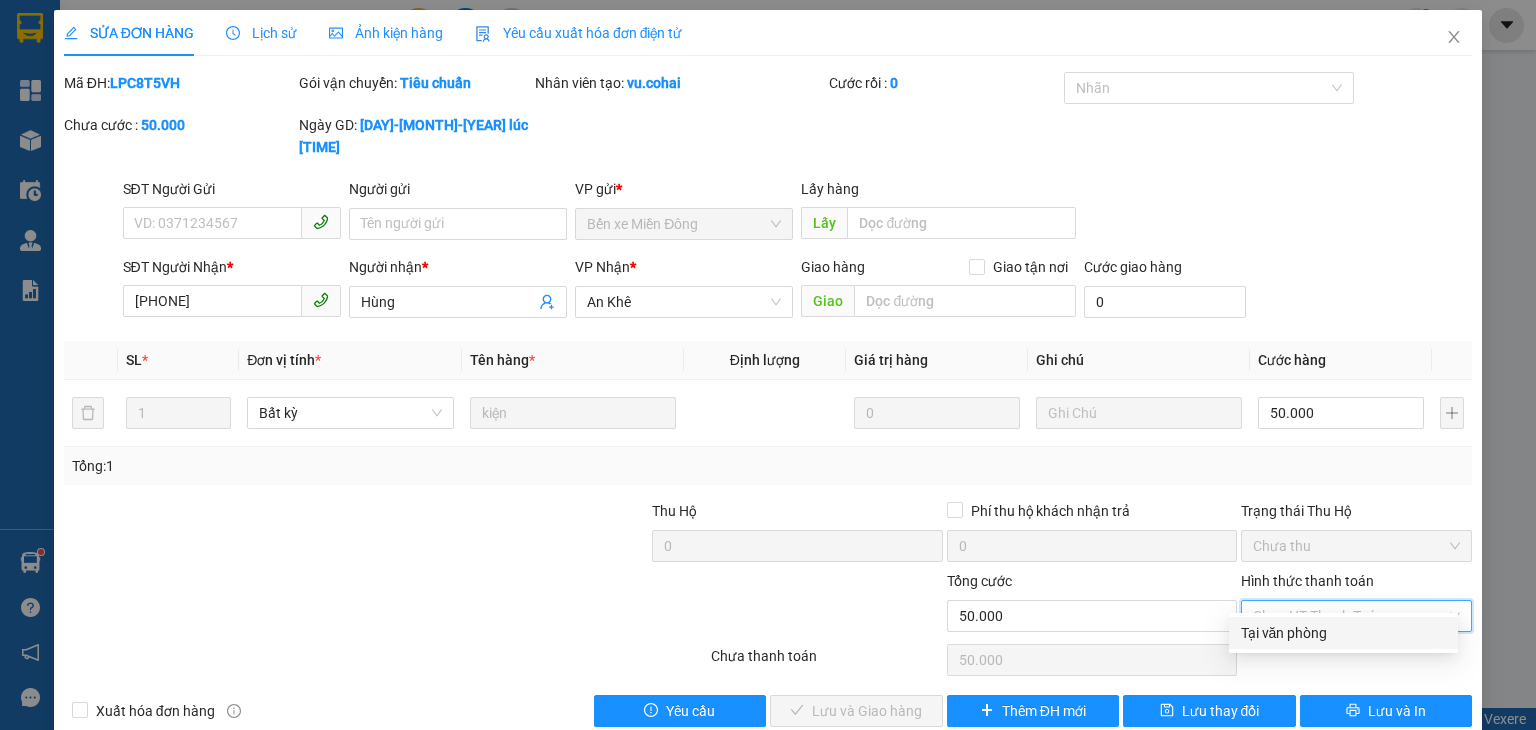 click on "Tại văn phòng" at bounding box center [1343, 633] 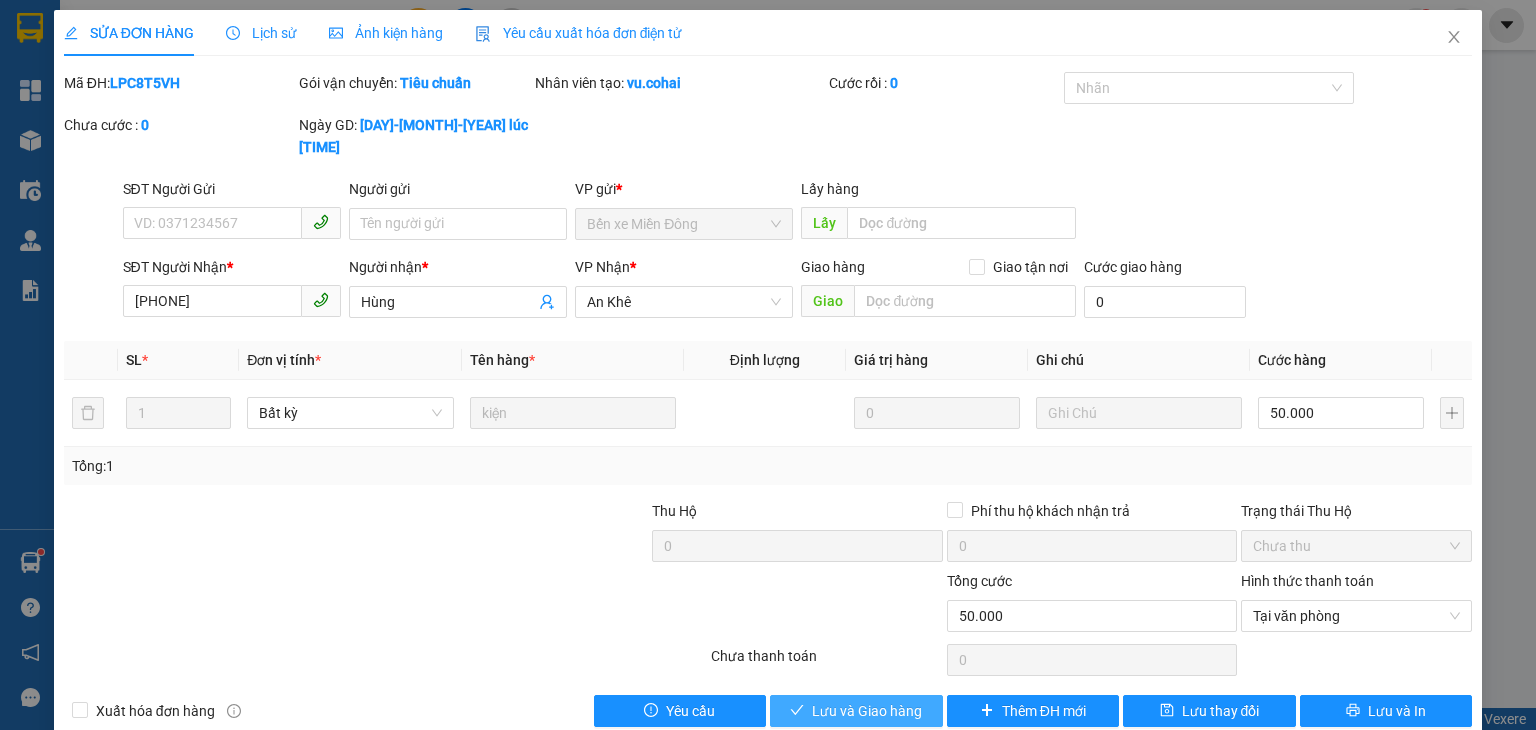 click on "Lưu và Giao hàng" at bounding box center [867, 711] 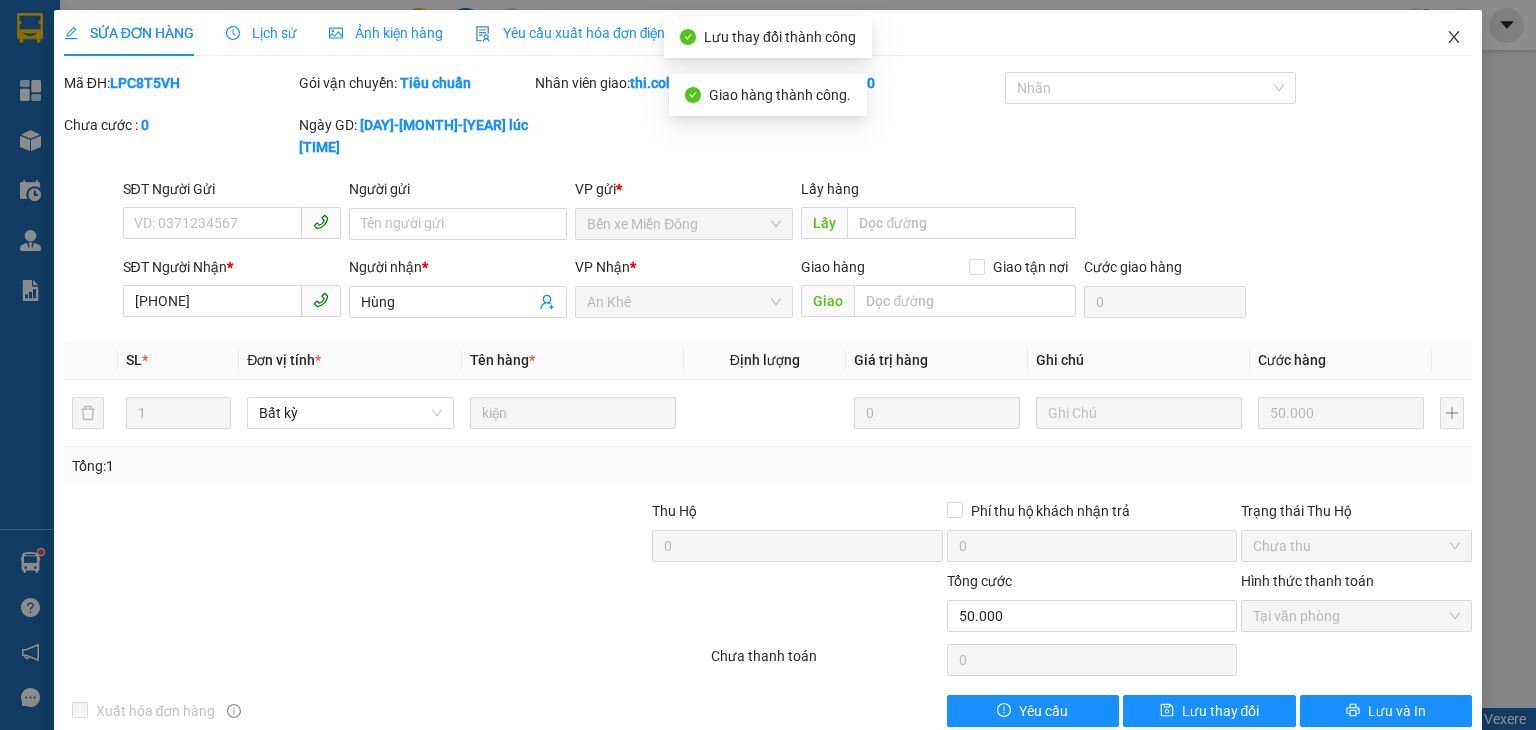 click 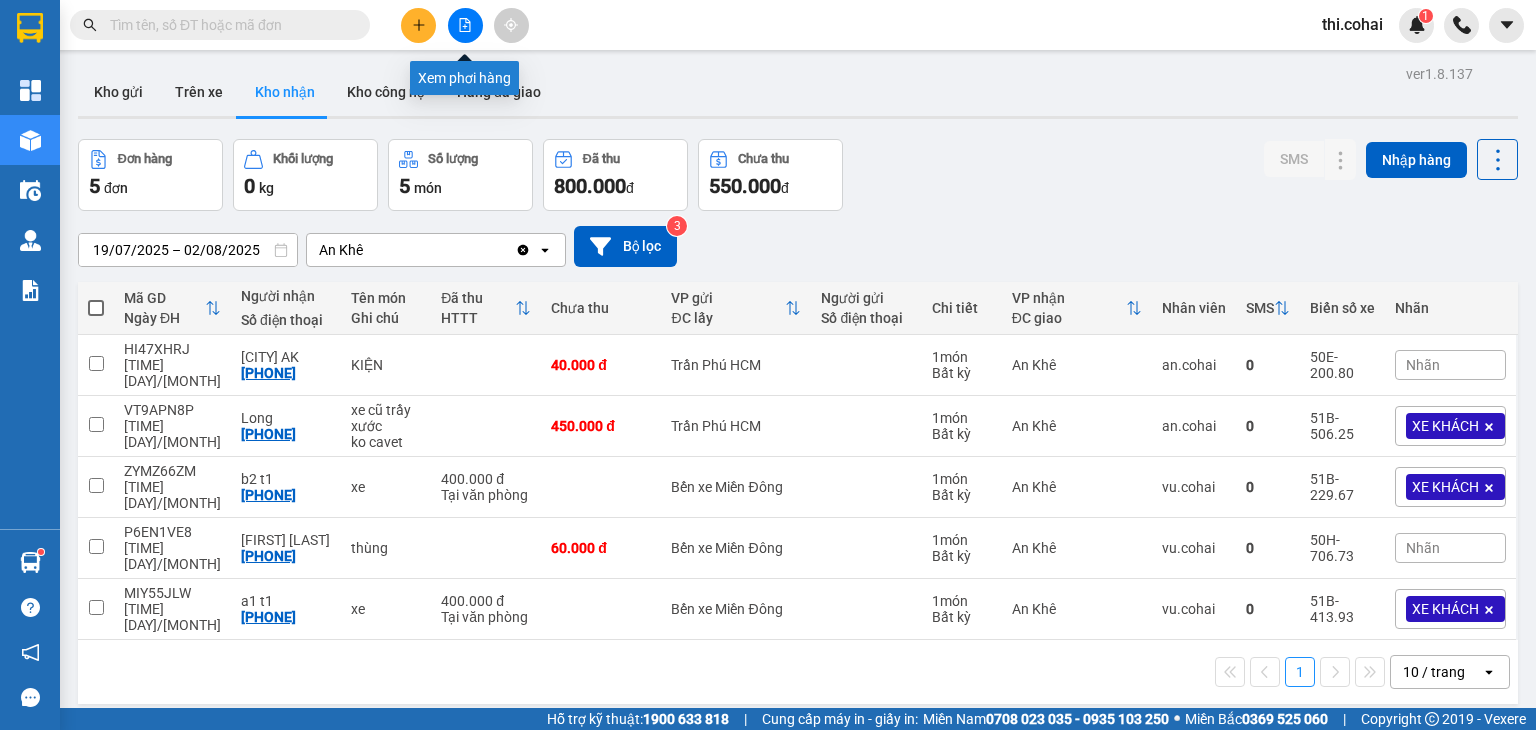 click at bounding box center (465, 25) 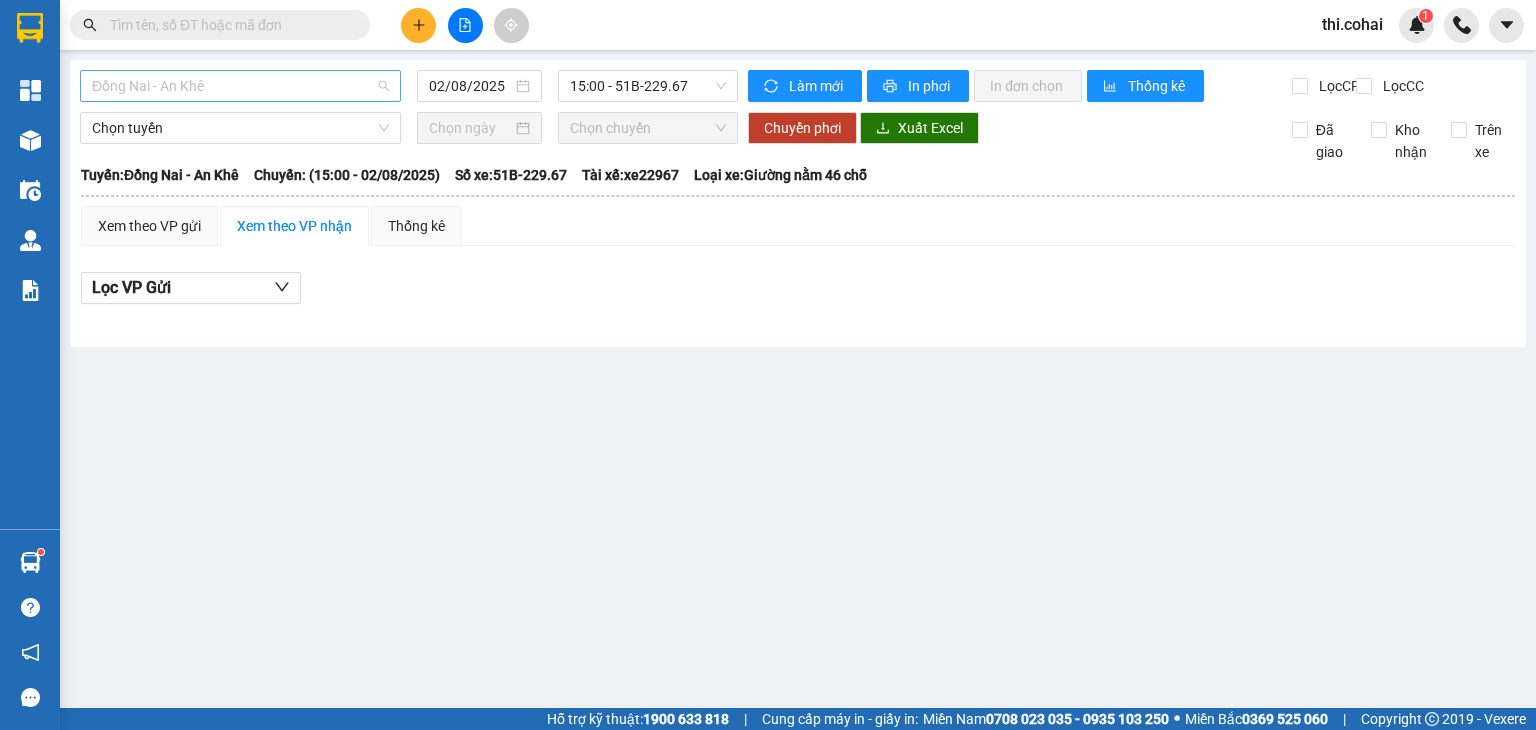 click on "Đồng Nai - An Khê" at bounding box center [240, 86] 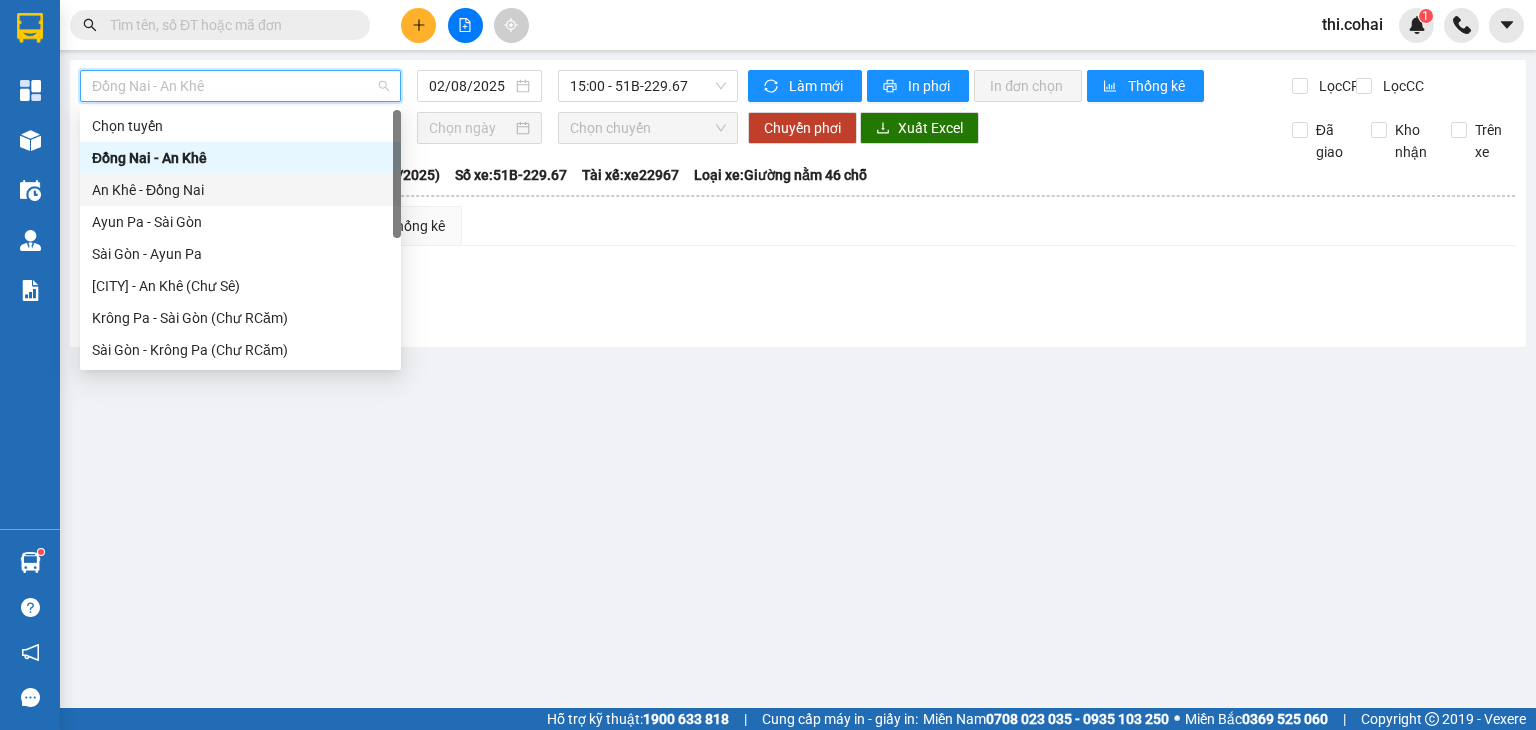 click on "An Khê - Đồng Nai" at bounding box center [240, 190] 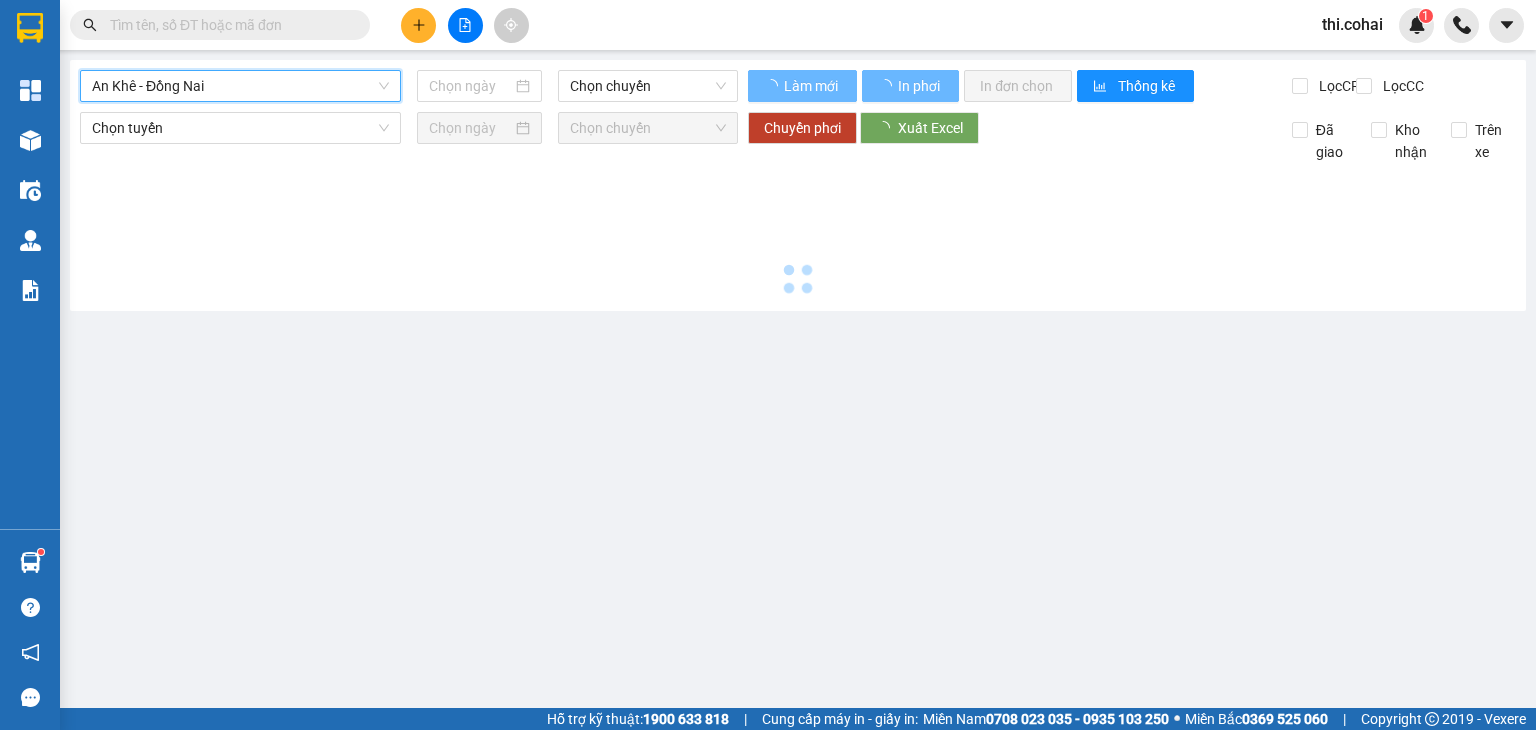 type on "02/08/2025" 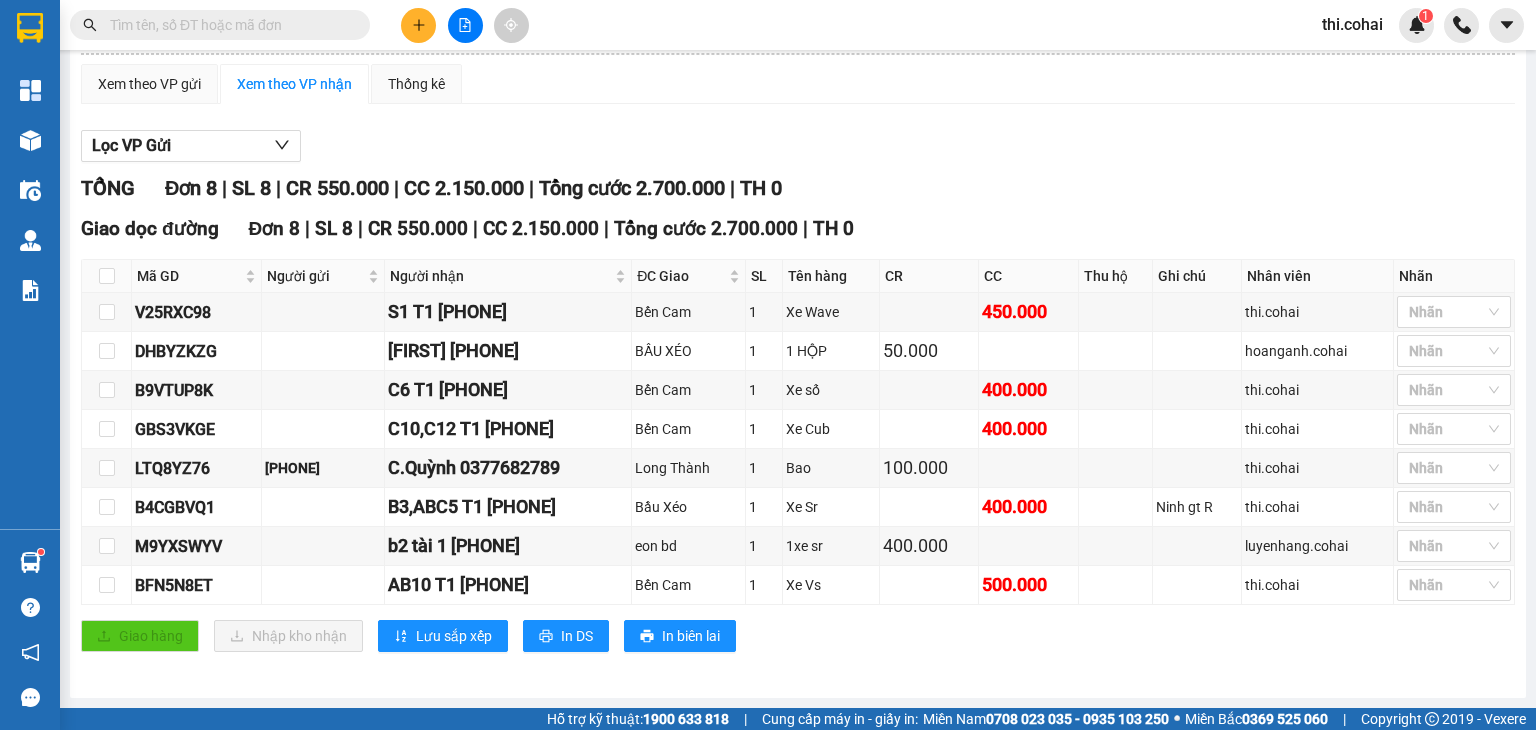 scroll, scrollTop: 153, scrollLeft: 0, axis: vertical 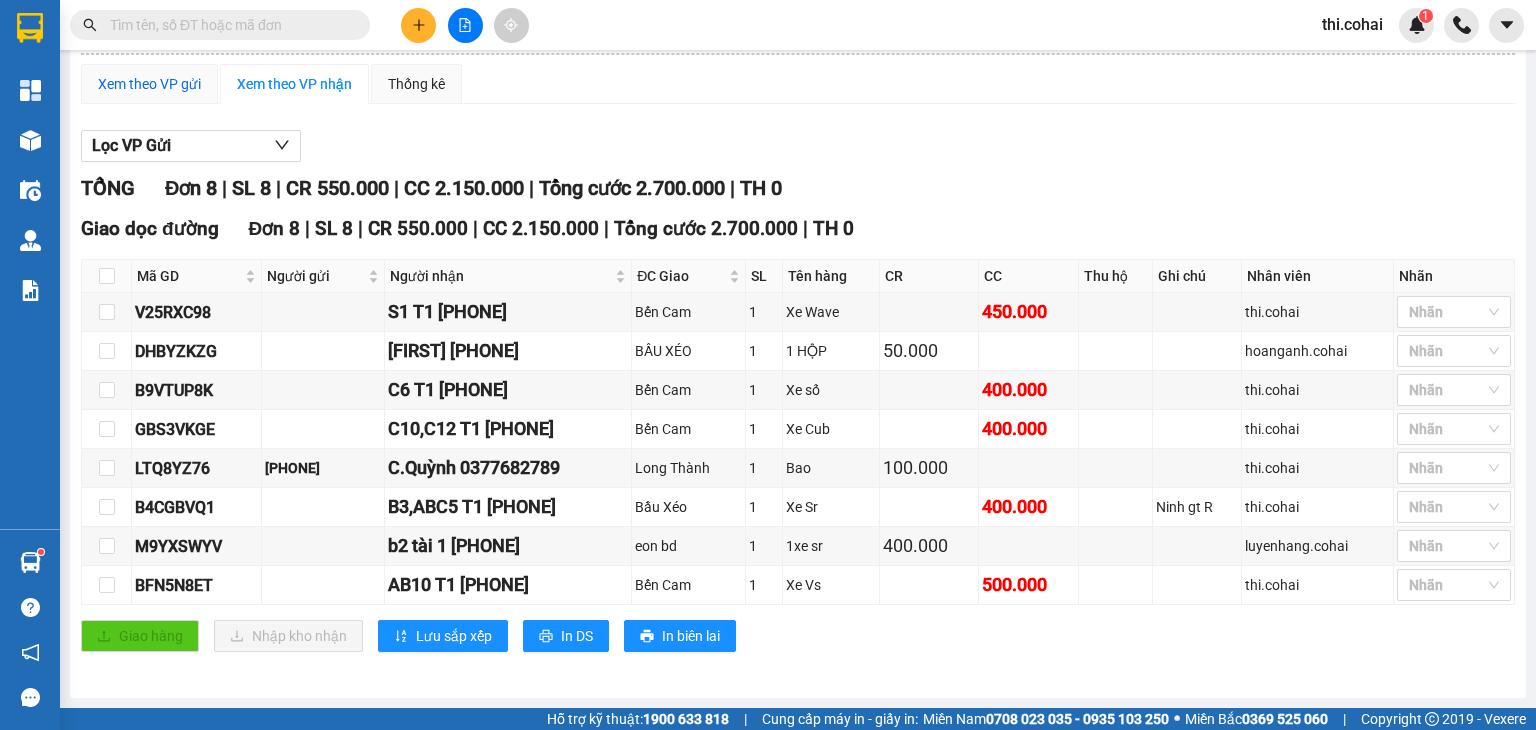 click on "Xem theo VP gửi" at bounding box center (149, 84) 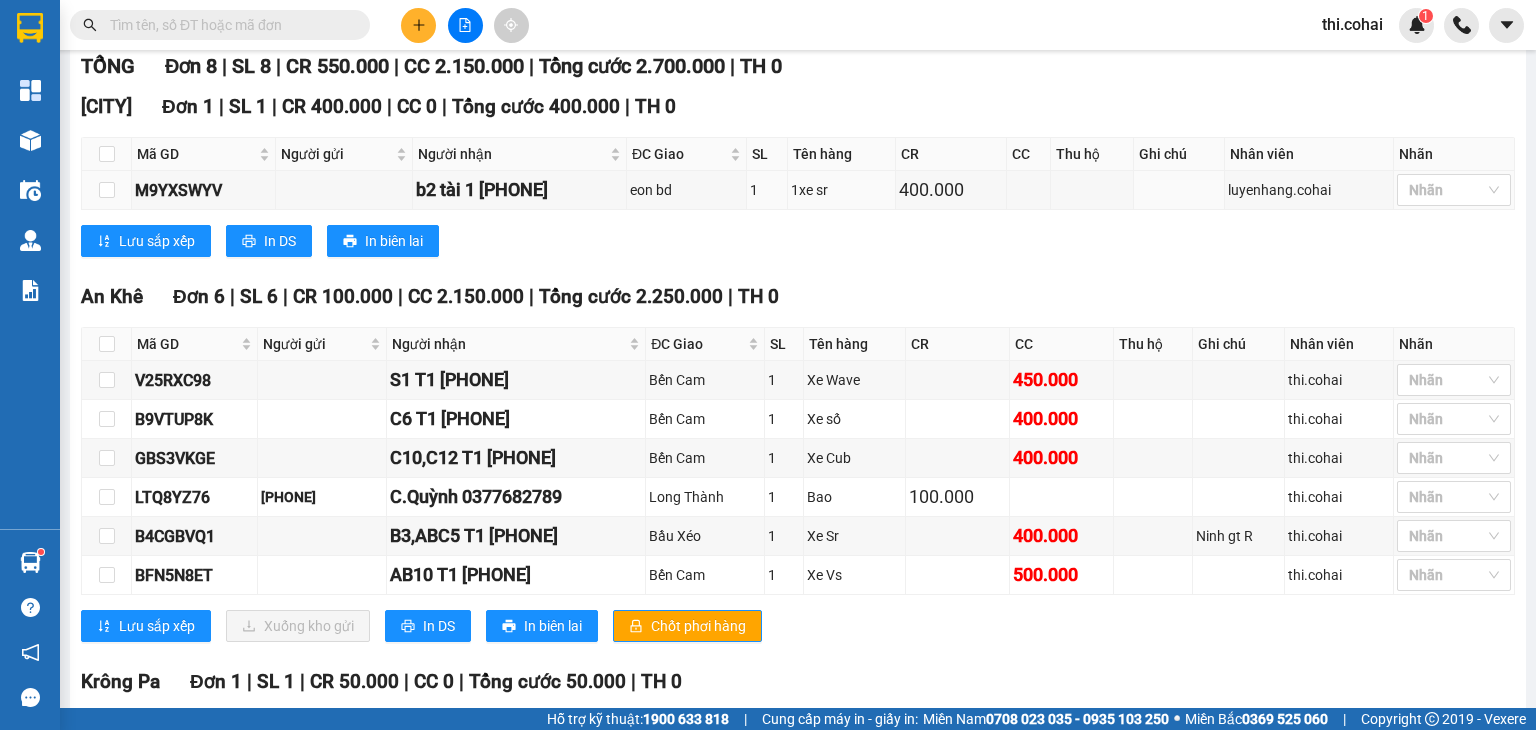 scroll, scrollTop: 300, scrollLeft: 0, axis: vertical 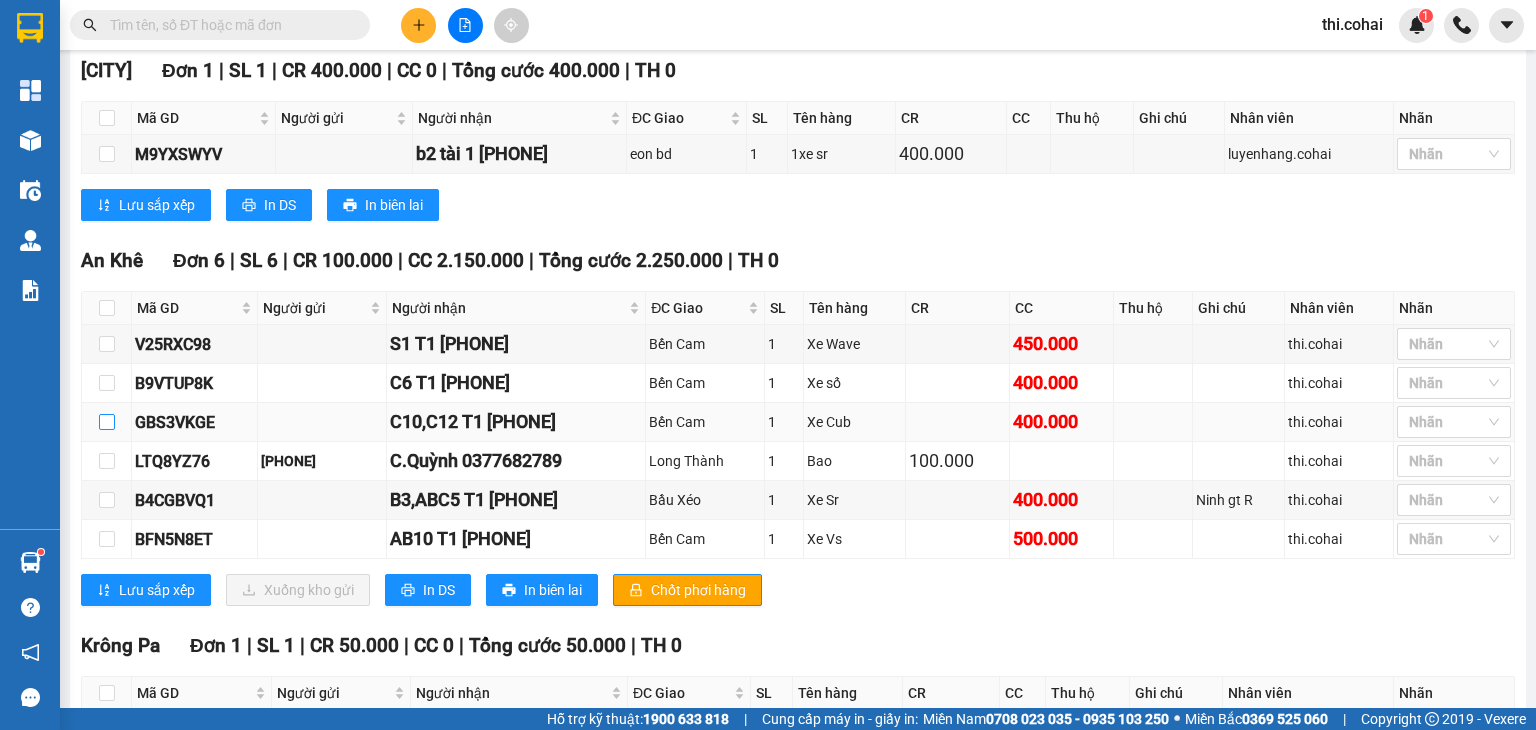 click at bounding box center (107, 422) 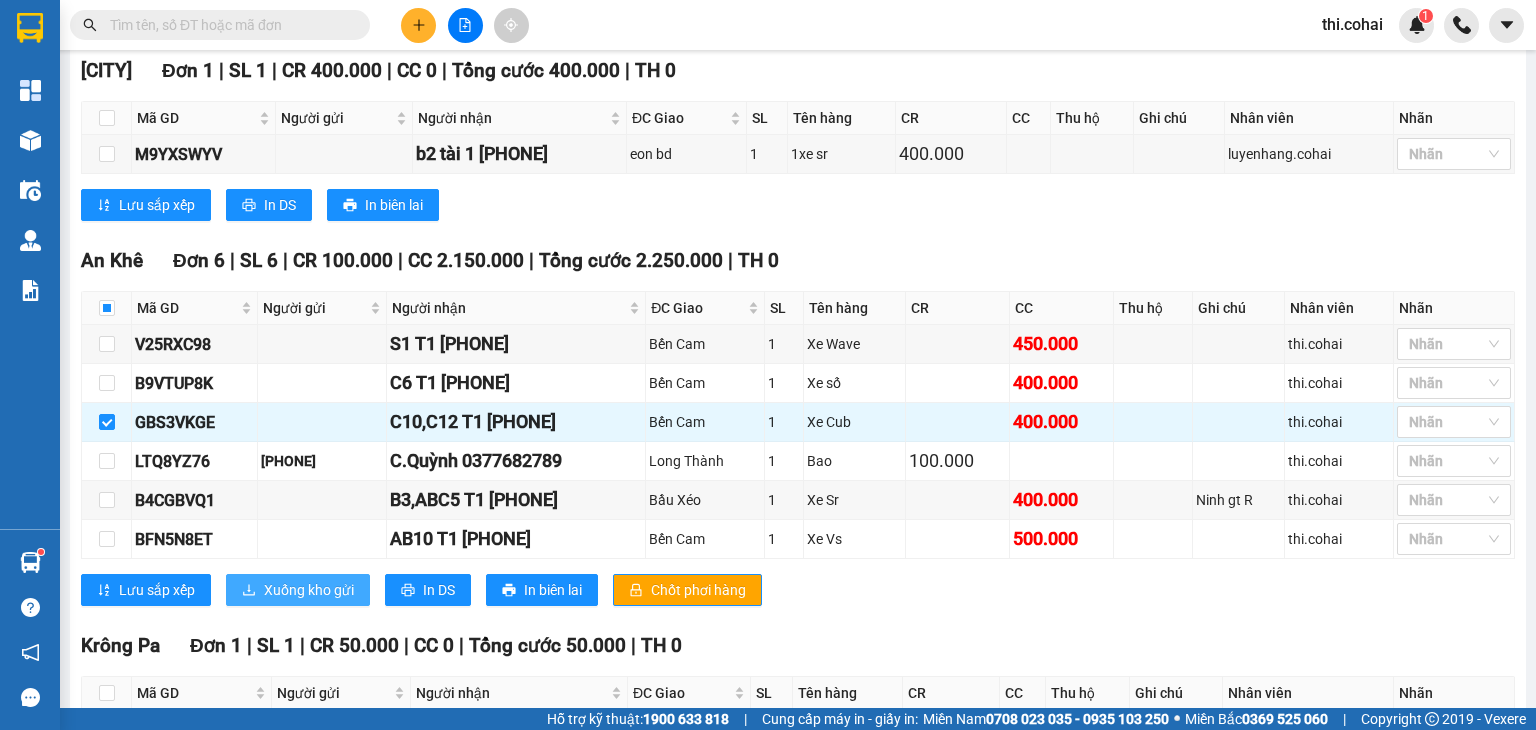 click on "Xuống kho gửi" at bounding box center [309, 590] 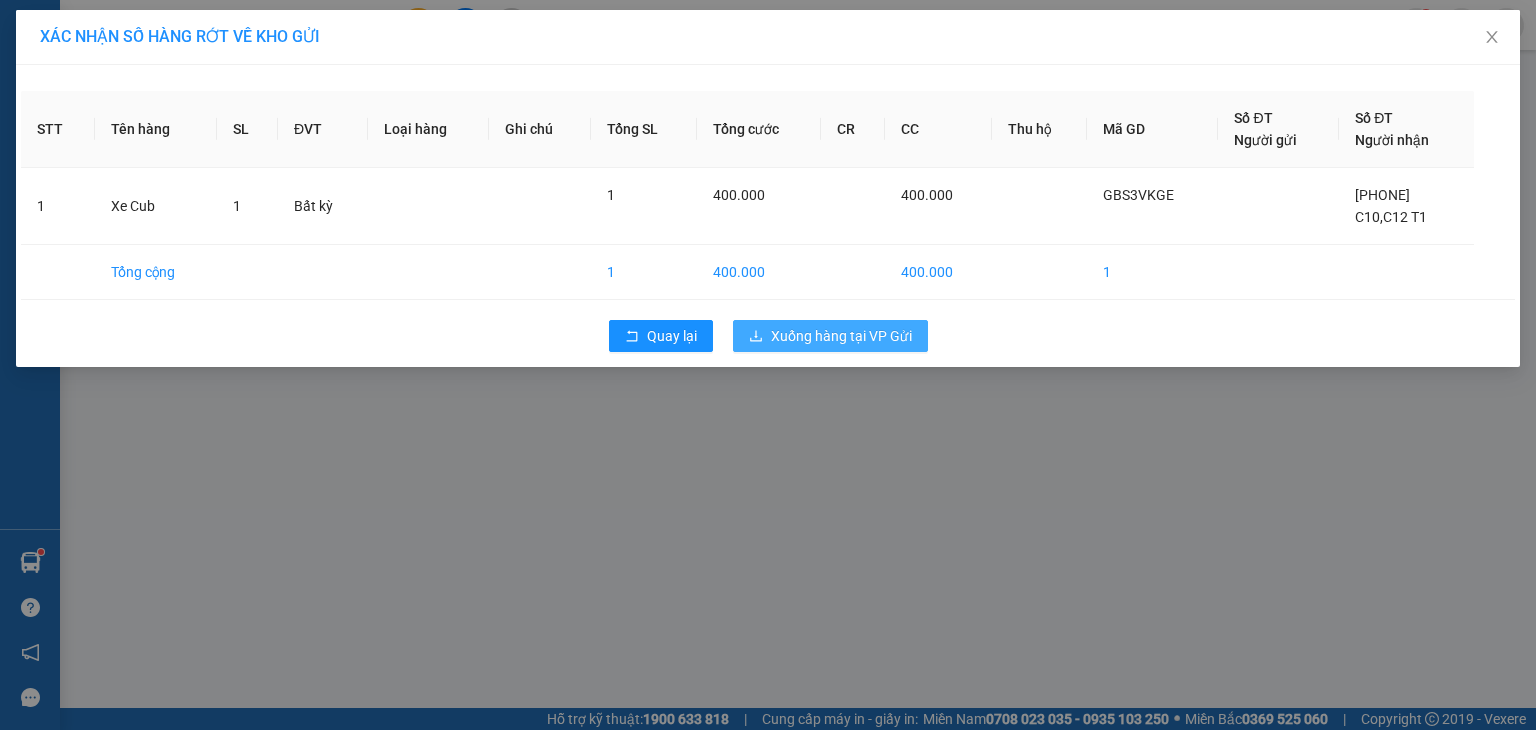 click on "Xuống hàng tại VP Gửi" at bounding box center (841, 336) 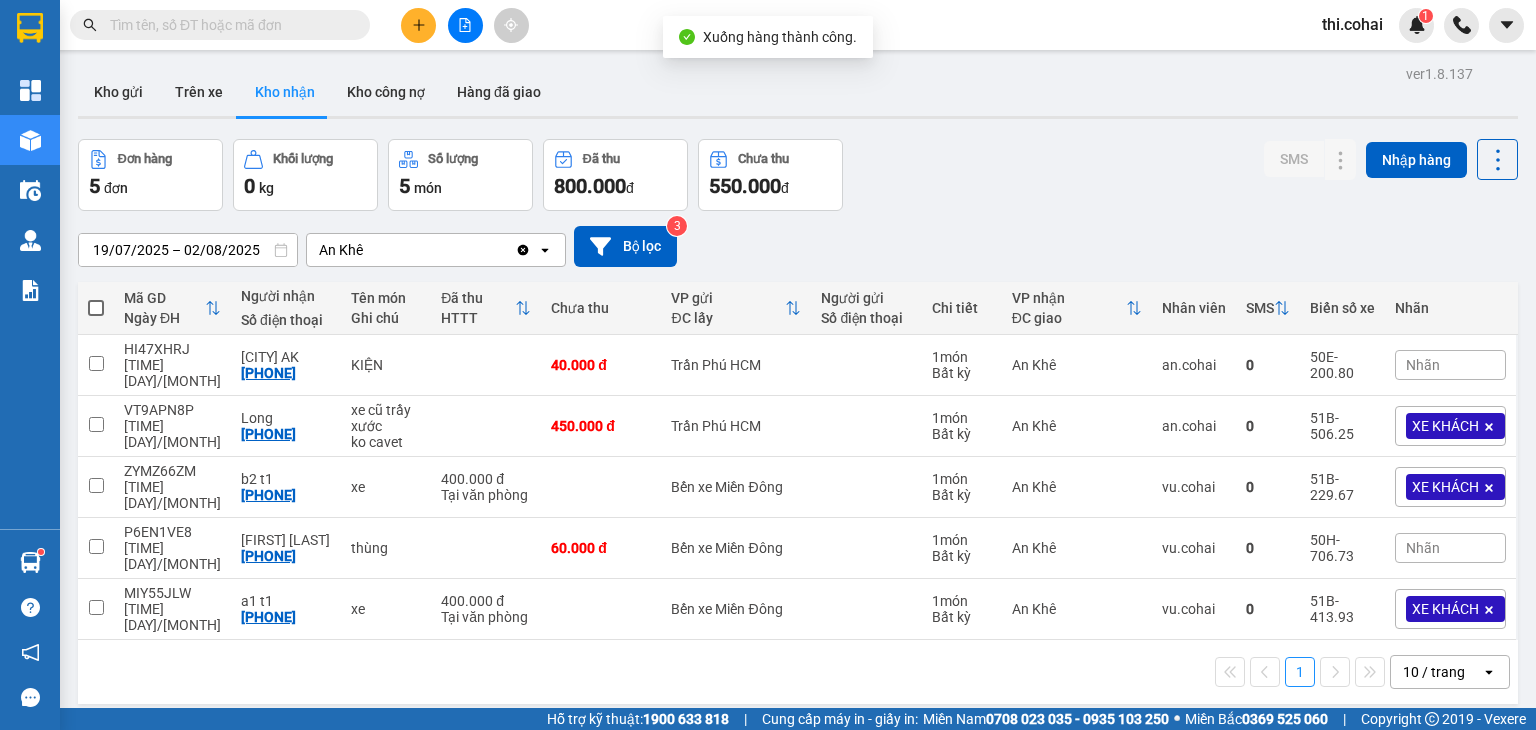 drag, startPoint x: 119, startPoint y: 98, endPoint x: 116, endPoint y: 2, distance: 96.04687 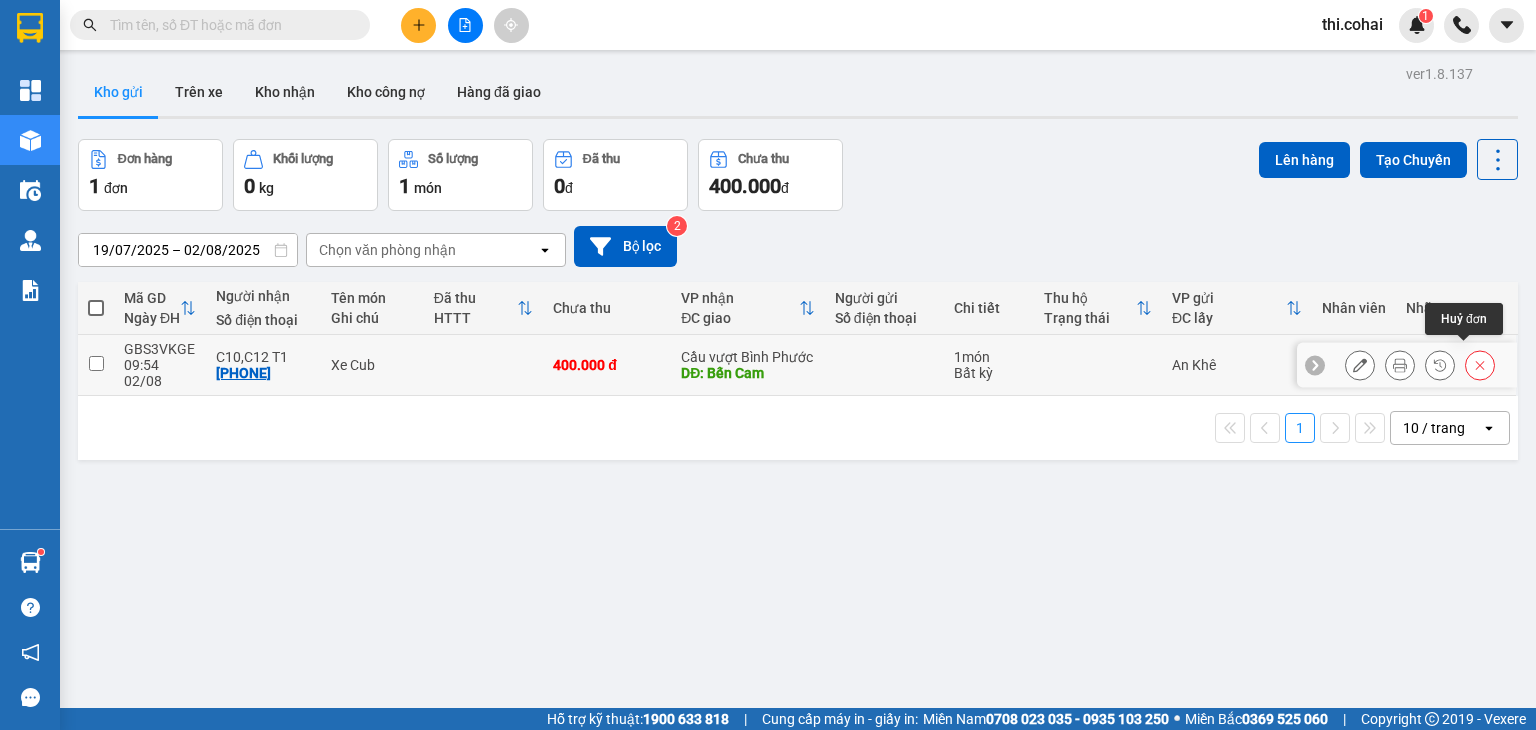 click 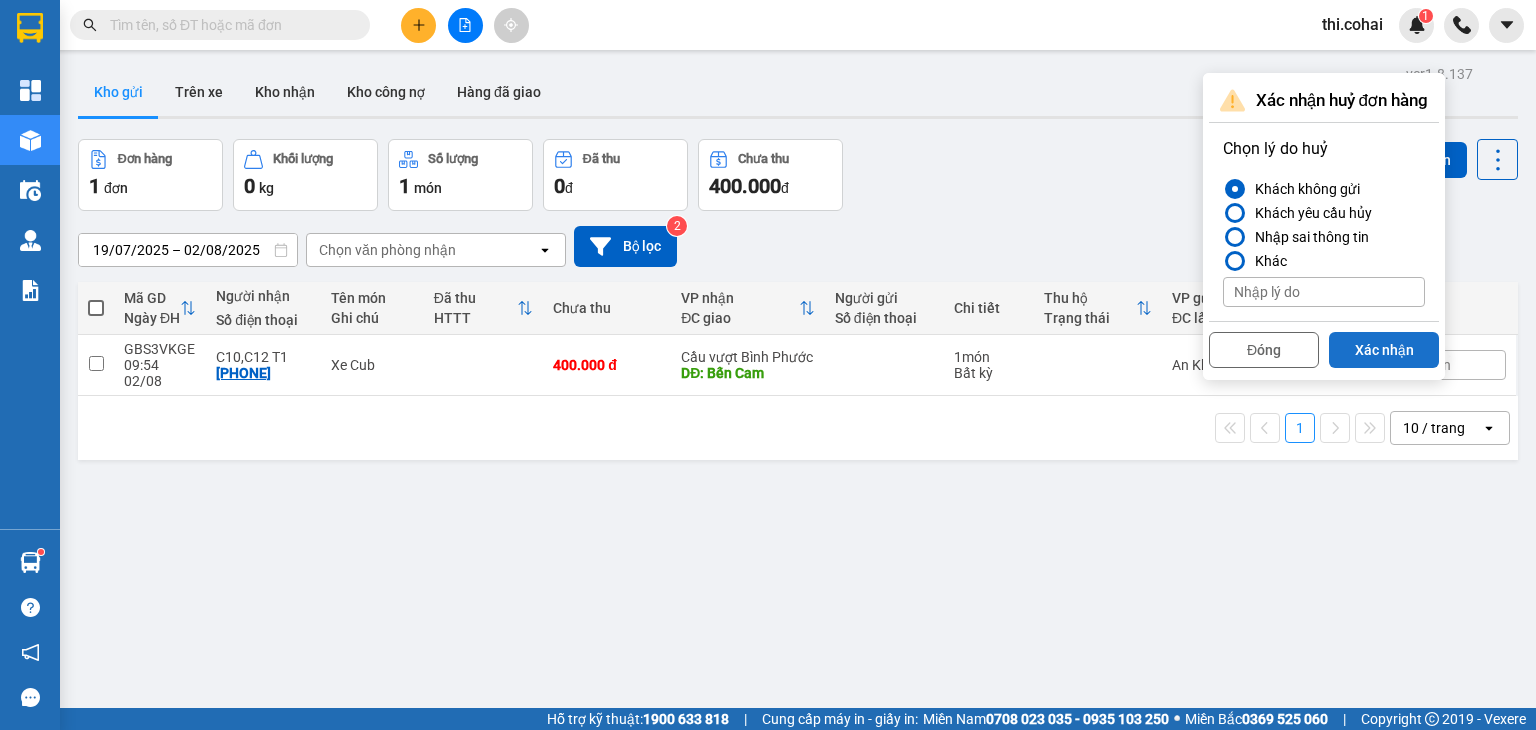 click on "Xác nhận" at bounding box center [1384, 350] 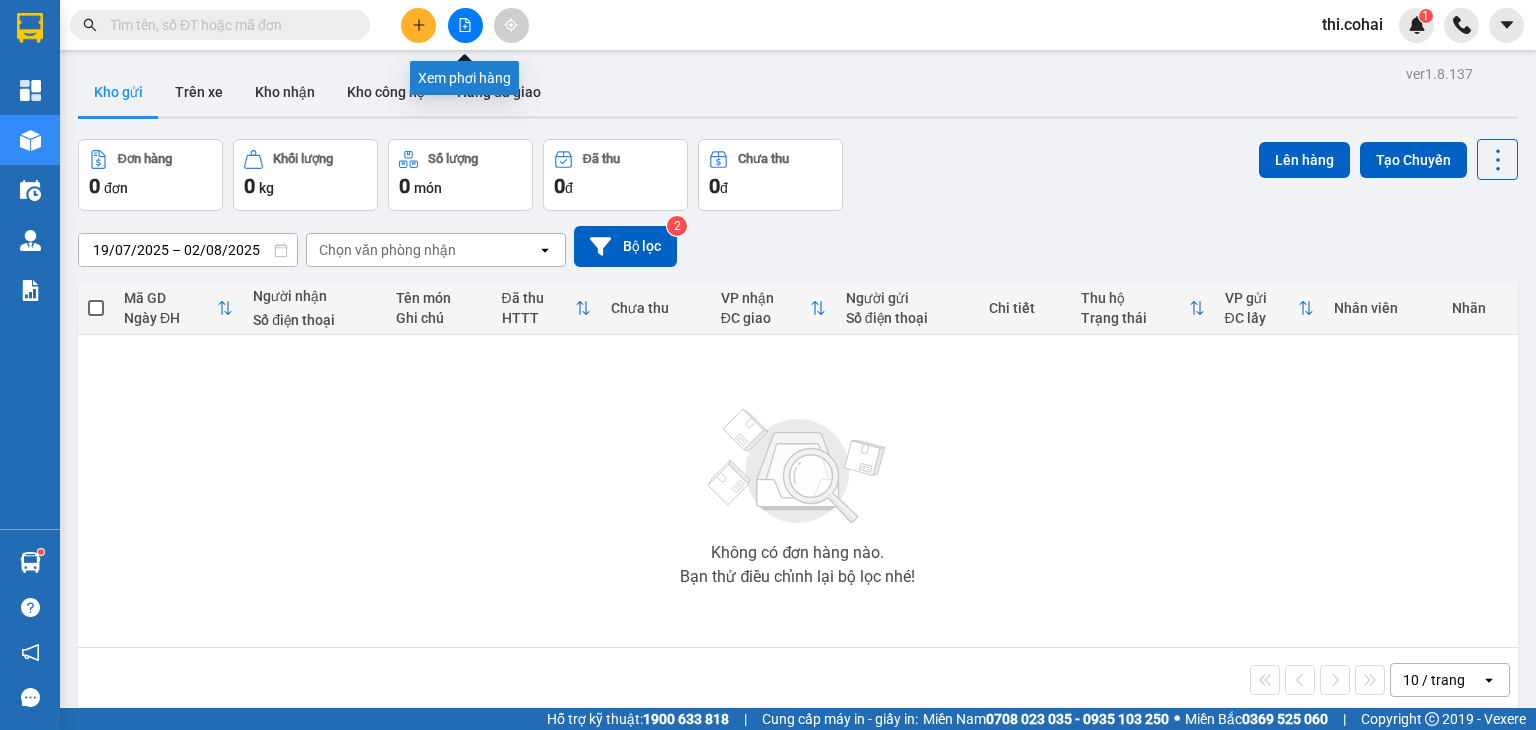click 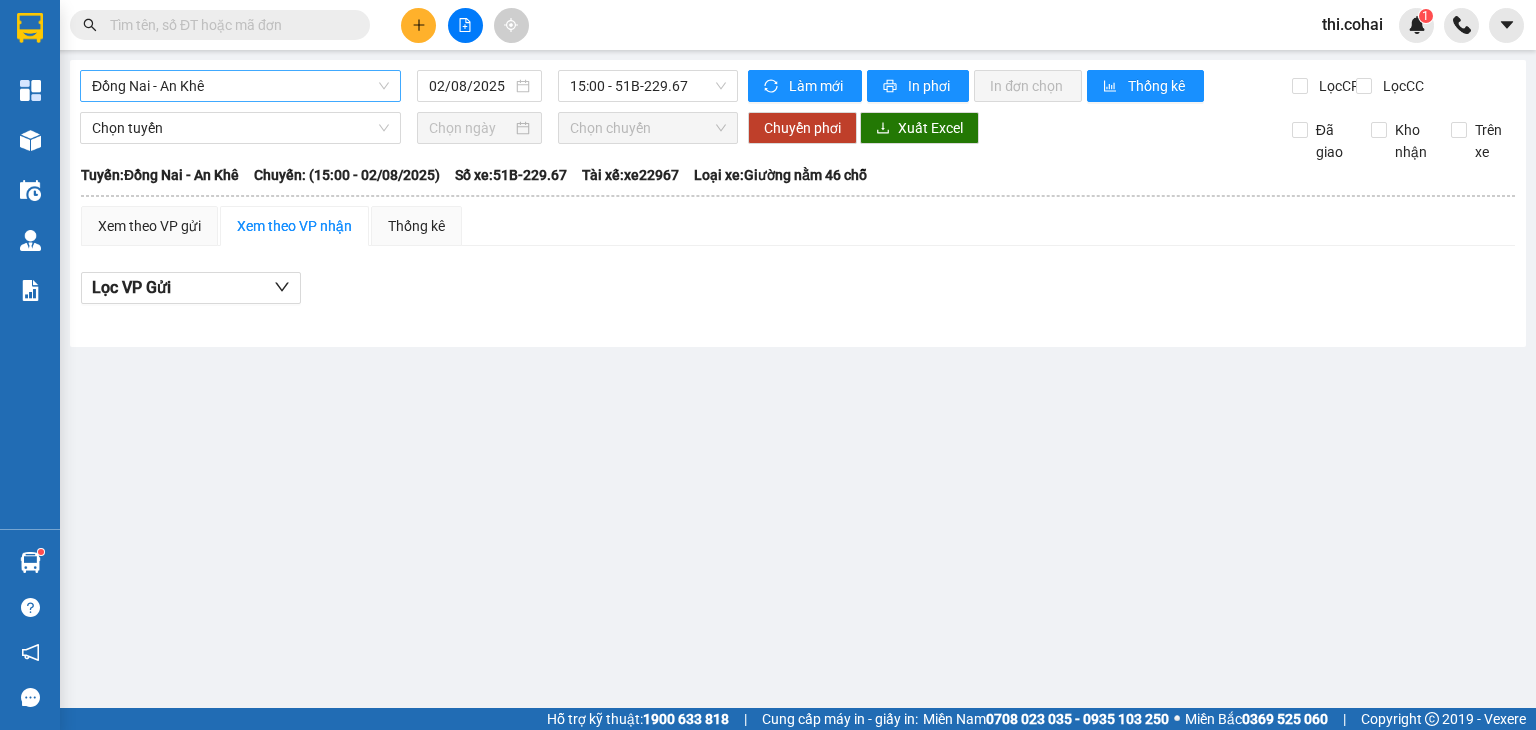 click on "Đồng Nai - An Khê" at bounding box center (240, 86) 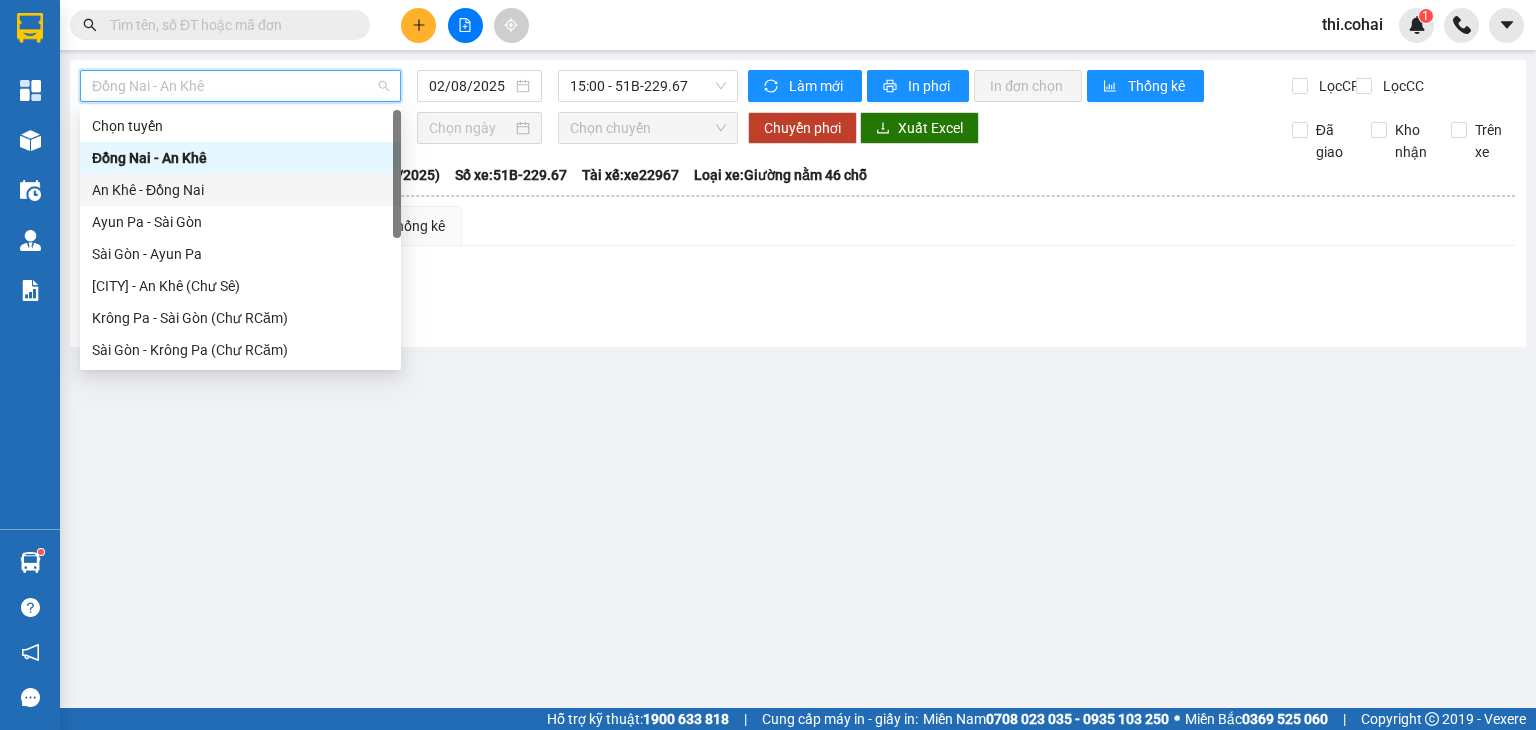 click on "An Khê - Đồng Nai" at bounding box center [240, 190] 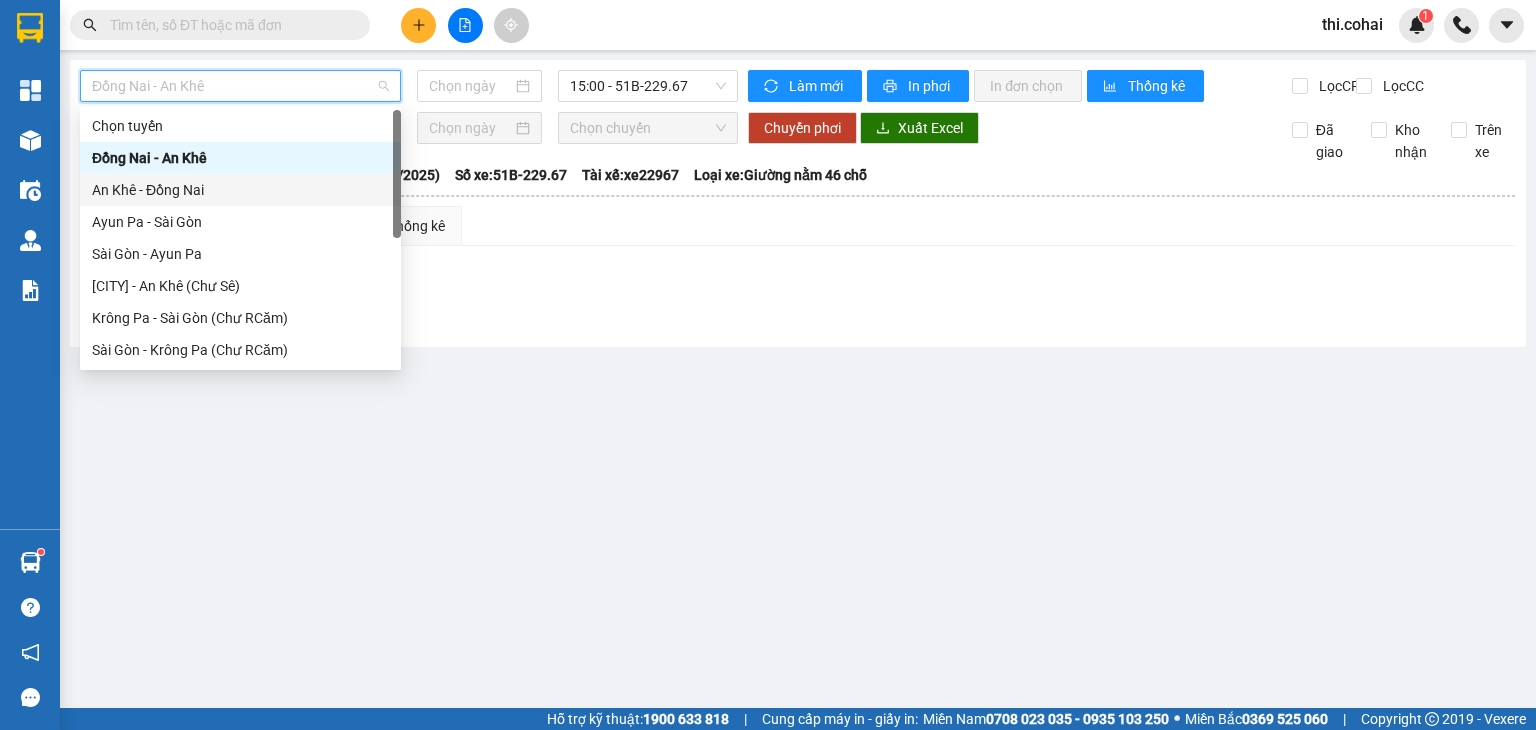 type on "02/08/2025" 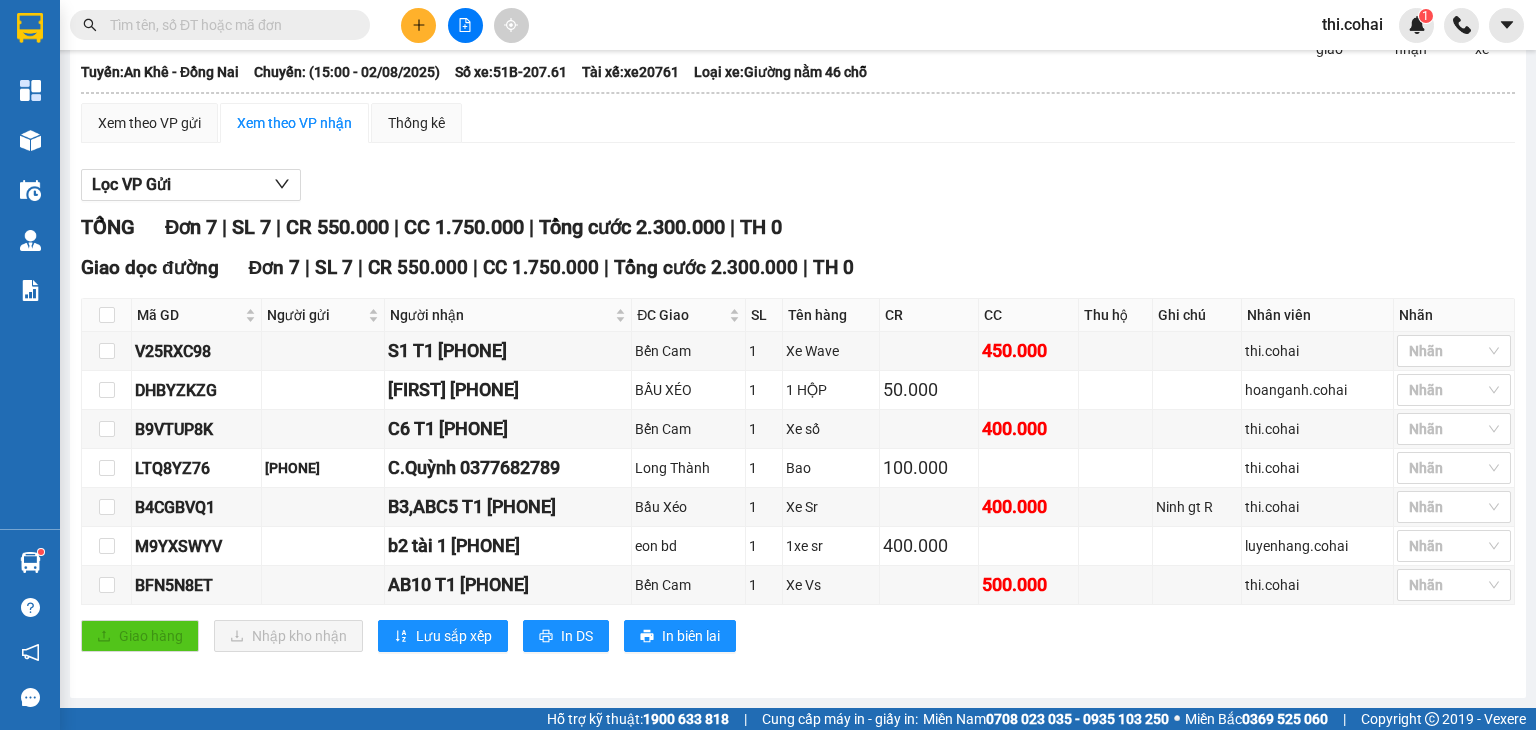 scroll, scrollTop: 115, scrollLeft: 0, axis: vertical 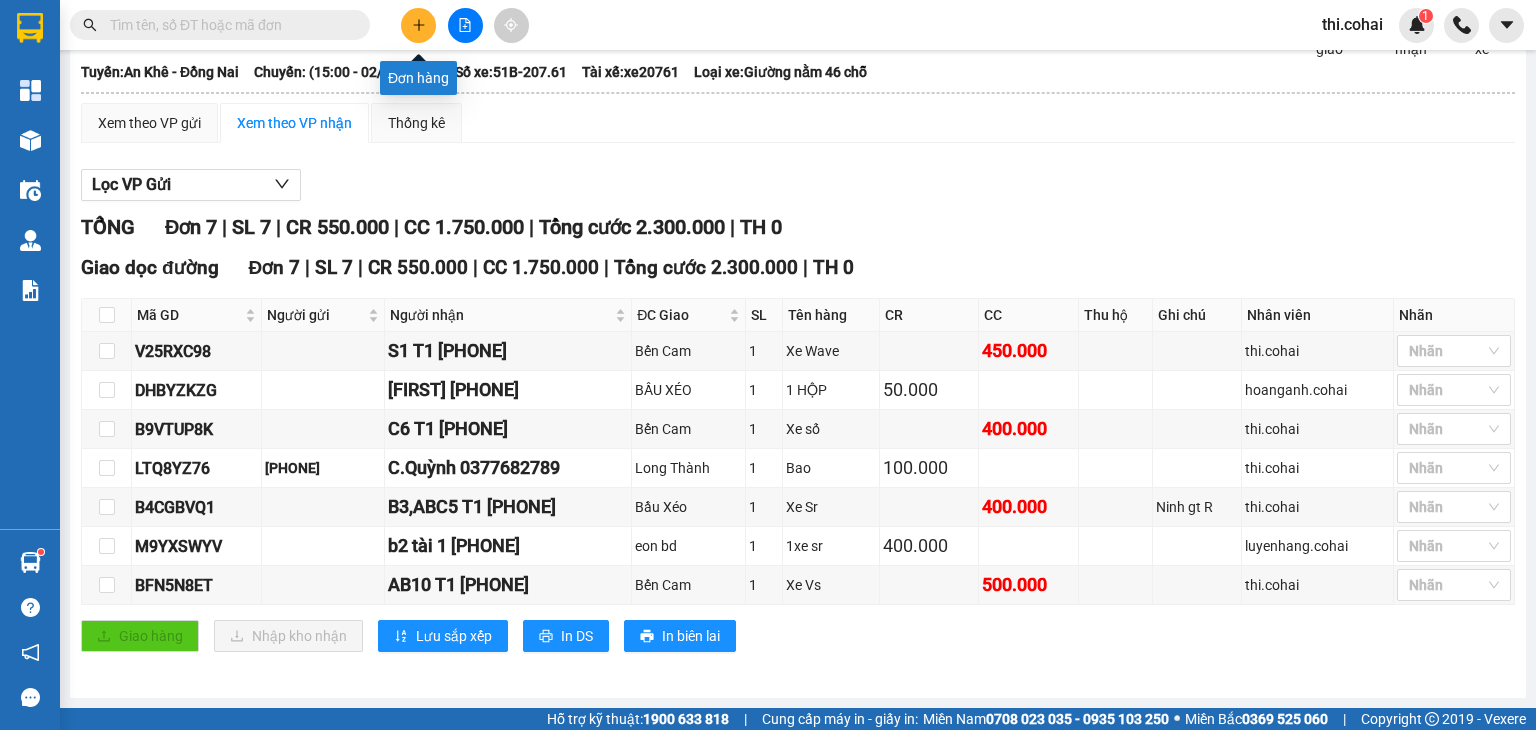 click 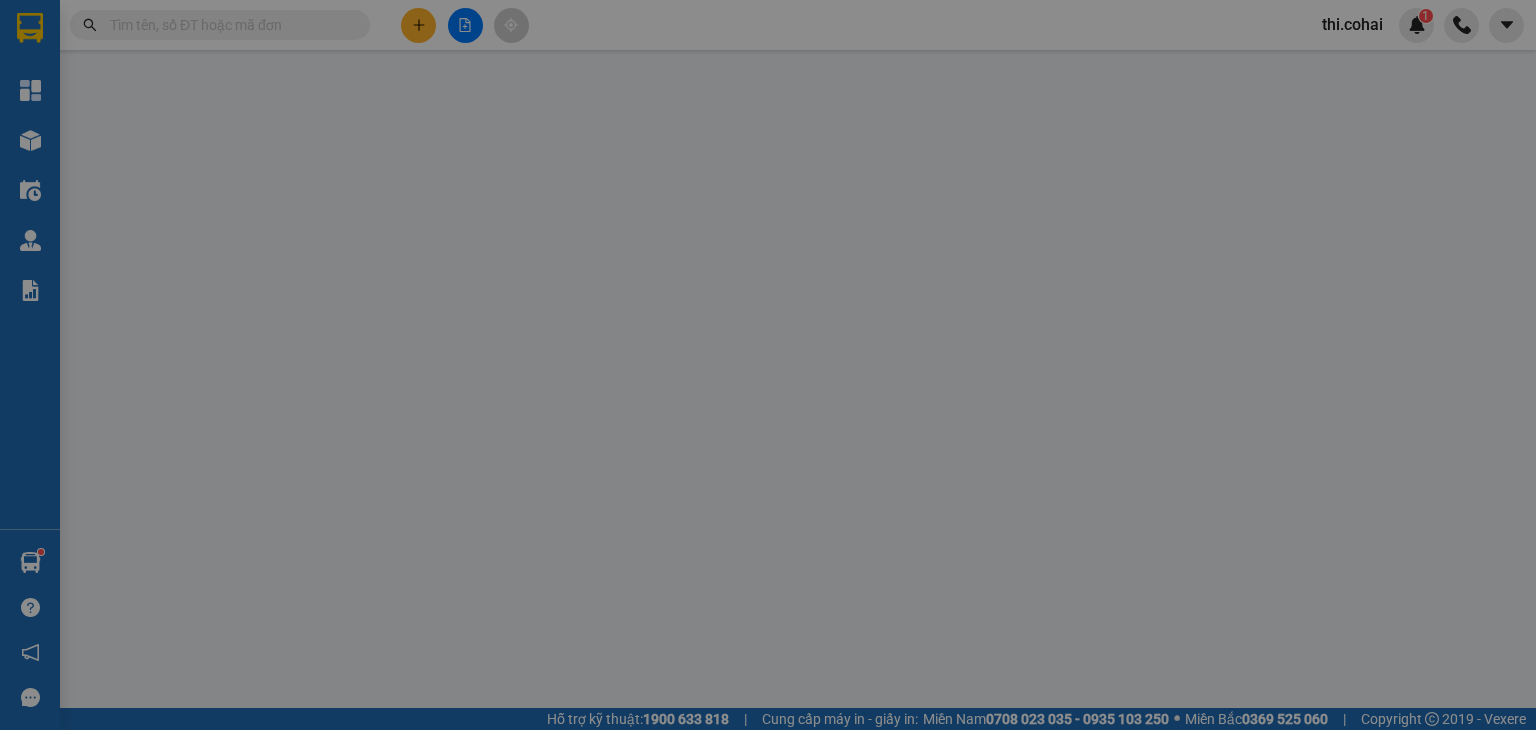 scroll, scrollTop: 0, scrollLeft: 0, axis: both 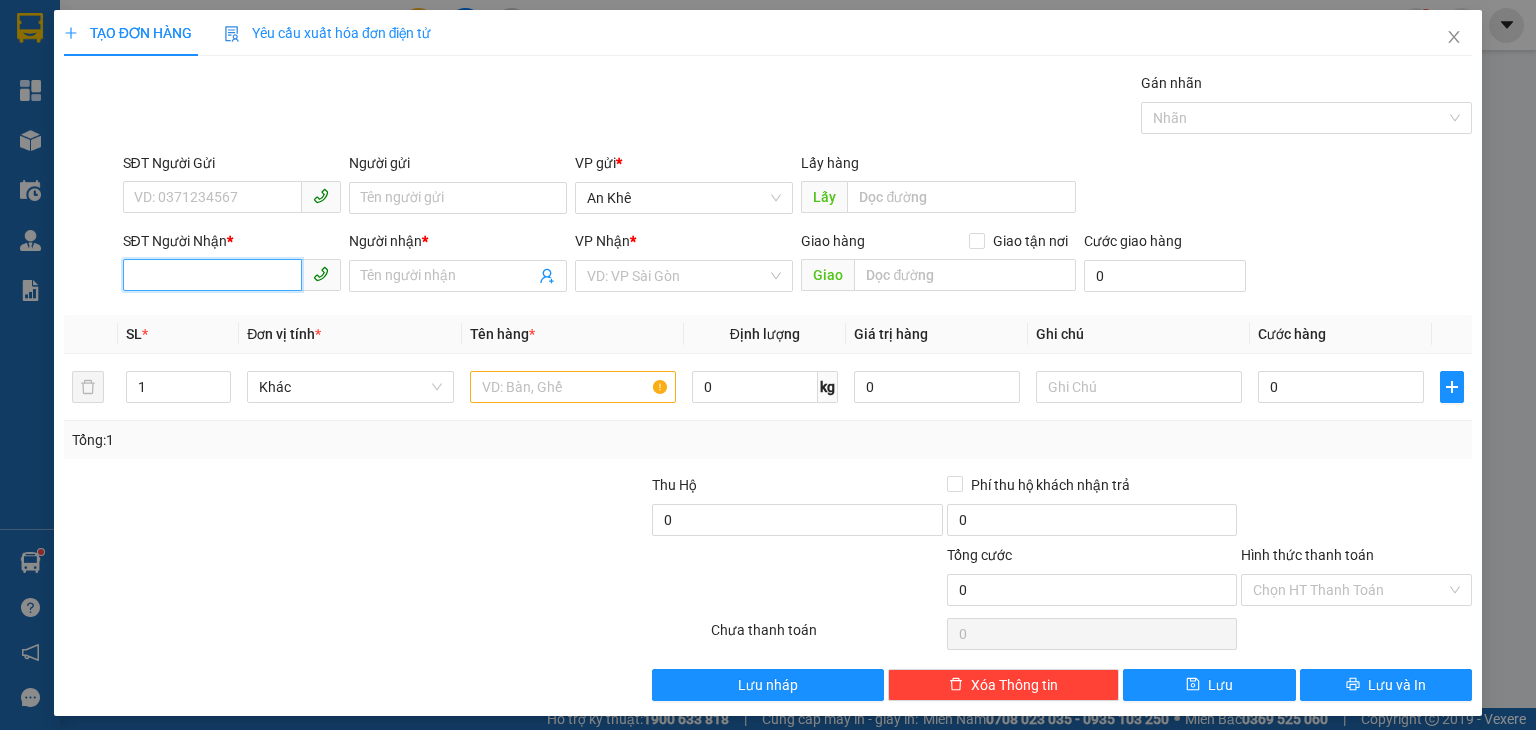 click on "SĐT Người Nhận  *" at bounding box center (212, 275) 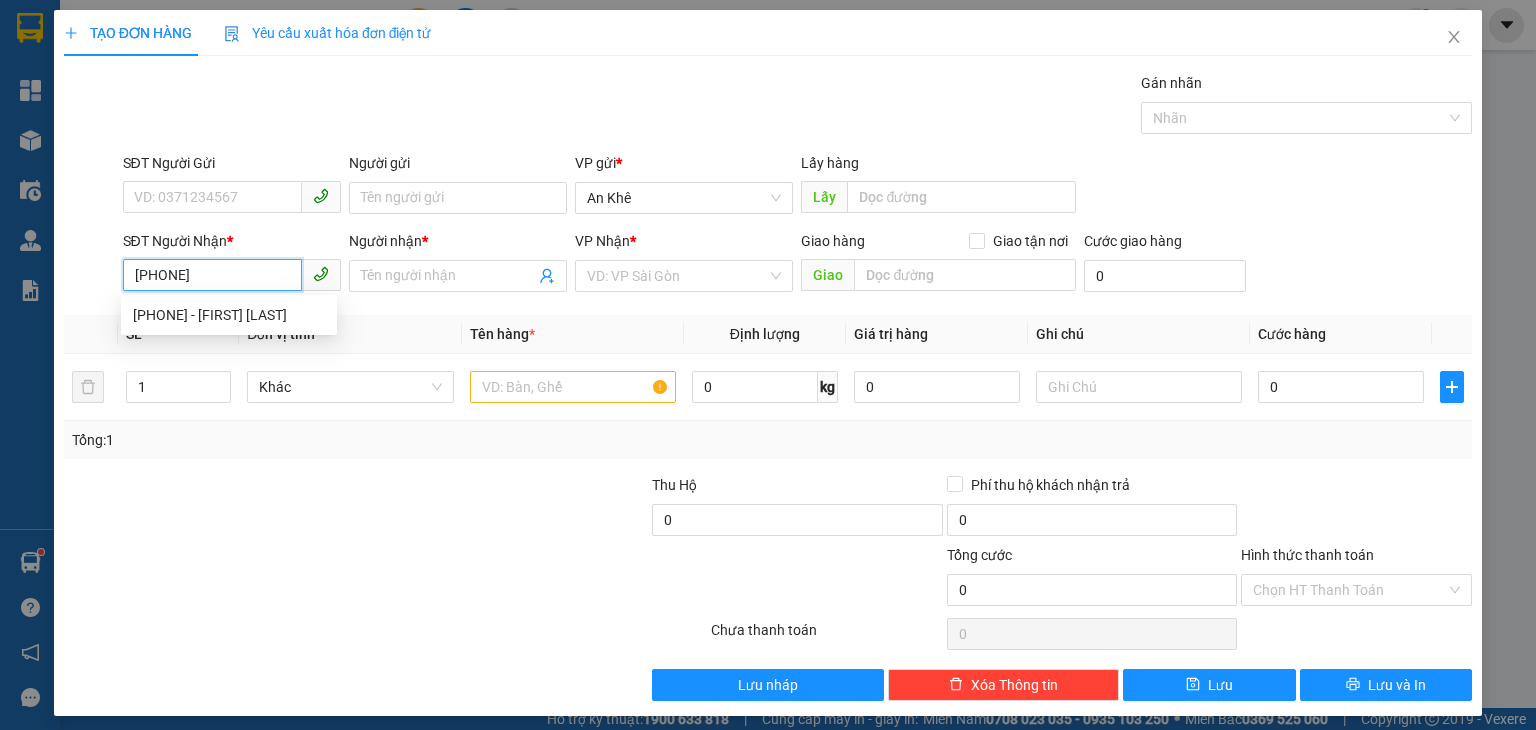 type on "[PHONE]" 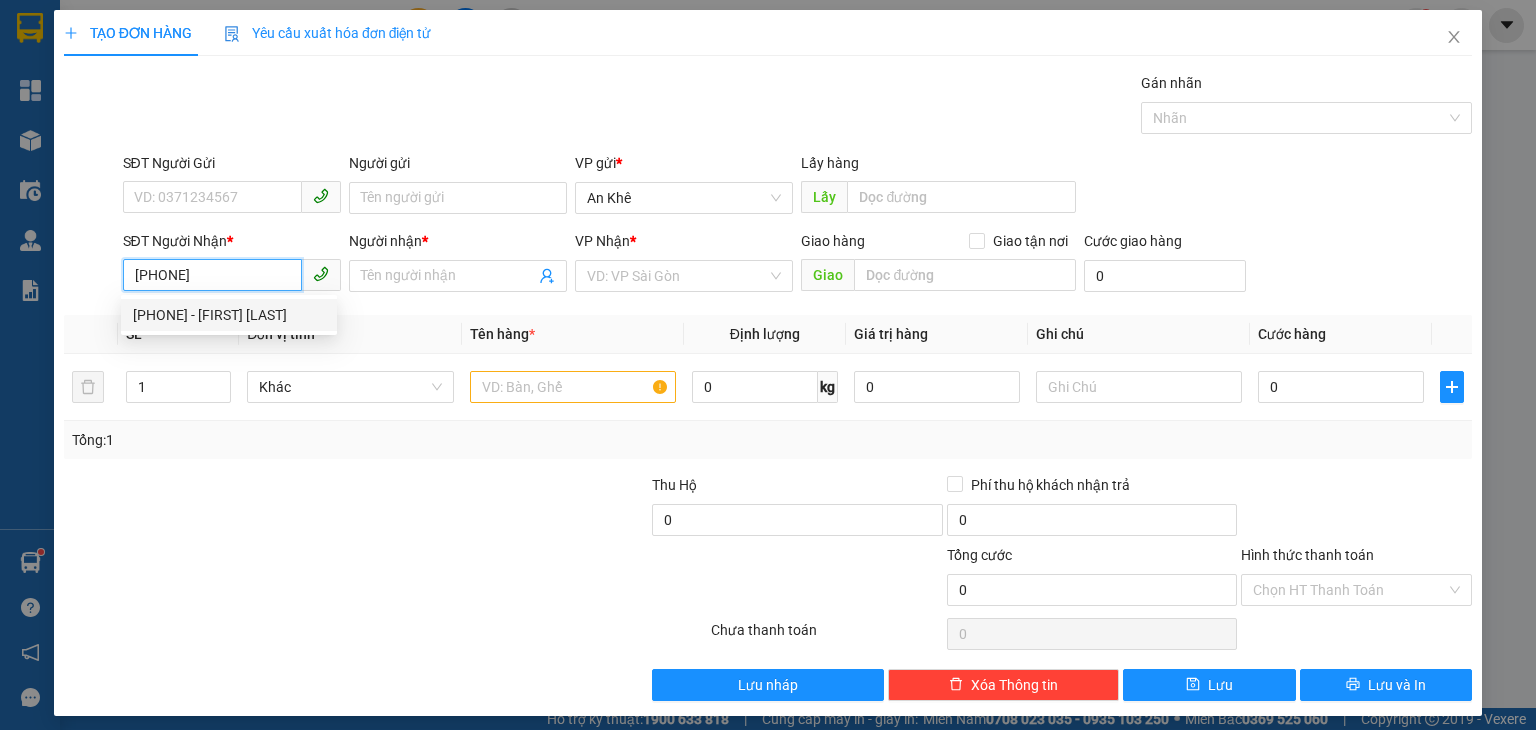 click on "[PHONE] - [FIRST] [LAST]" at bounding box center (229, 315) 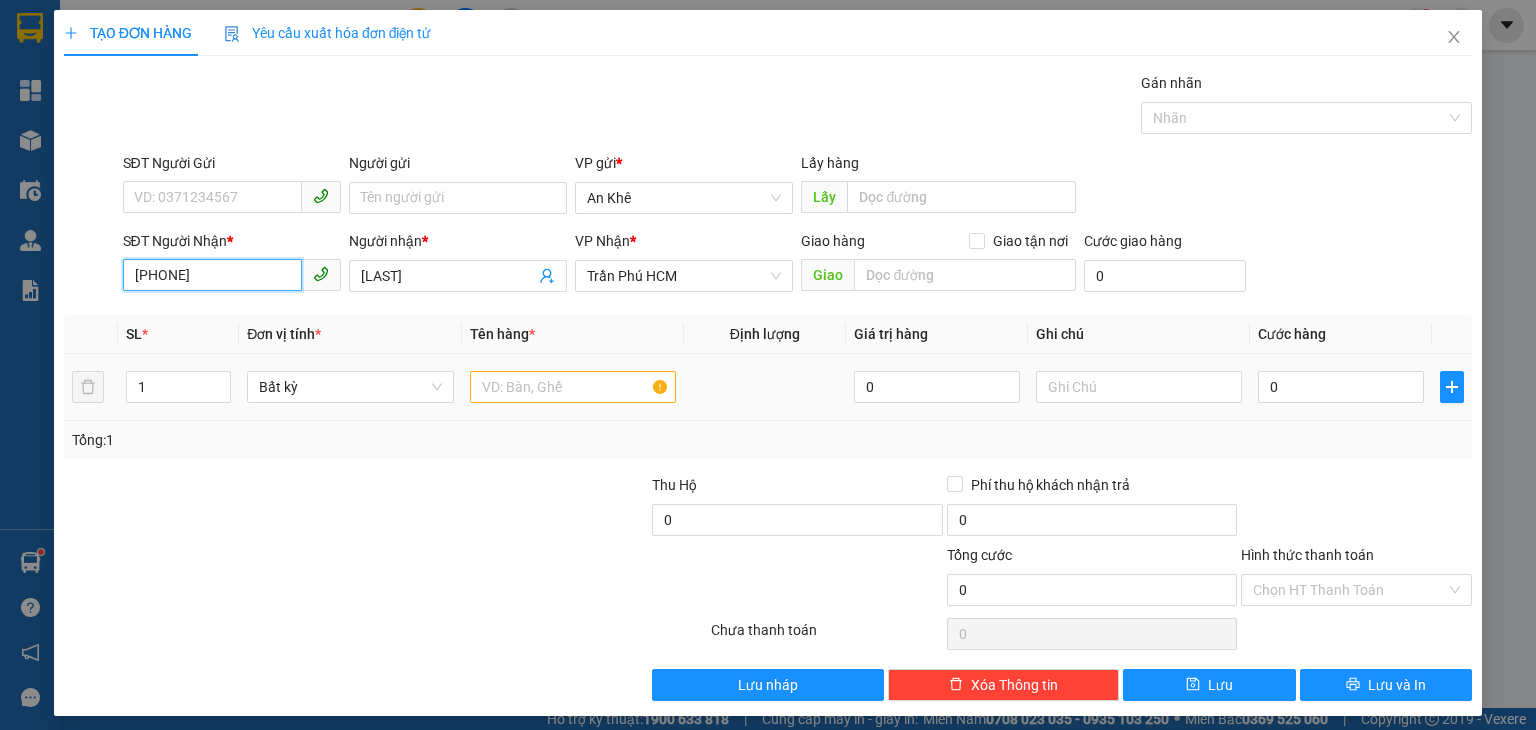 type on "[PHONE]" 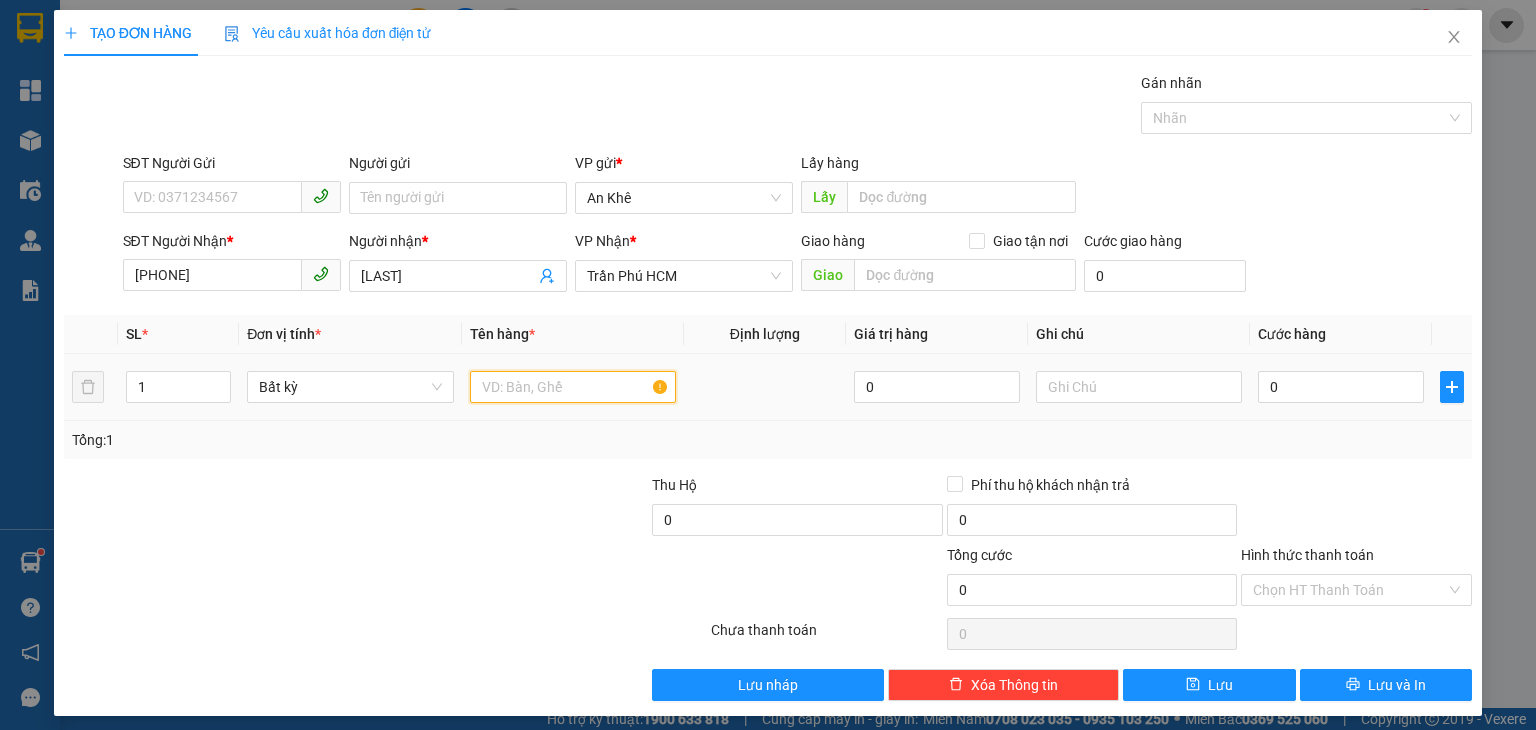 click at bounding box center (573, 387) 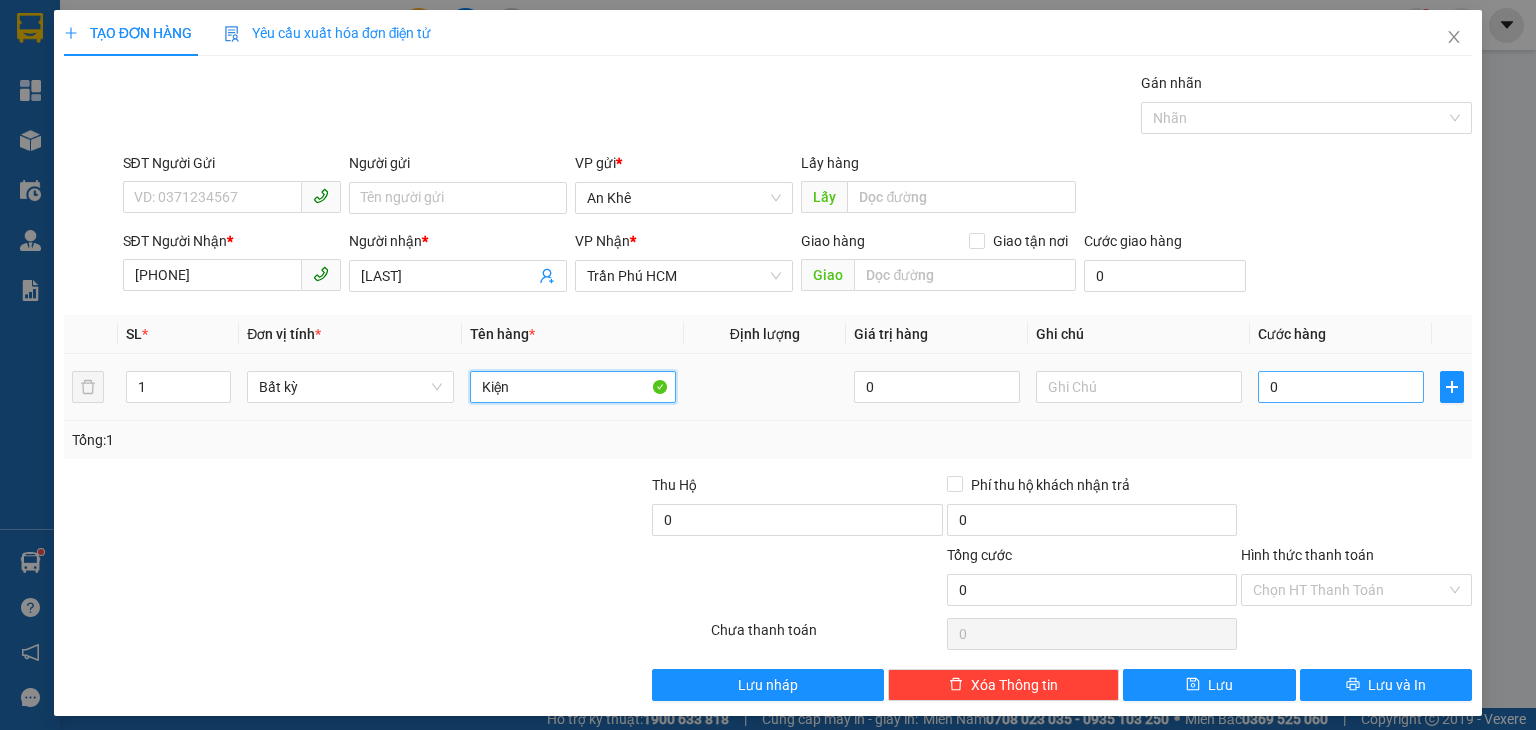 type on "Kiện" 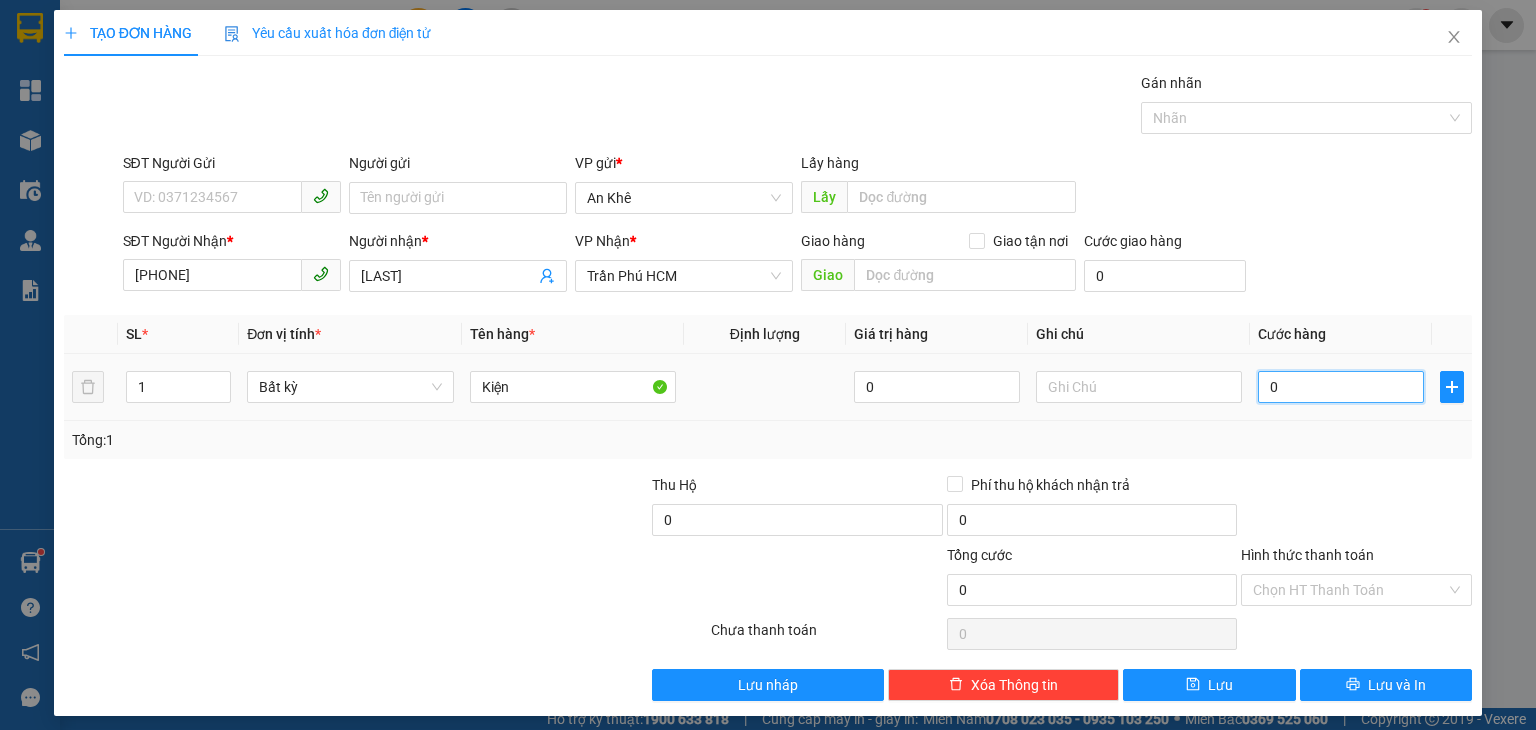 click on "0" at bounding box center (1341, 387) 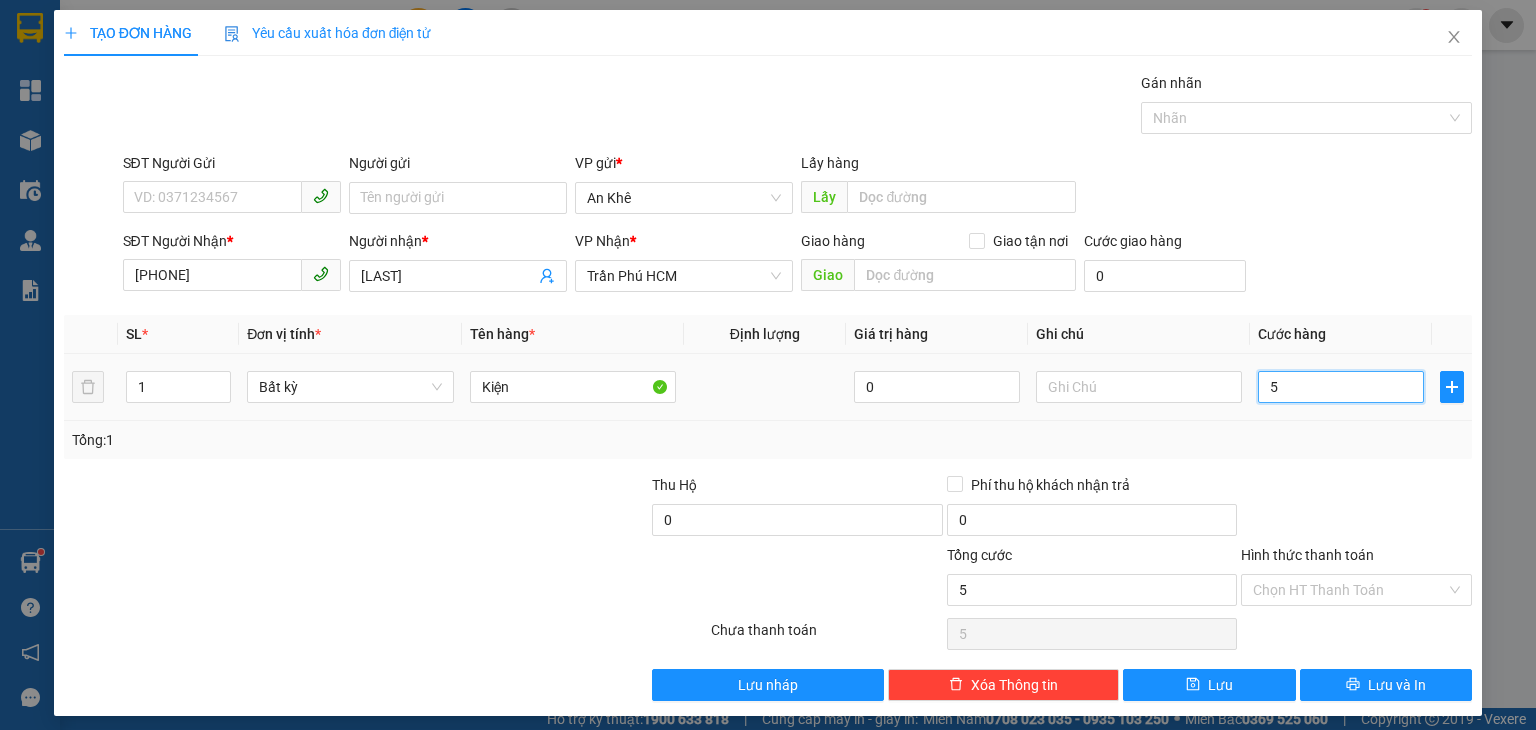 type on "50" 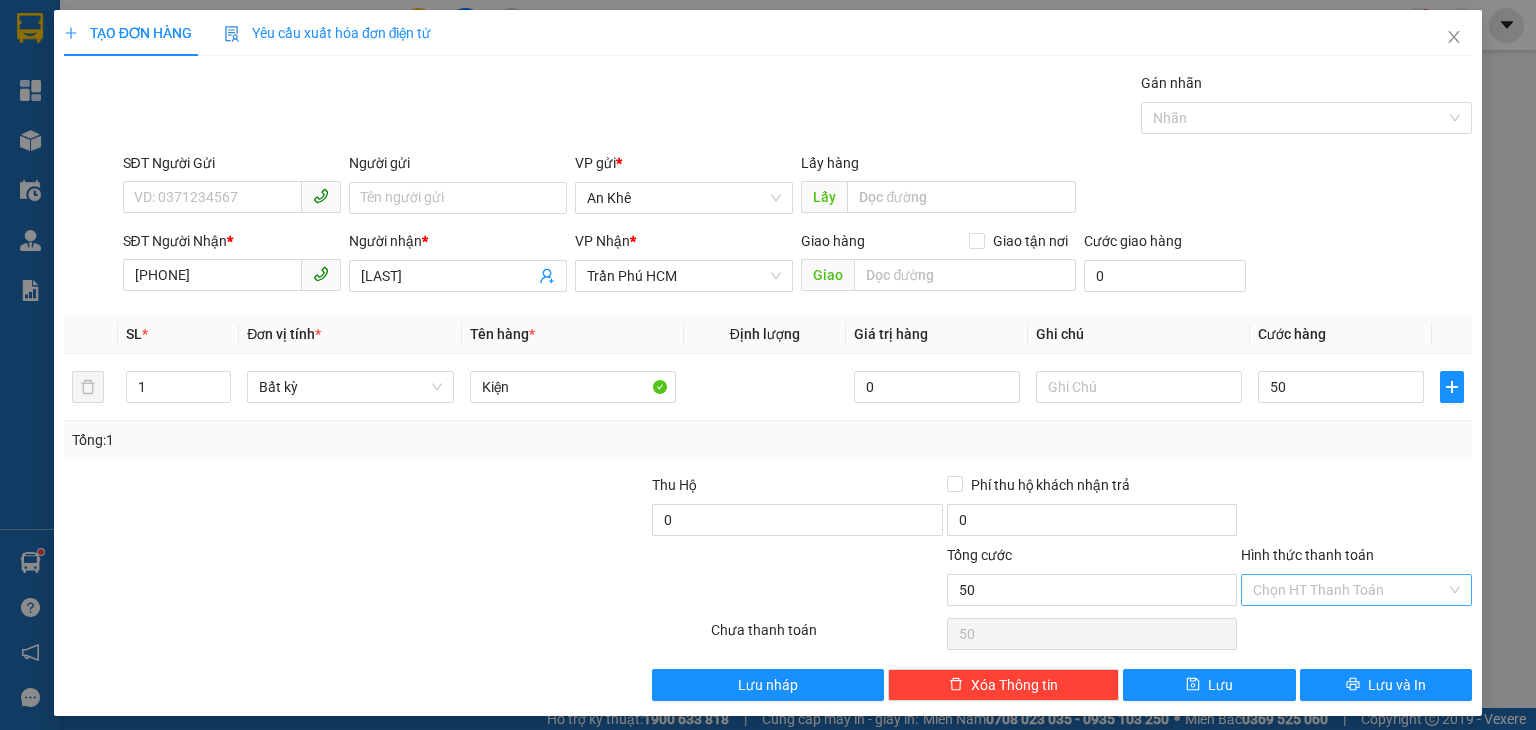 type on "50.000" 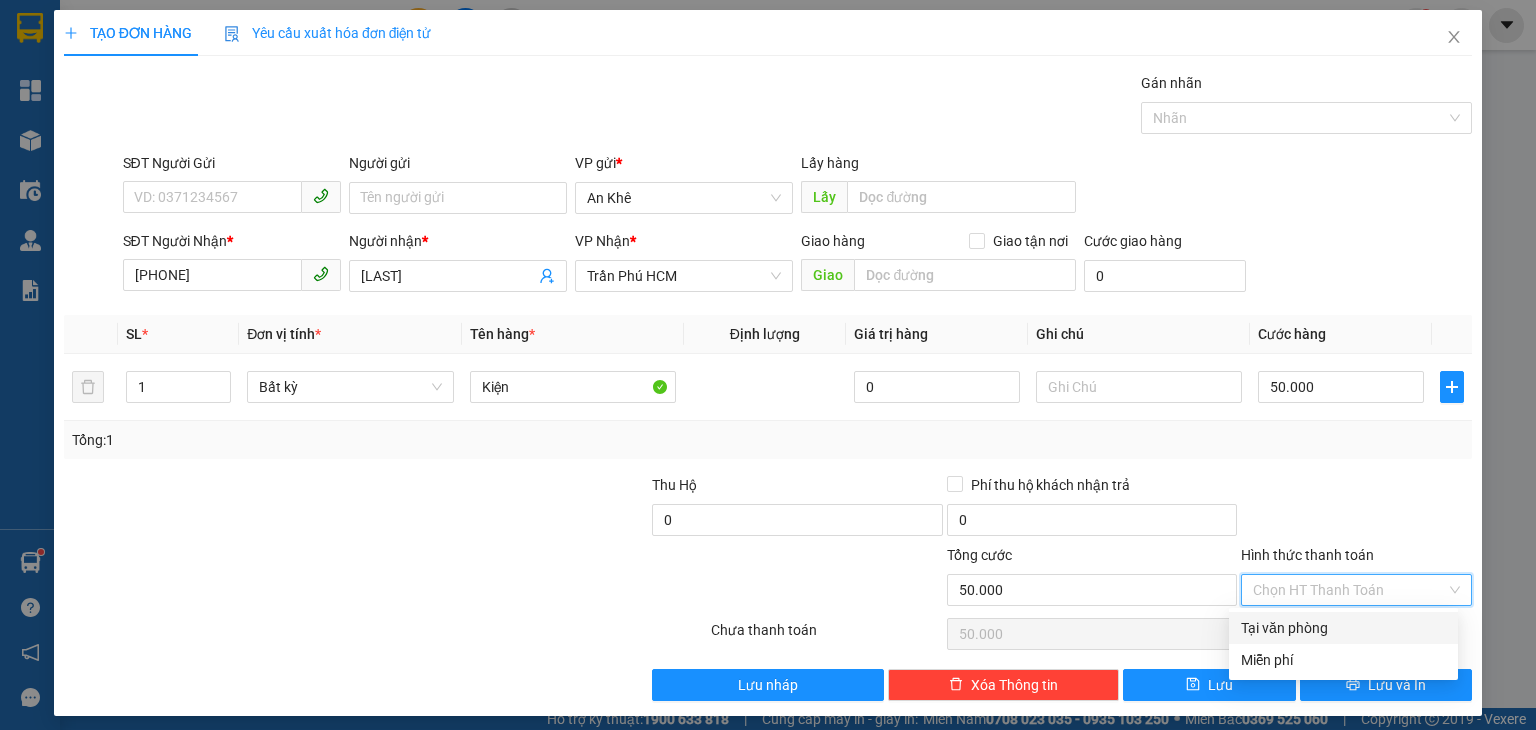 click on "Hình thức thanh toán" at bounding box center (1349, 590) 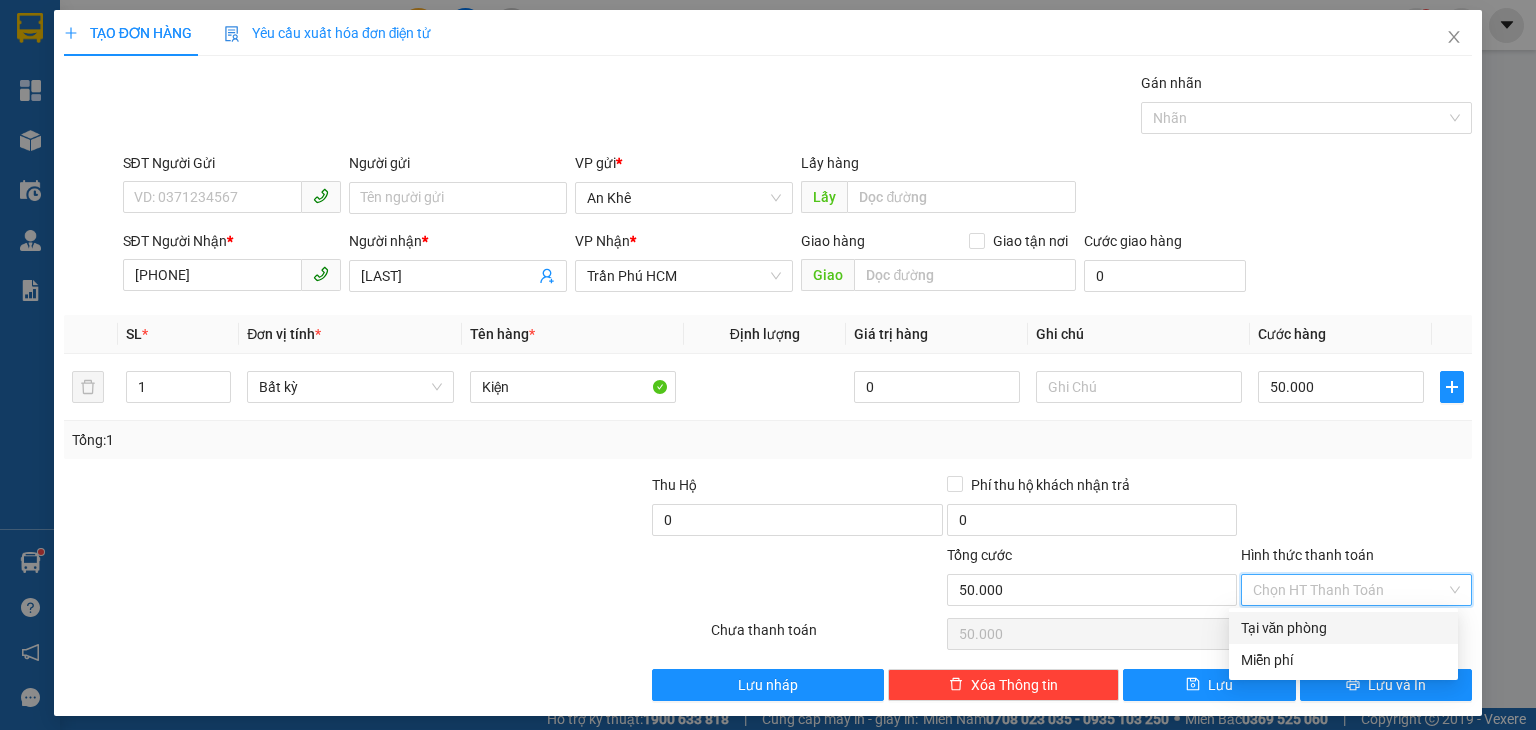 click on "Tại văn phòng" at bounding box center (1343, 628) 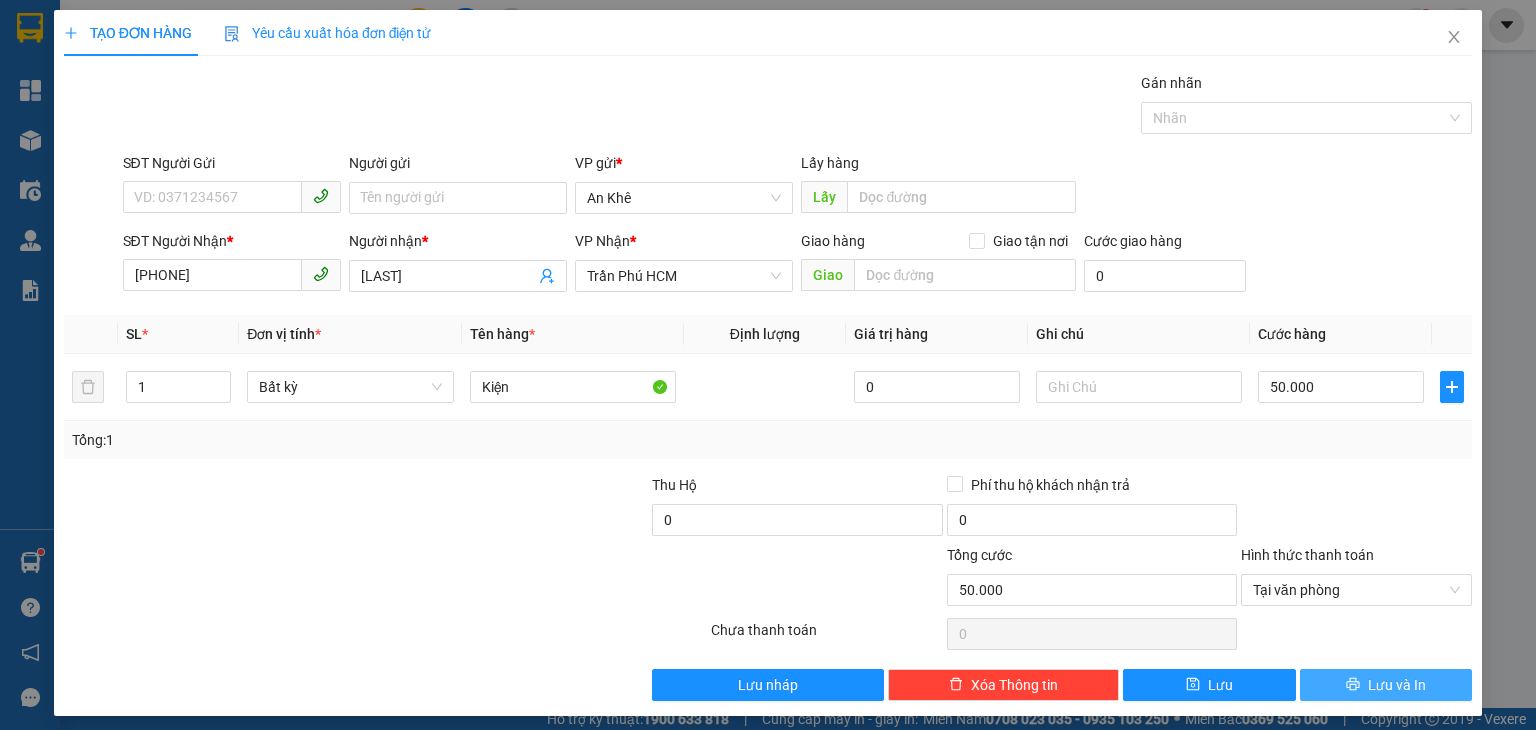 click 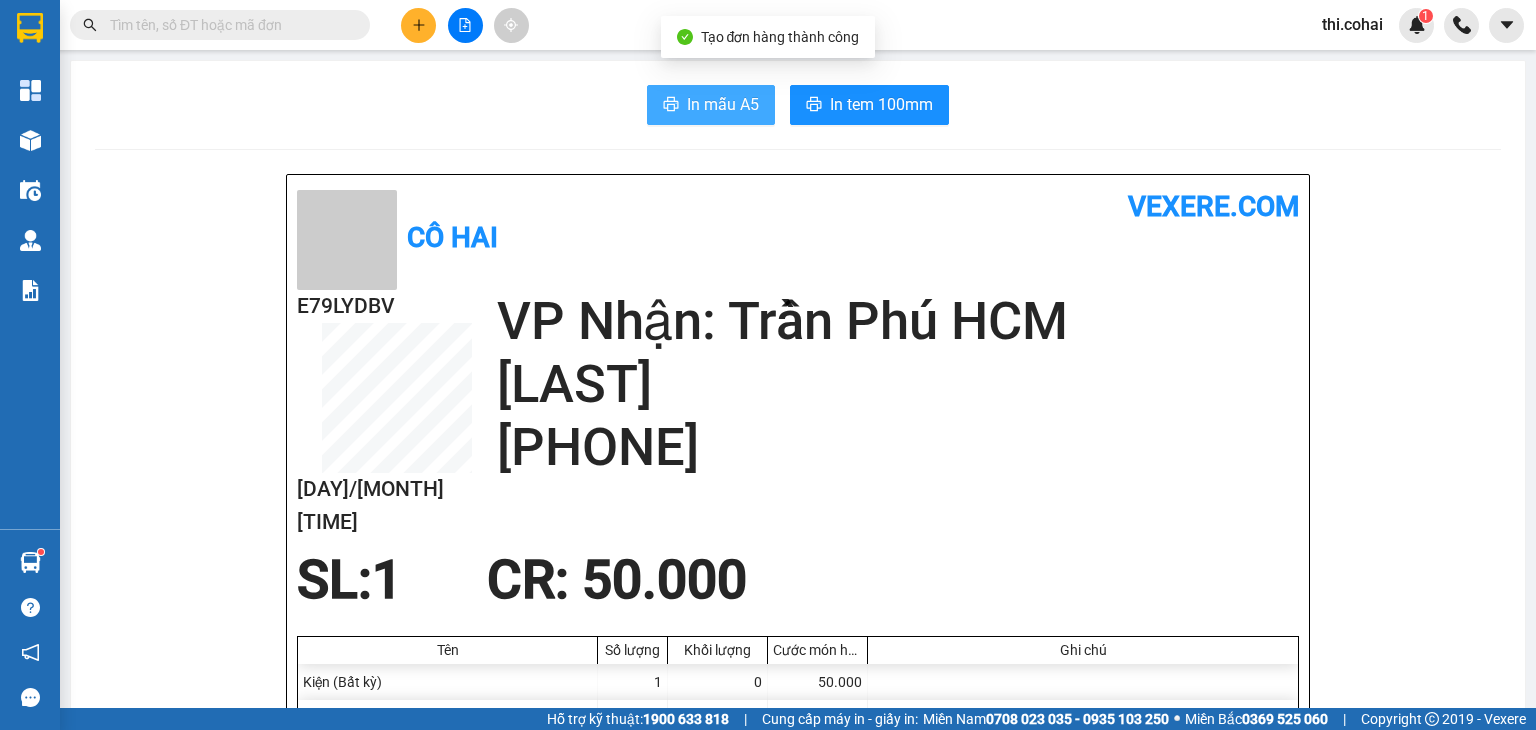 click on "In mẫu A5" at bounding box center [711, 105] 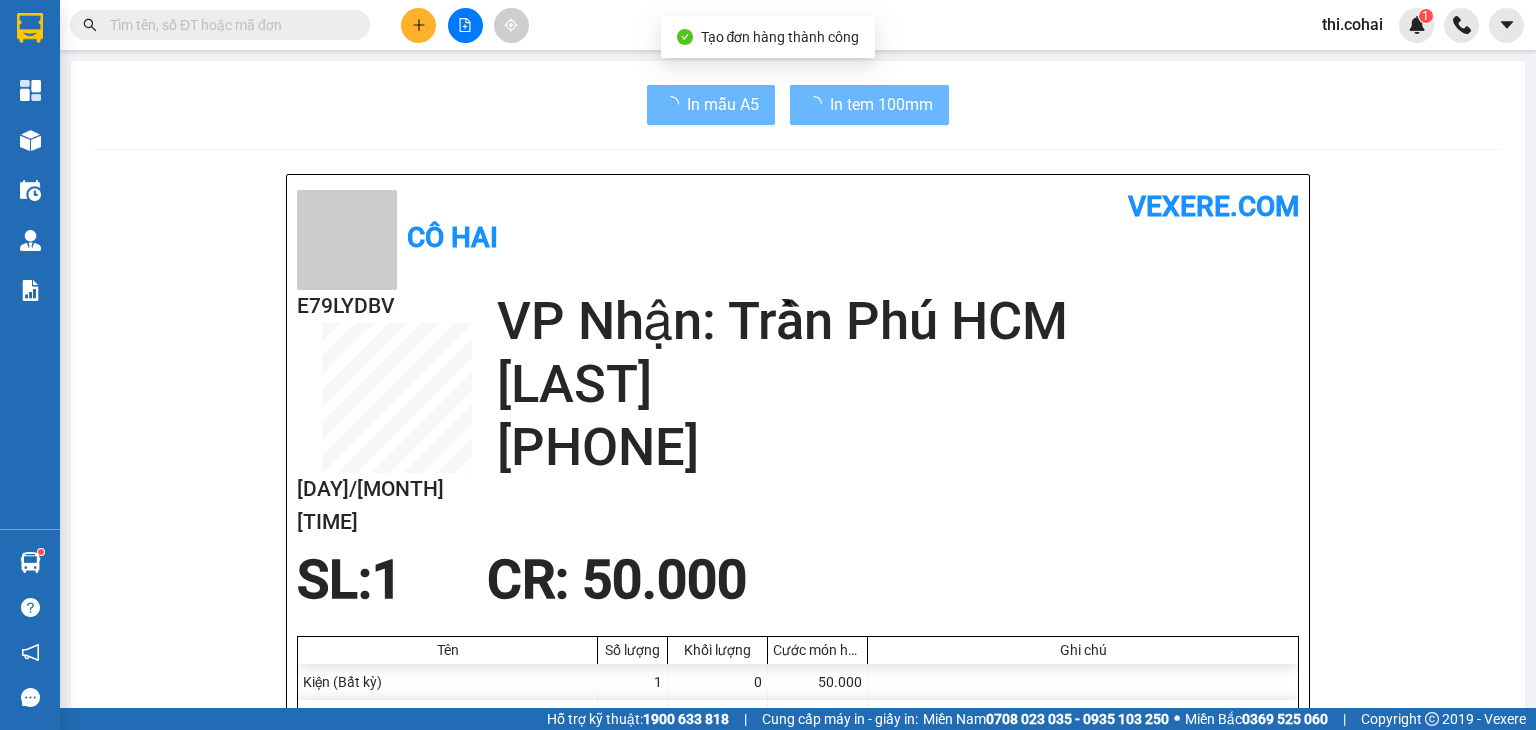 scroll, scrollTop: 0, scrollLeft: 0, axis: both 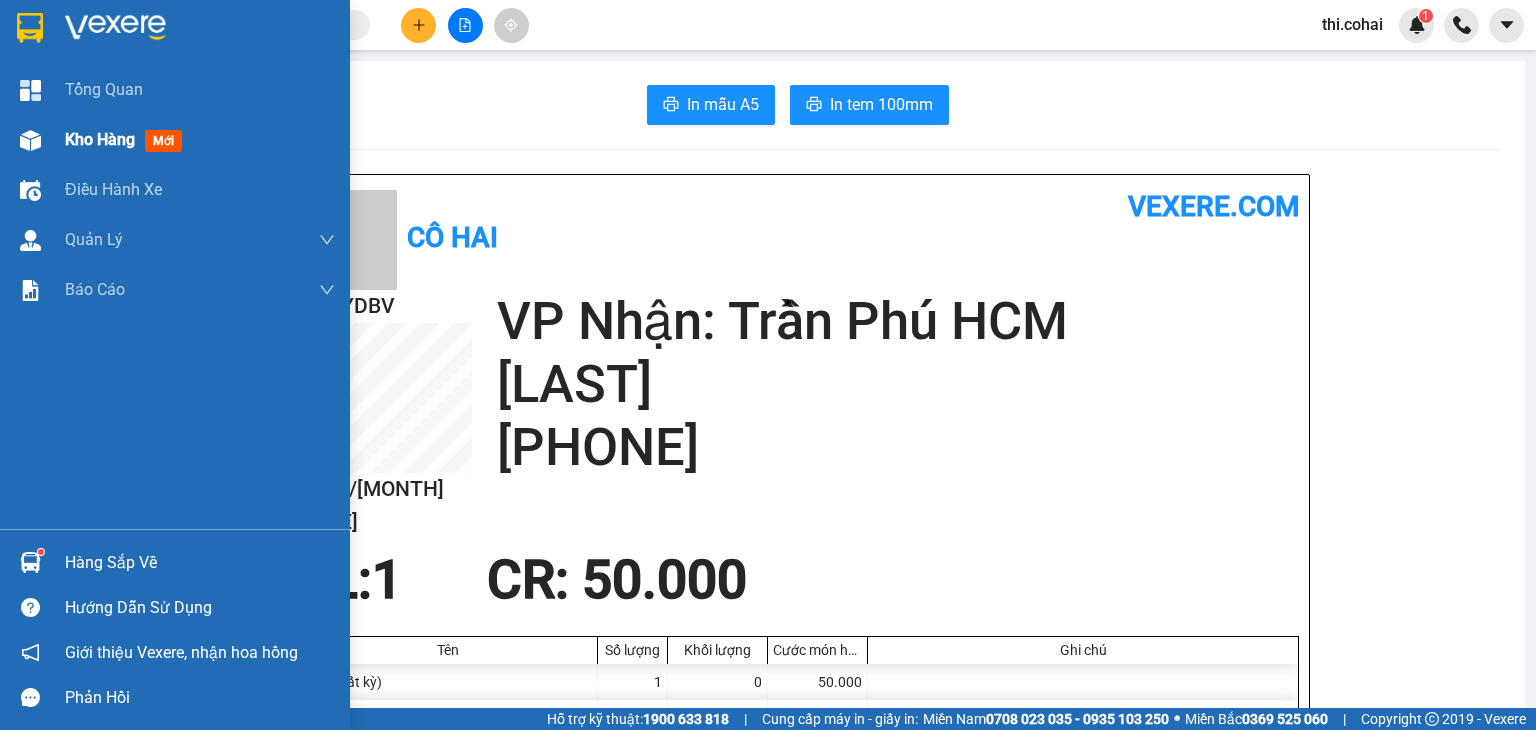 click on "Kho hàng" at bounding box center [100, 139] 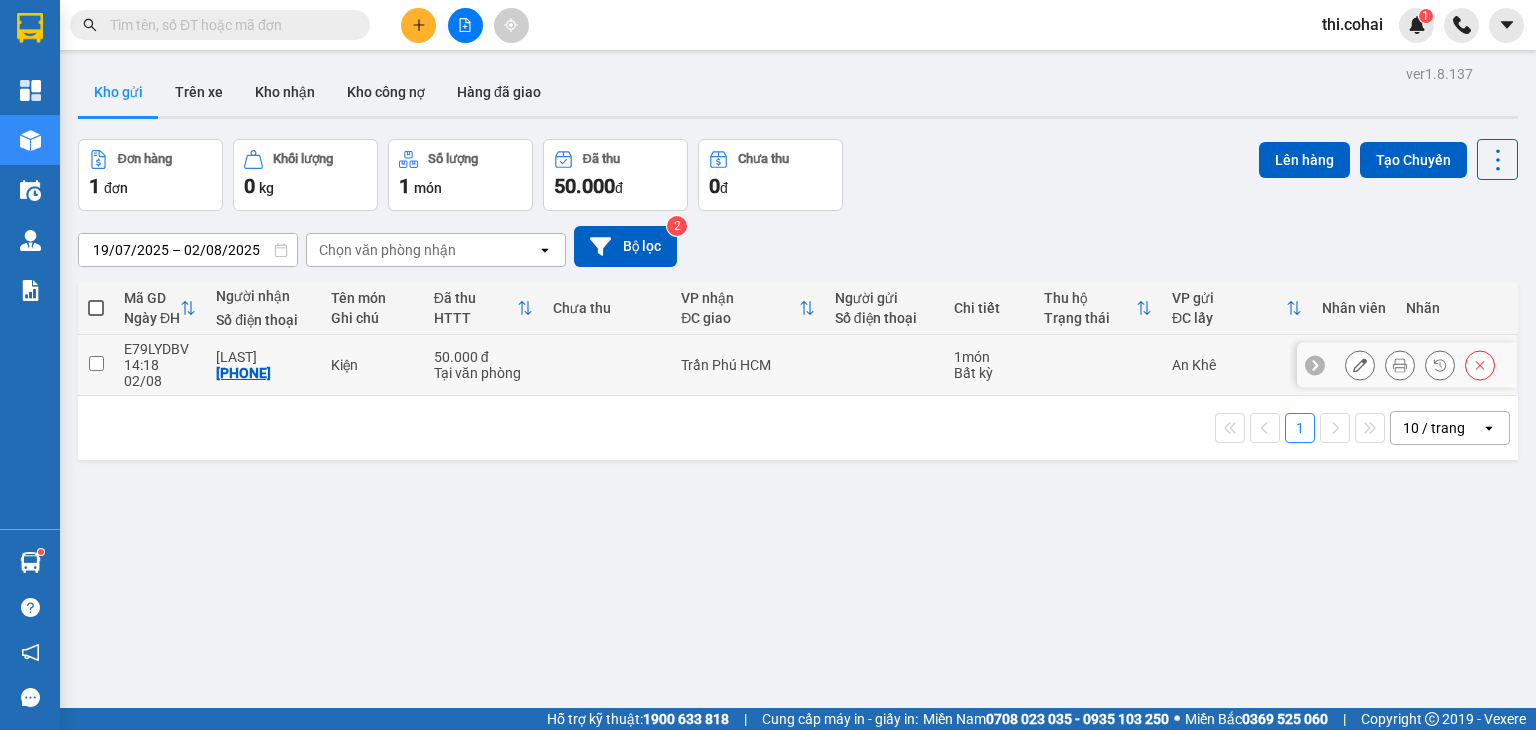 drag, startPoint x: 92, startPoint y: 350, endPoint x: 748, endPoint y: 350, distance: 656 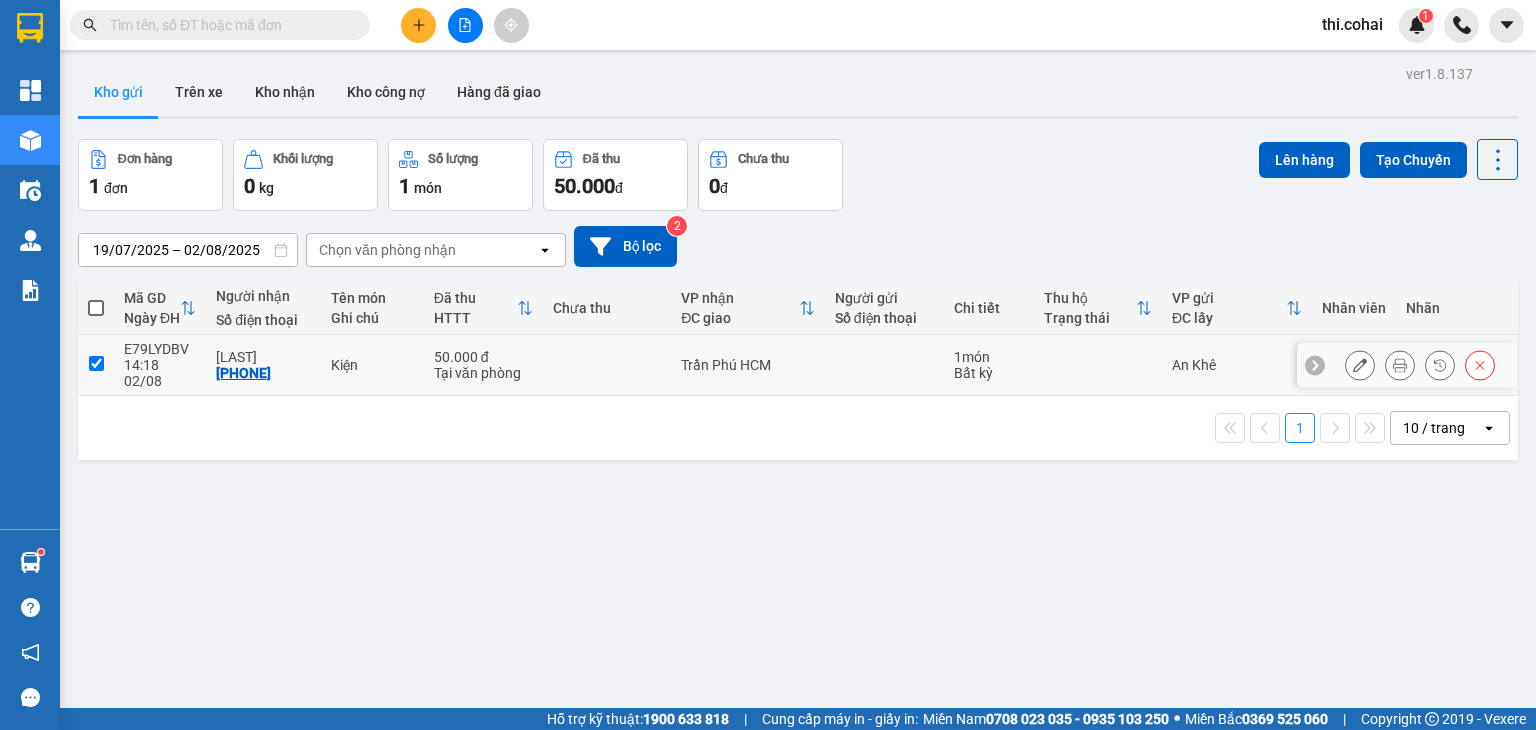 checkbox on "true" 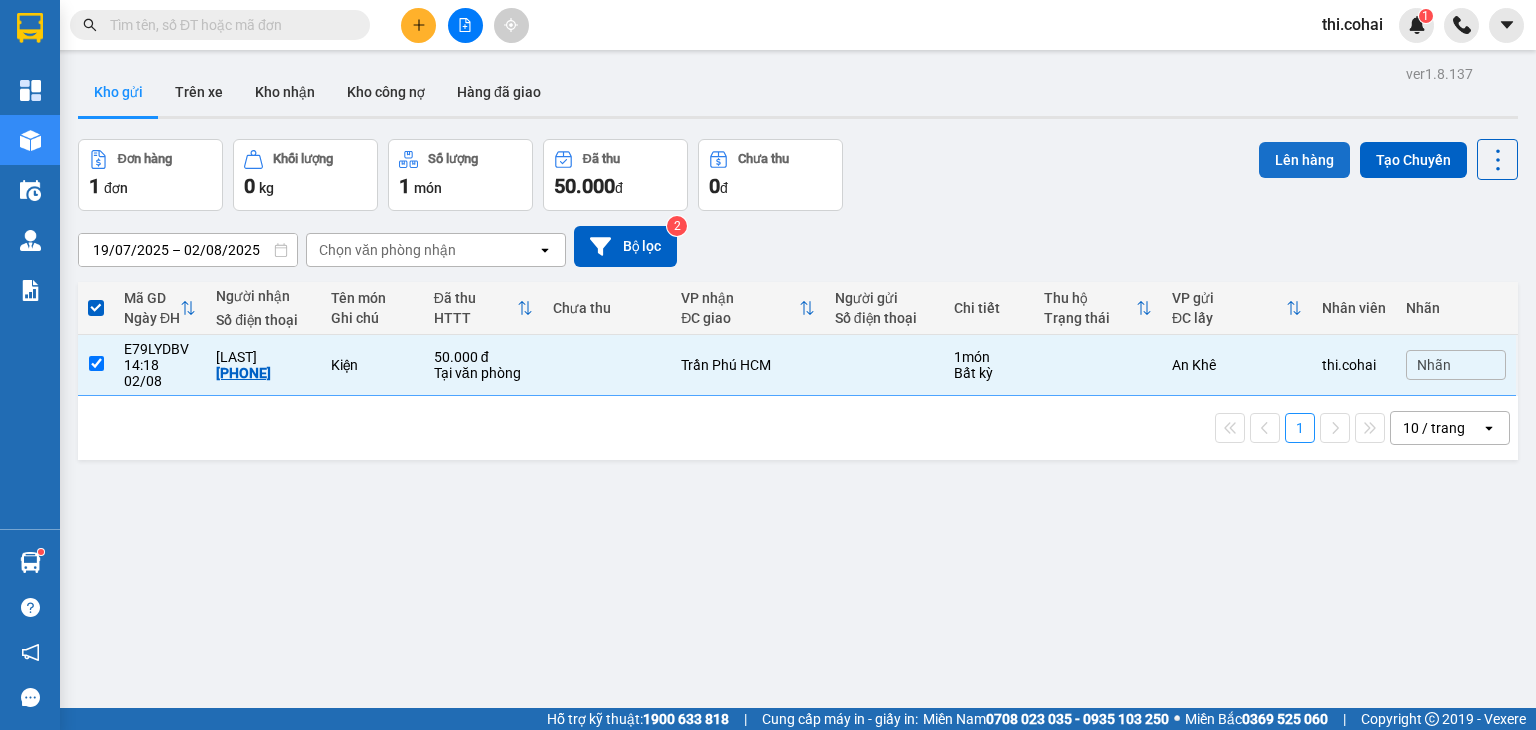 click on "Lên hàng" at bounding box center (1304, 160) 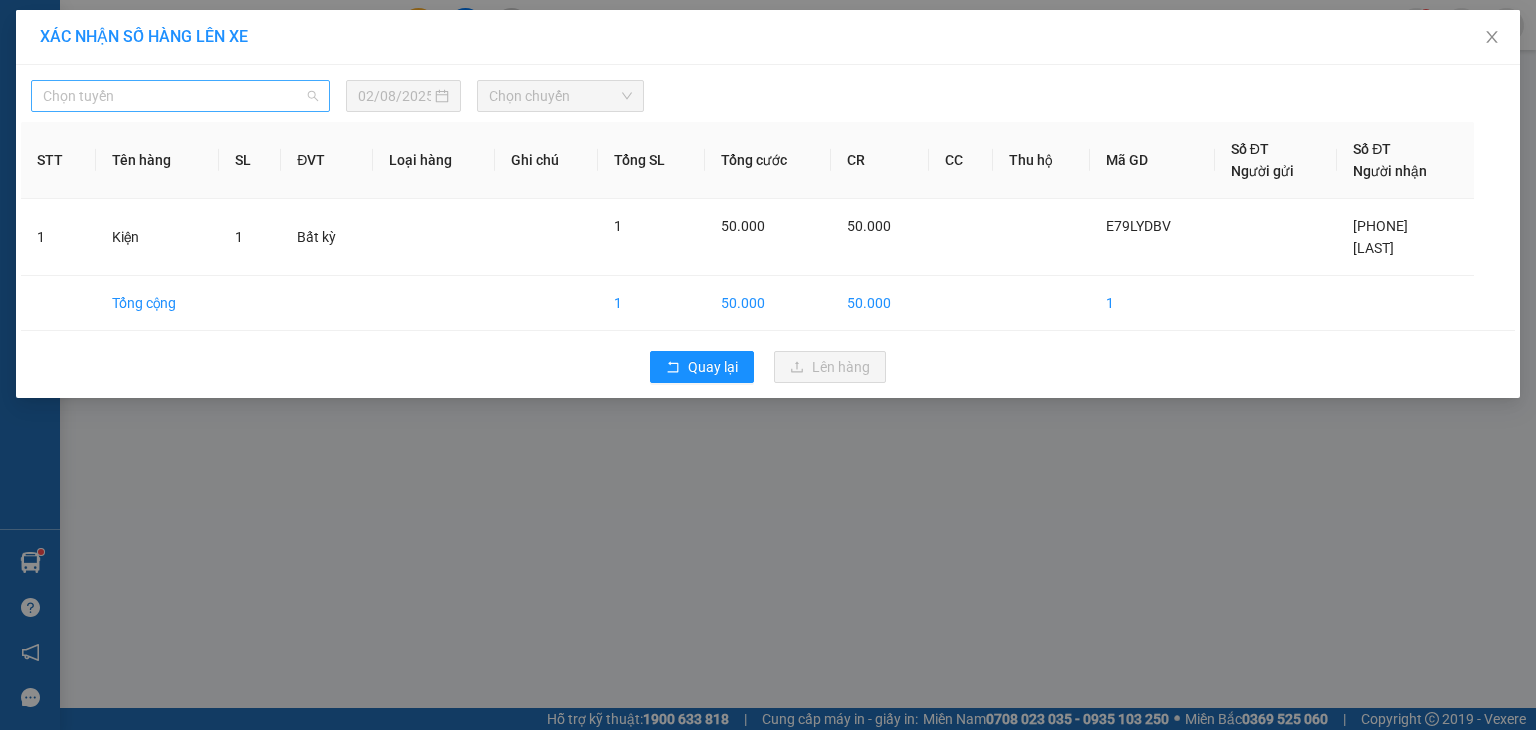 click on "Chọn tuyến" at bounding box center [180, 96] 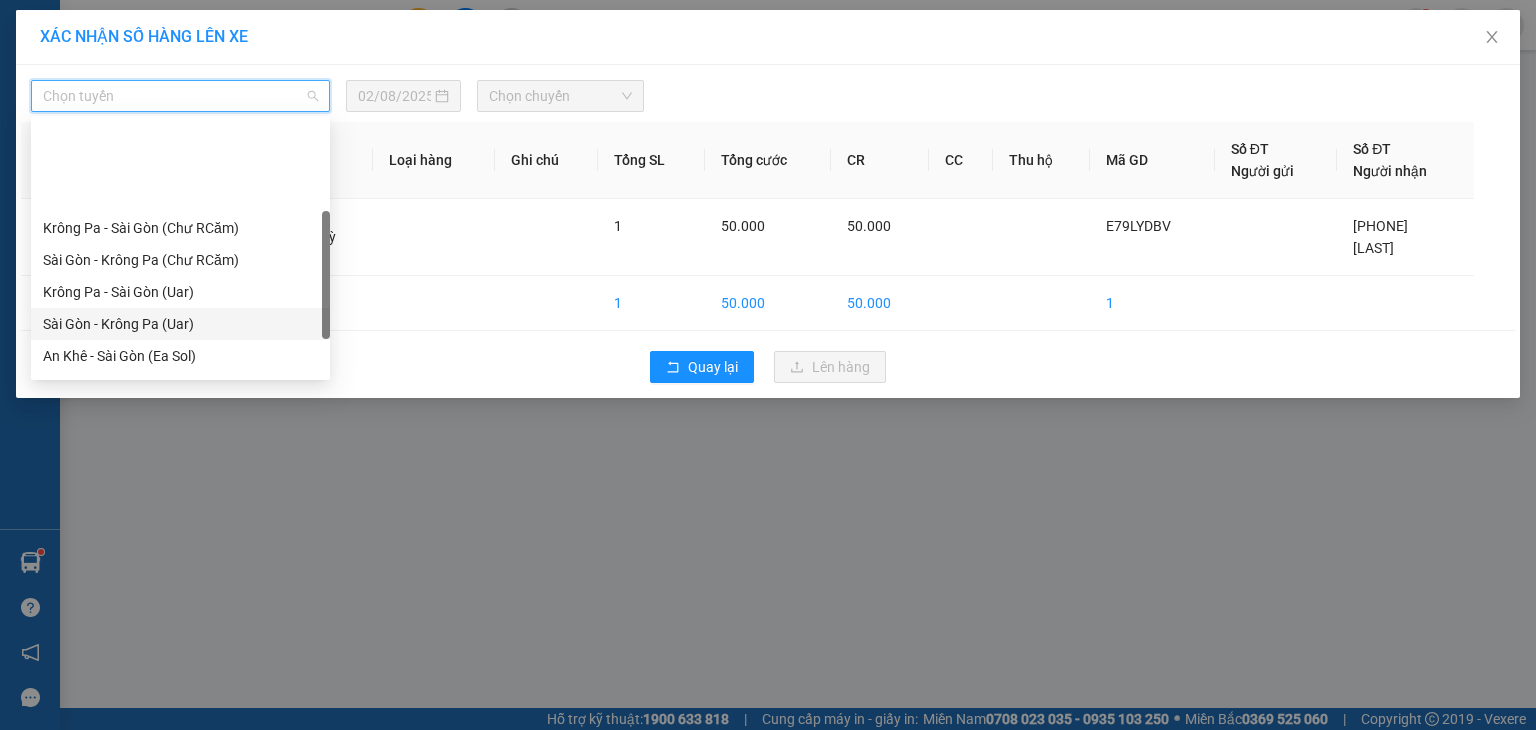 scroll, scrollTop: 200, scrollLeft: 0, axis: vertical 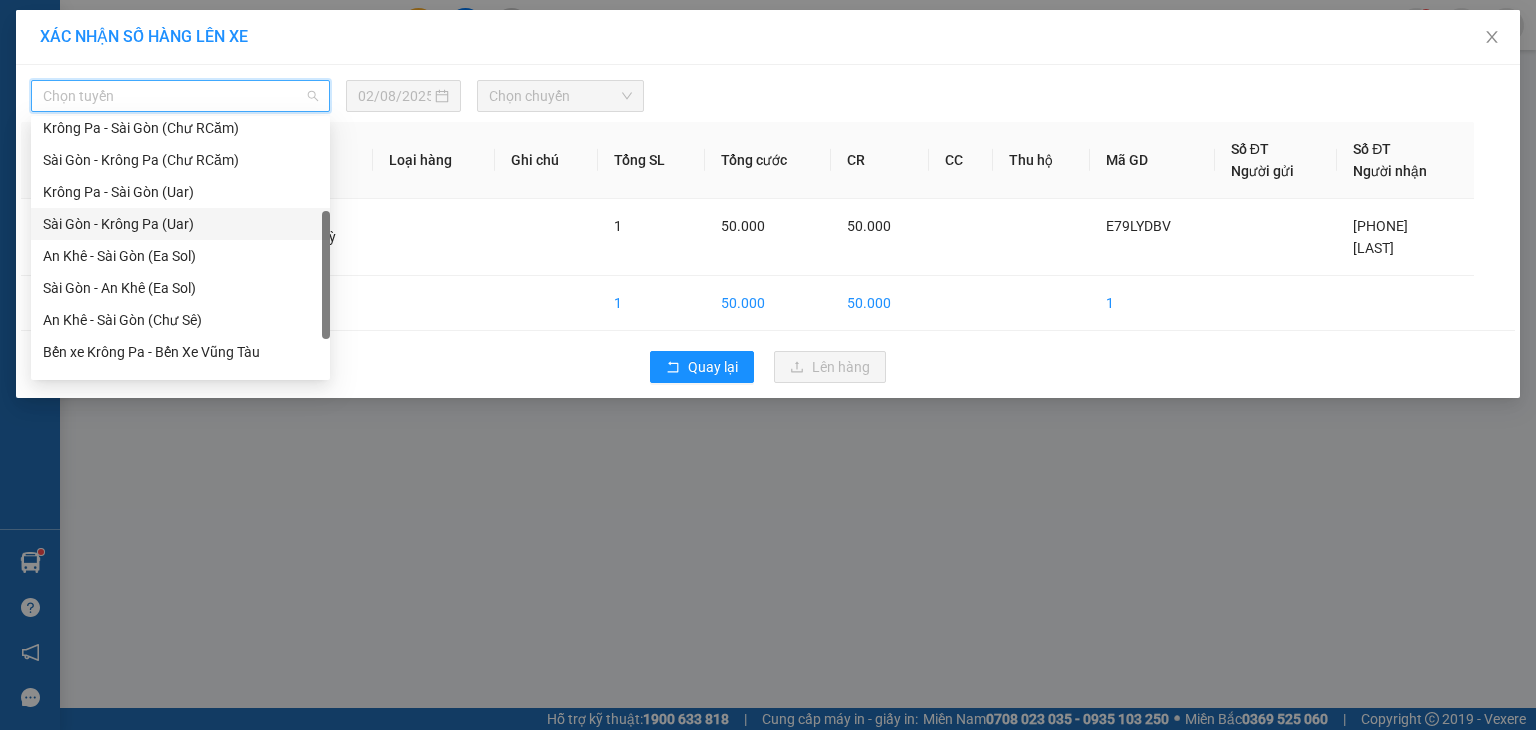 click on "An Khê - Sài Gòn (Chư Sê)" at bounding box center (180, 320) 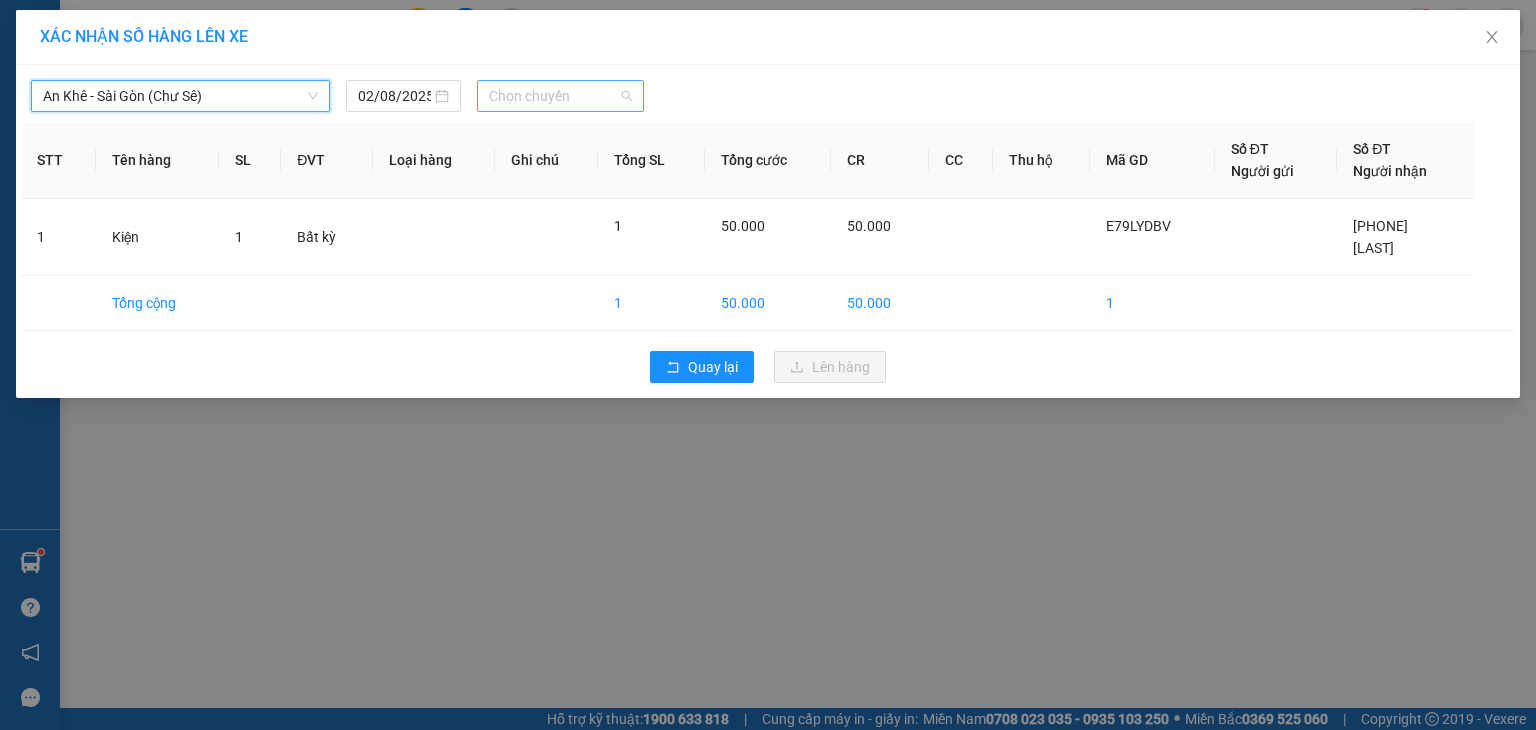 click on "Chọn chuyến" at bounding box center [561, 96] 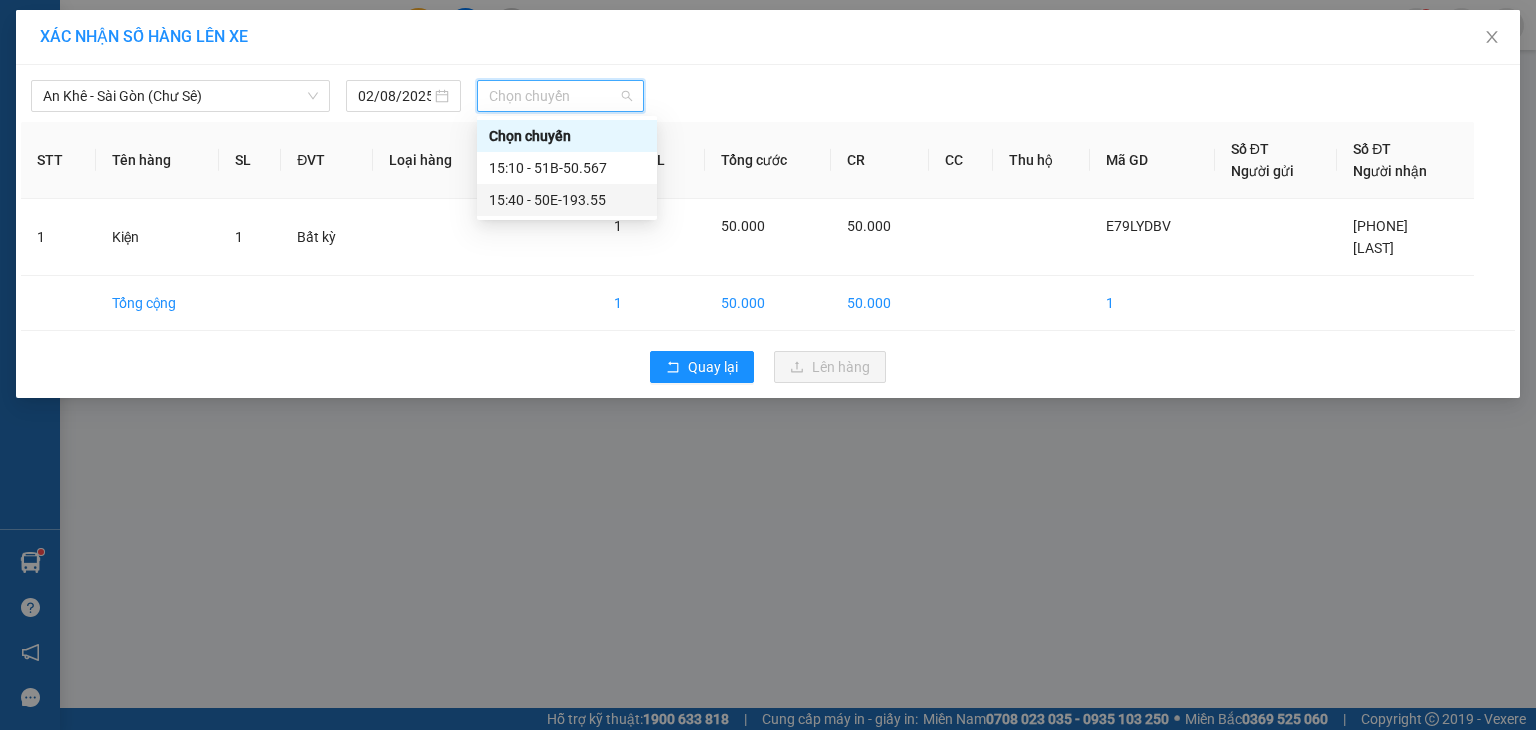 click on "15:40     - 50E-193.55" at bounding box center [567, 200] 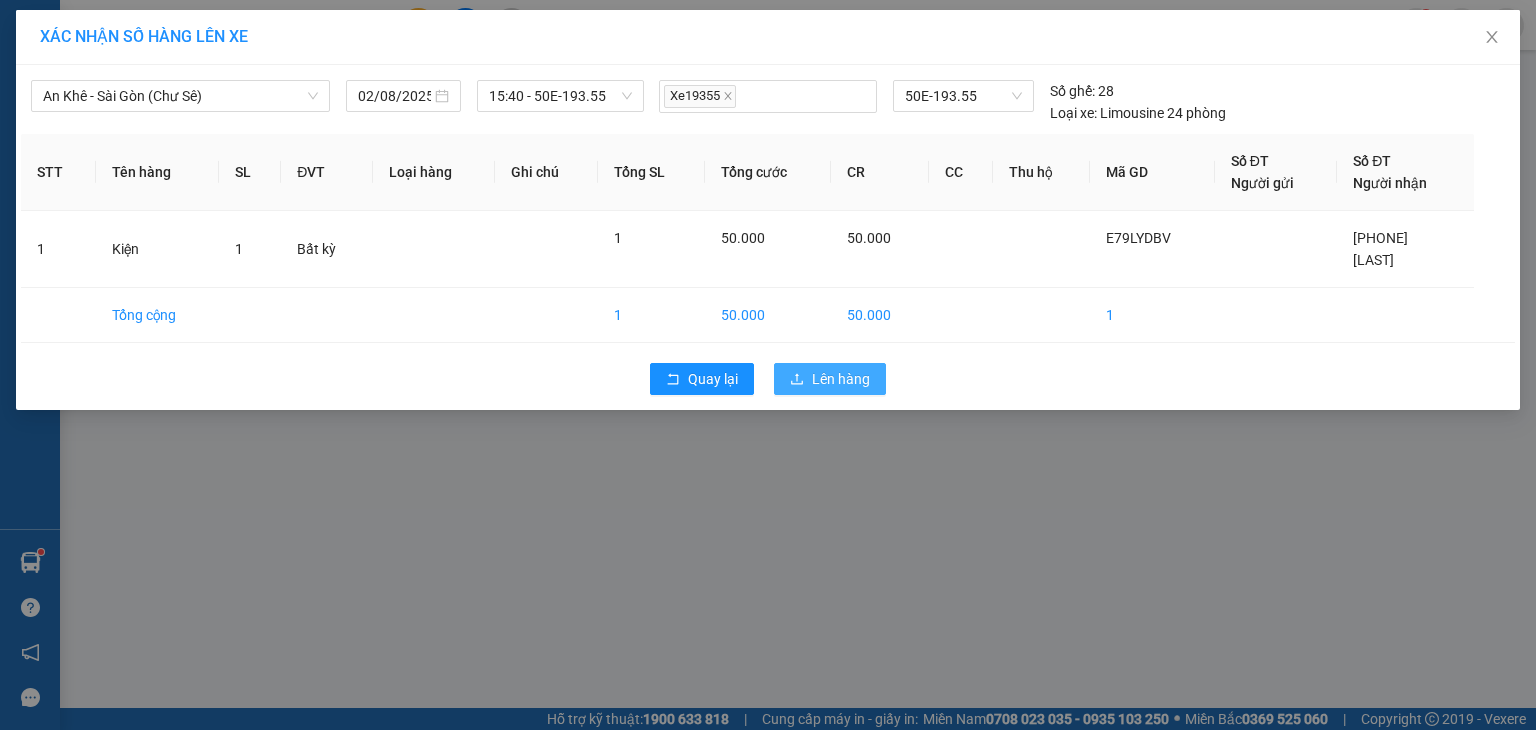 click on "Lên hàng" at bounding box center (841, 379) 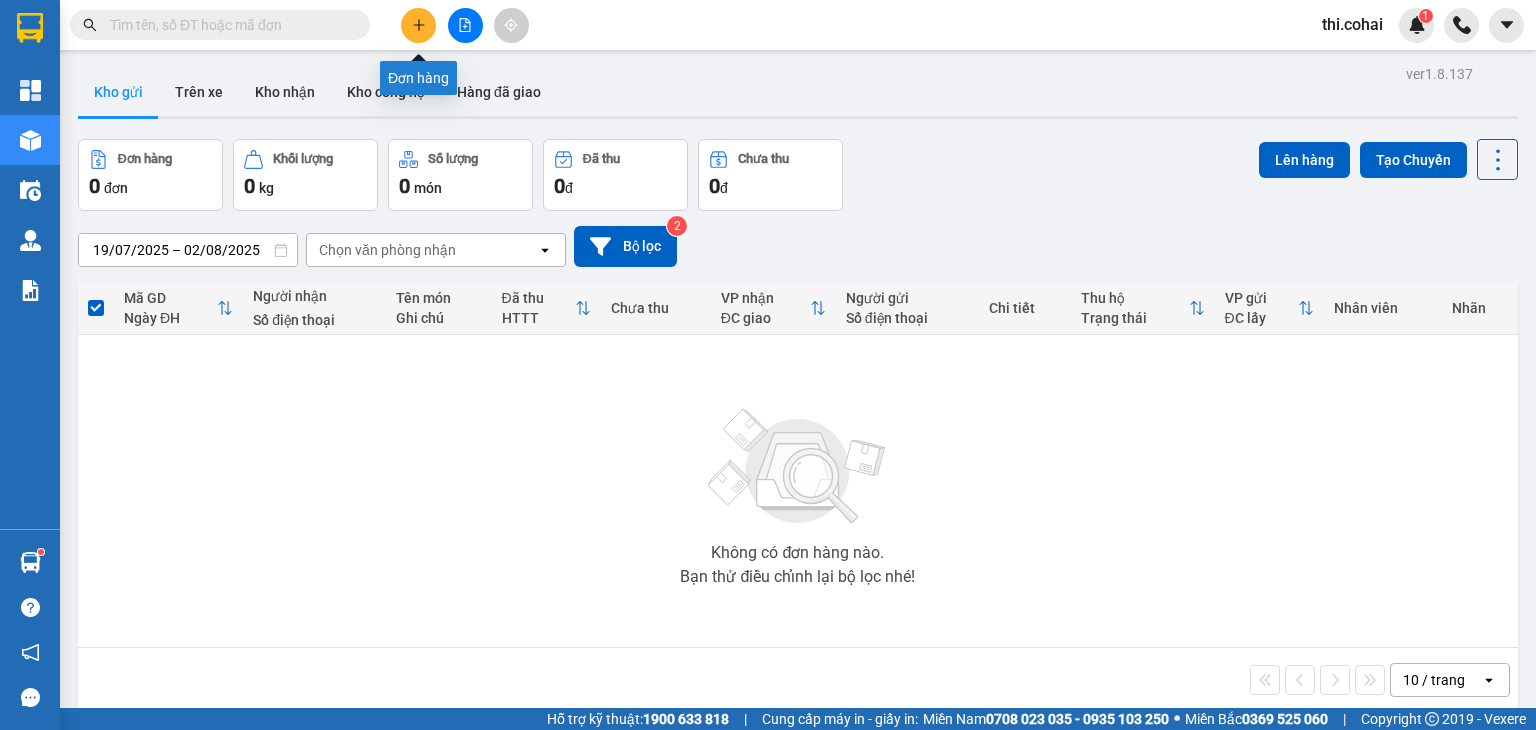 click at bounding box center (418, 25) 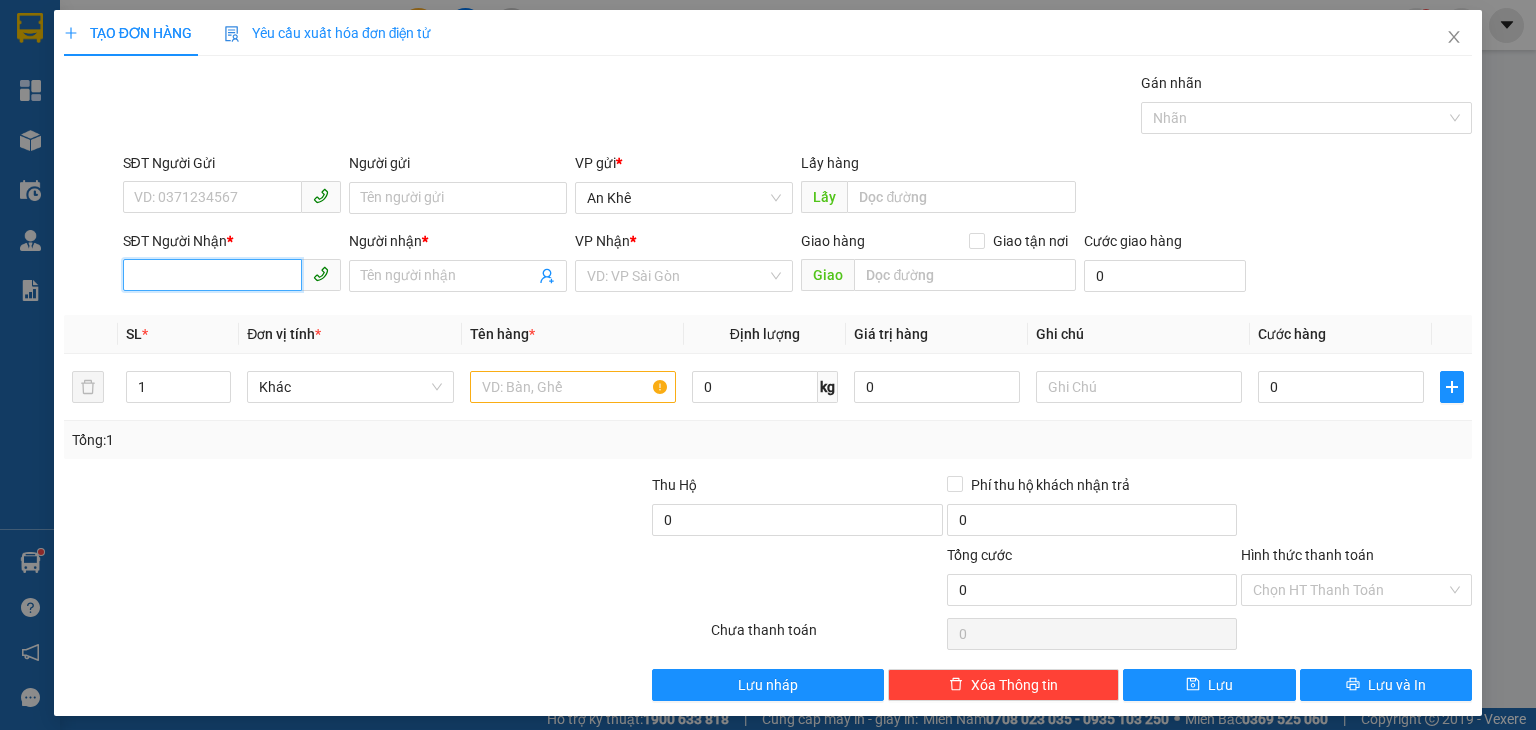 click on "SĐT Người Nhận  *" at bounding box center [212, 275] 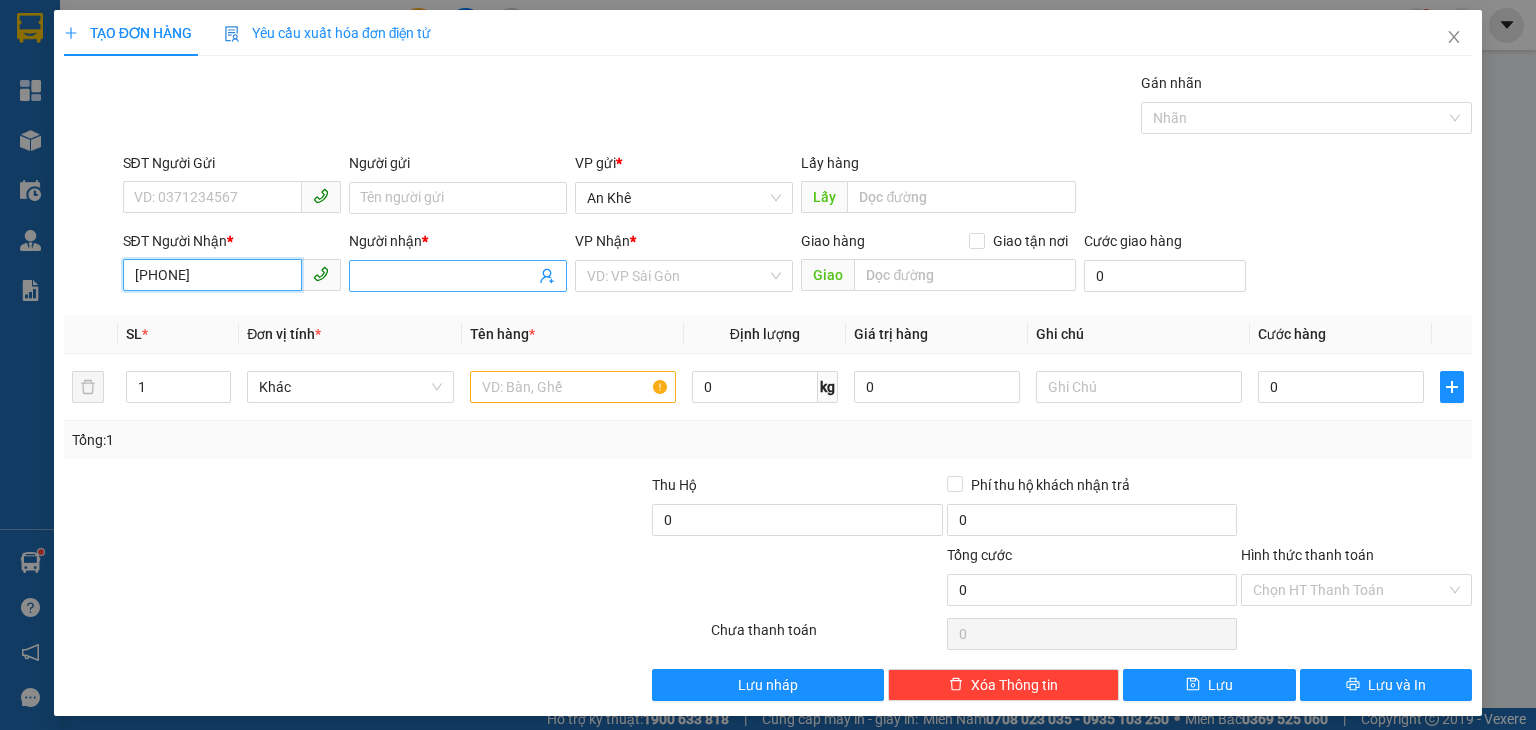 type on "[PHONE]" 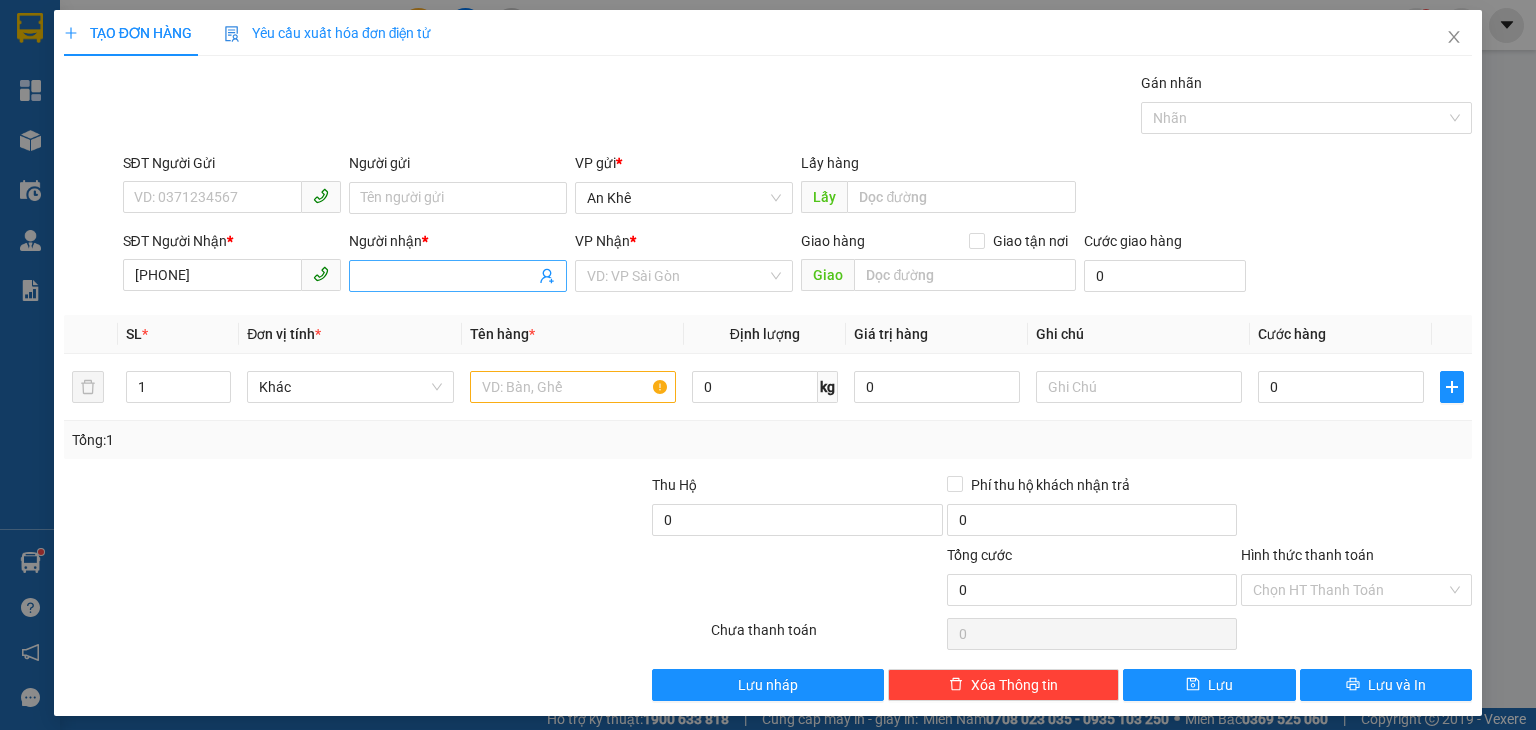 click on "Người nhận  *" at bounding box center (448, 276) 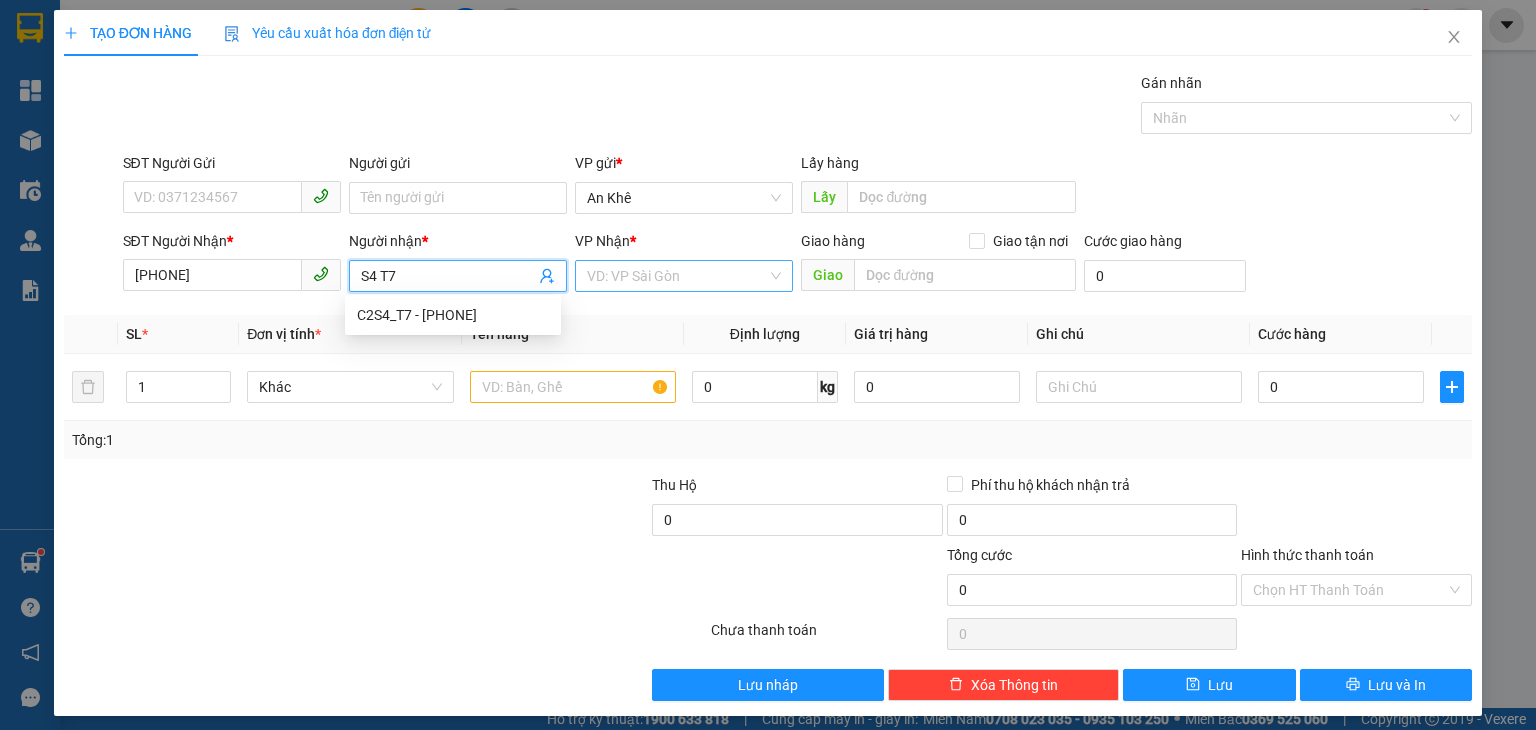type on "S4 T7" 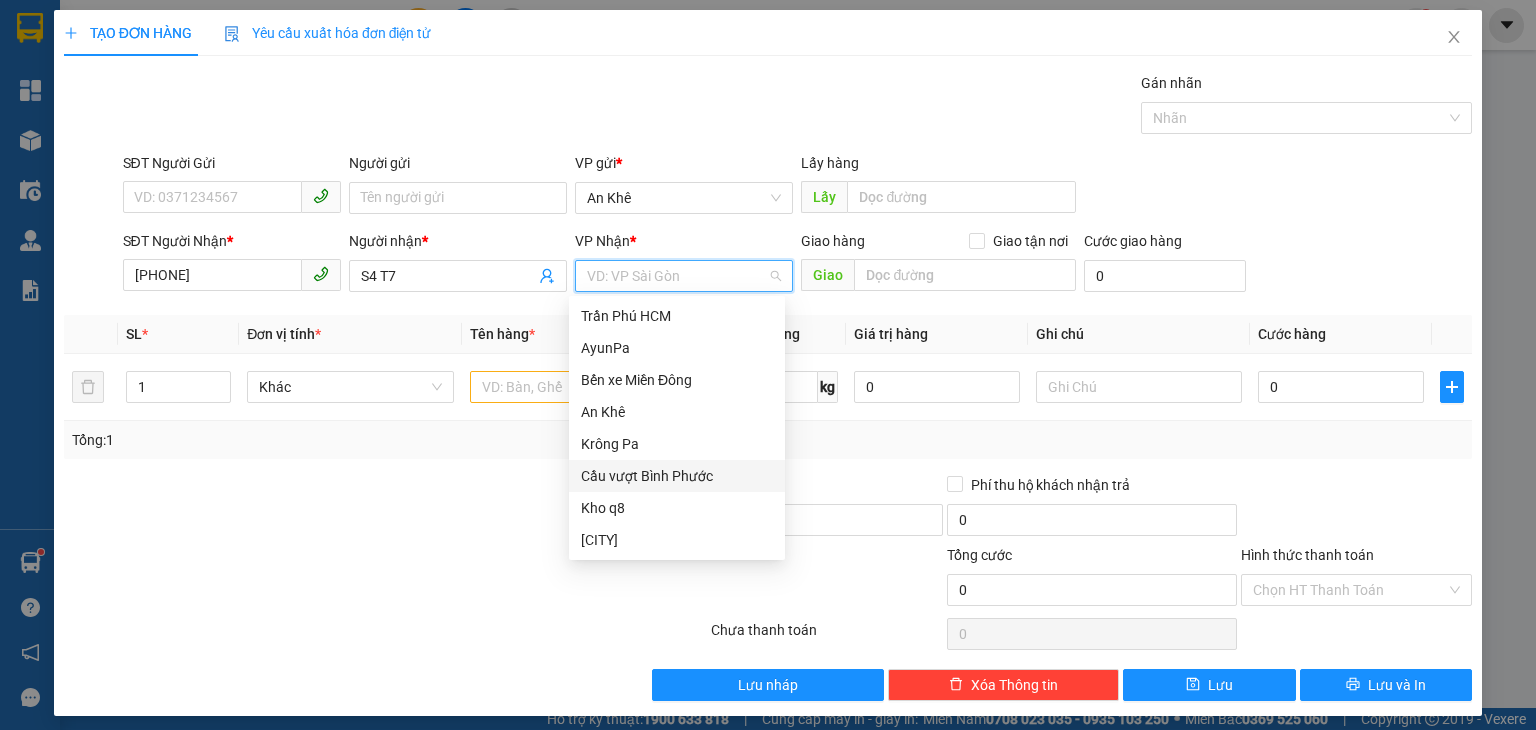 drag, startPoint x: 669, startPoint y: 470, endPoint x: 692, endPoint y: 449, distance: 31.144823 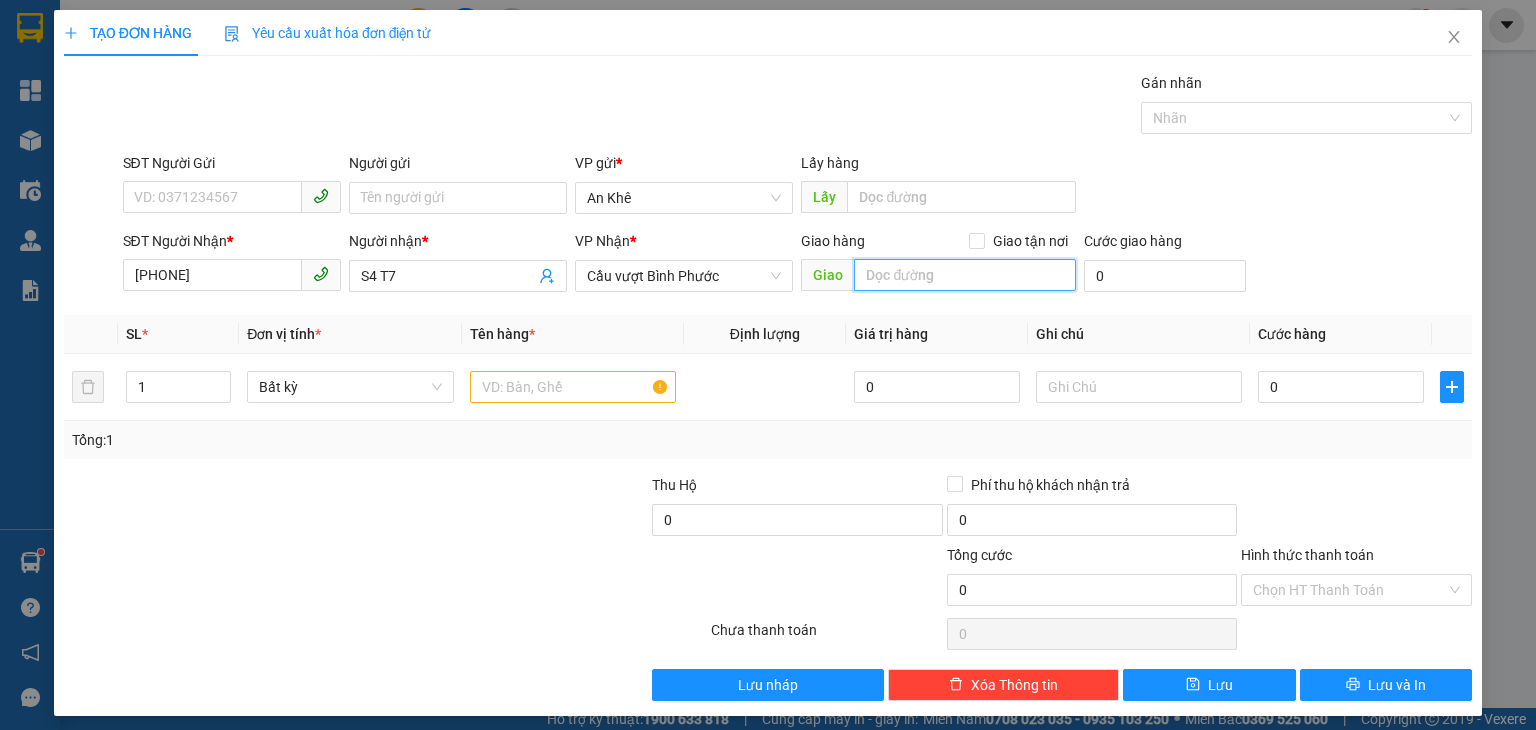 click at bounding box center [965, 275] 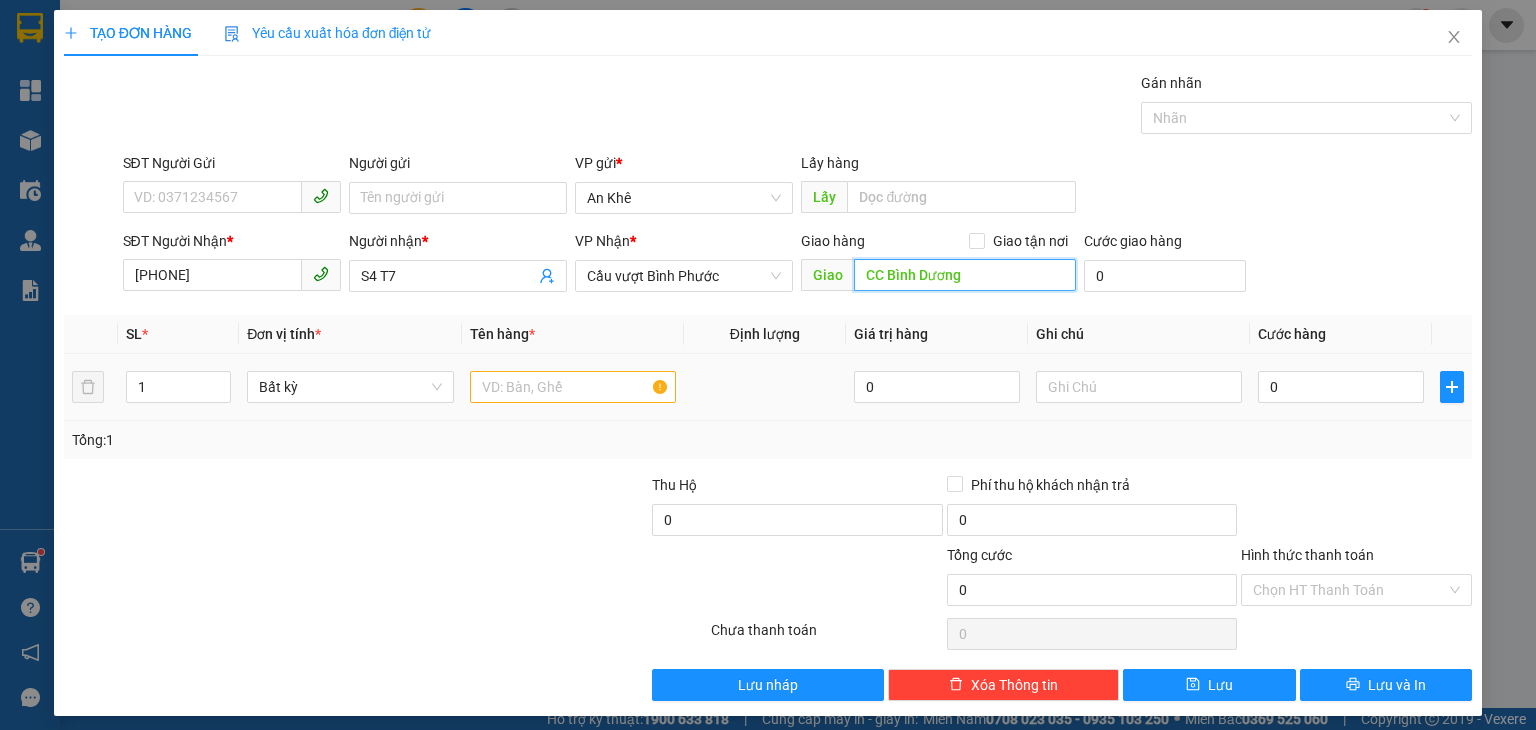 type on "CC Bình Dương" 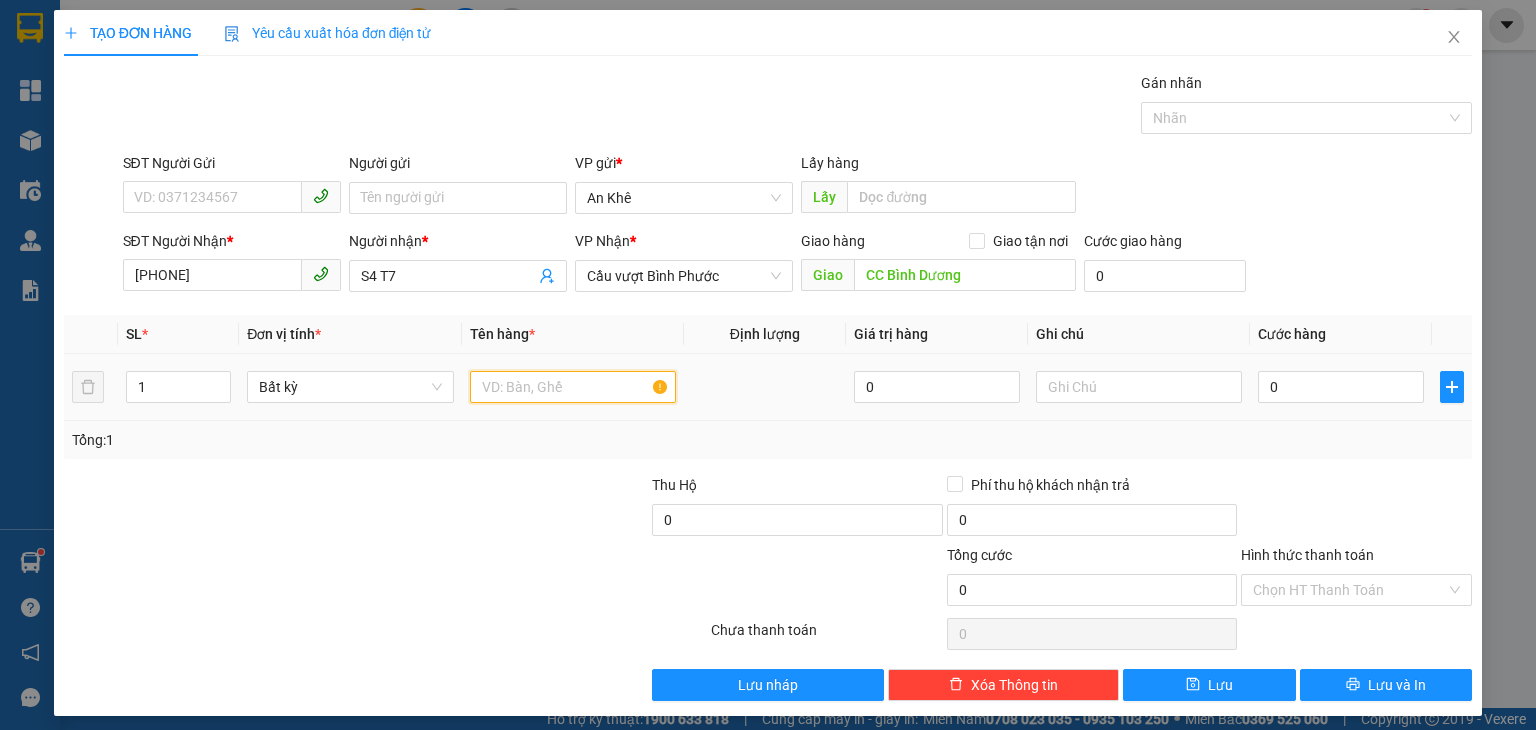 click at bounding box center [573, 387] 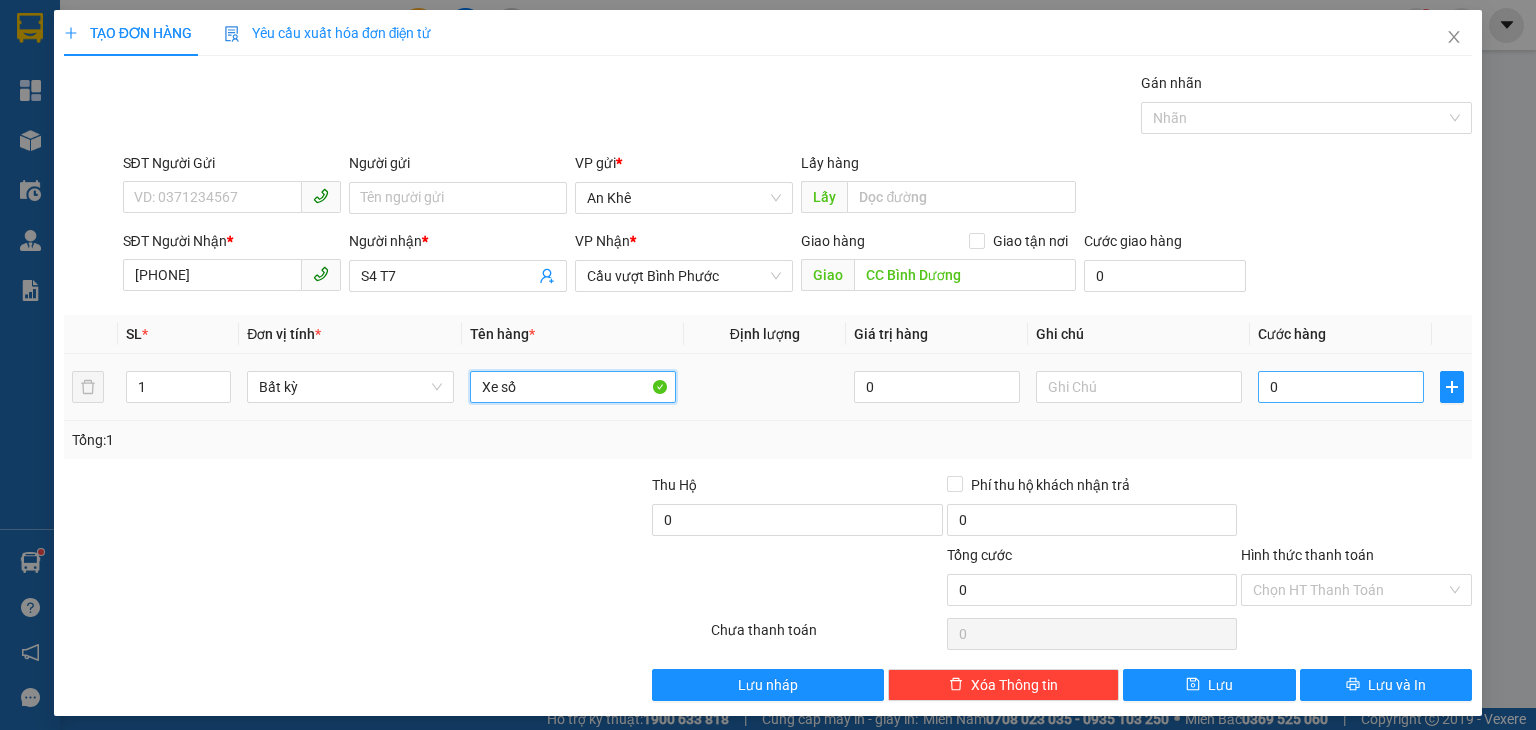 type on "Xe số" 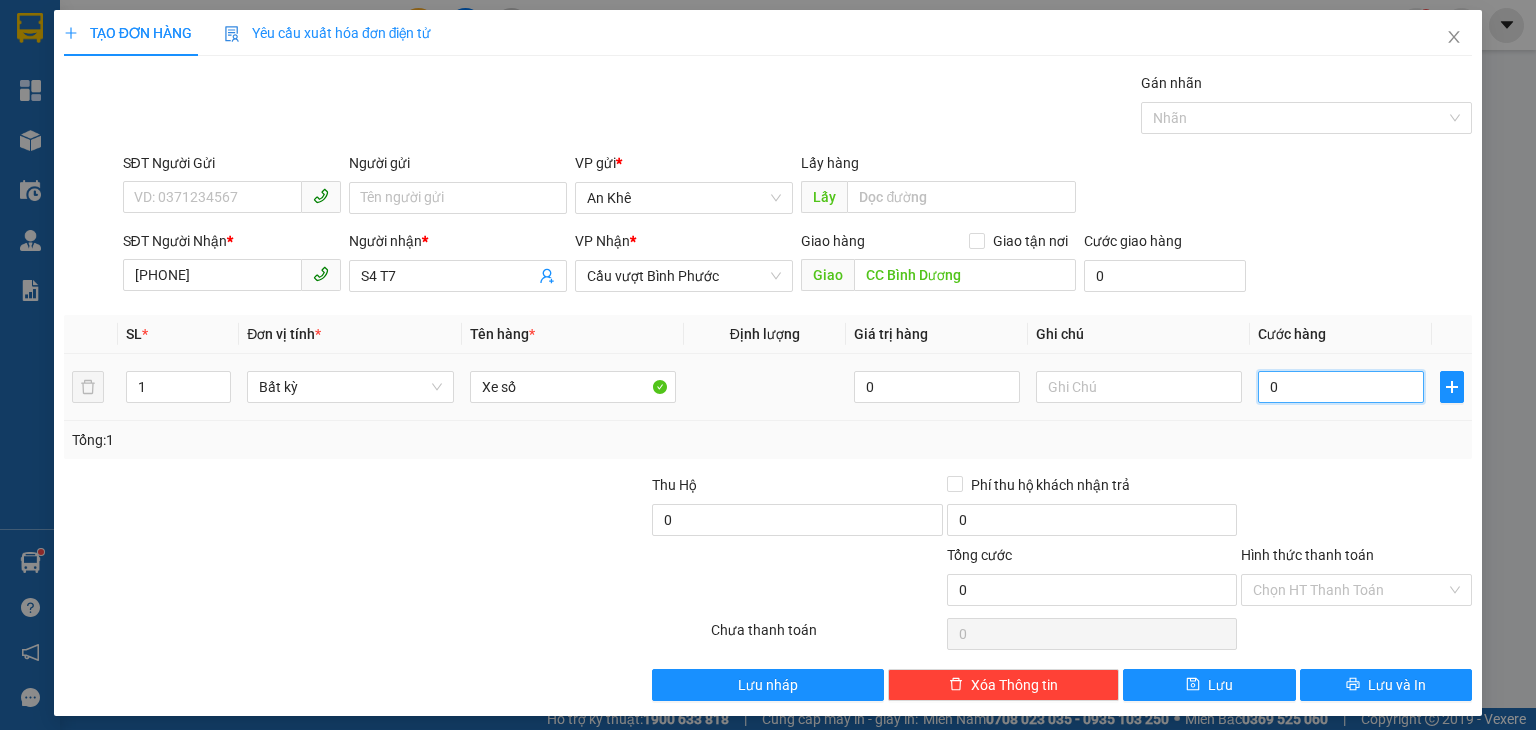 click on "0" at bounding box center [1341, 387] 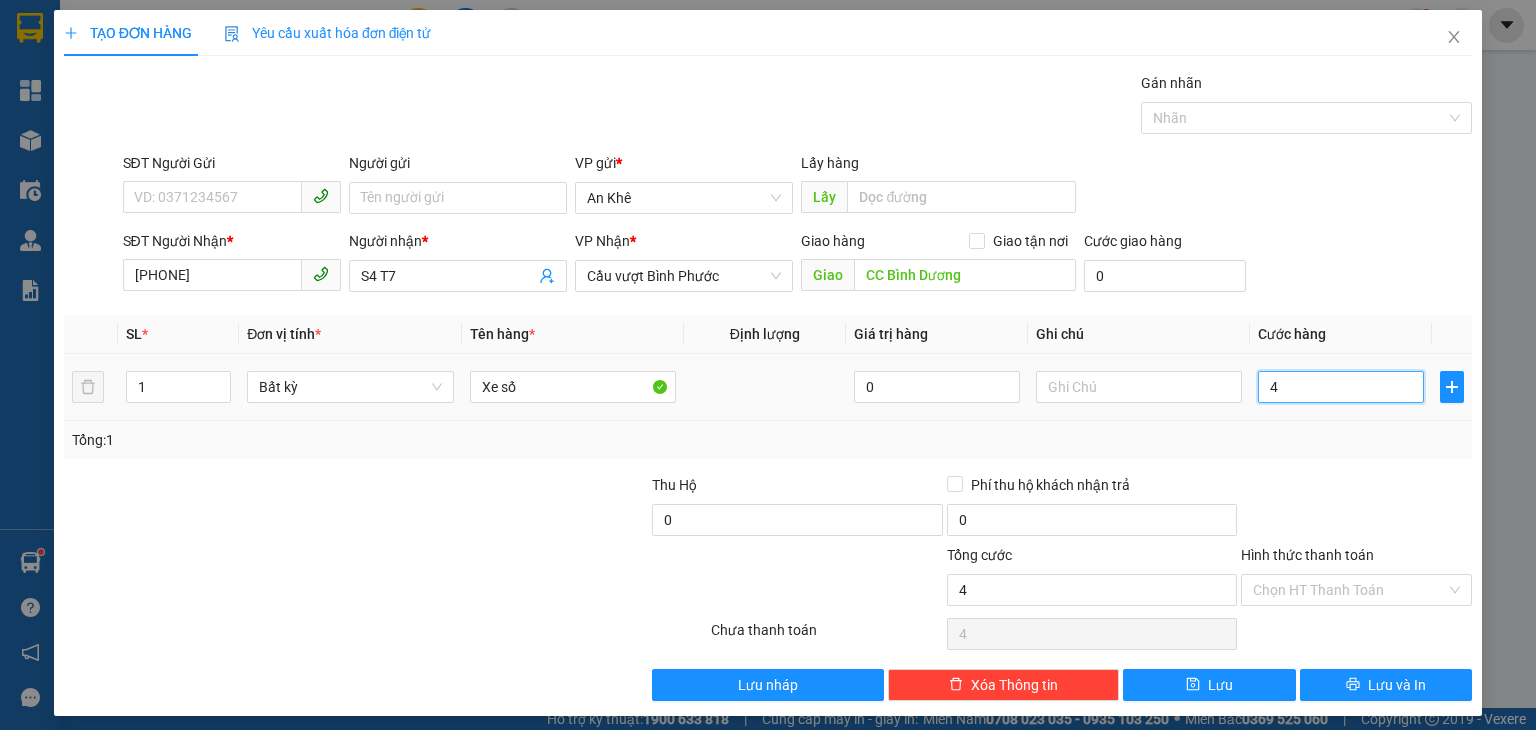 type on "45" 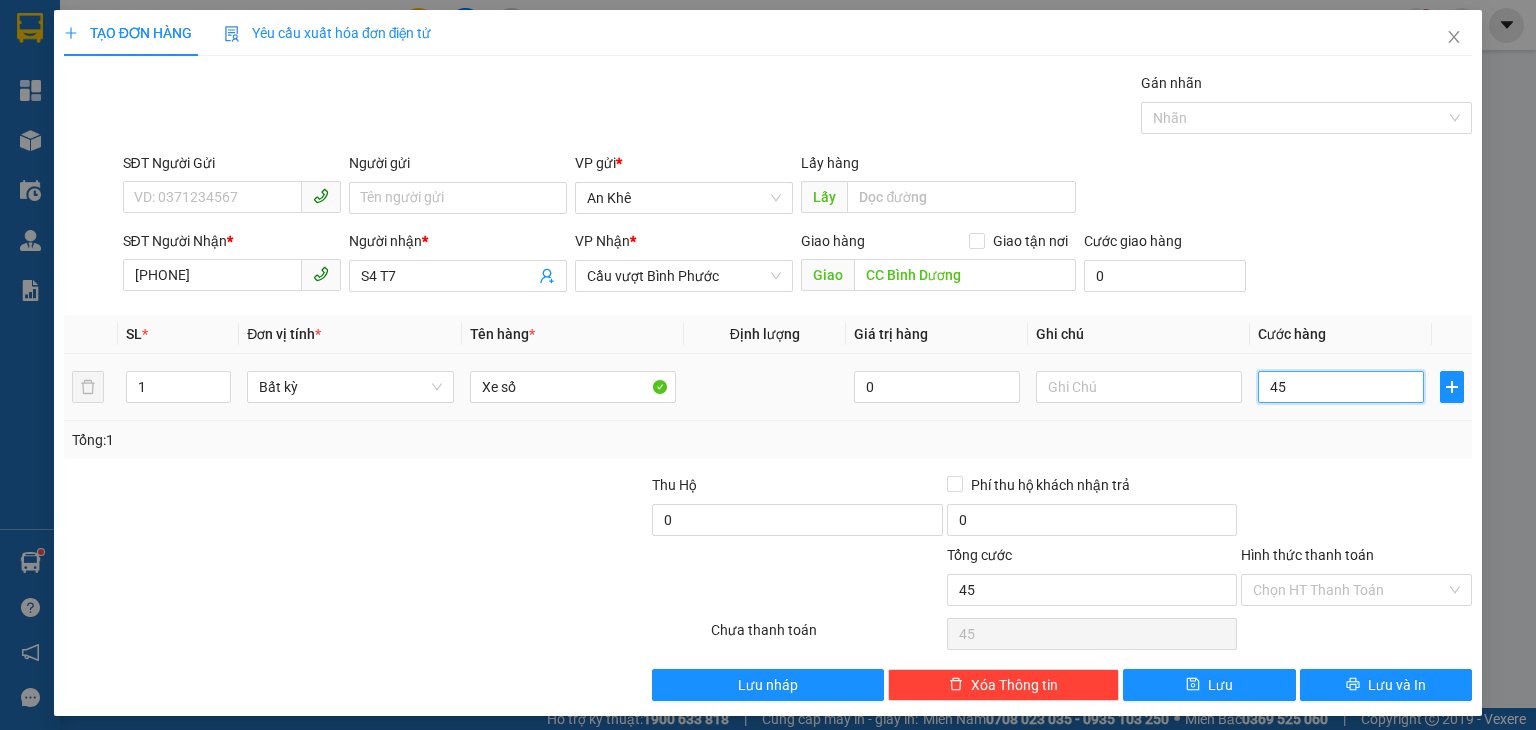 type on "450" 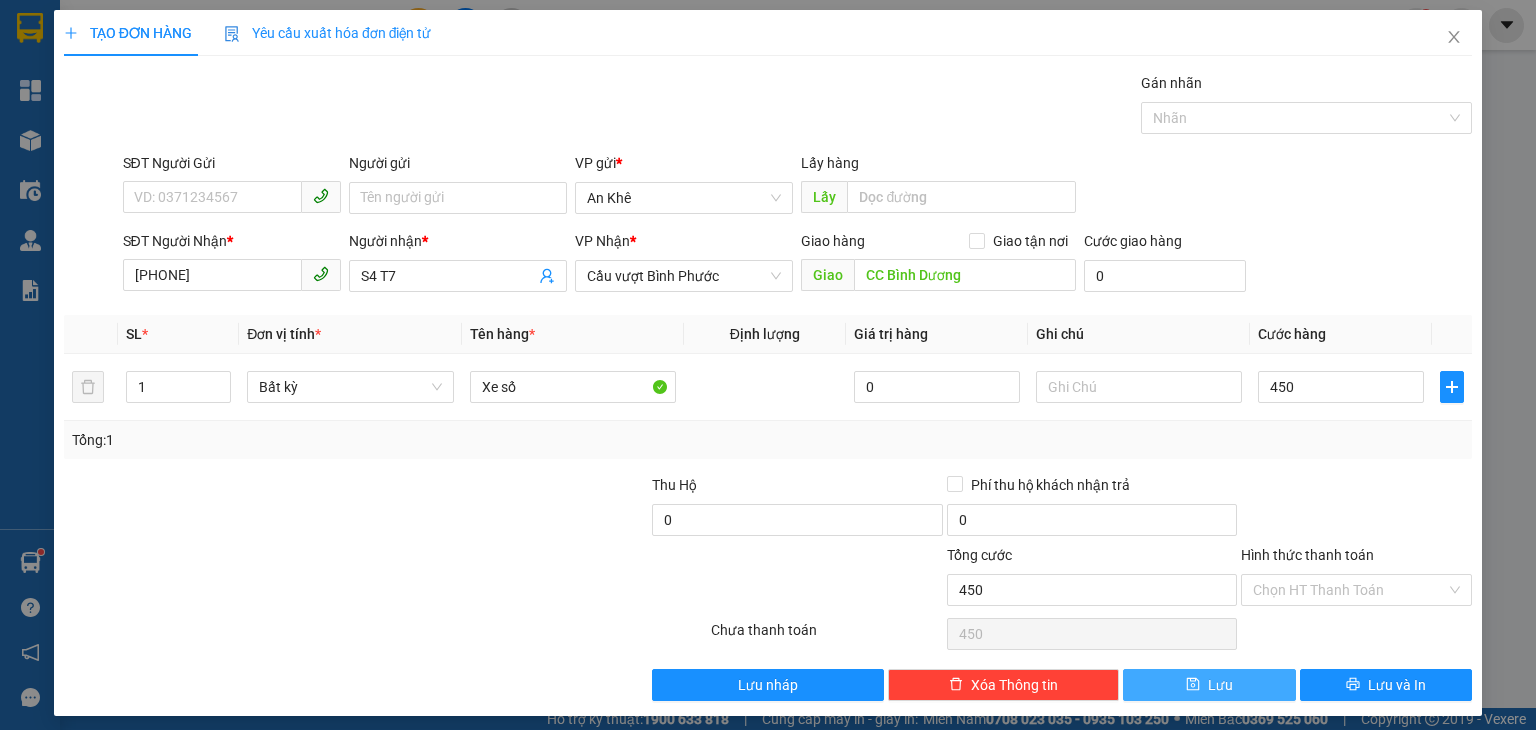type on "450.000" 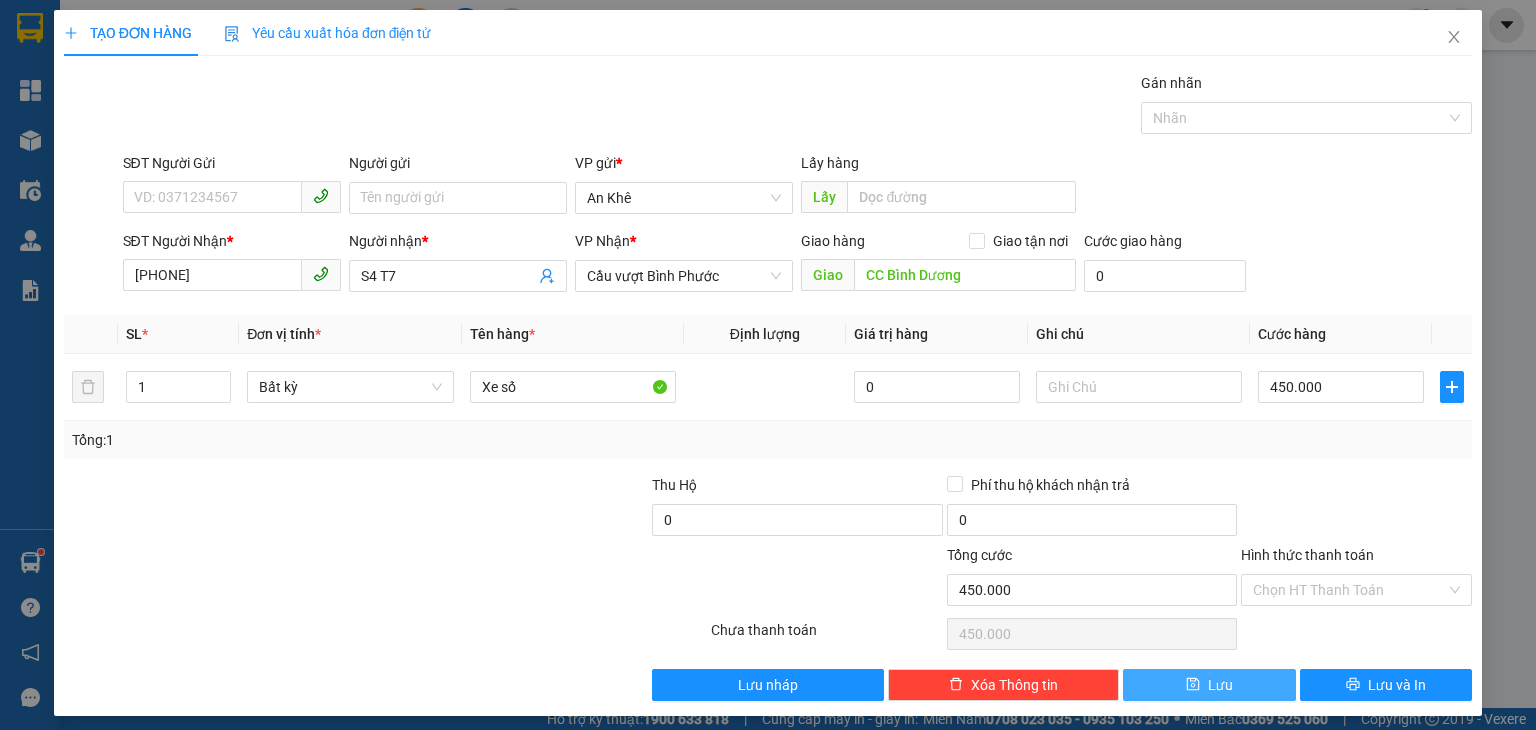 click on "Lưu" at bounding box center [1220, 685] 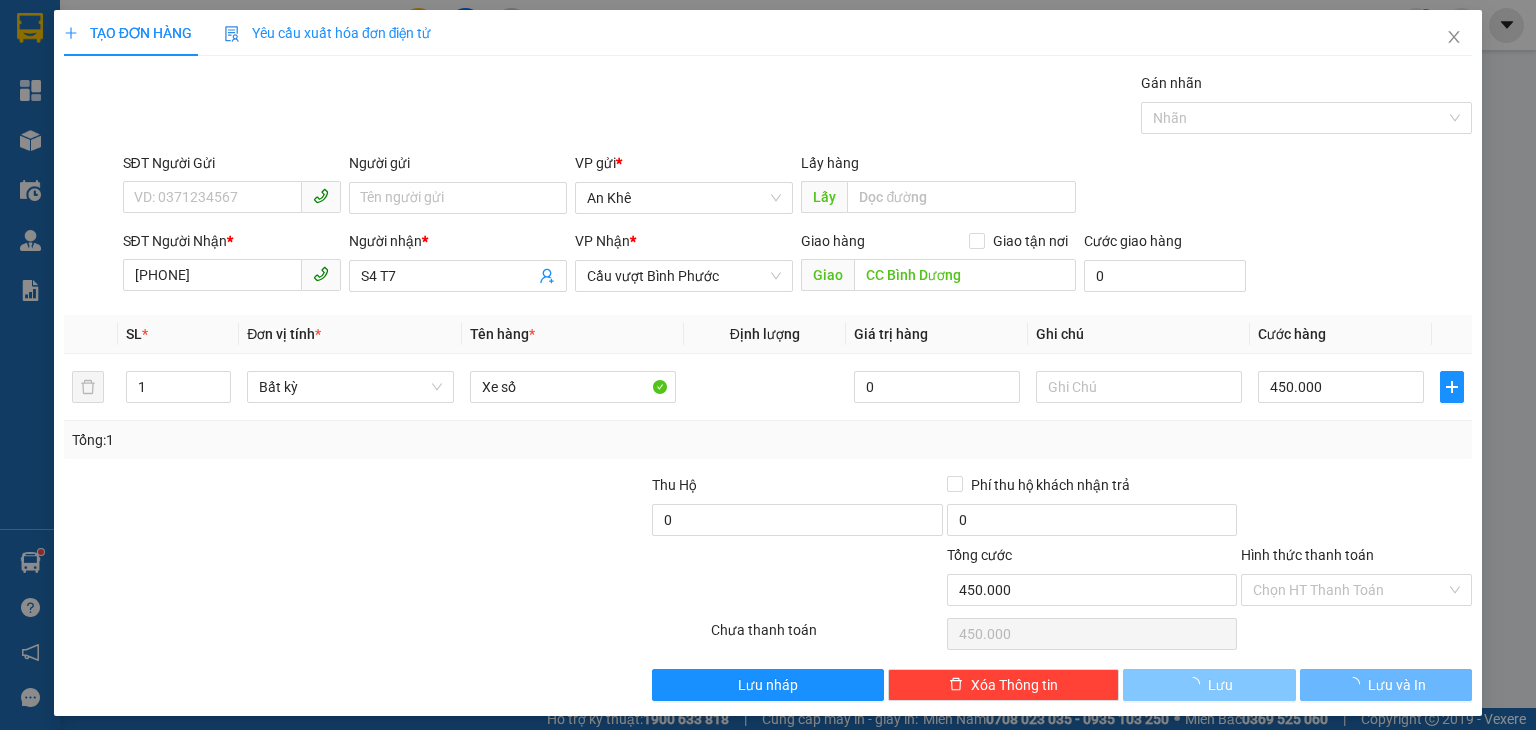 type 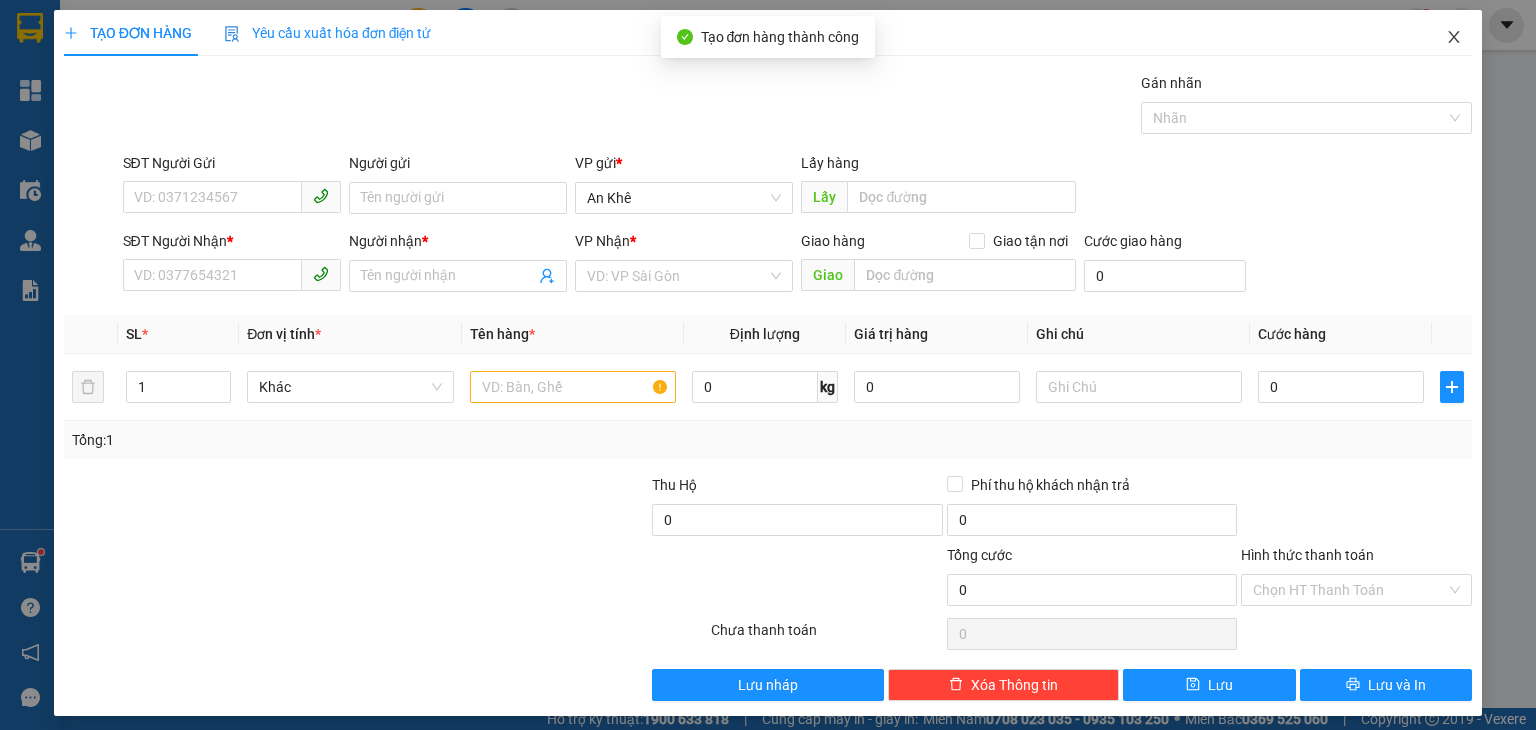 click 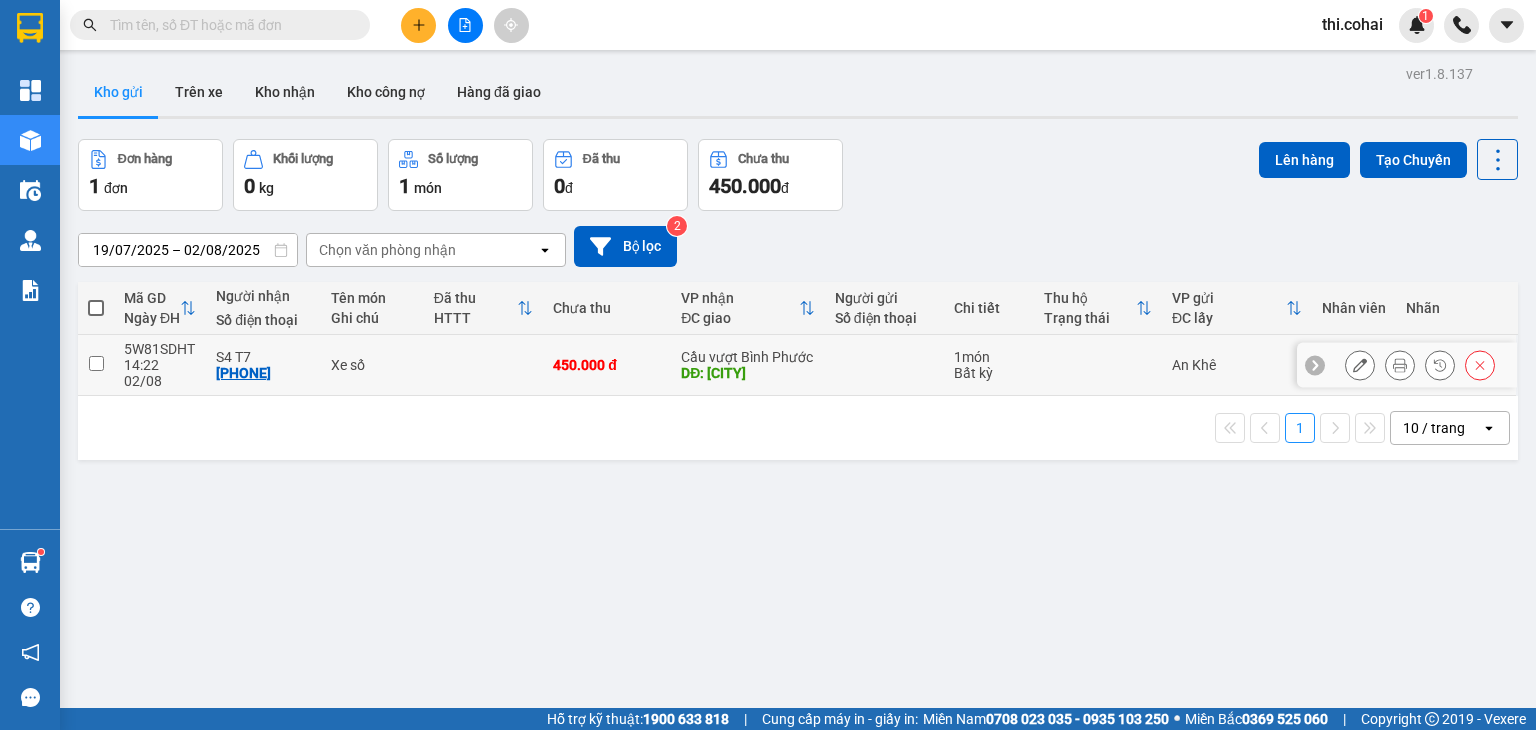 click at bounding box center [96, 363] 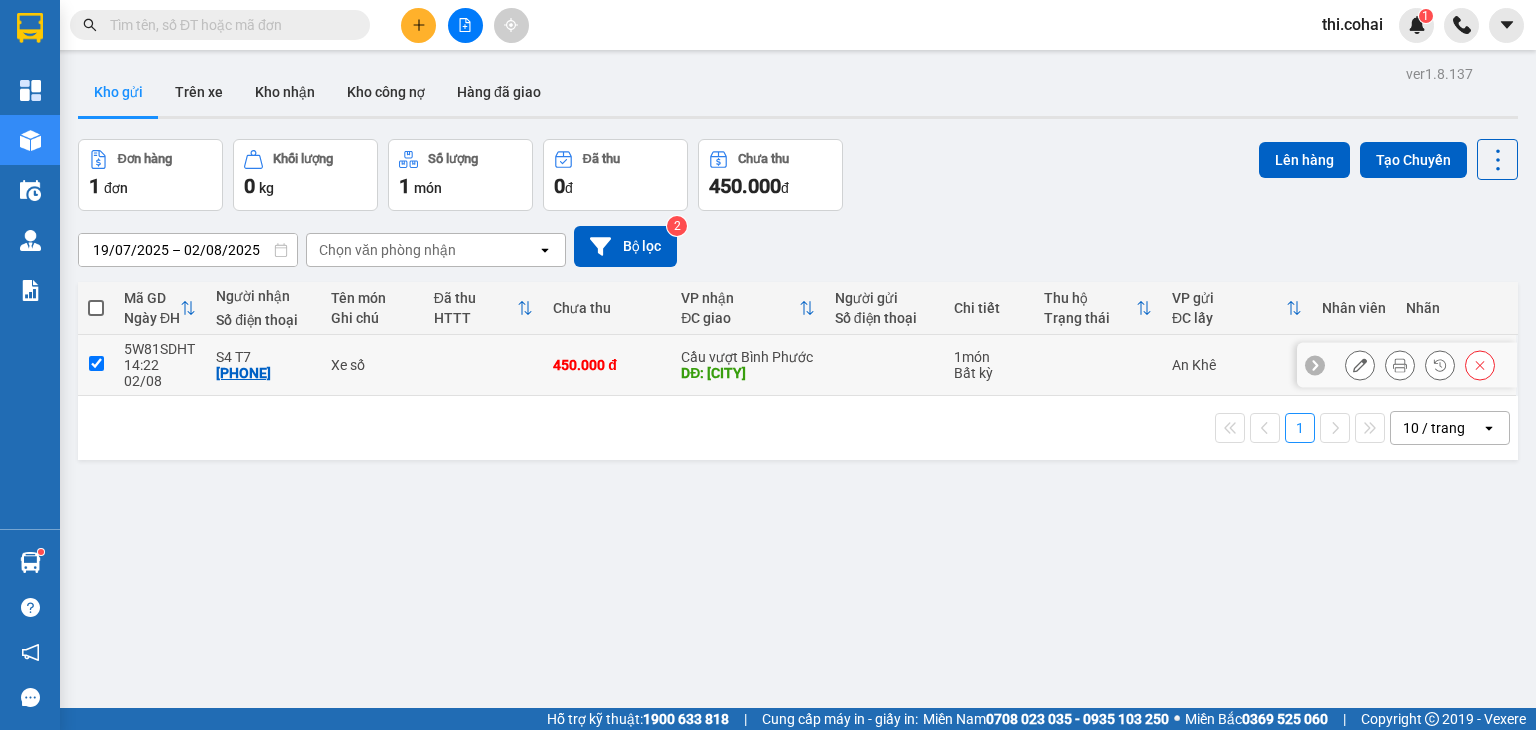 checkbox on "true" 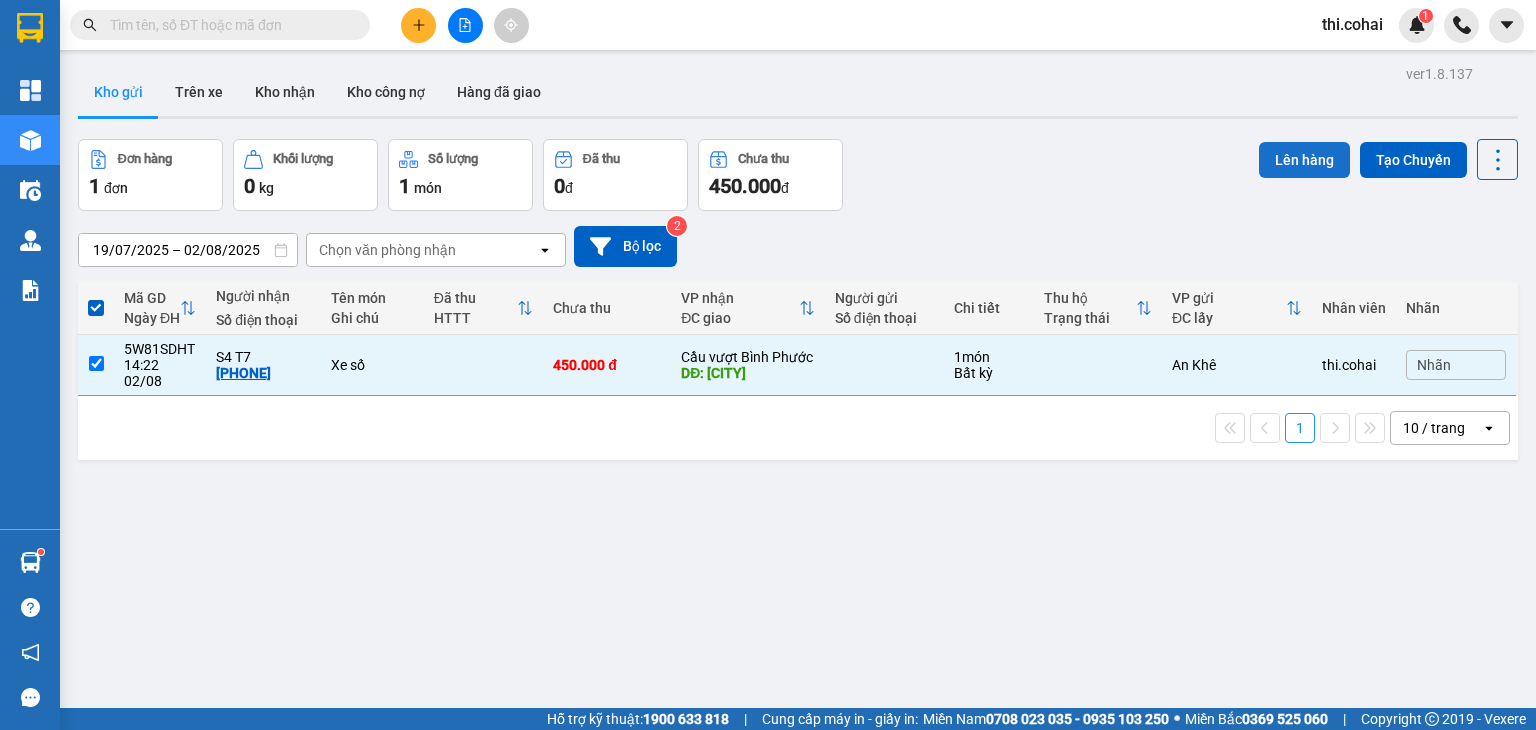 click on "Lên hàng" at bounding box center [1304, 160] 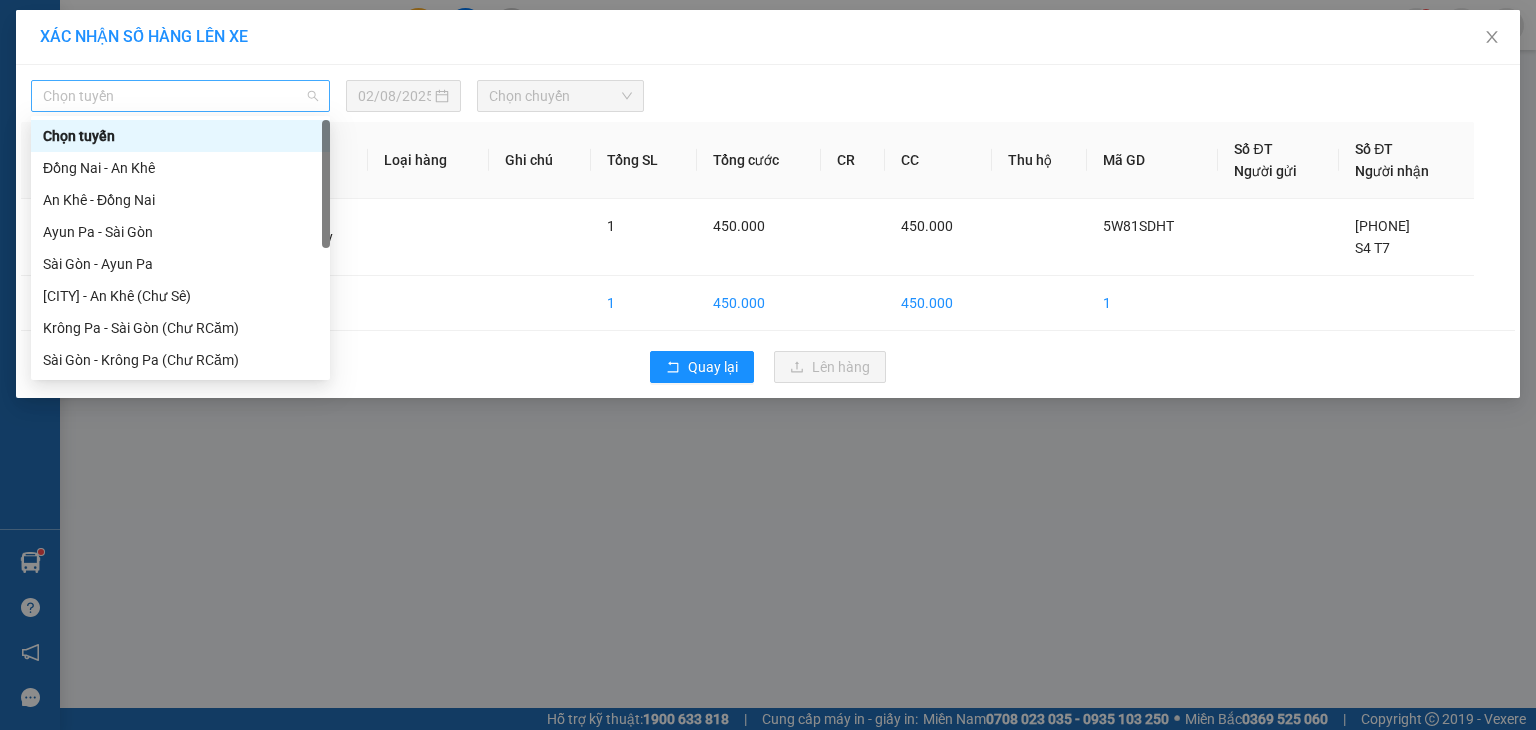 click on "Chọn tuyến" at bounding box center [180, 96] 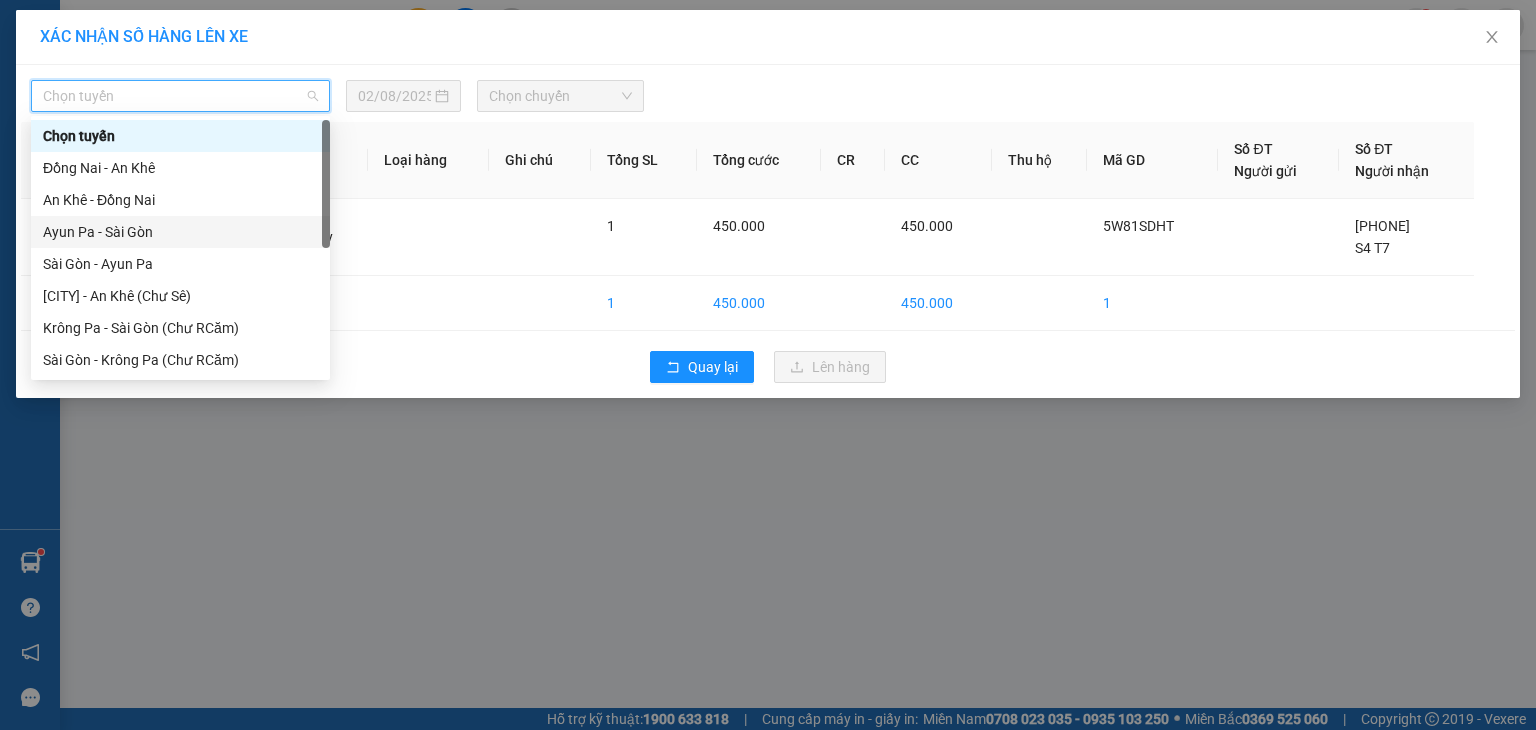 scroll, scrollTop: 200, scrollLeft: 0, axis: vertical 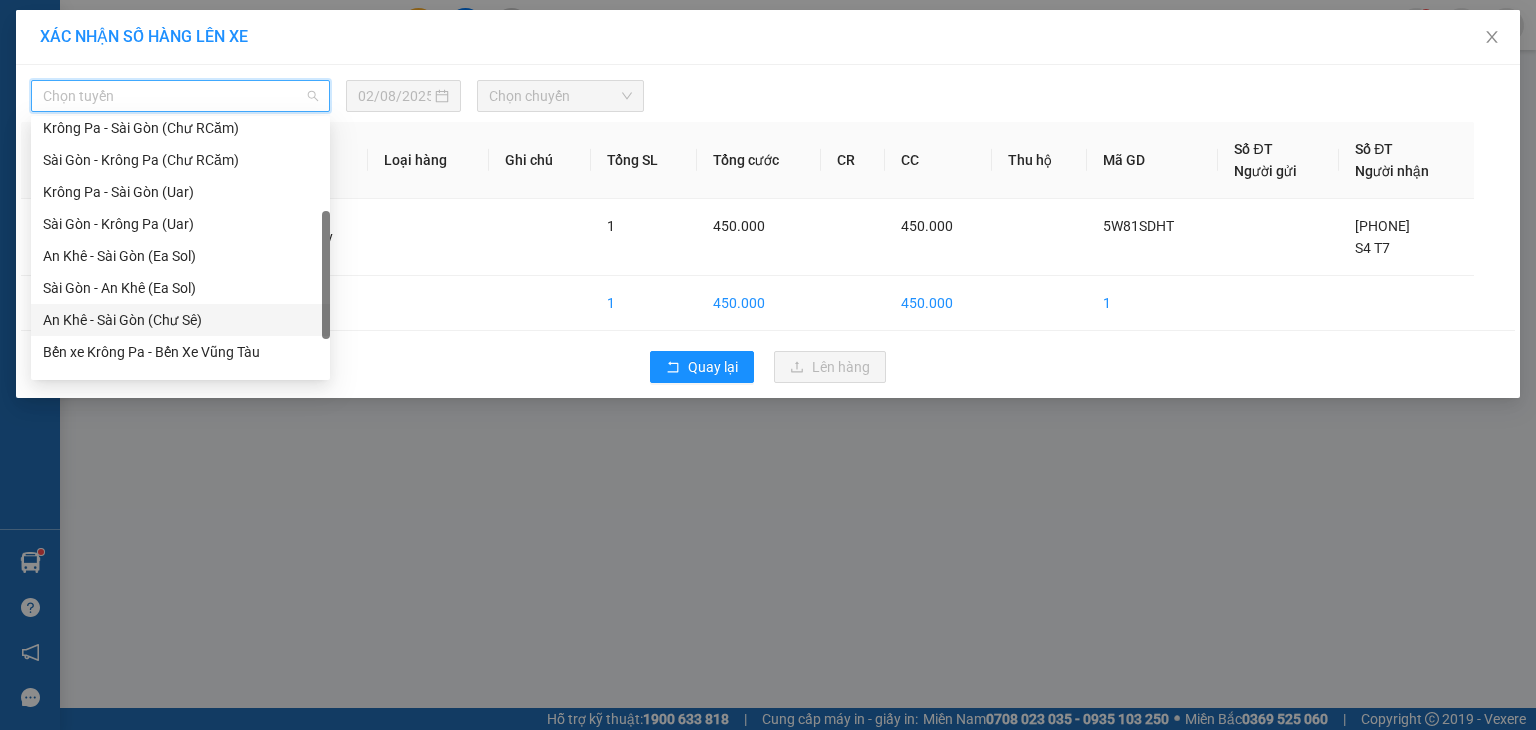 click on "An Khê - Sài Gòn (Chư Sê)" at bounding box center (180, 320) 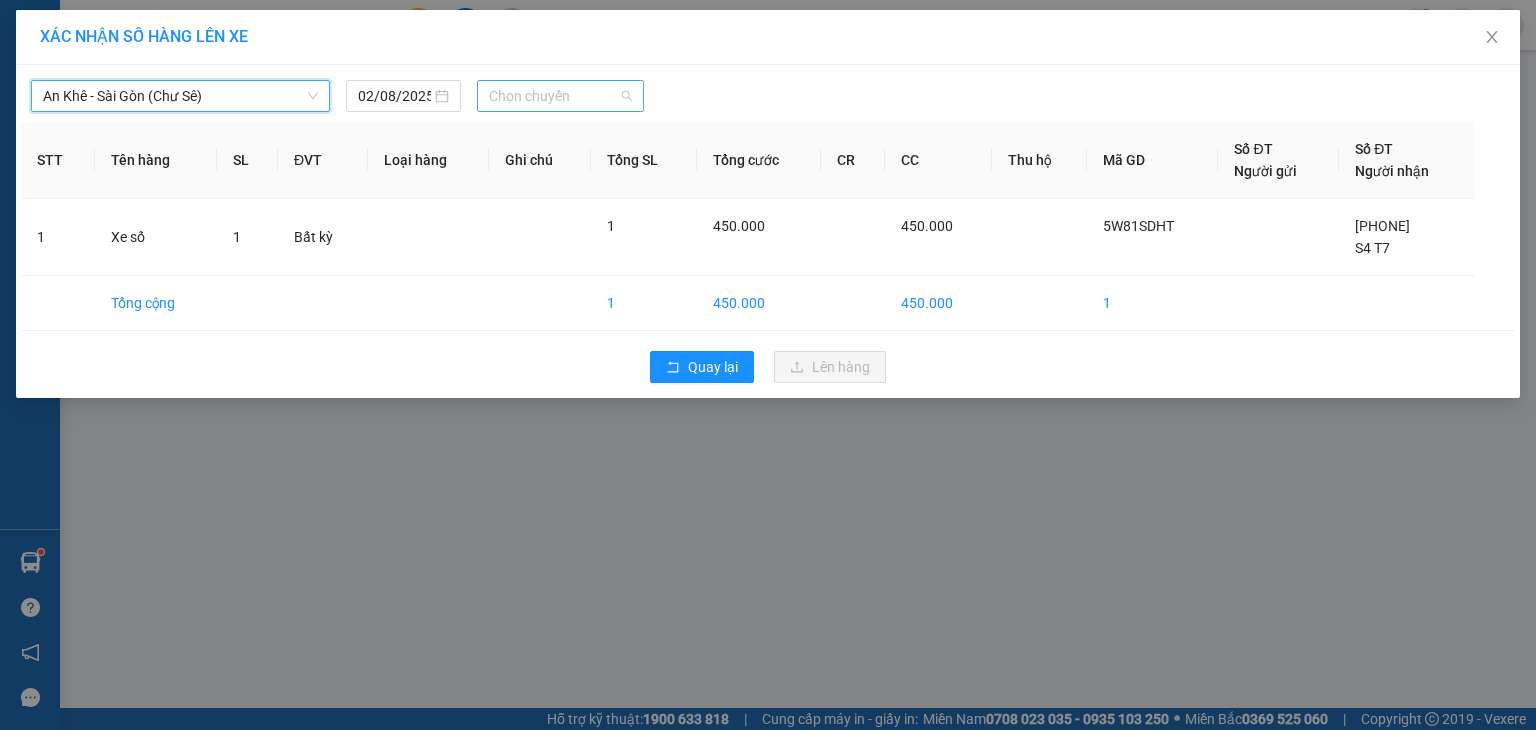 click on "Chọn chuyến" at bounding box center (561, 96) 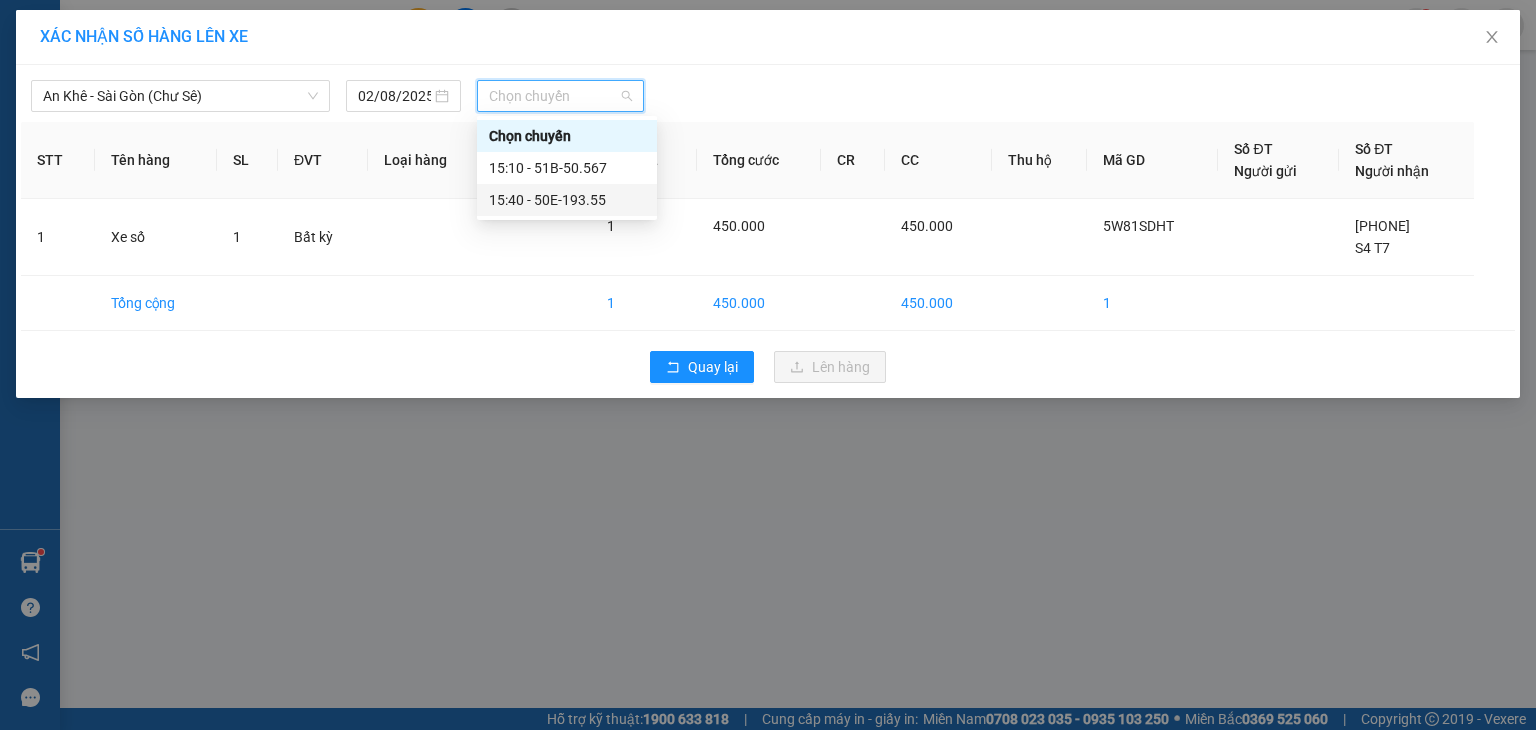 click on "15:40     - 50E-193.55" at bounding box center [567, 200] 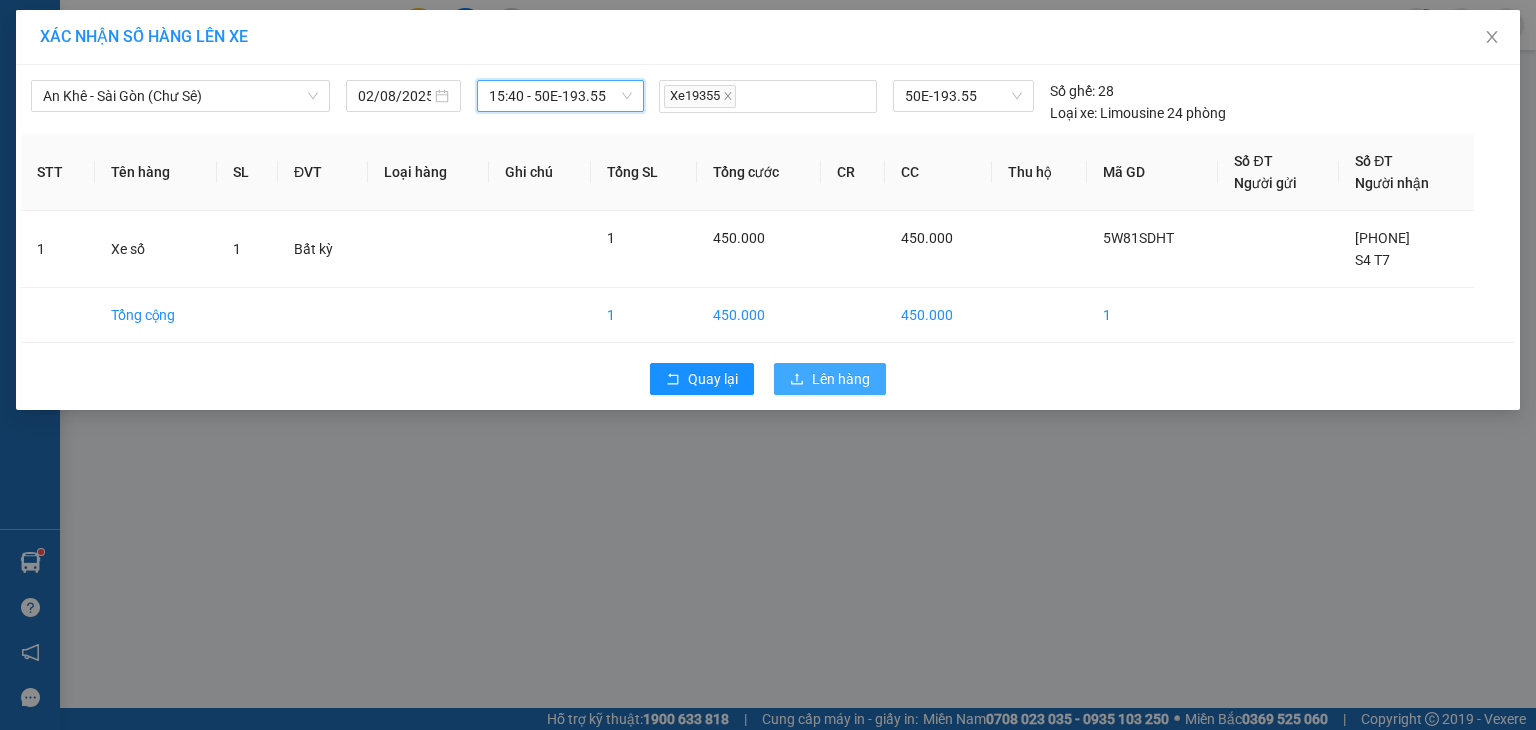 click on "Lên hàng" at bounding box center [841, 379] 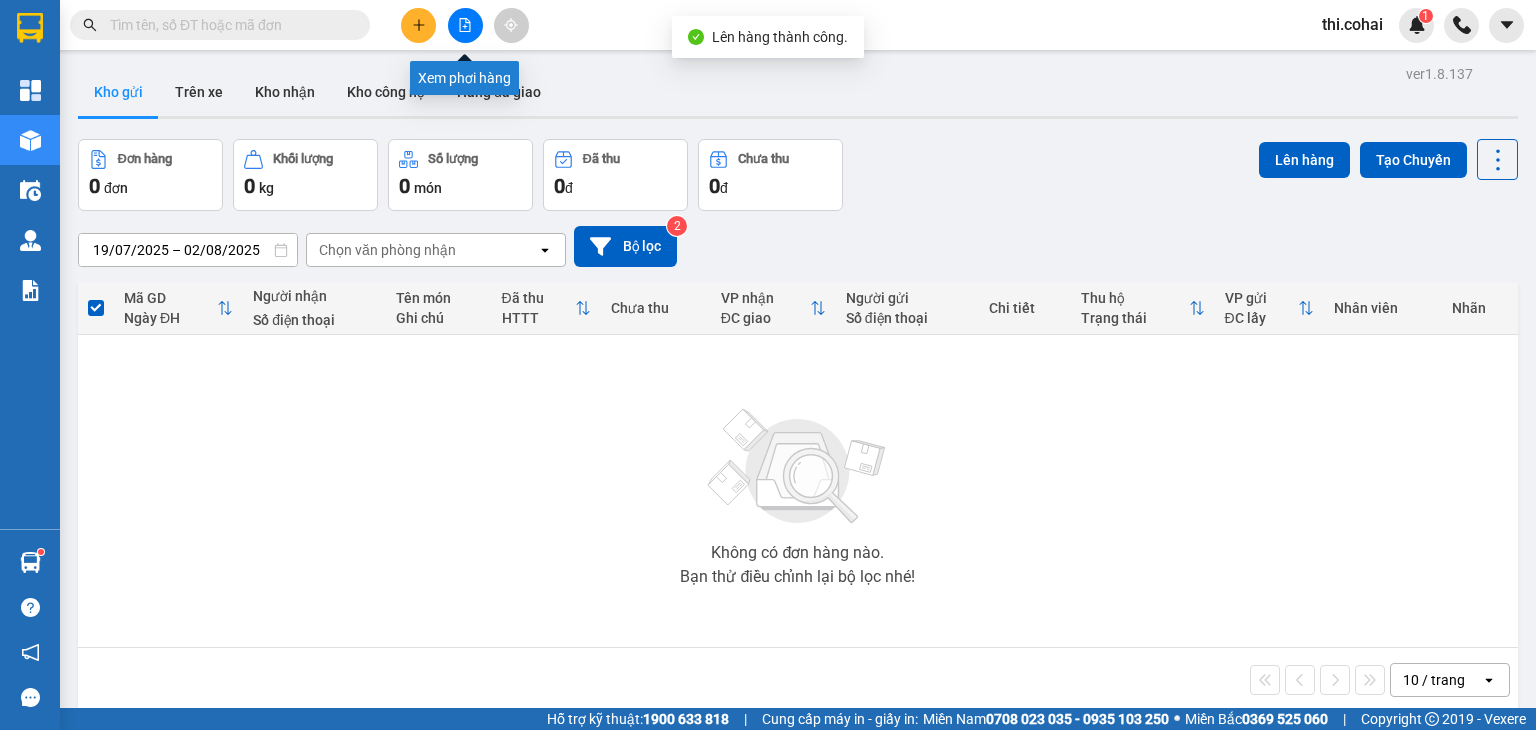 click at bounding box center [465, 25] 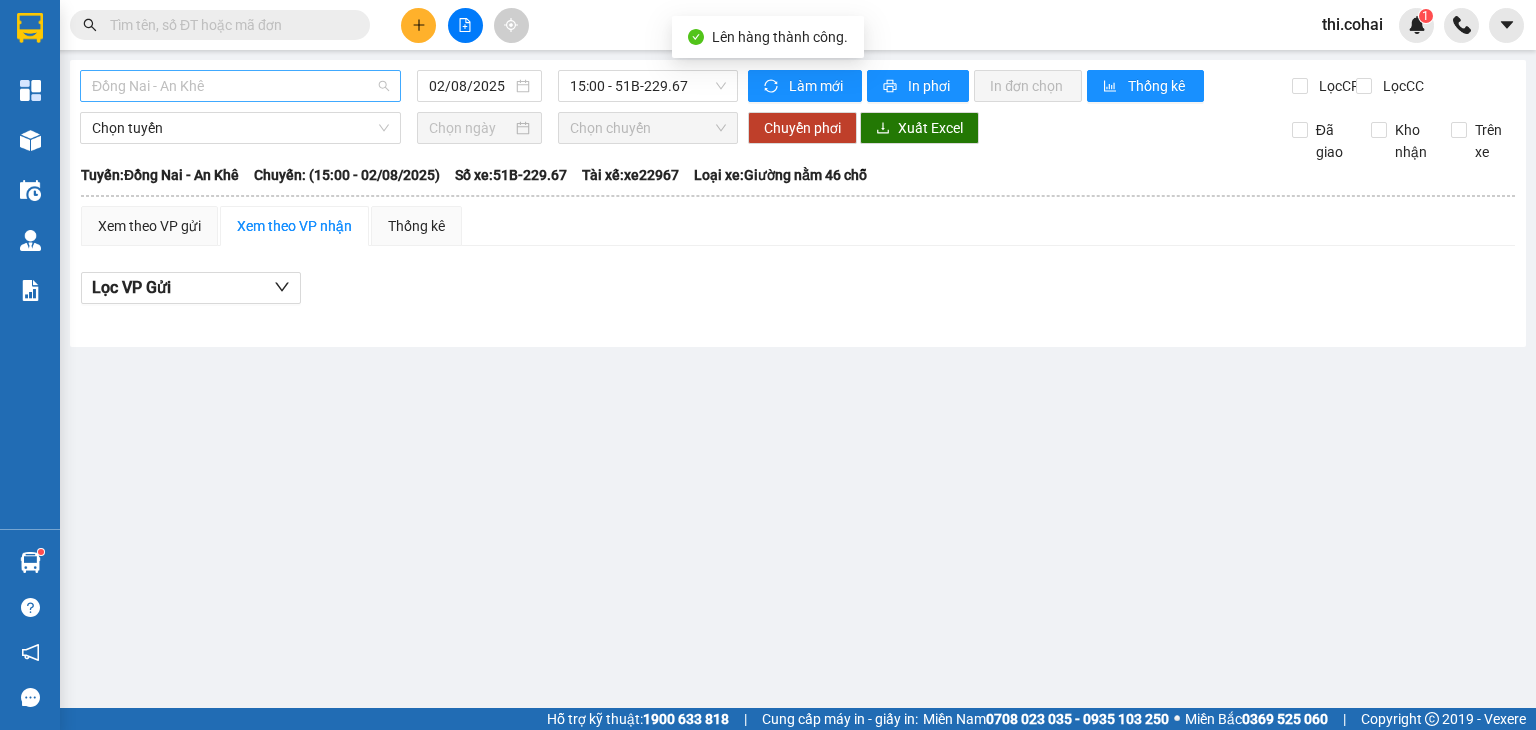 click on "Đồng Nai - An Khê" at bounding box center (240, 86) 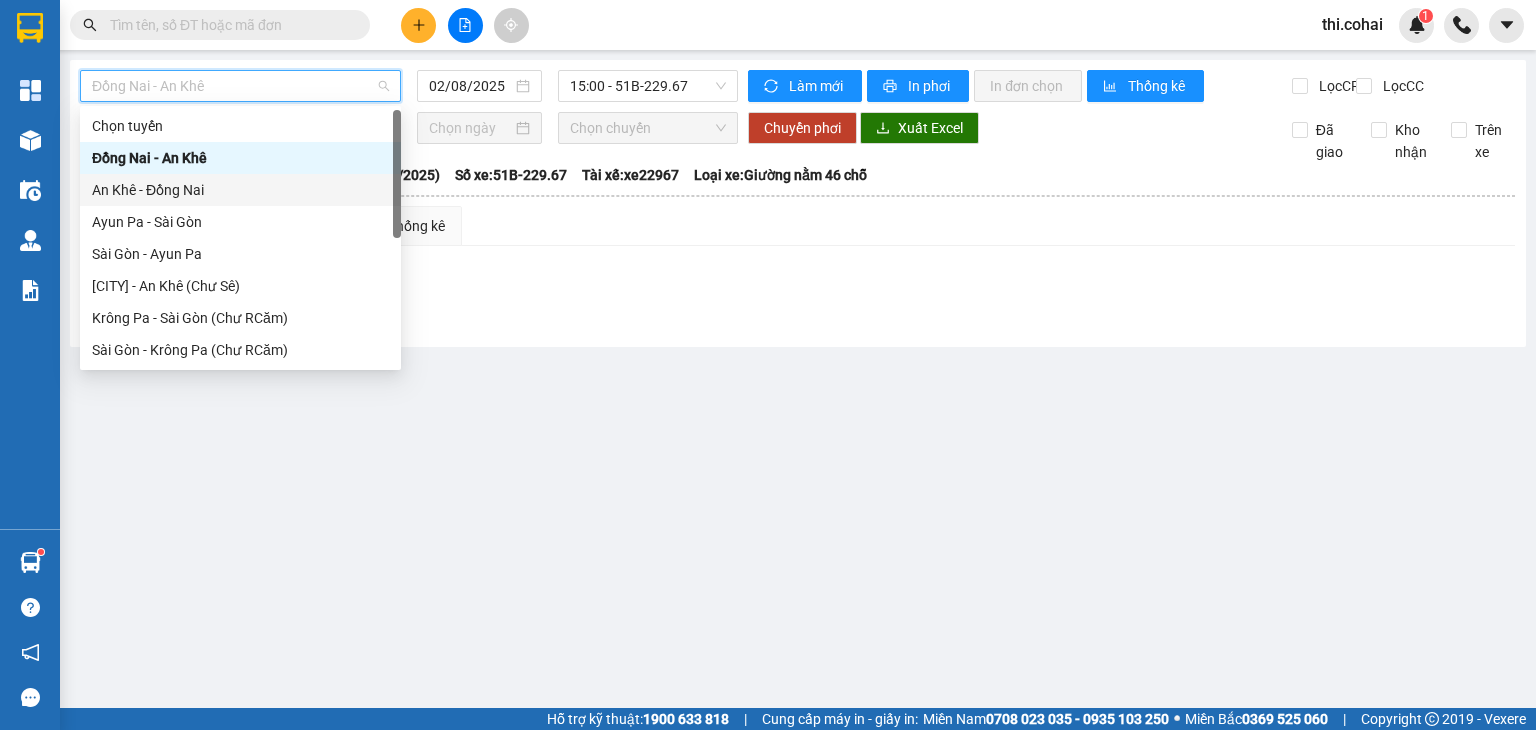 click on "An Khê - Đồng Nai" at bounding box center [240, 190] 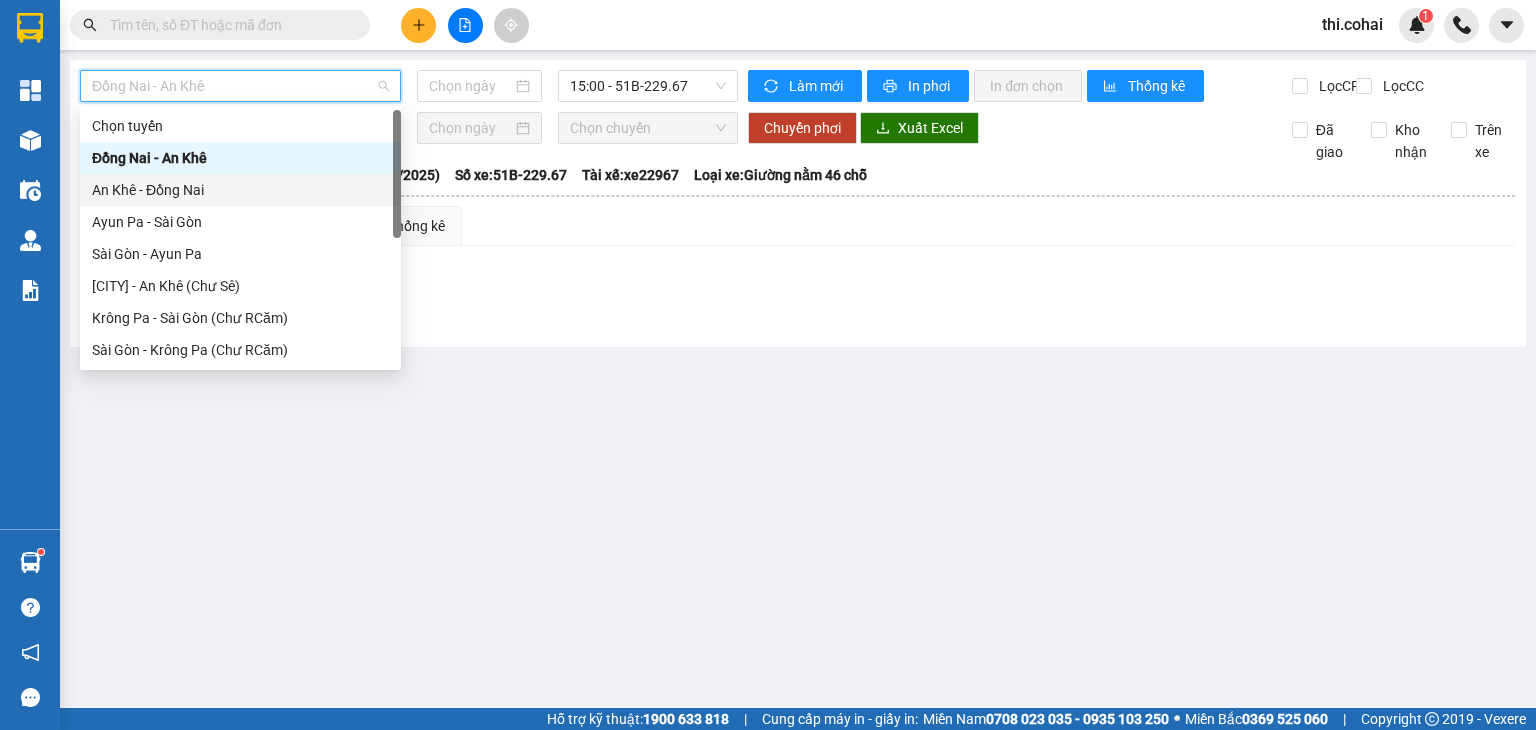 type on "02/08/2025" 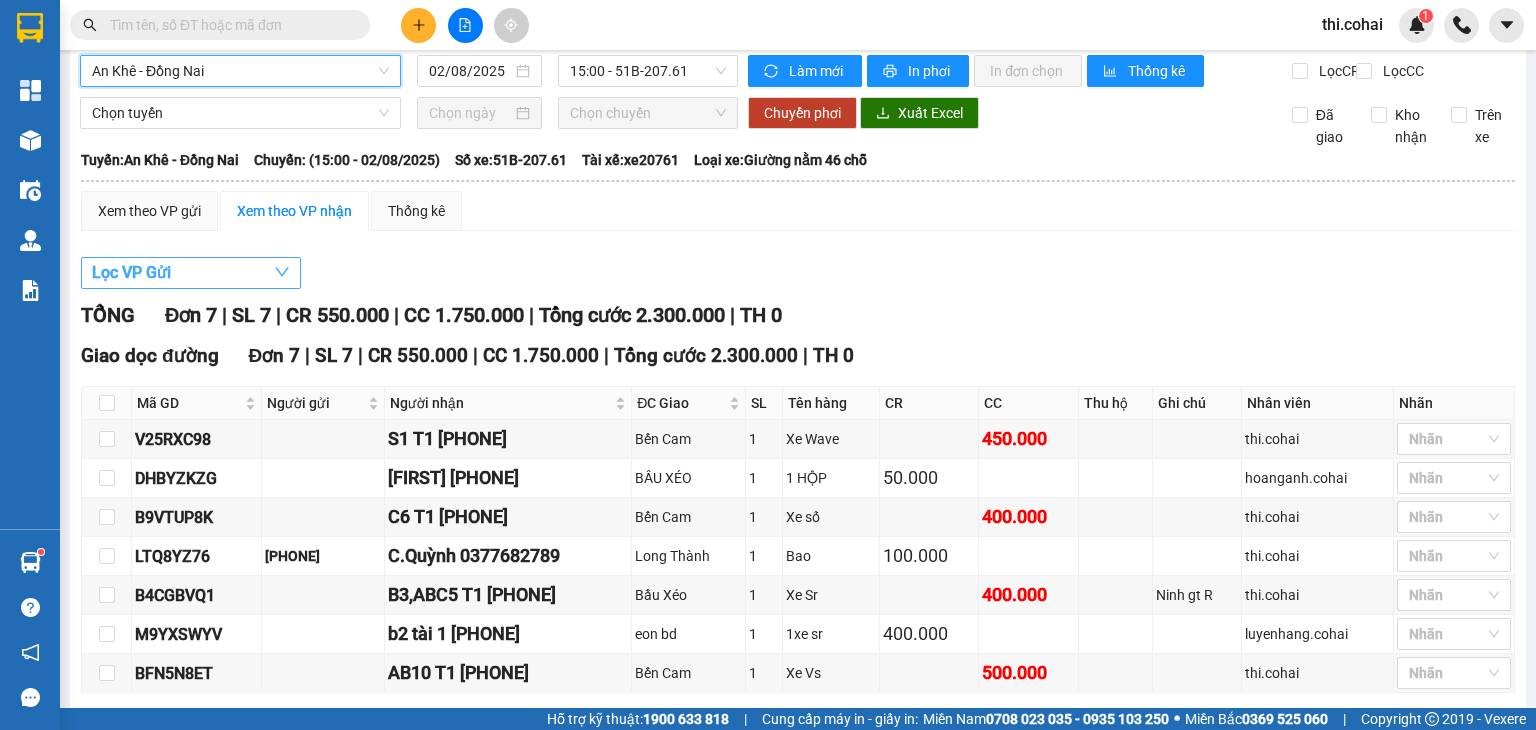 scroll, scrollTop: 0, scrollLeft: 0, axis: both 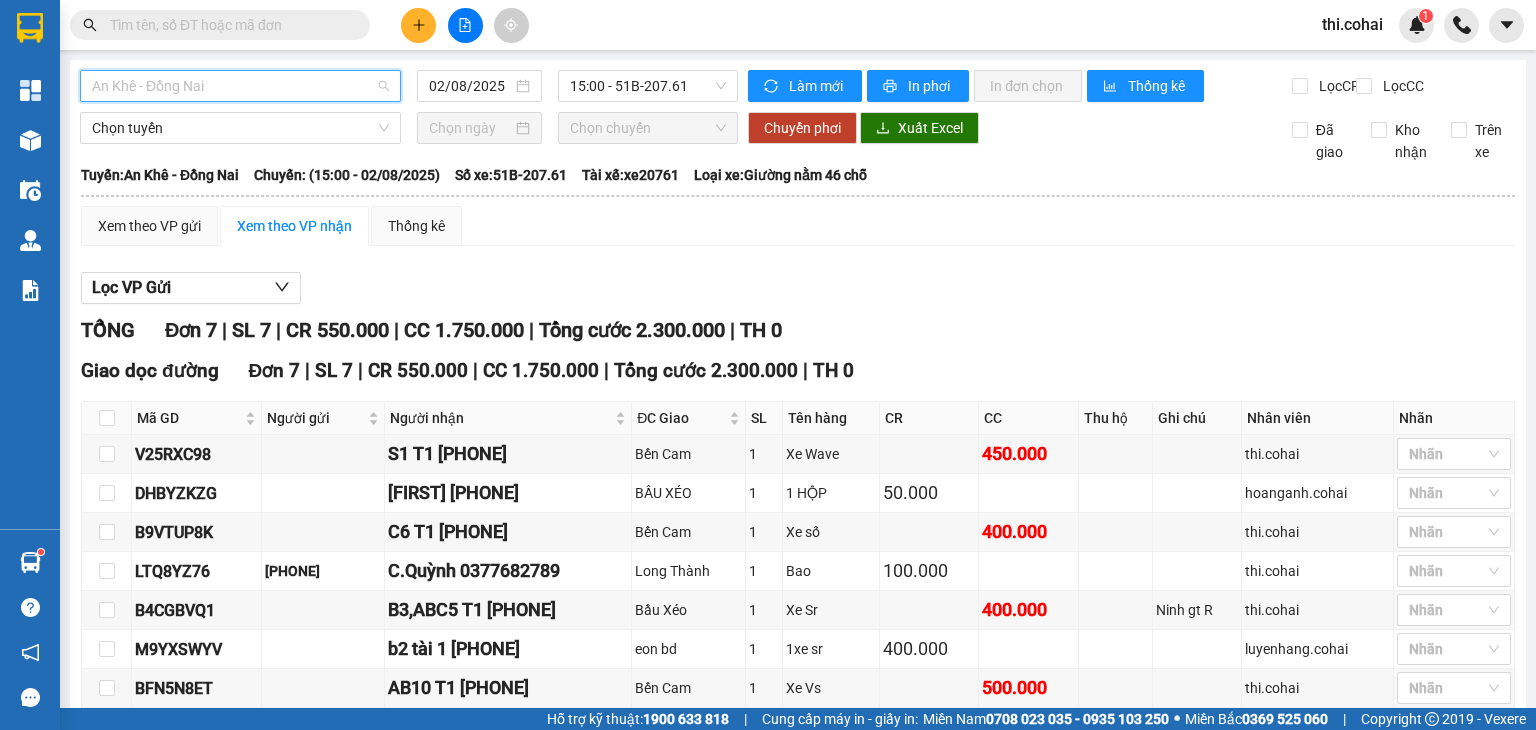 click on "An Khê - Đồng Nai" at bounding box center (240, 86) 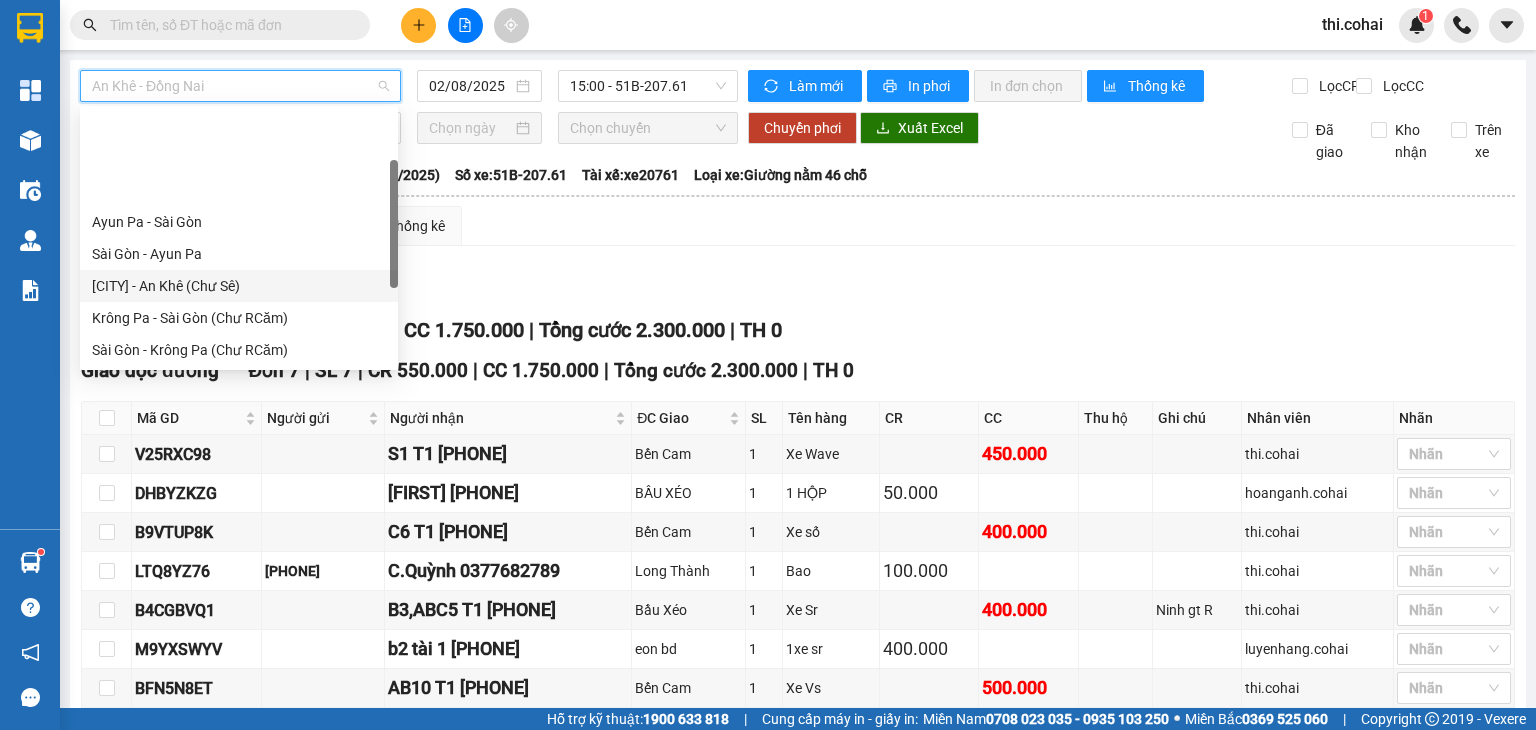 scroll, scrollTop: 200, scrollLeft: 0, axis: vertical 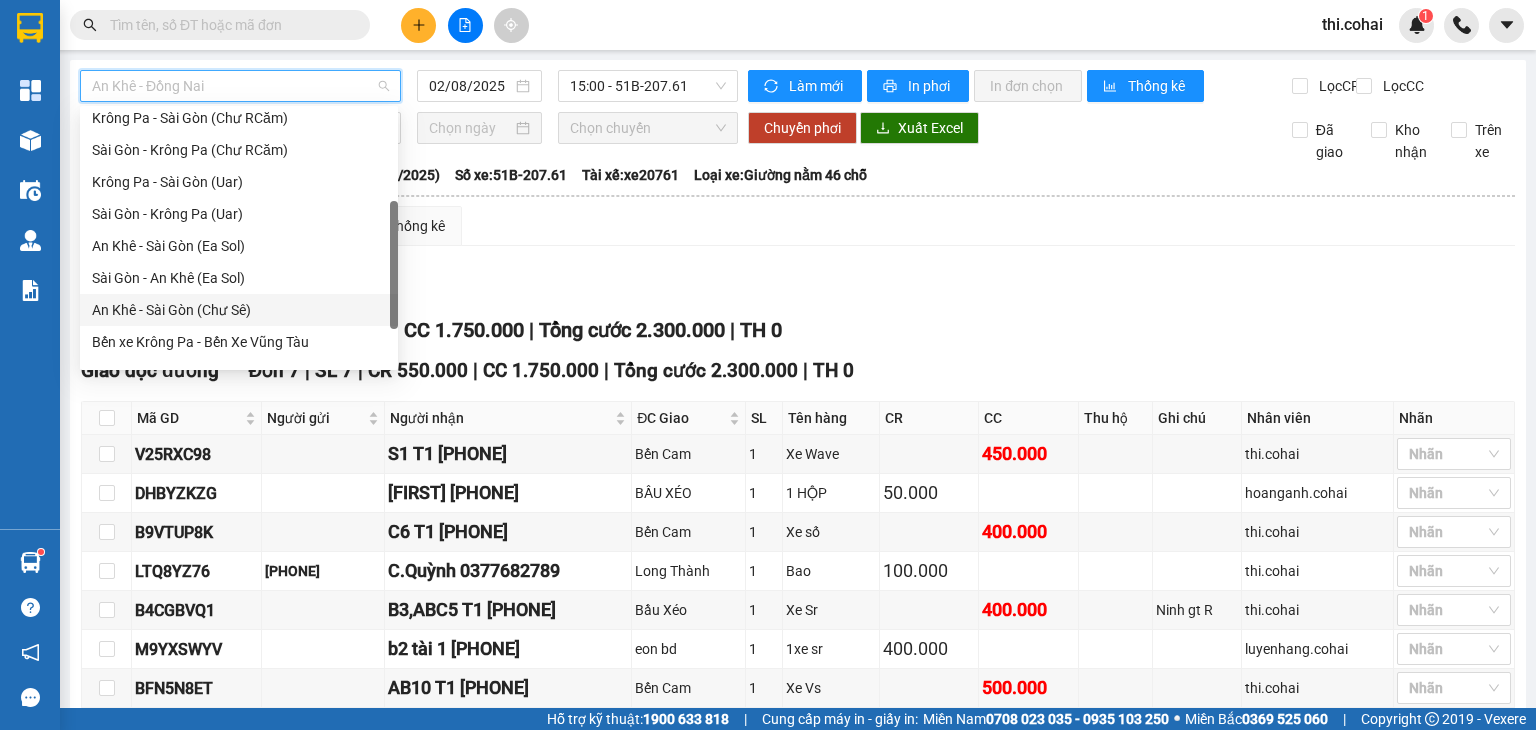 click on "An Khê - Sài Gòn (Chư Sê)" at bounding box center [239, 310] 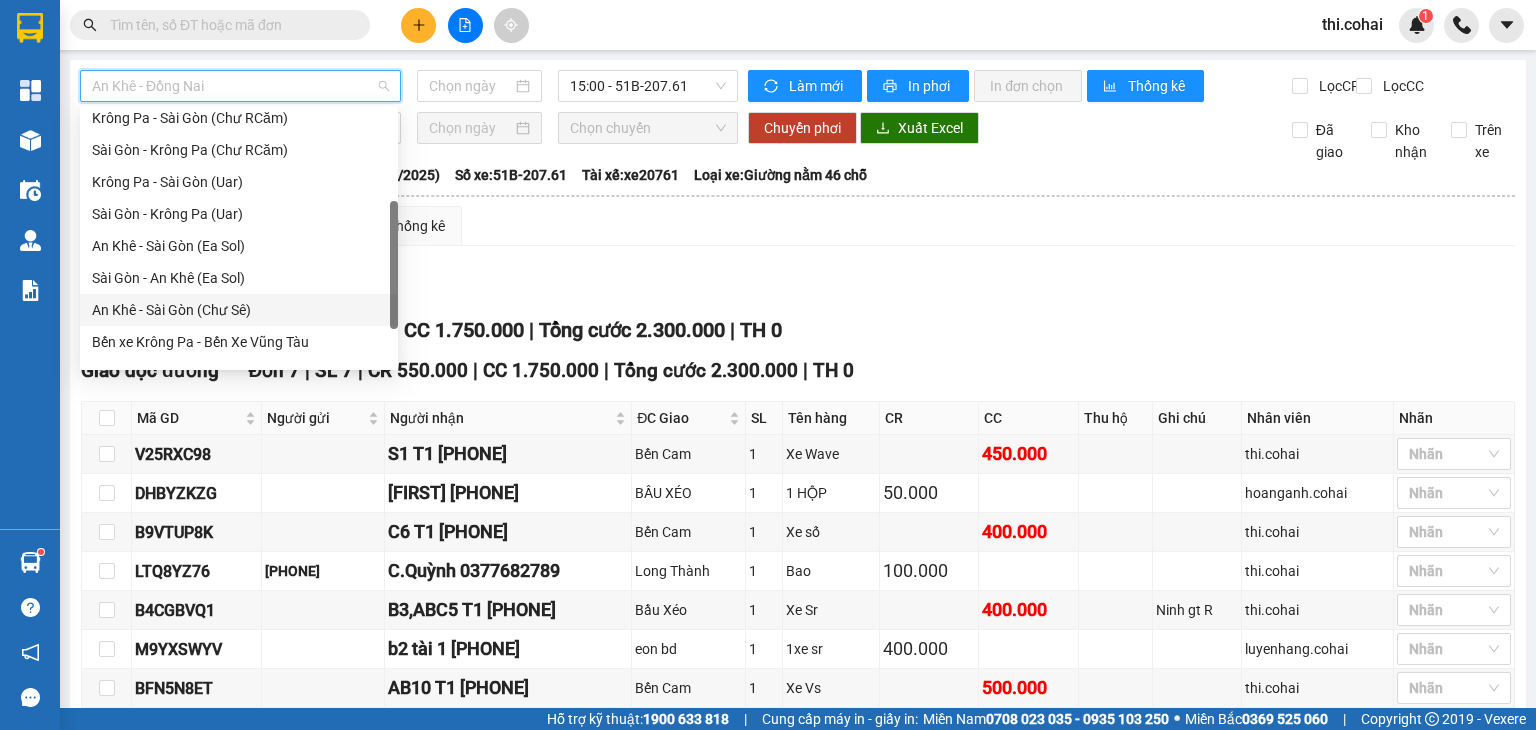 type on "02/08/2025" 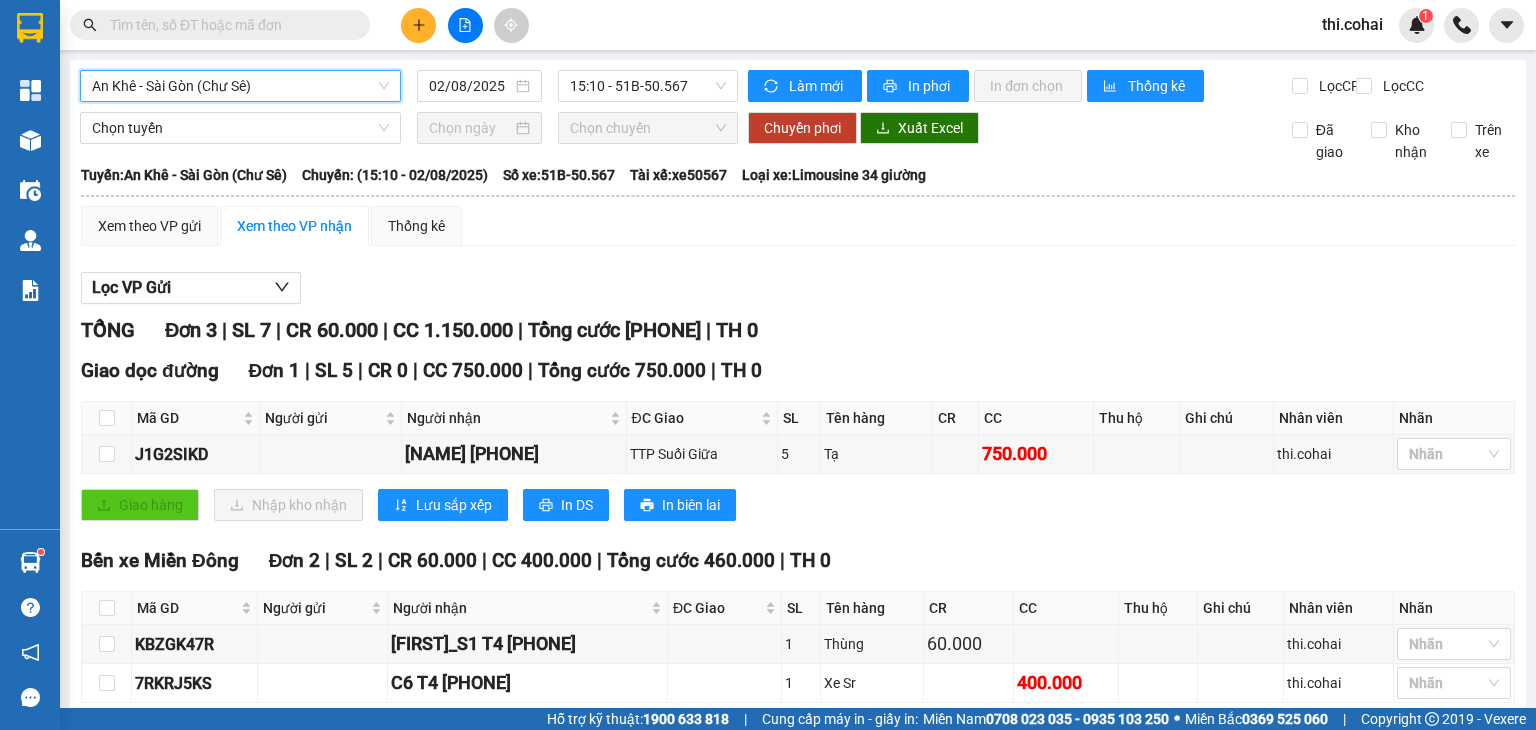 scroll, scrollTop: 0, scrollLeft: 0, axis: both 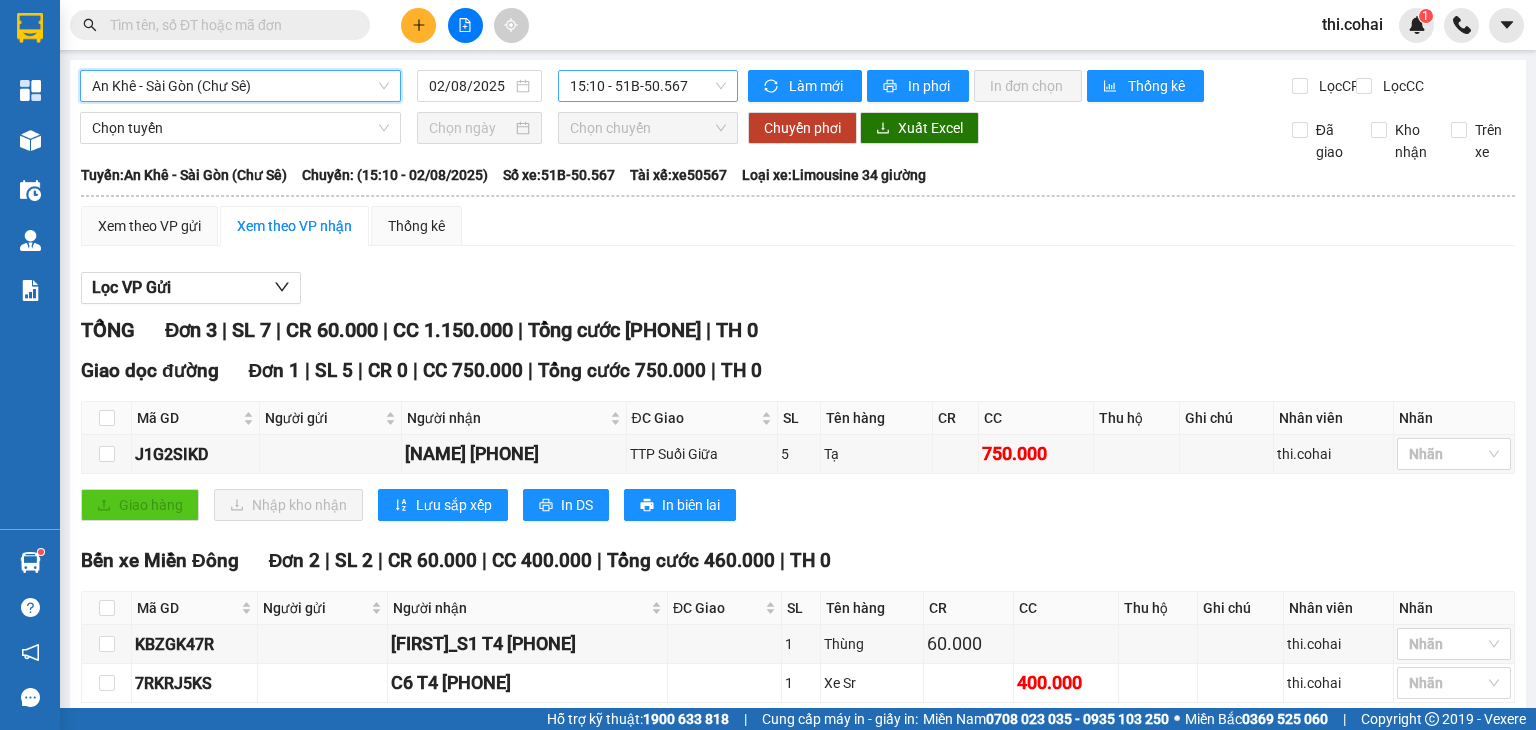 click on "15:10     - 51B-50.567" at bounding box center [648, 86] 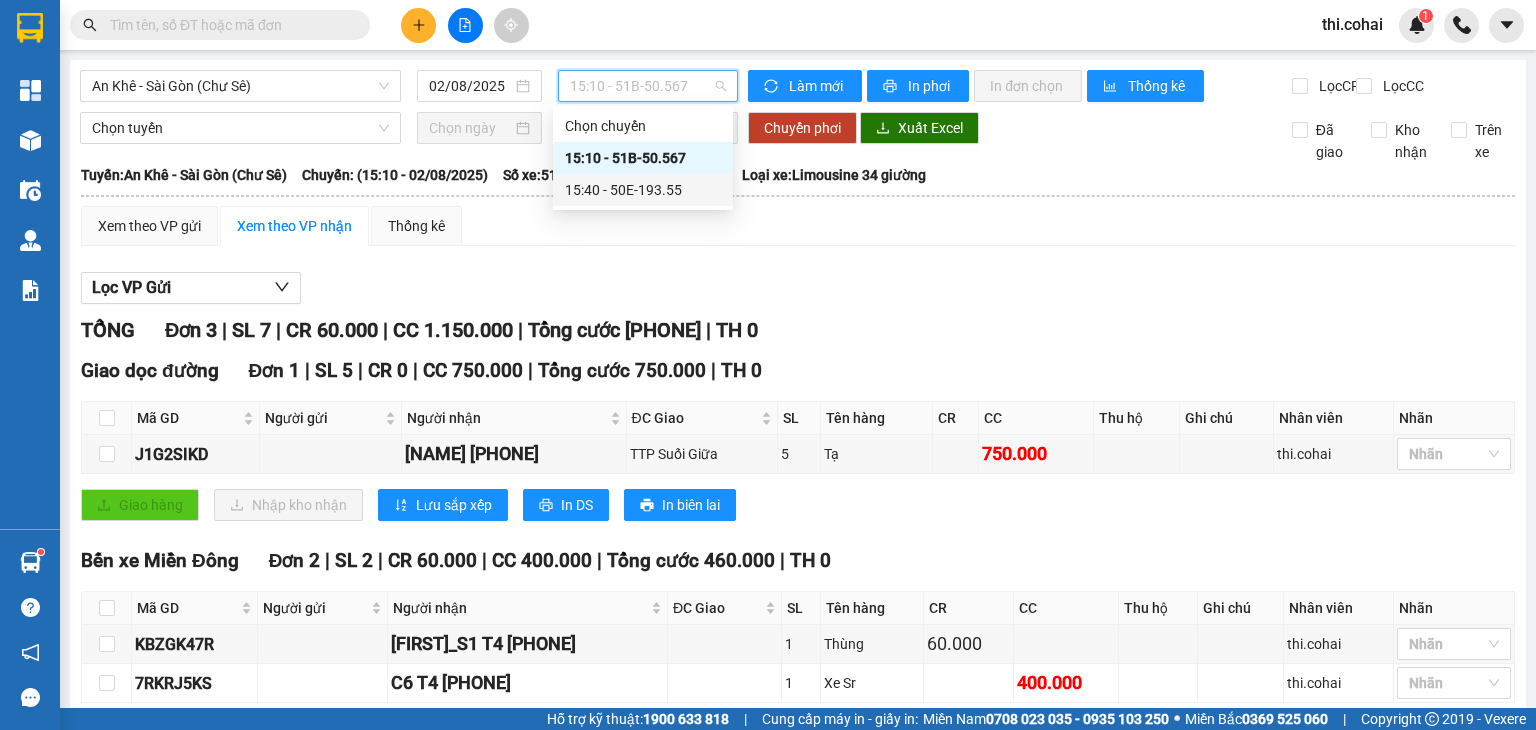 click on "15:40     - 50E-193.55" at bounding box center [643, 190] 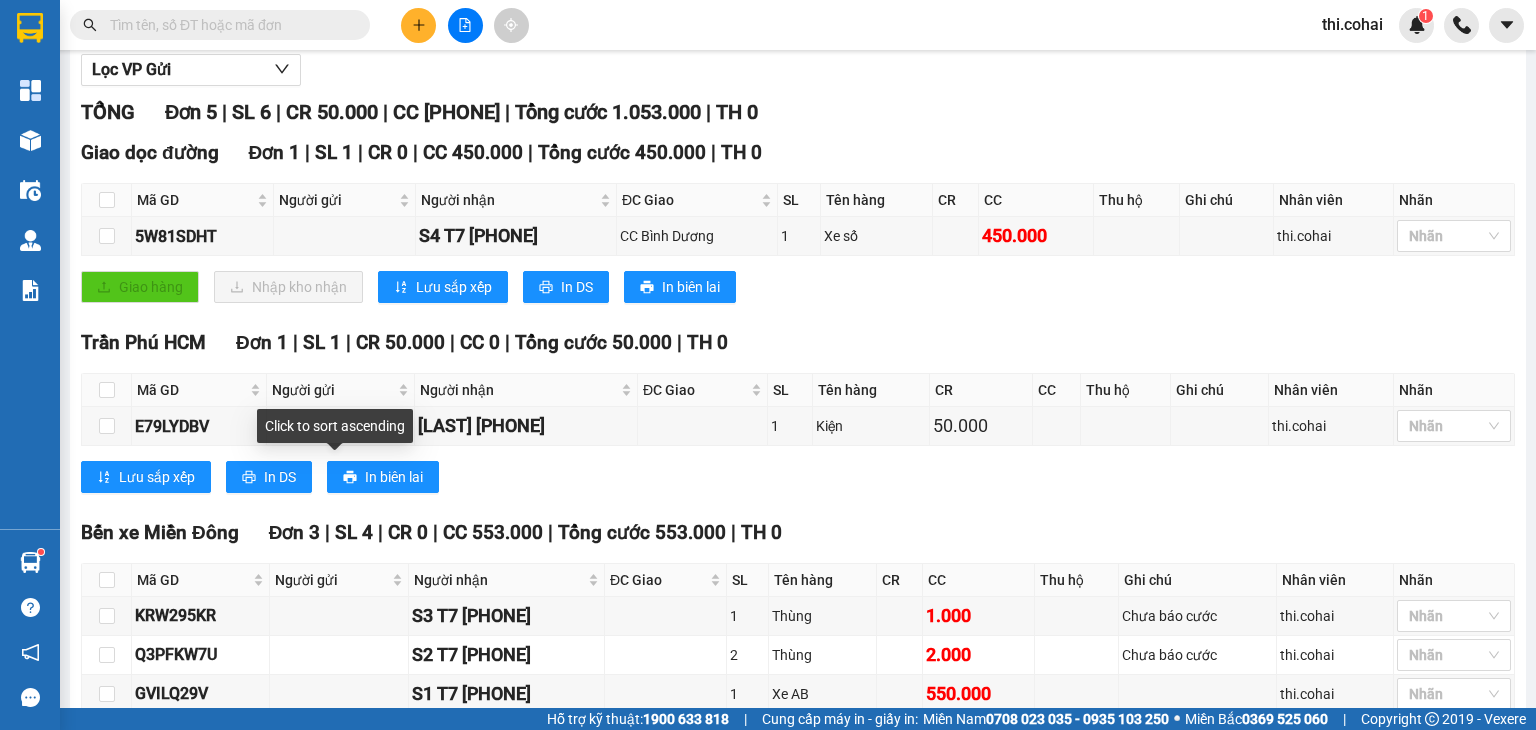 scroll, scrollTop: 39, scrollLeft: 0, axis: vertical 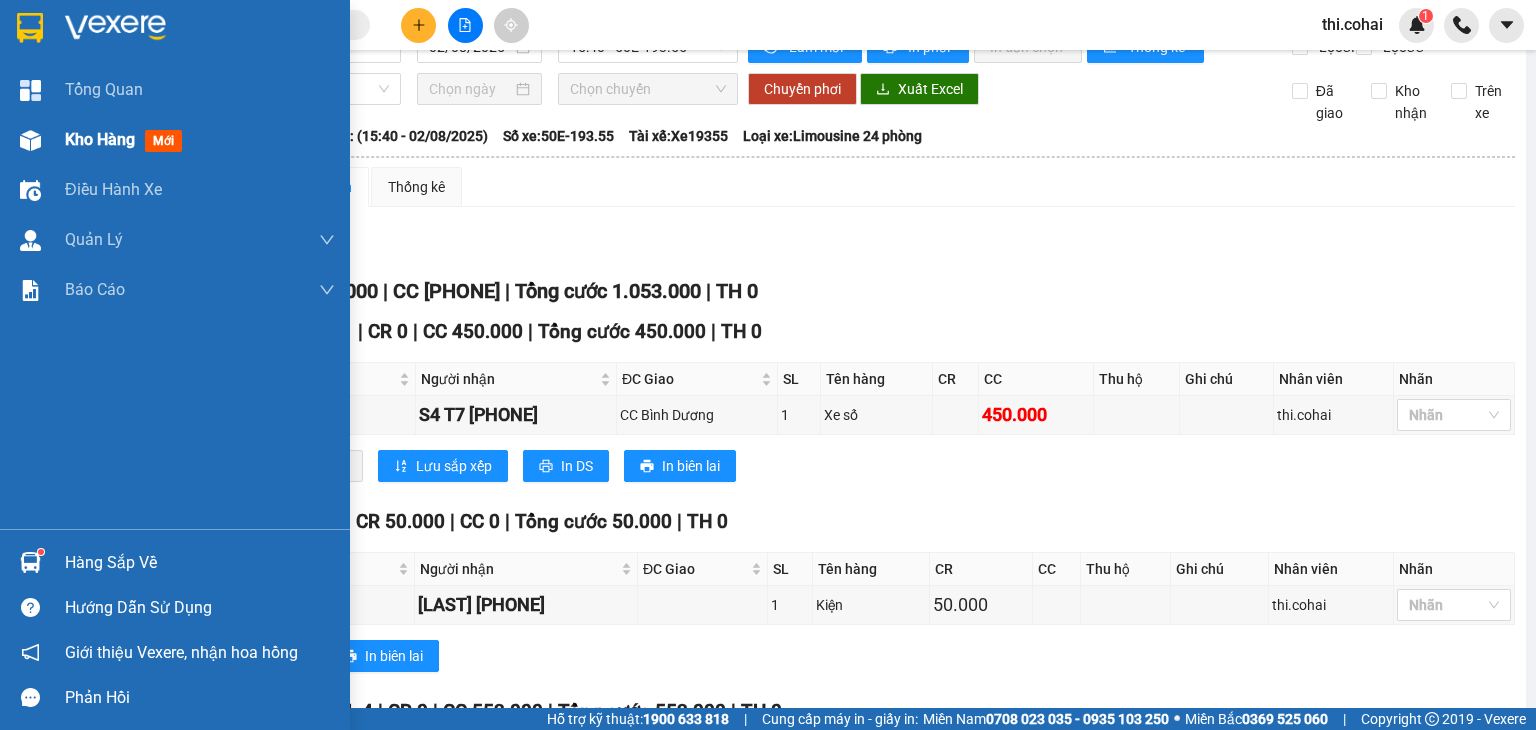 click on "Kho hàng" at bounding box center (100, 139) 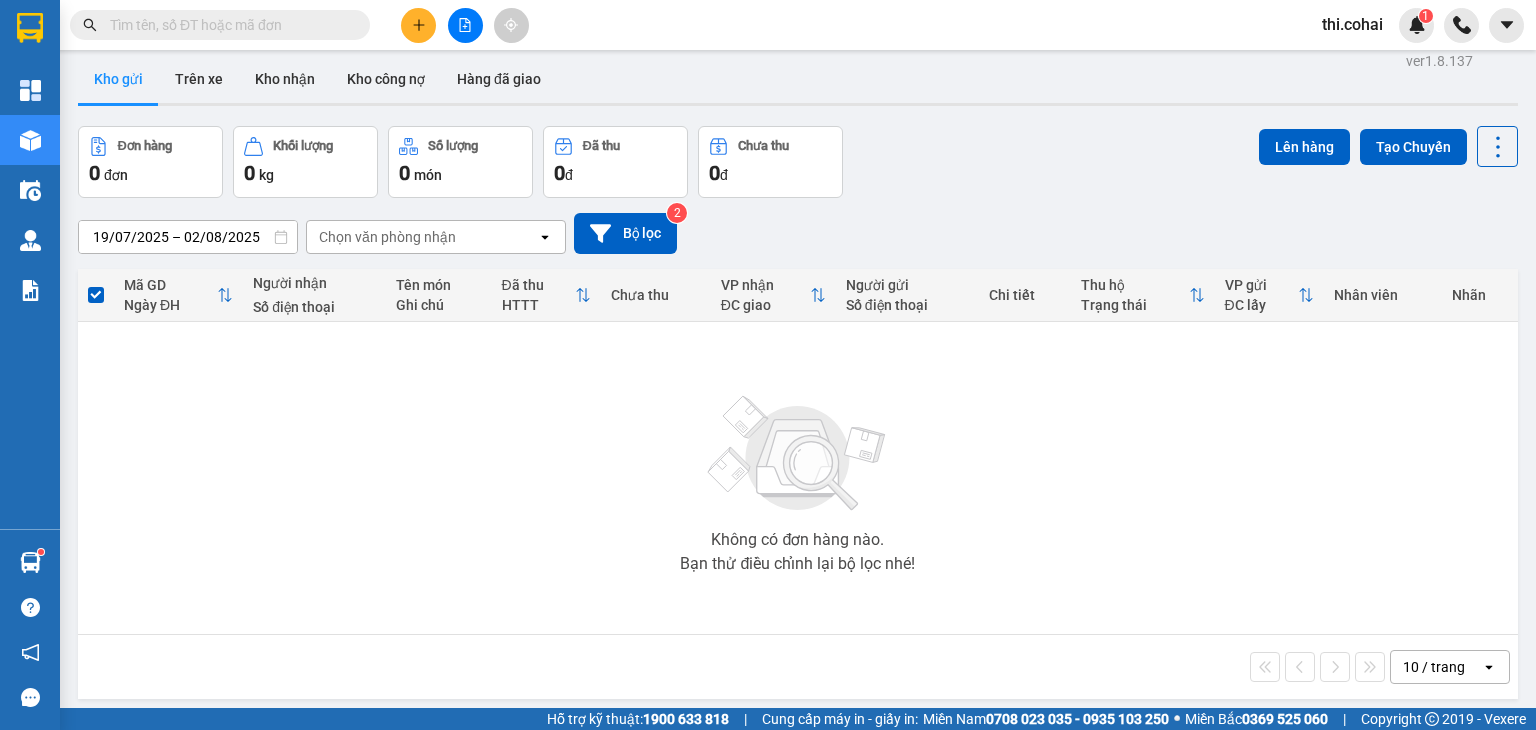 scroll, scrollTop: 0, scrollLeft: 0, axis: both 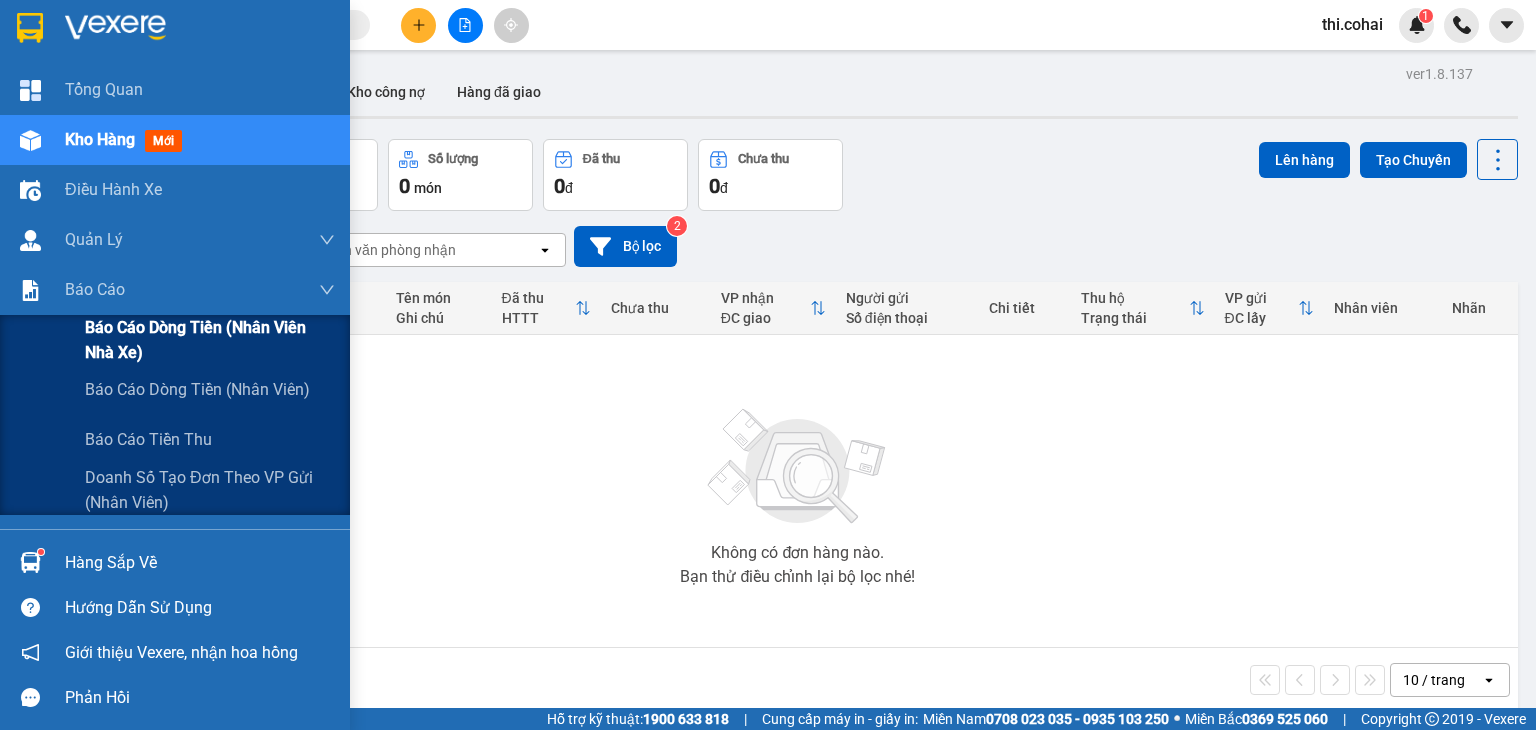click on "Báo cáo dòng tiền (Nhân viên Nhà xe)" at bounding box center (210, 340) 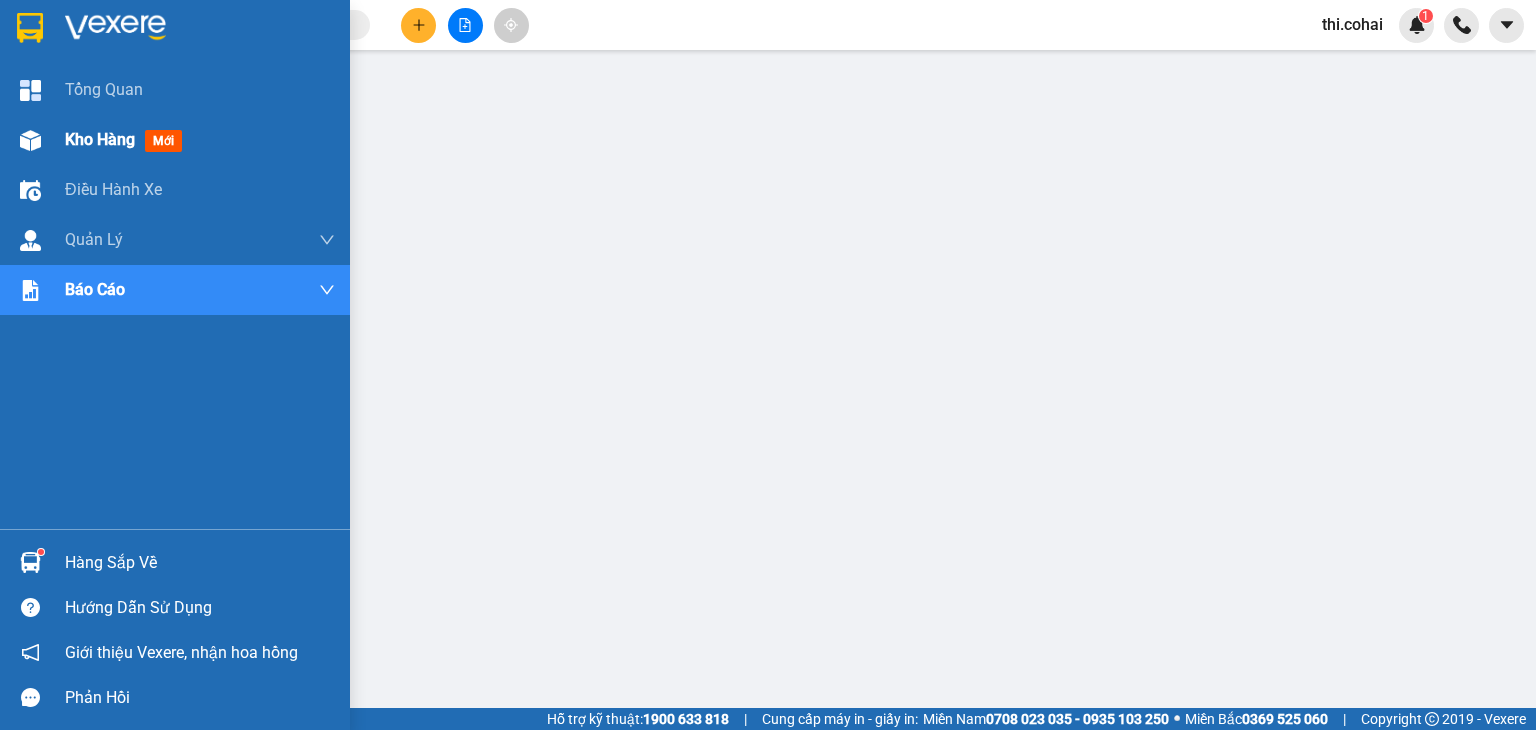 click on "Kho hàng" at bounding box center [100, 139] 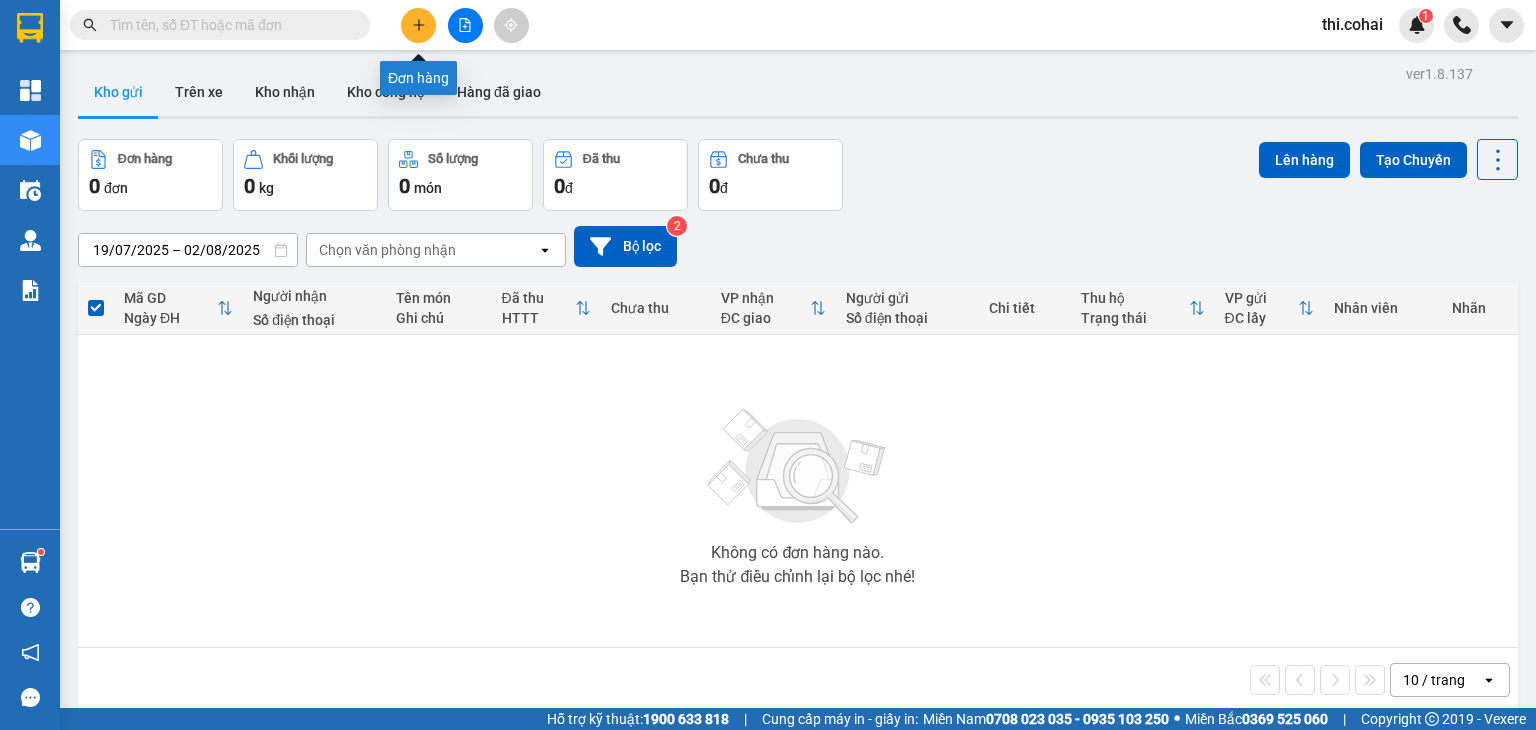 click 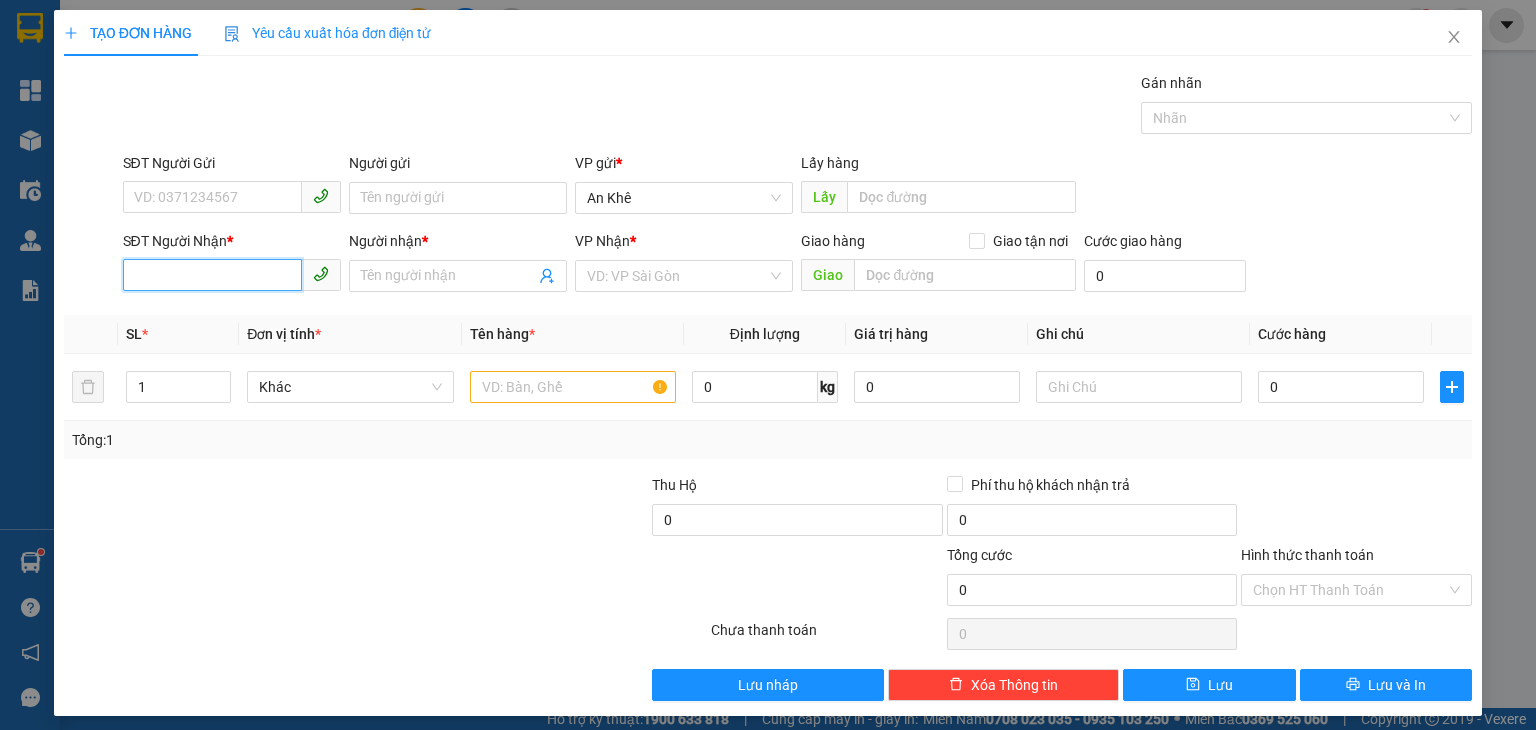 click on "SĐT Người Nhận  *" at bounding box center [212, 275] 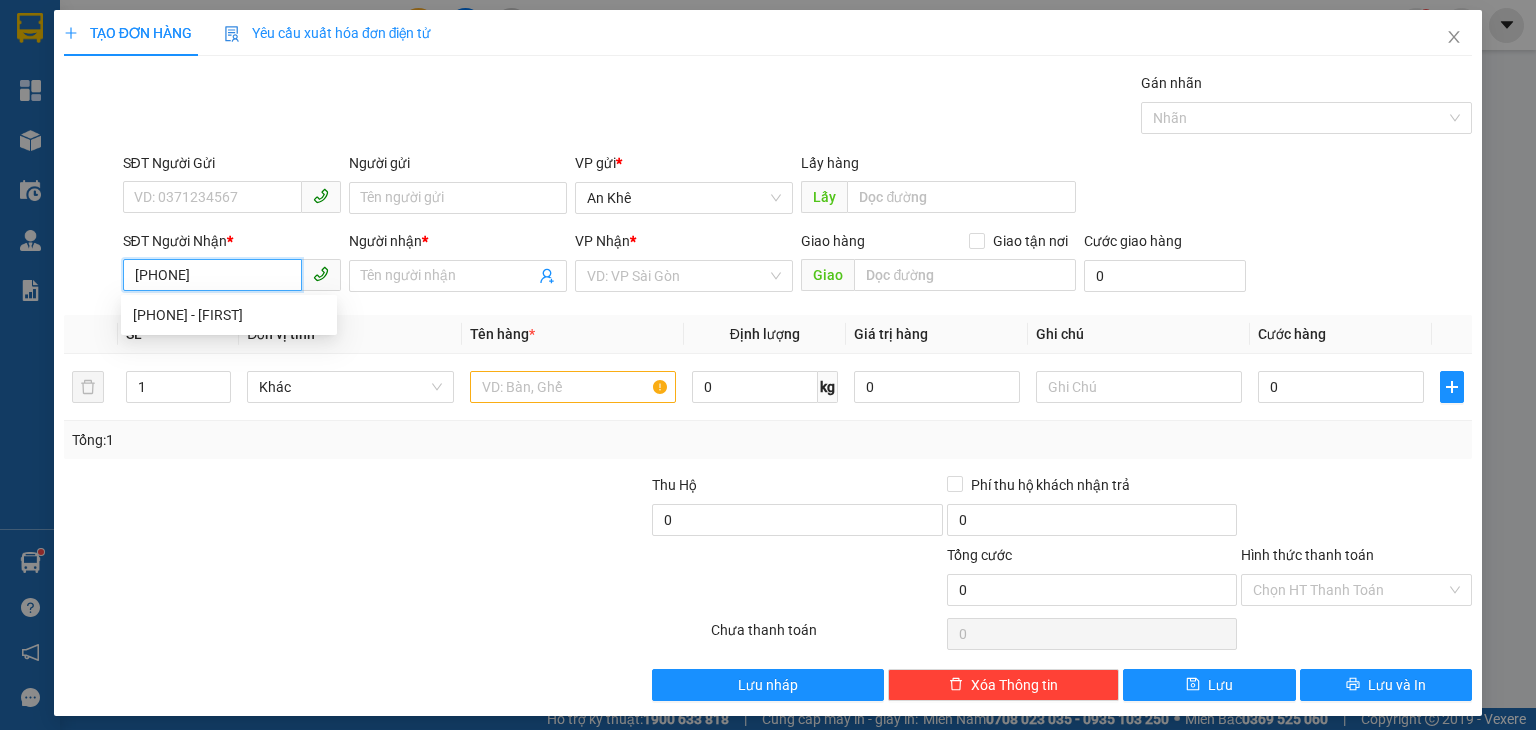type on "[PHONE]" 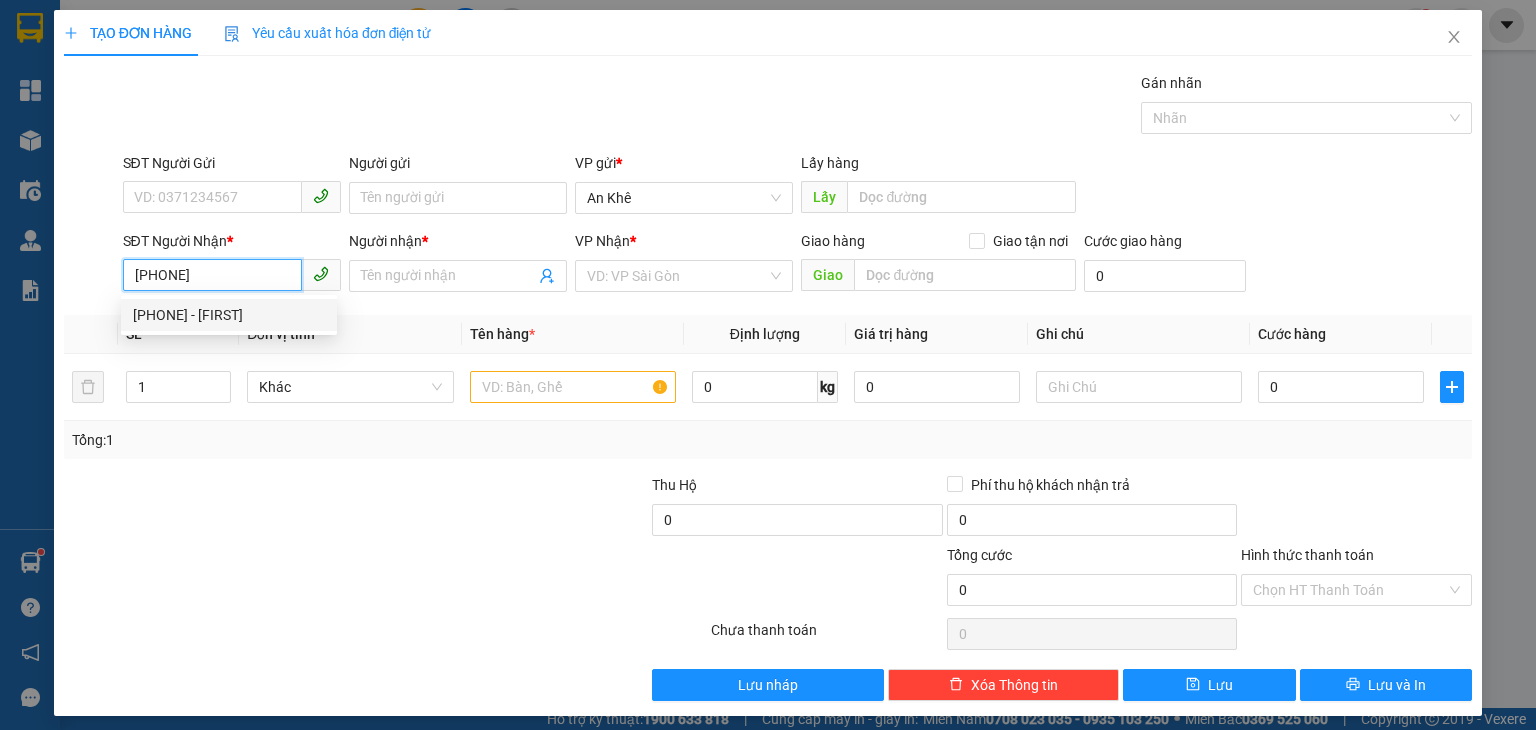 click on "[PHONE] - [FIRST]" at bounding box center [229, 315] 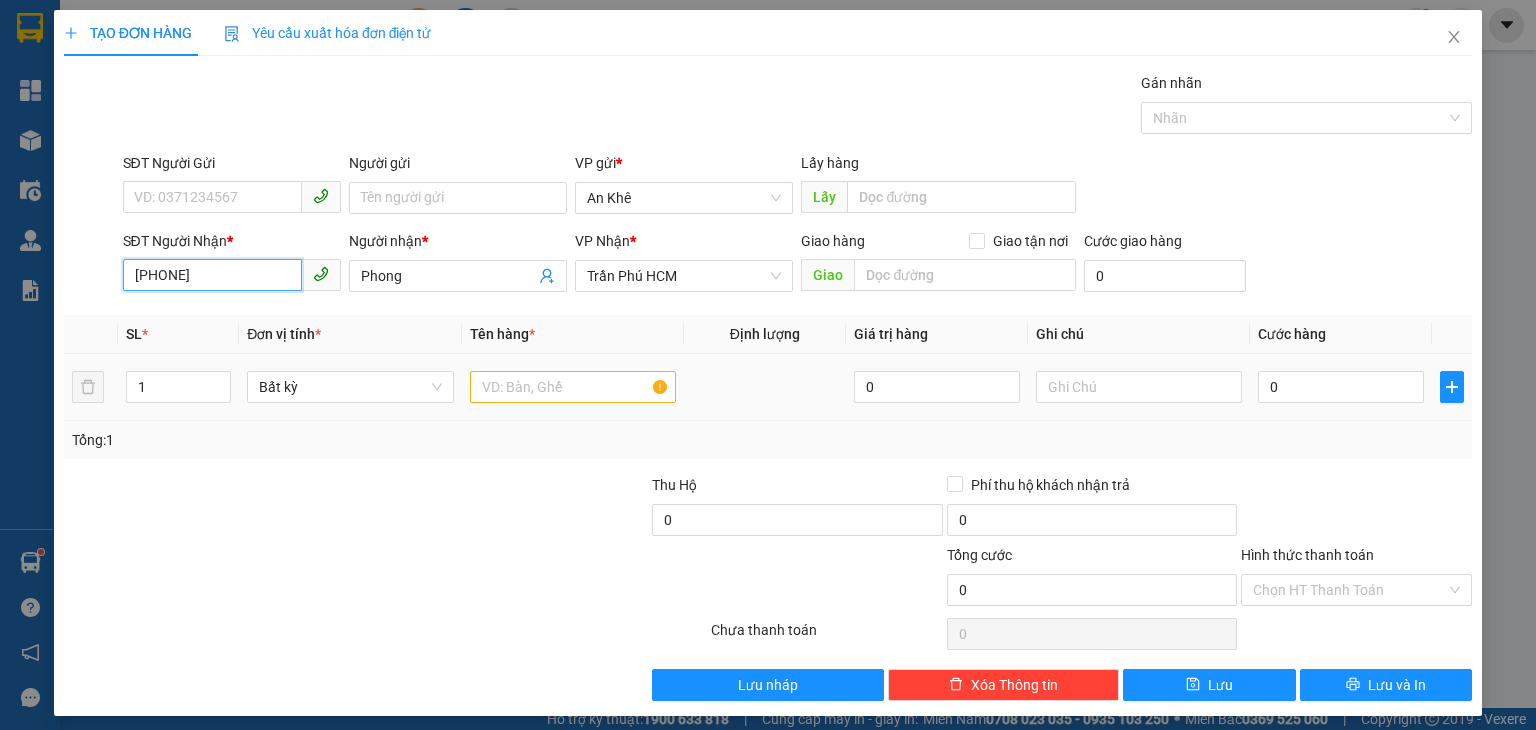 type on "[PHONE]" 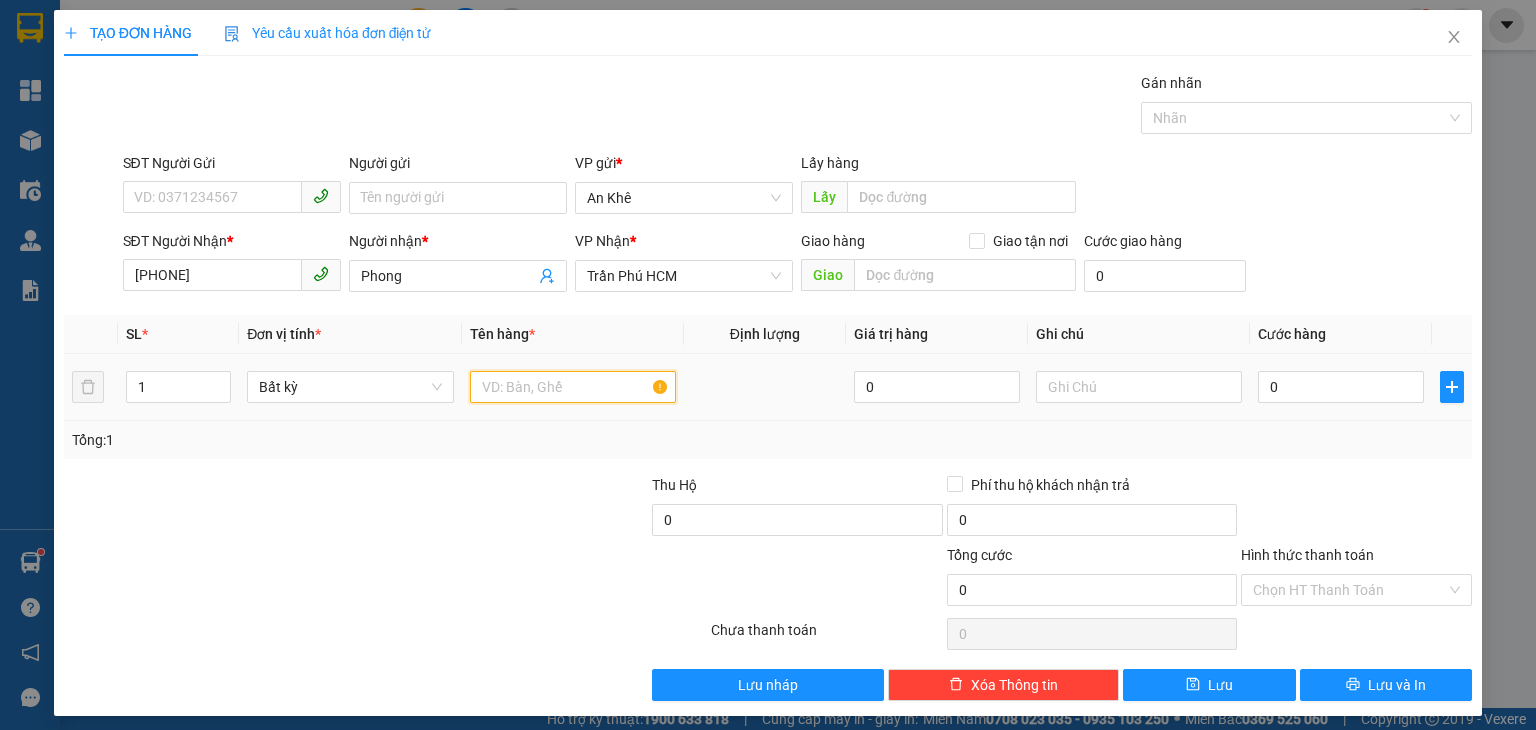 click at bounding box center (573, 387) 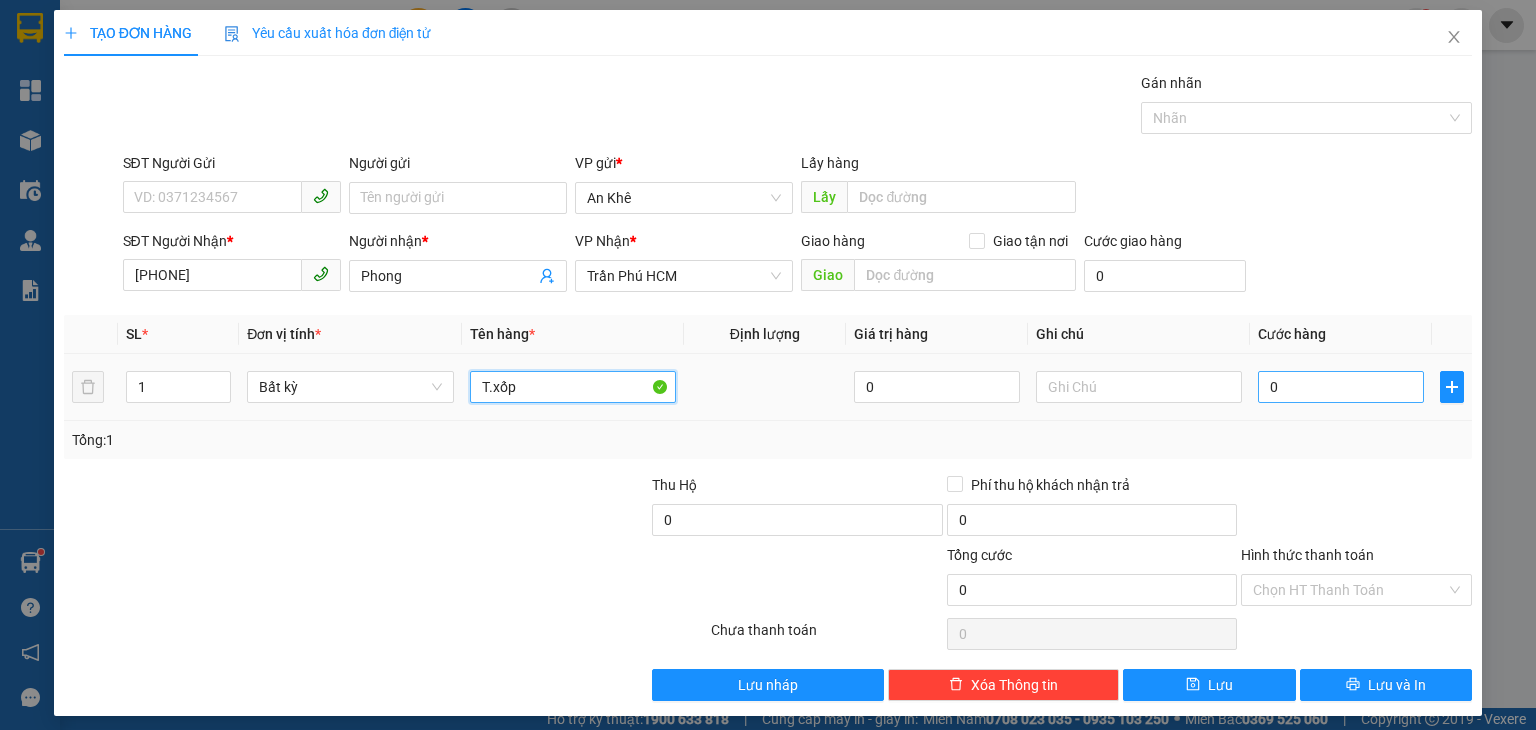 type on "T.xốp" 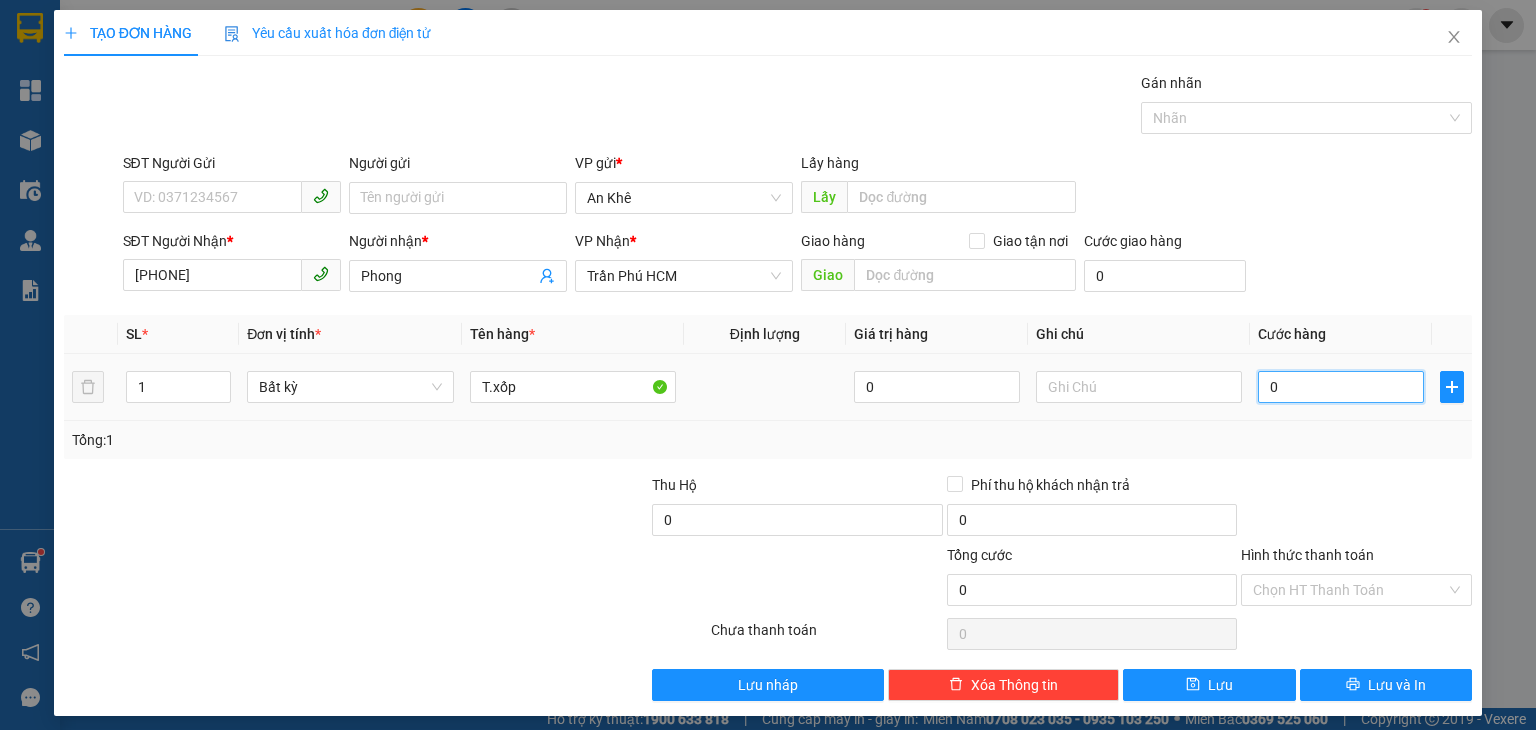 click on "0" at bounding box center [1341, 387] 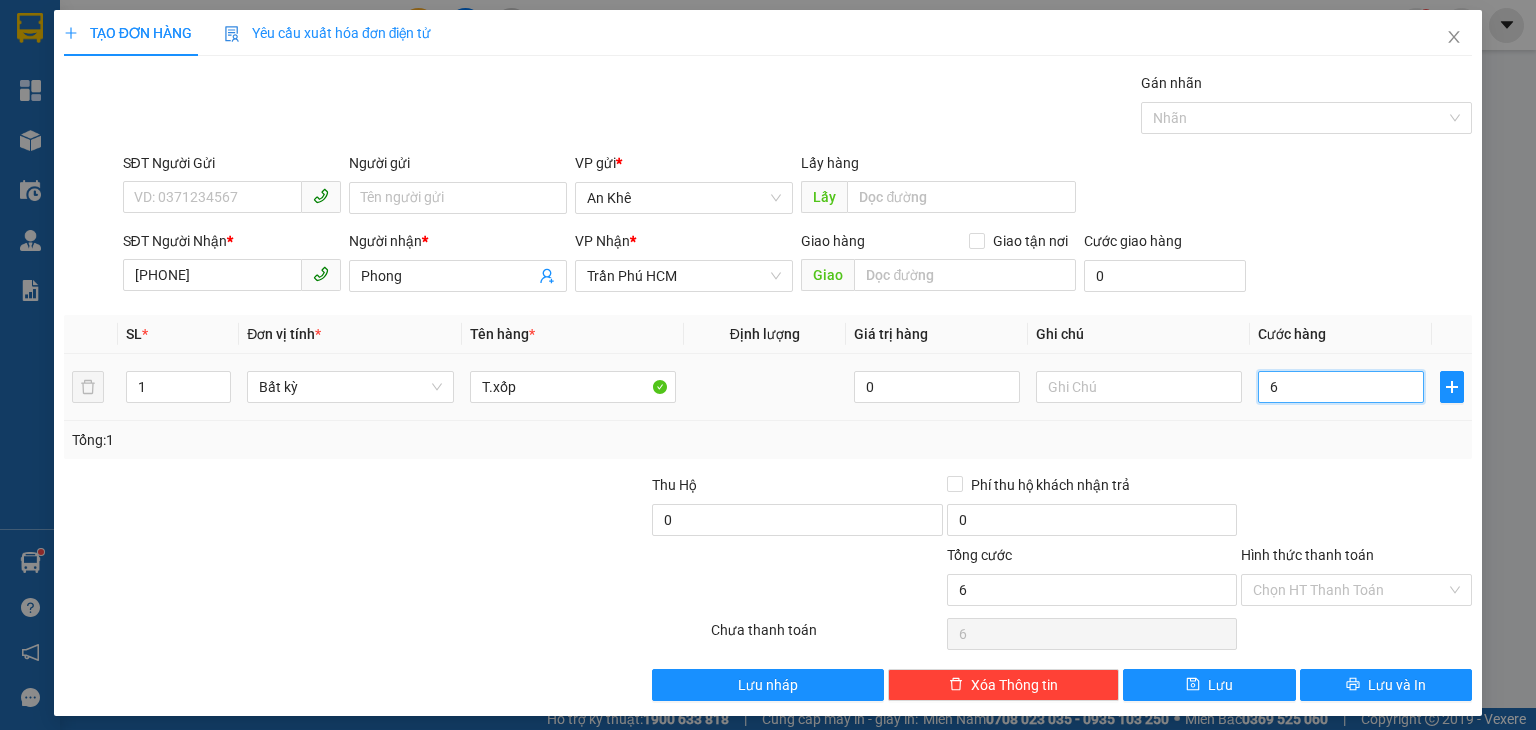 type on "60" 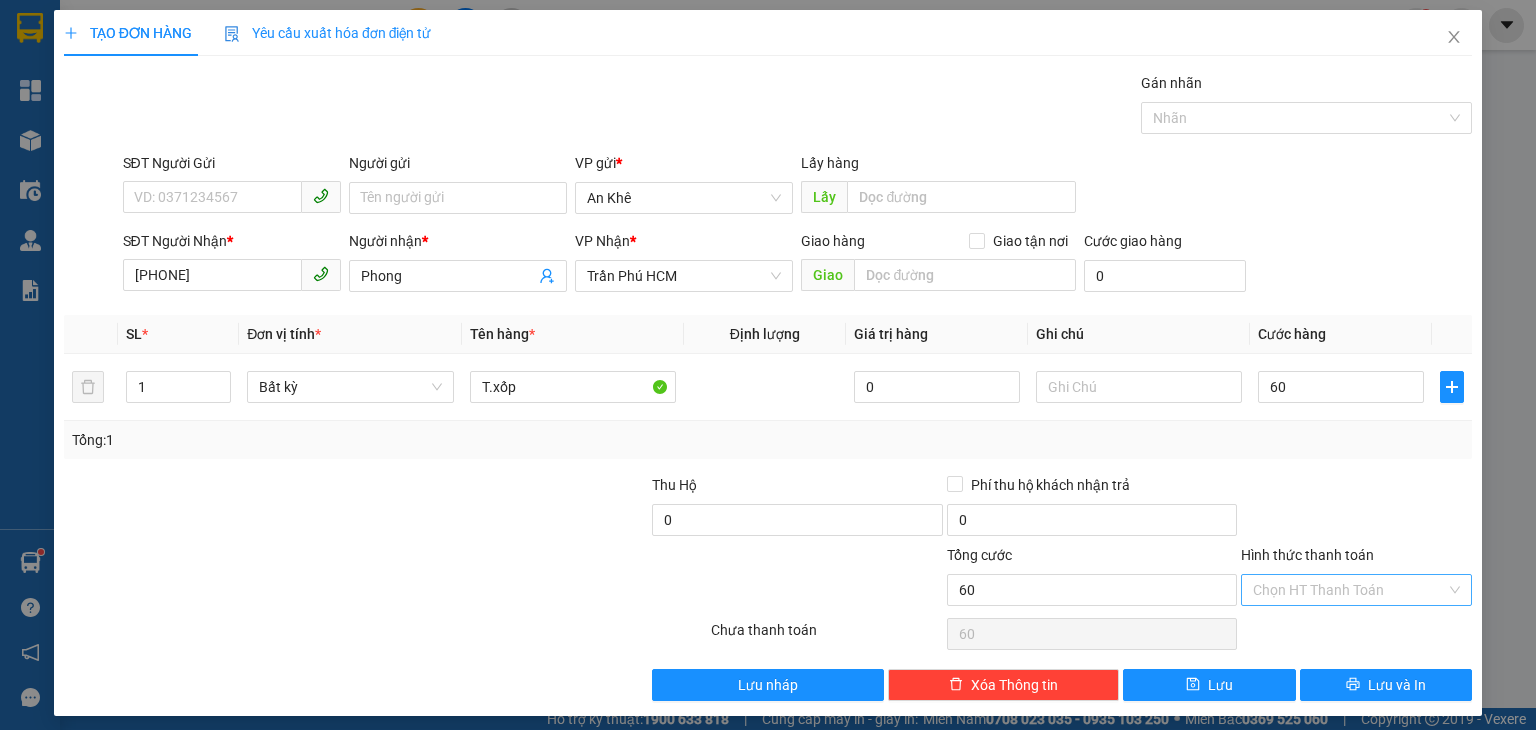 type on "60.000" 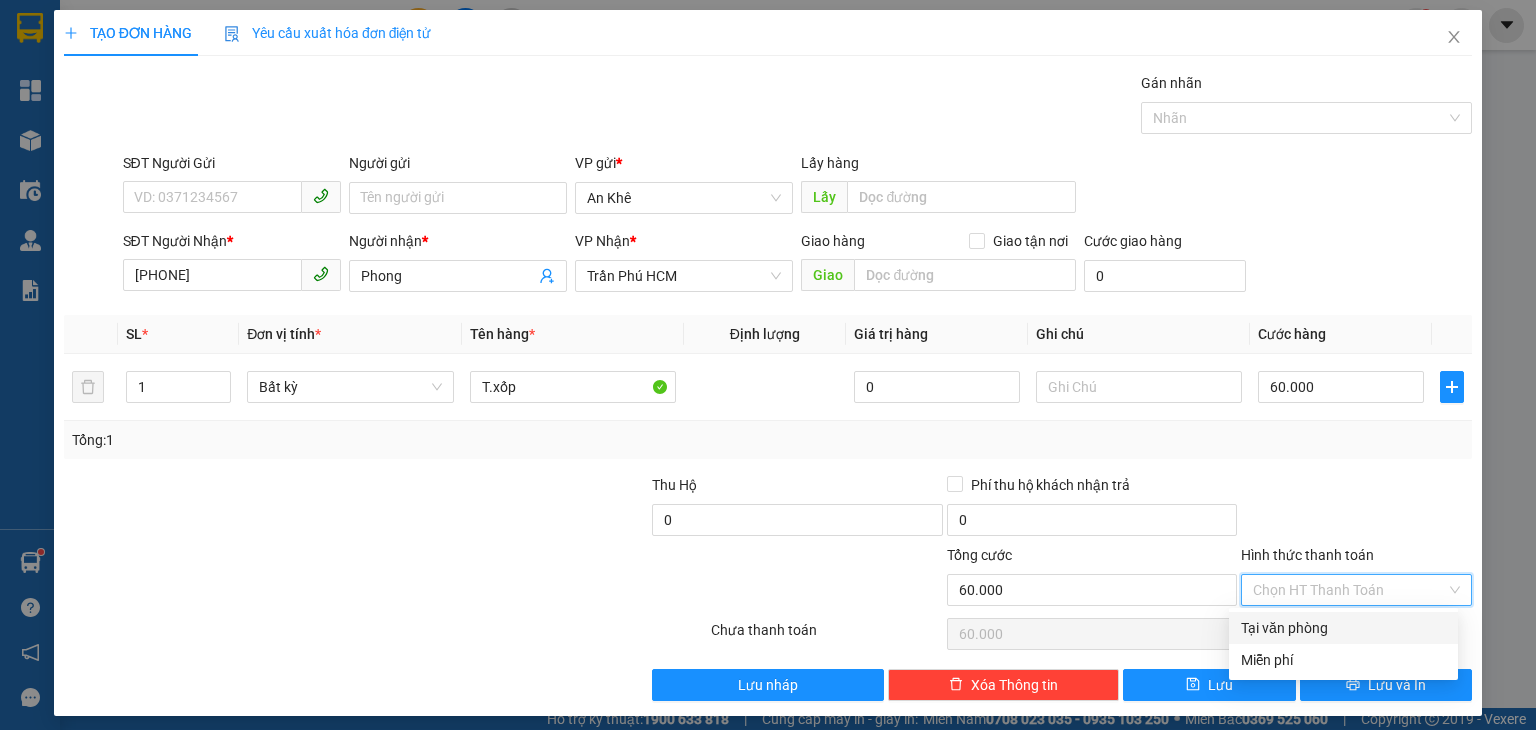 click on "Hình thức thanh toán" at bounding box center [1349, 590] 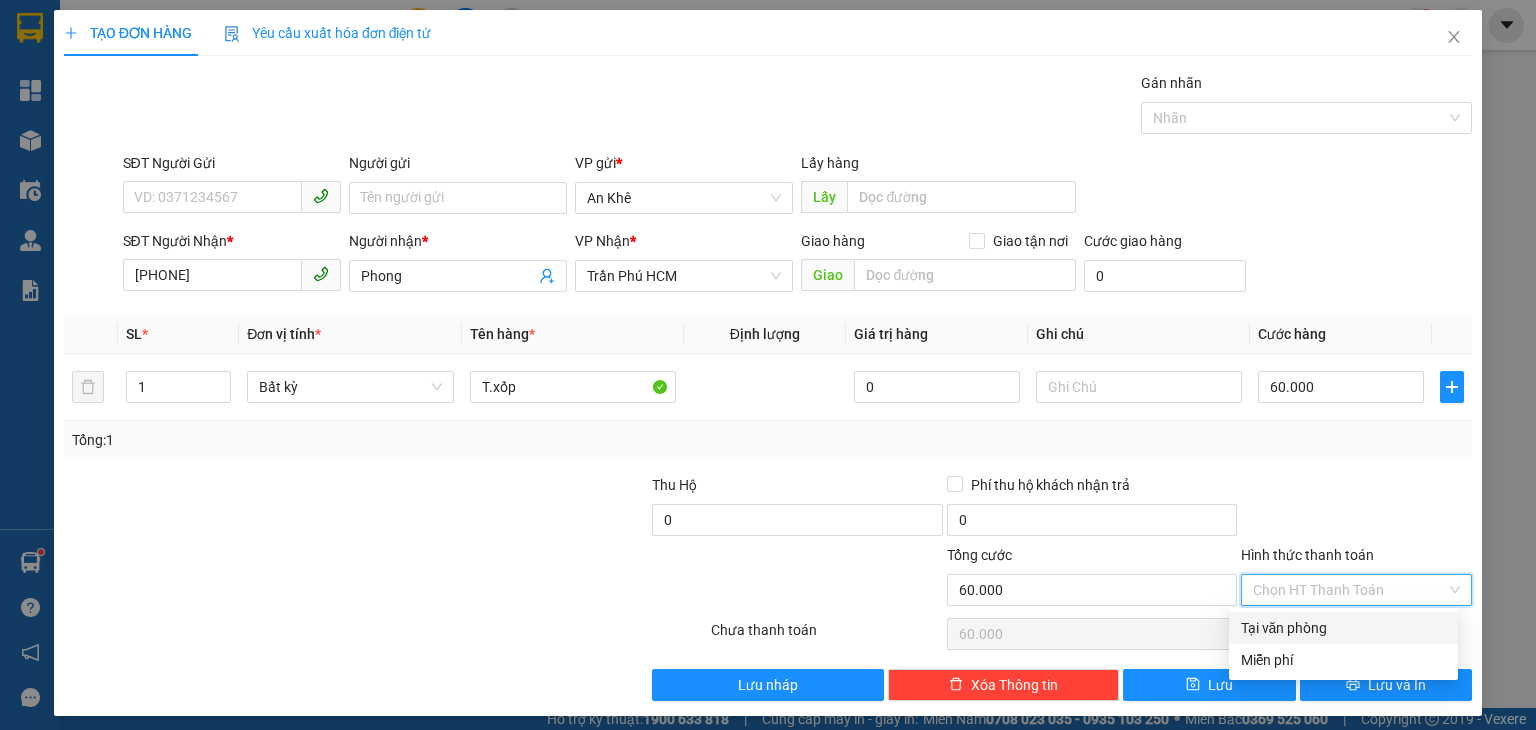 click on "Tại văn phòng" at bounding box center (1343, 628) 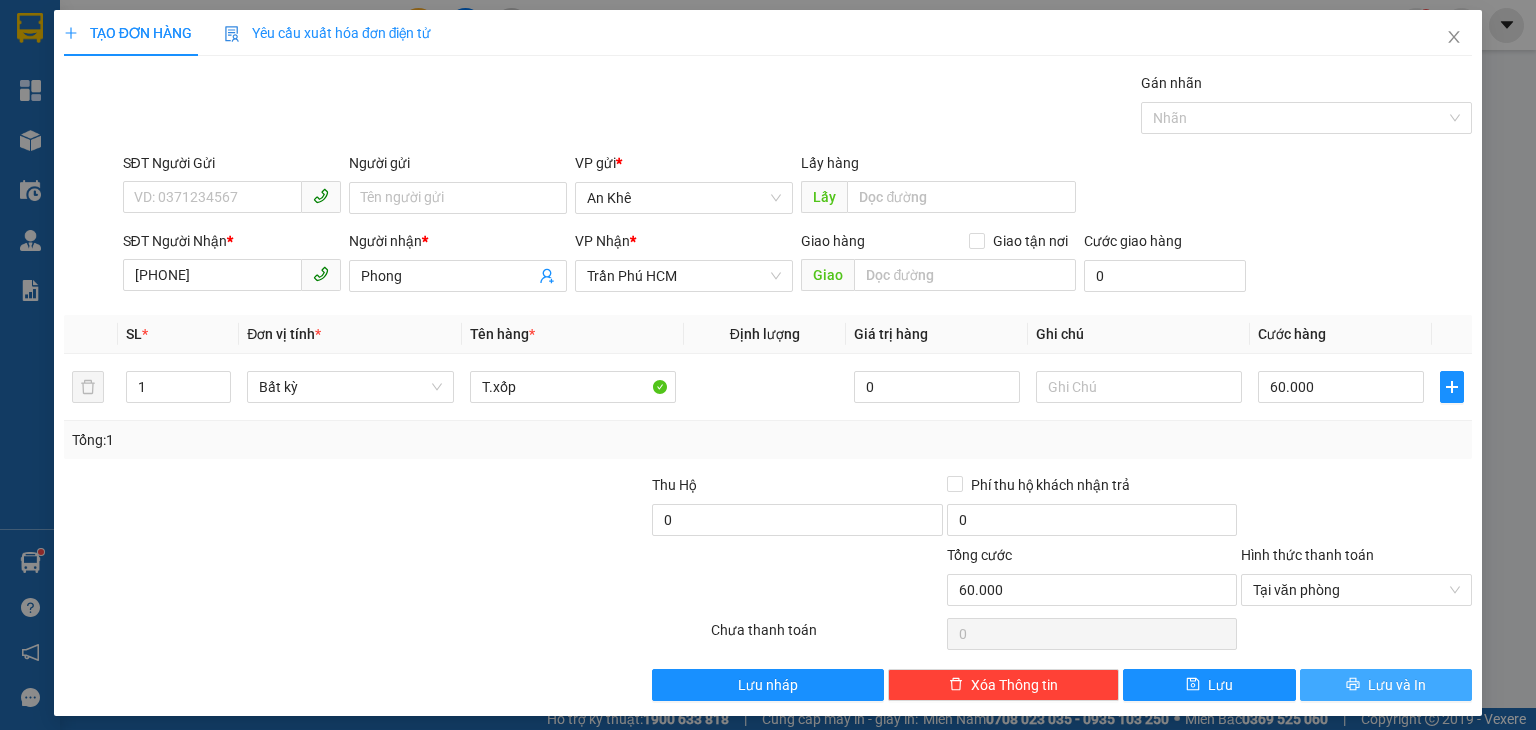 click 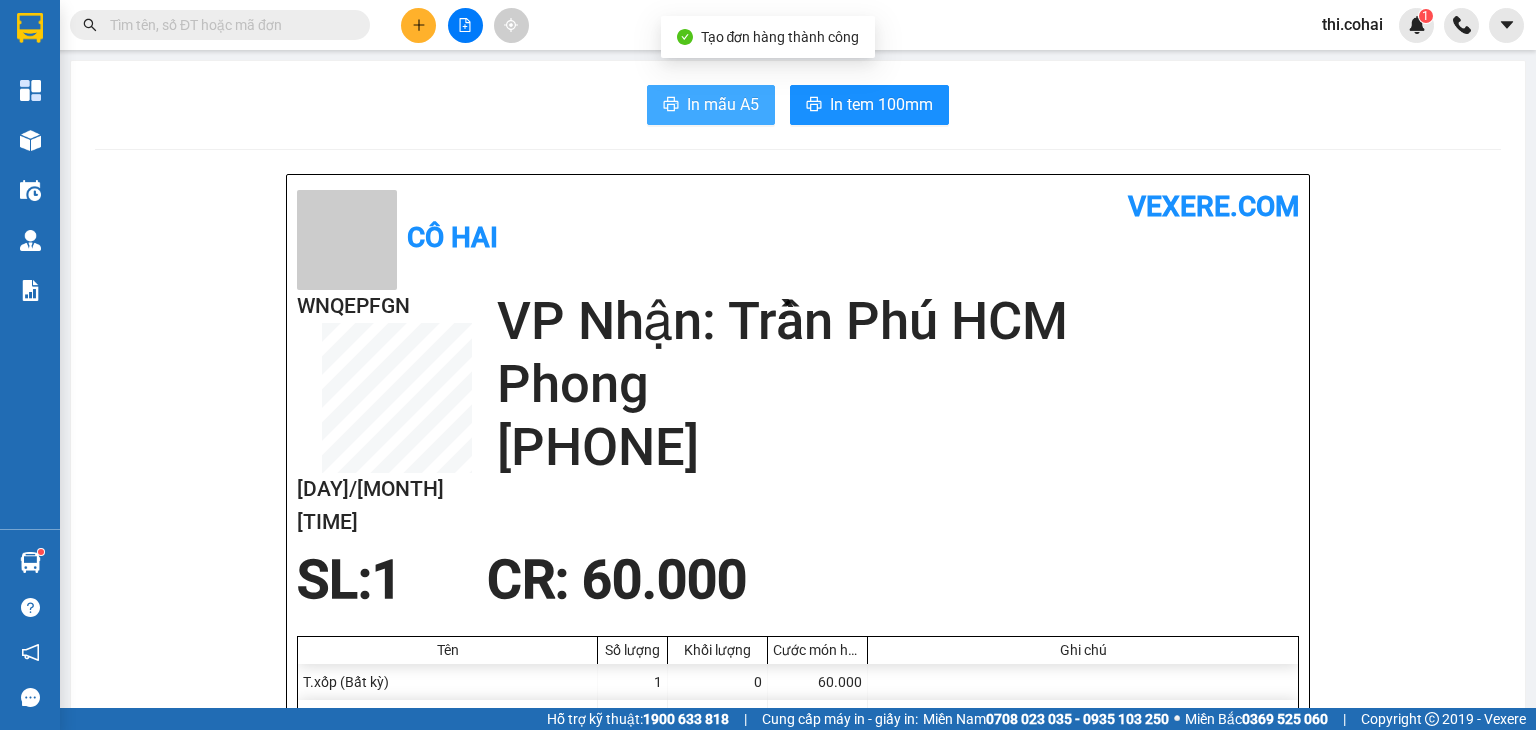 click on "In mẫu A5" at bounding box center (723, 104) 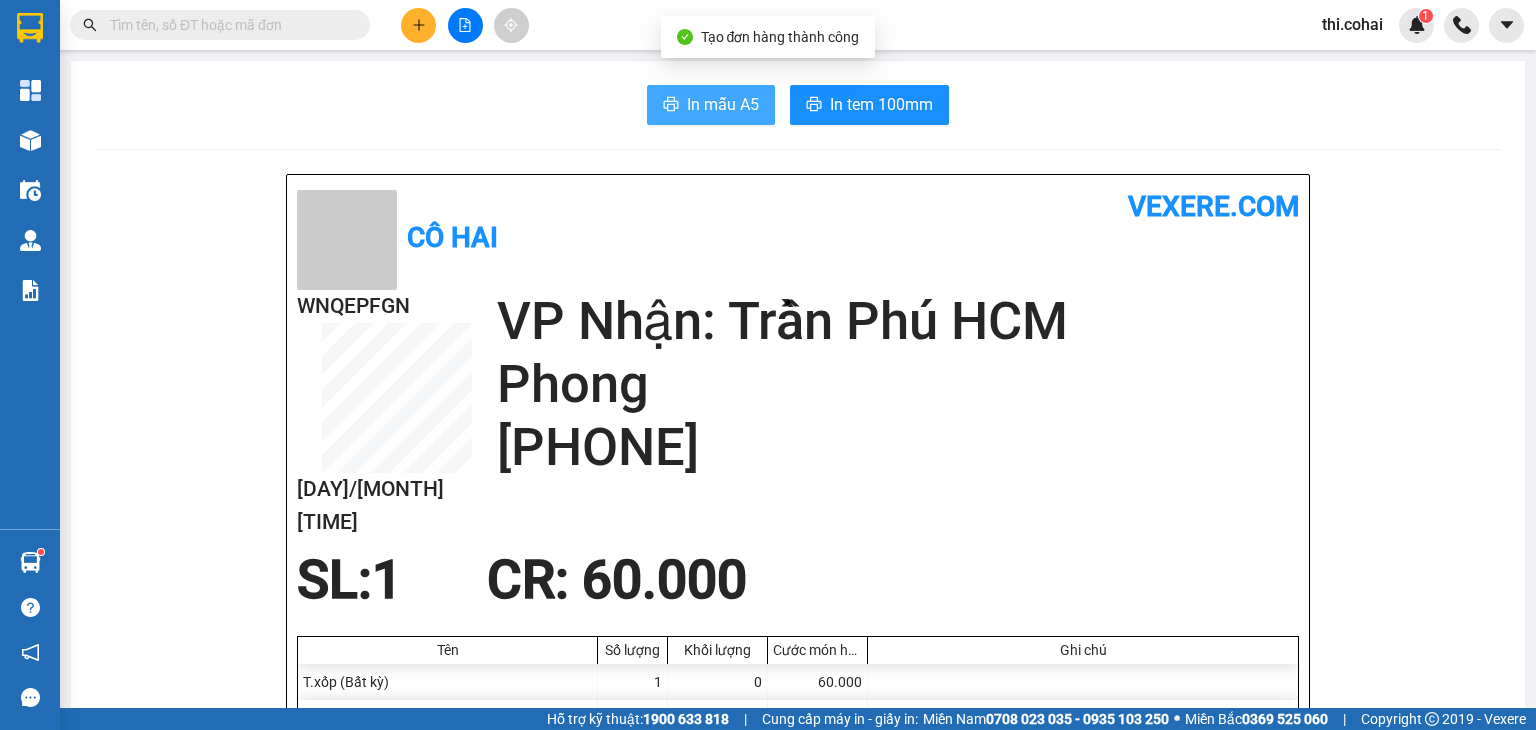 scroll, scrollTop: 0, scrollLeft: 0, axis: both 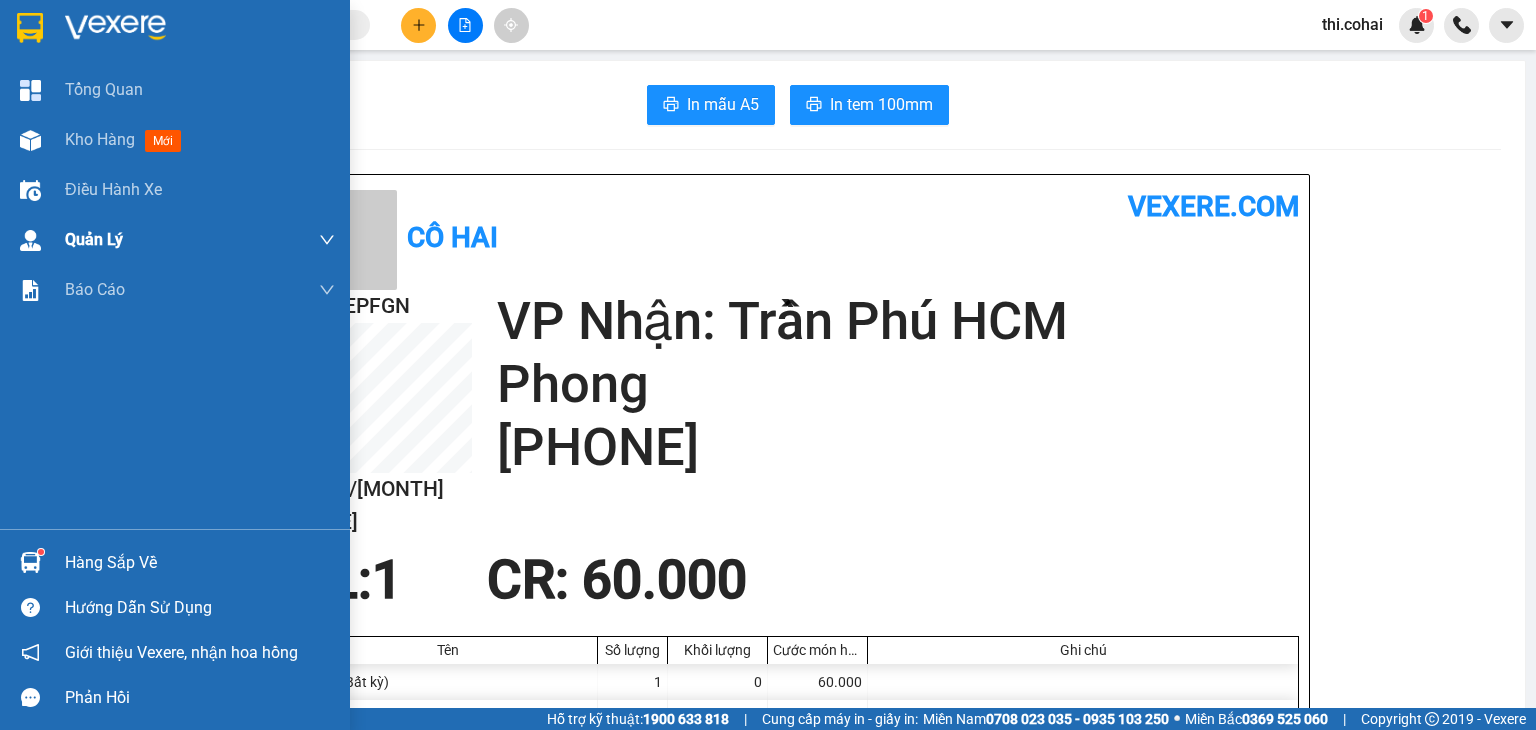 drag, startPoint x: 34, startPoint y: 134, endPoint x: 191, endPoint y: 220, distance: 179.01117 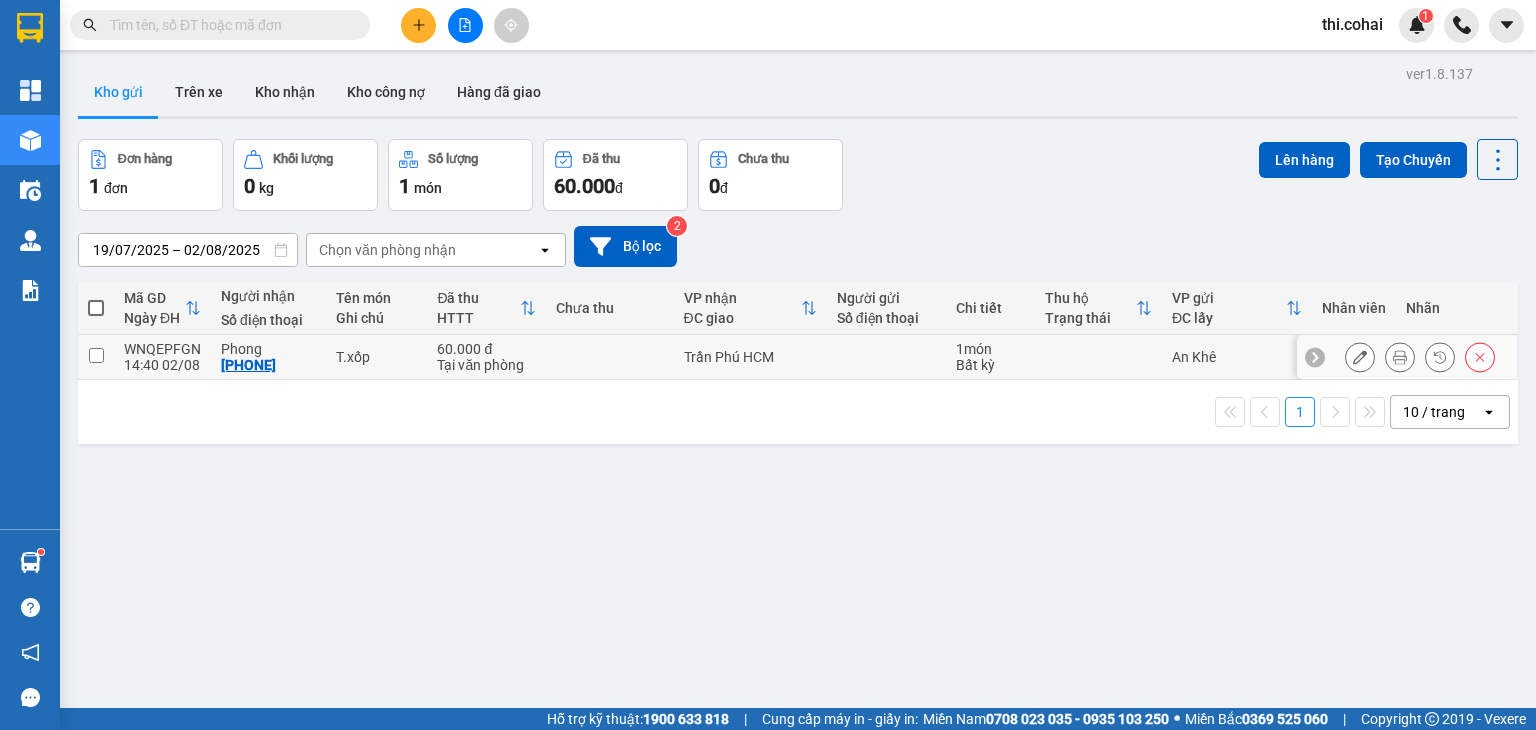 click at bounding box center [96, 355] 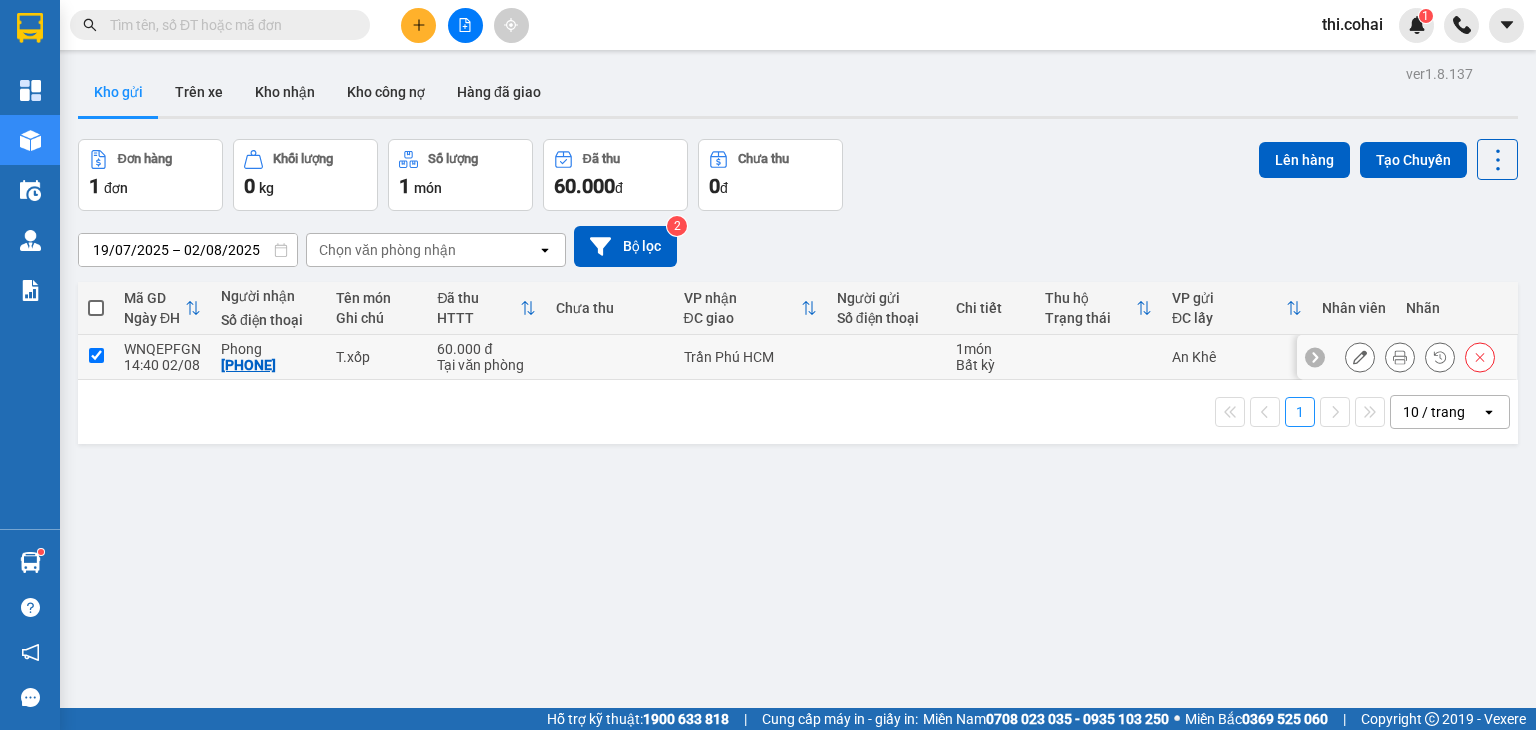 checkbox on "true" 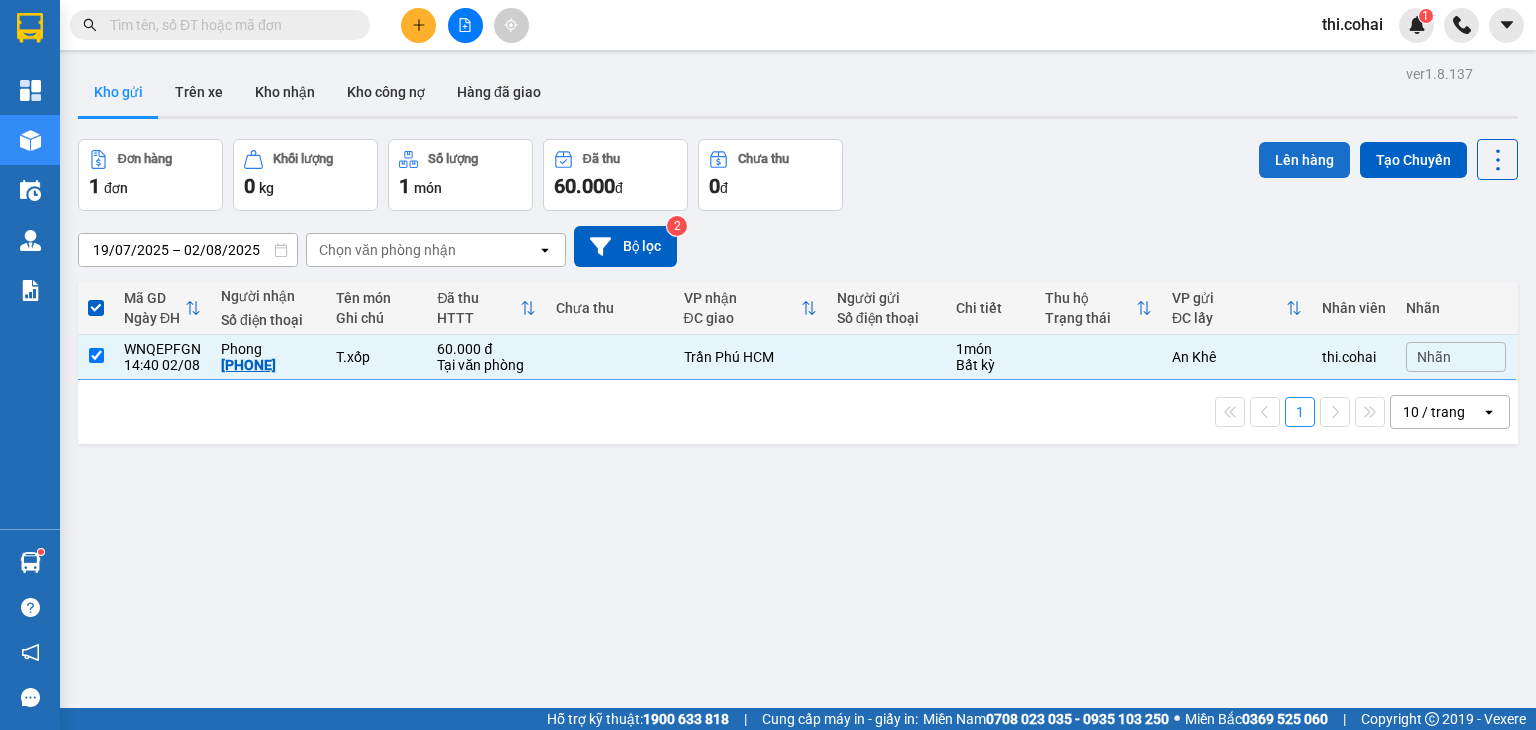 click on "Lên hàng" at bounding box center (1304, 160) 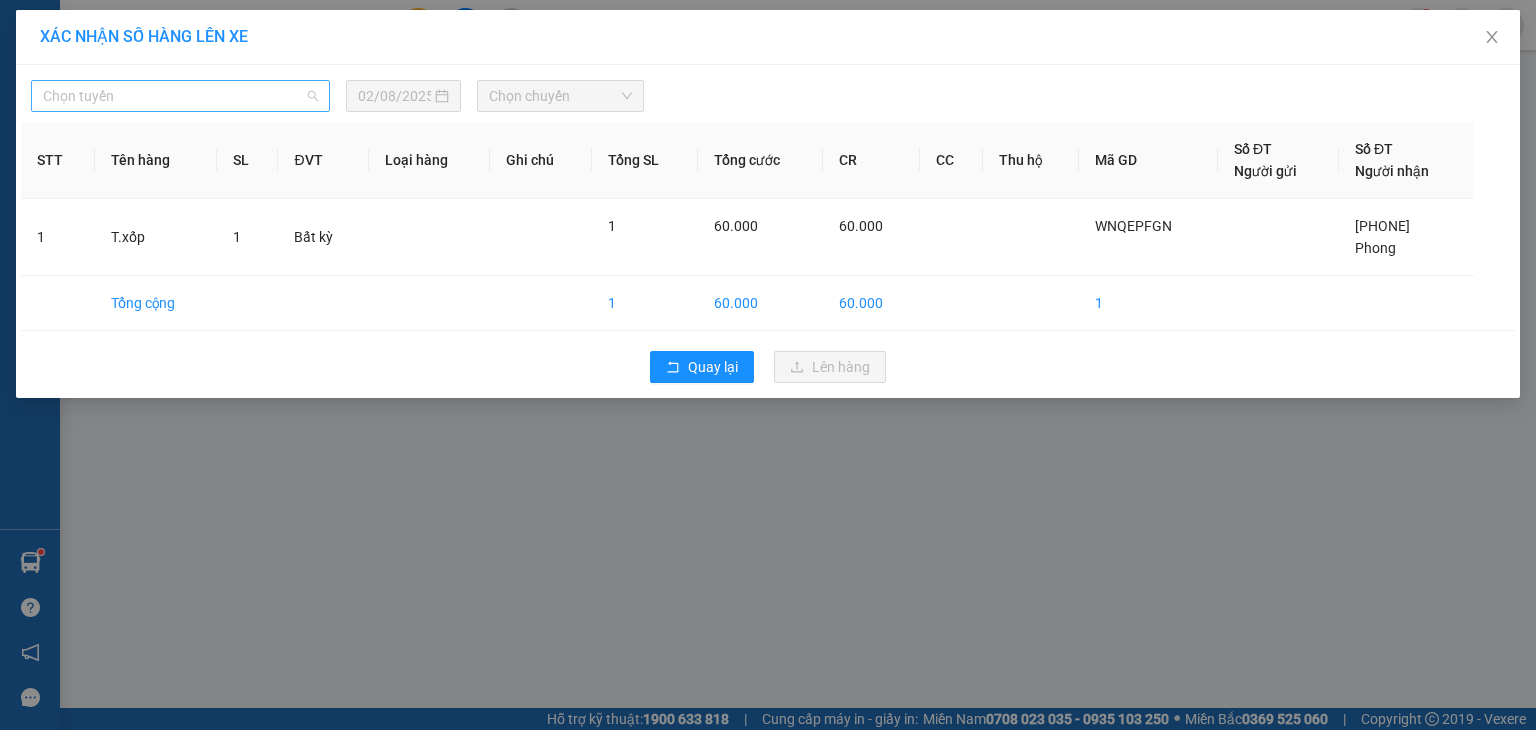 click on "Chọn tuyến" at bounding box center (180, 96) 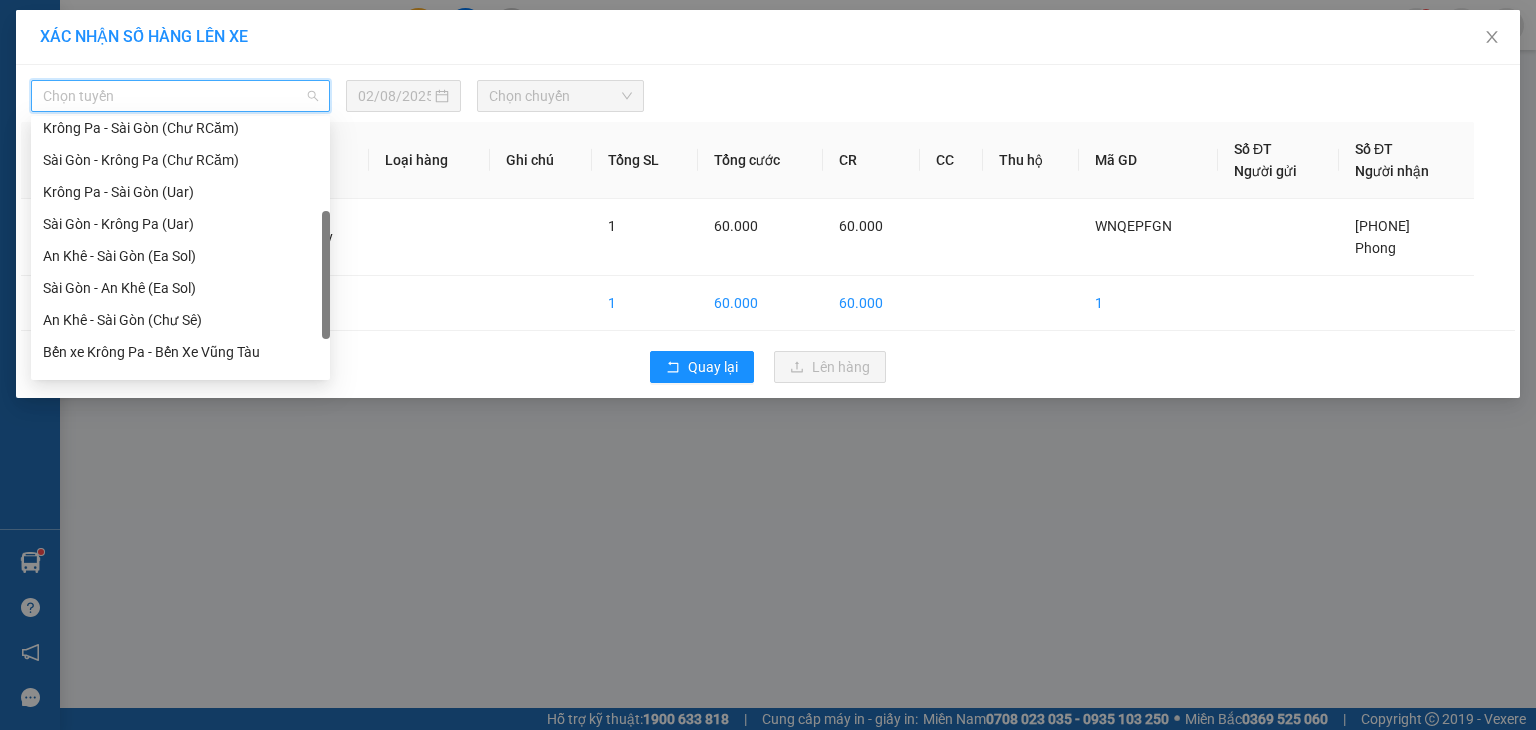 scroll, scrollTop: 200, scrollLeft: 0, axis: vertical 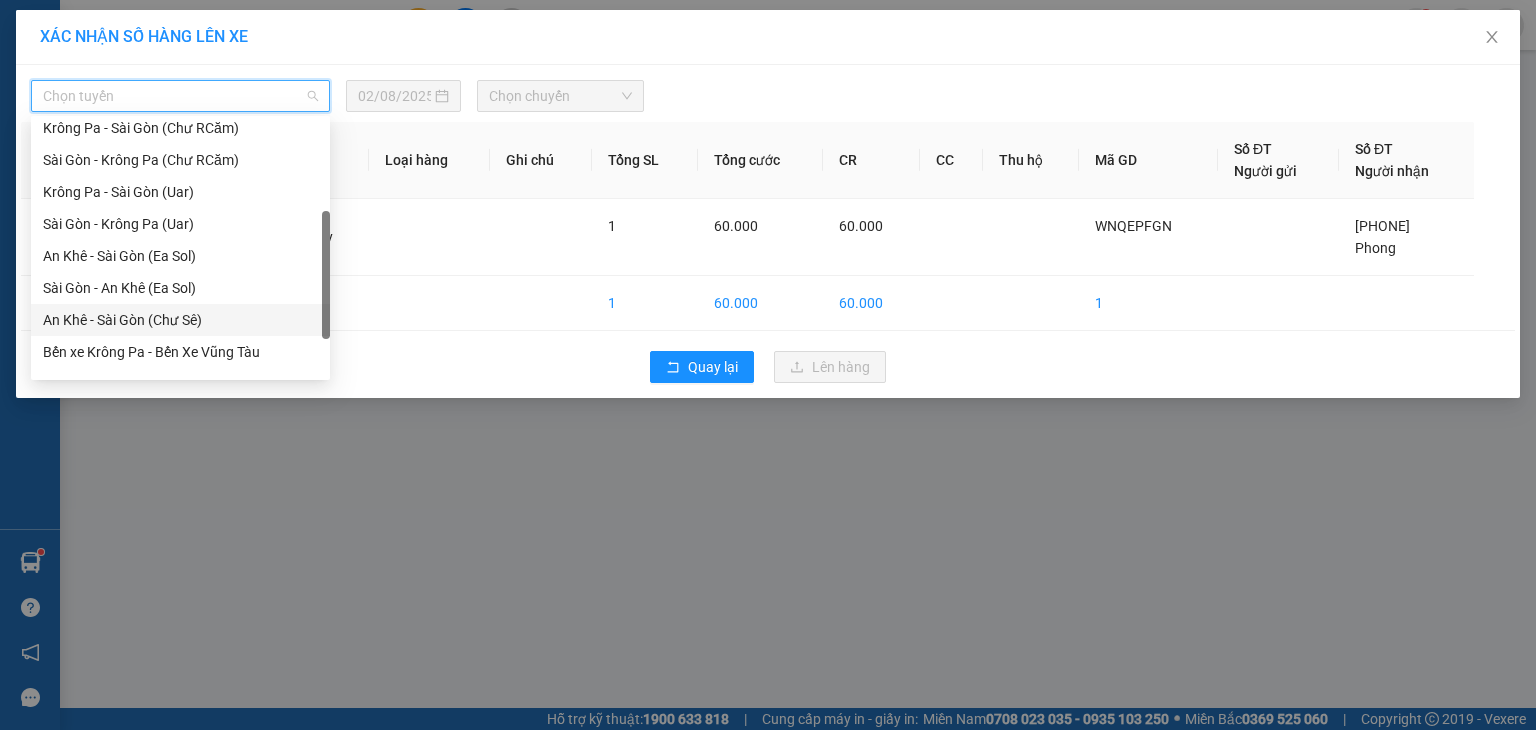 click on "An Khê - Sài Gòn (Chư Sê)" at bounding box center [180, 320] 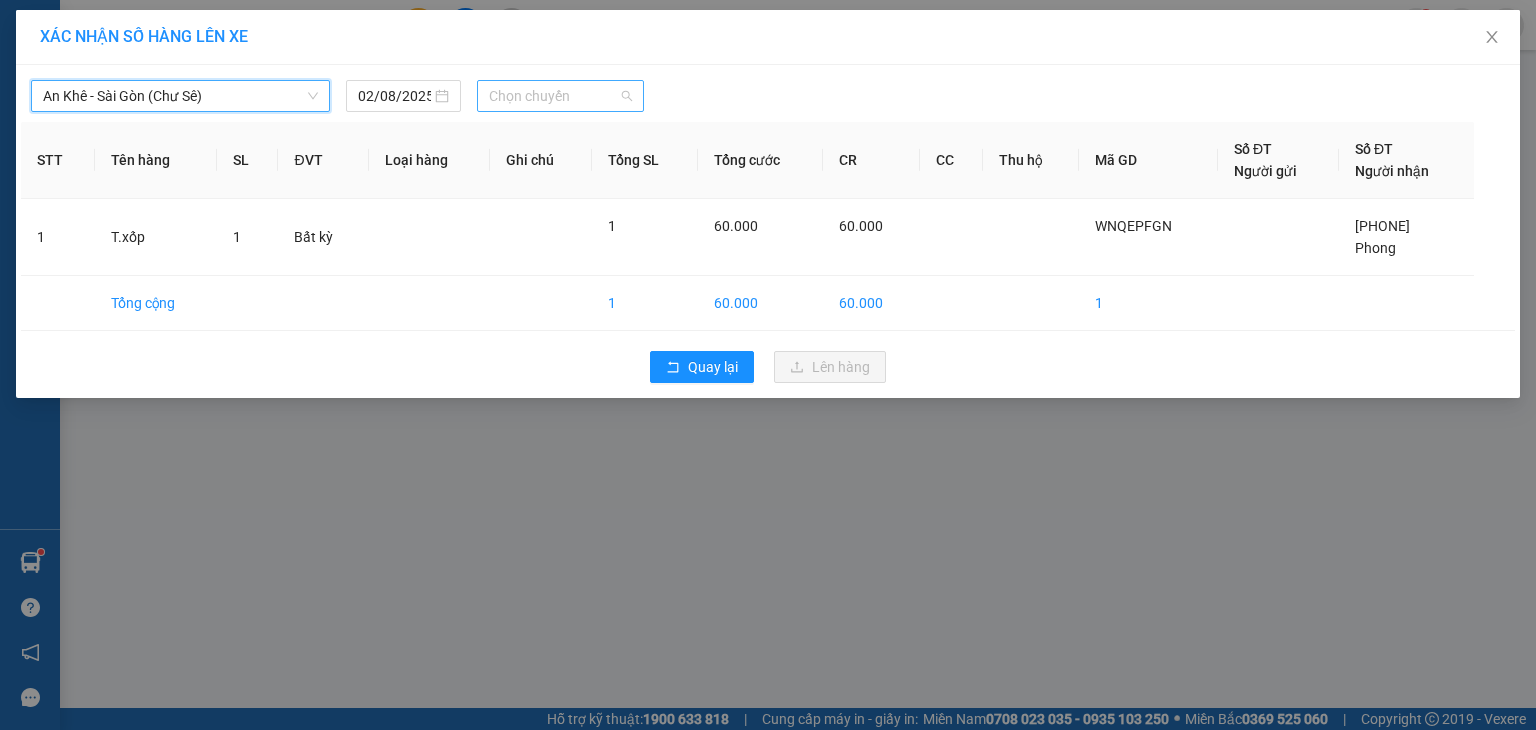 click on "Chọn chuyến" at bounding box center [561, 96] 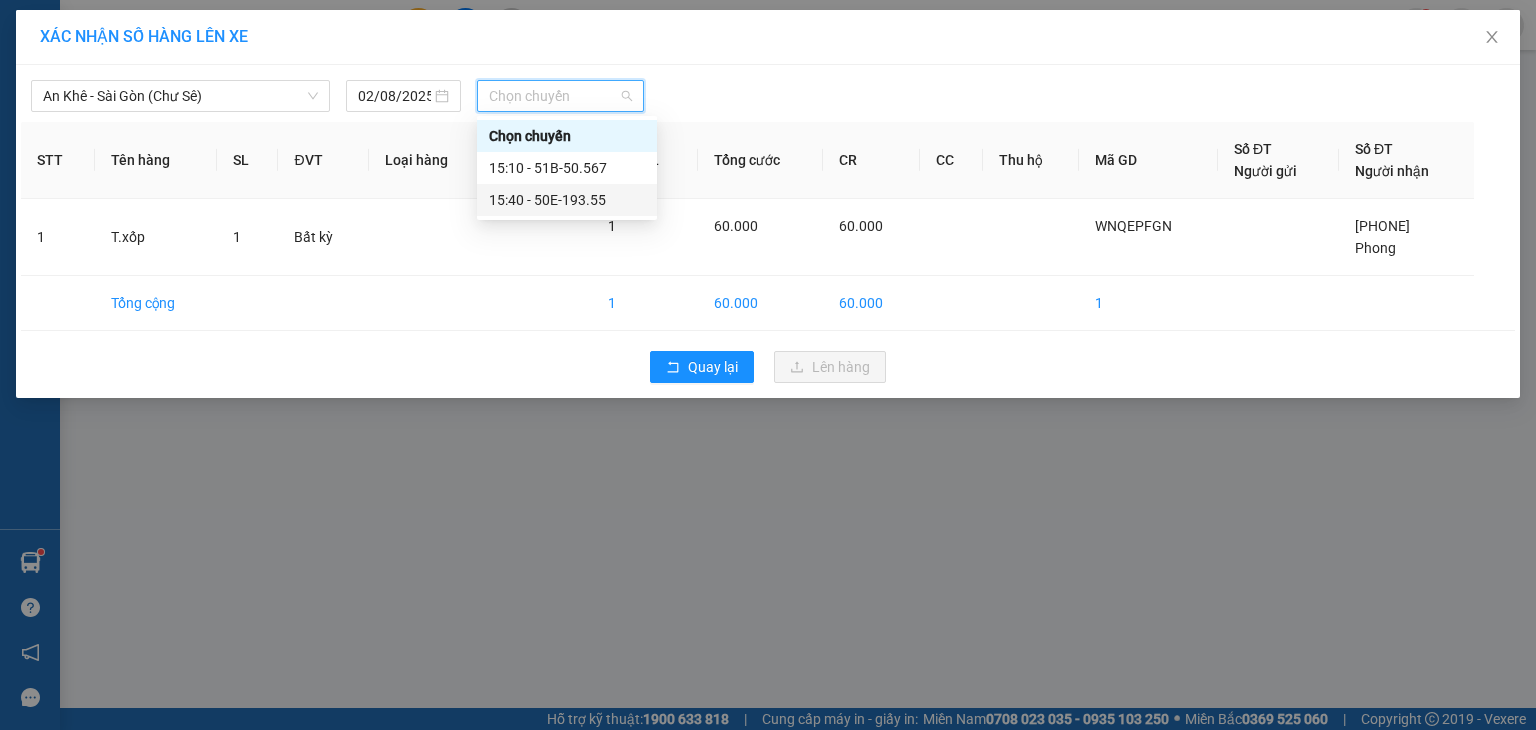 click on "15:40     - 50E-193.55" at bounding box center (567, 200) 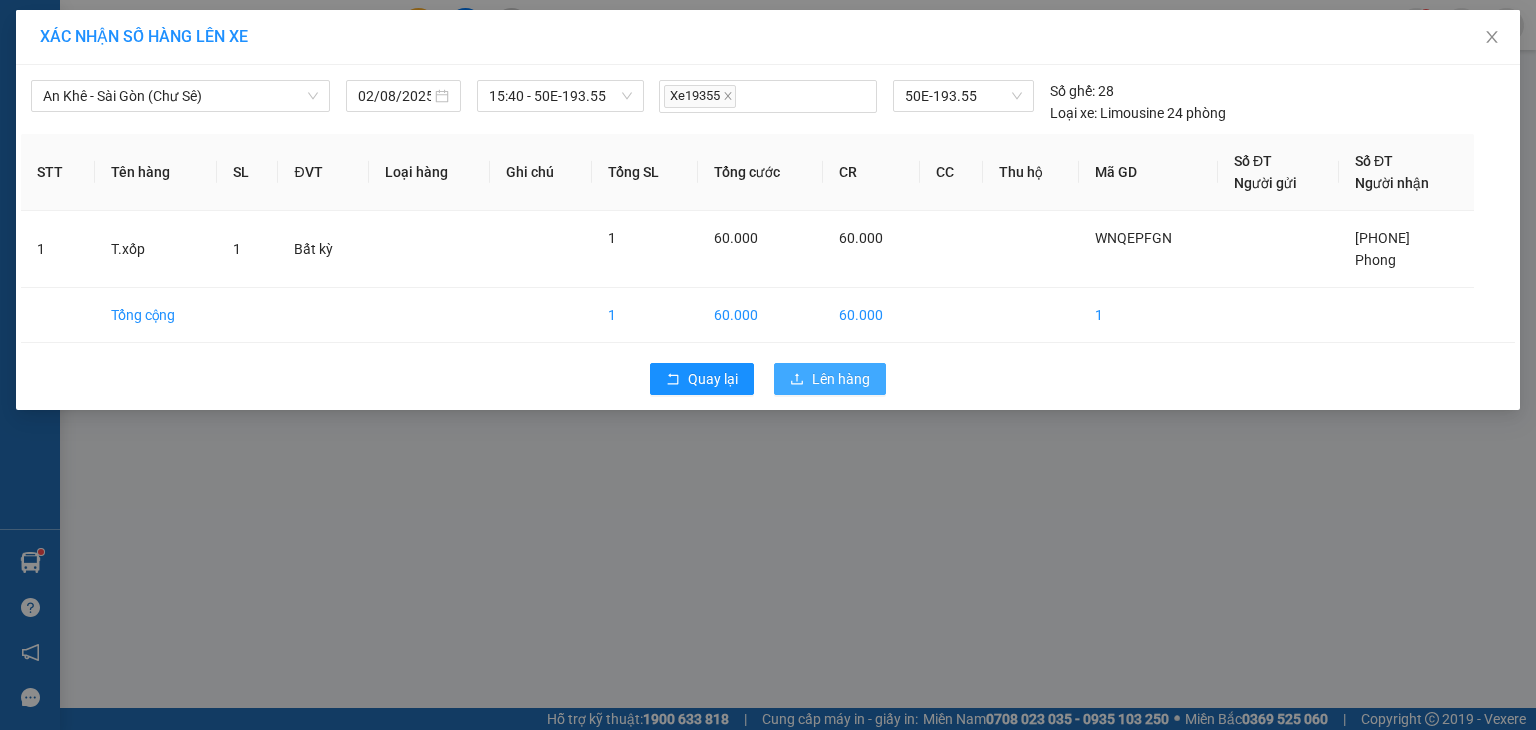 click on "Lên hàng" at bounding box center (841, 379) 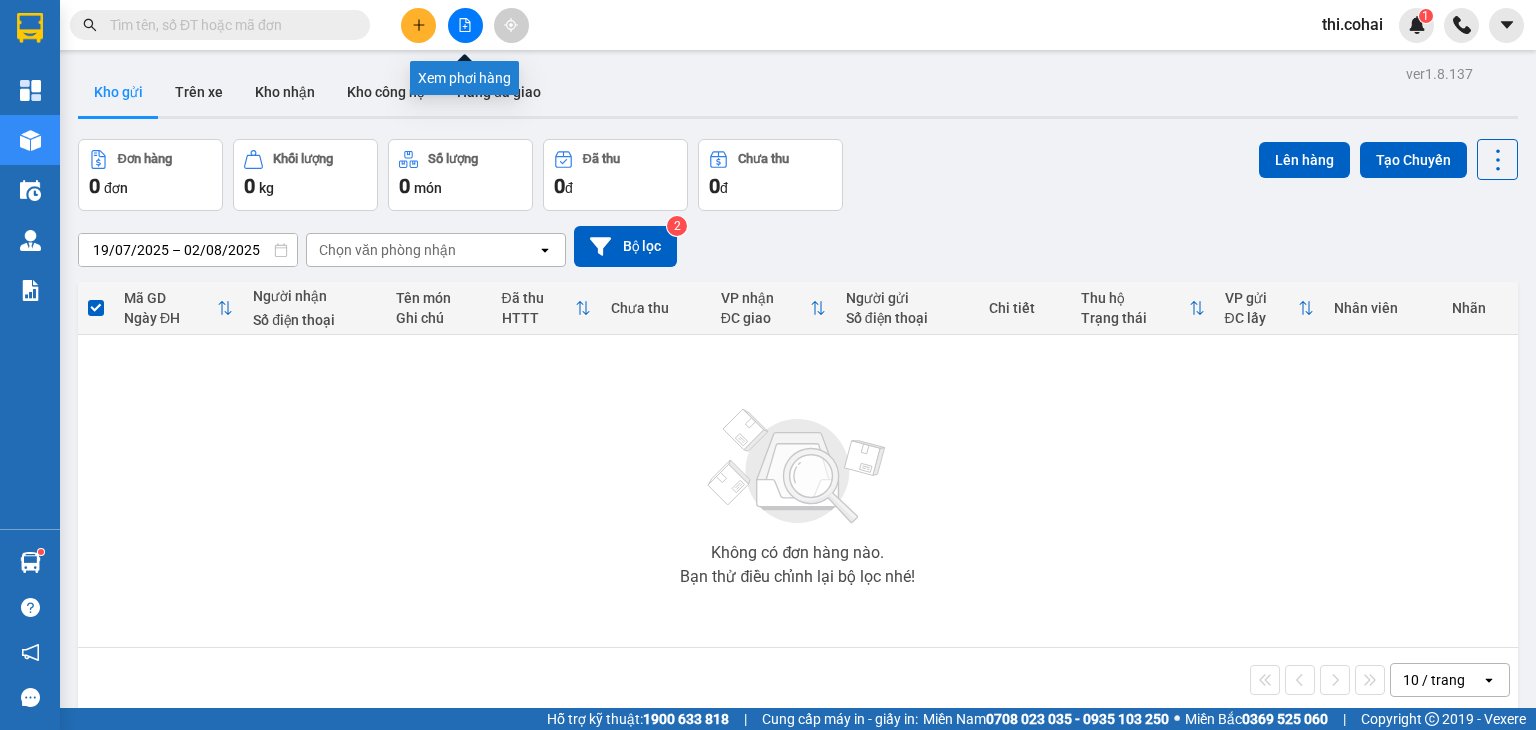 click 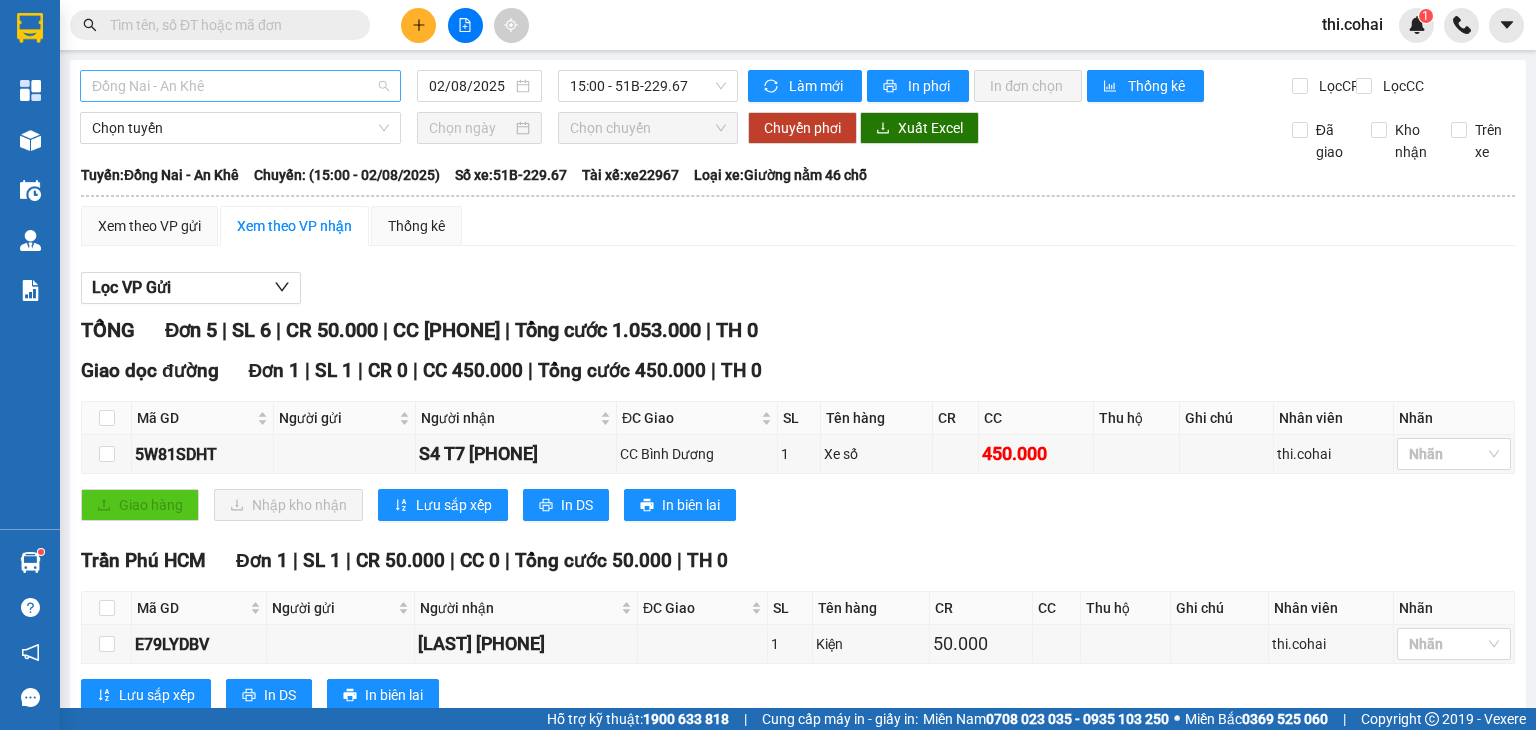 click on "Đồng Nai - An Khê" at bounding box center (240, 86) 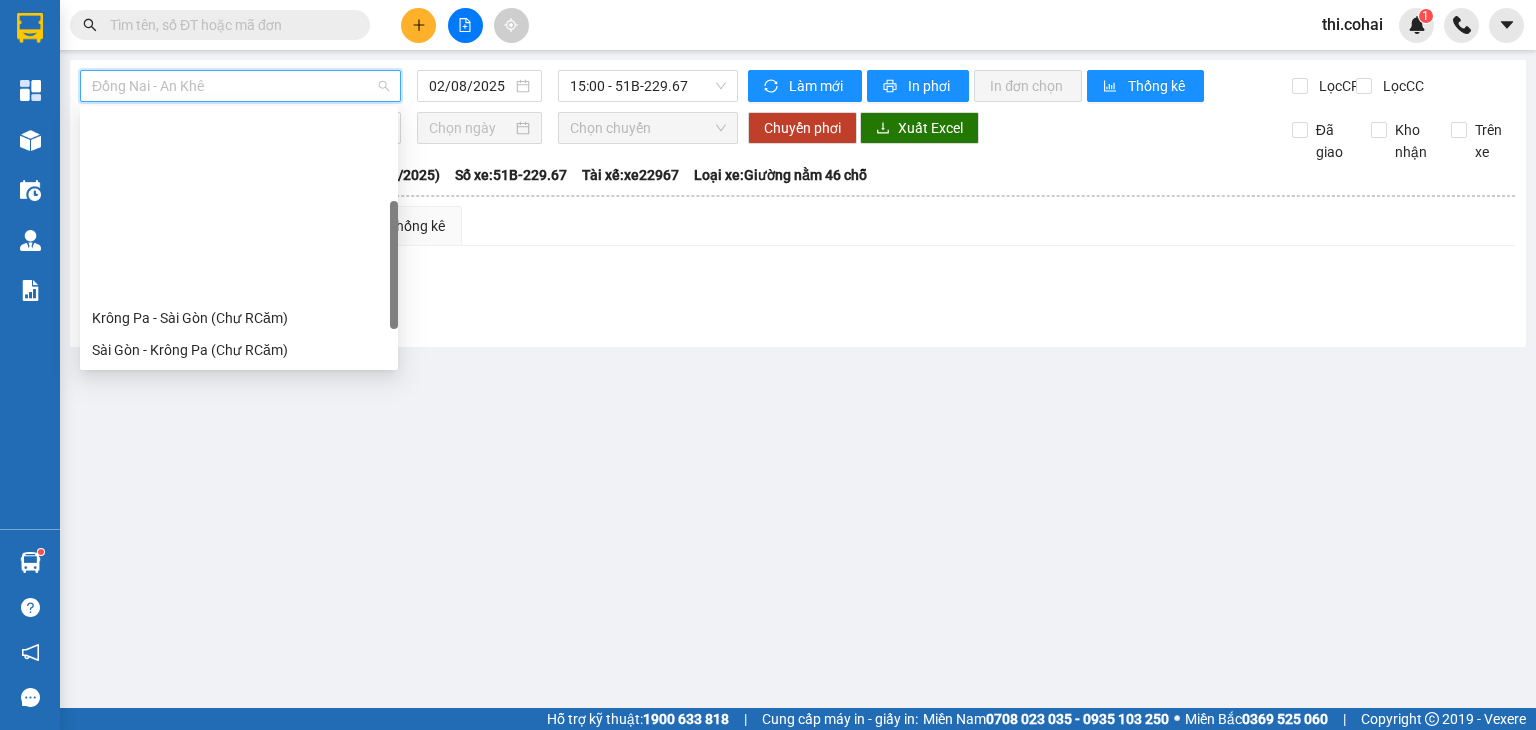 scroll, scrollTop: 280, scrollLeft: 0, axis: vertical 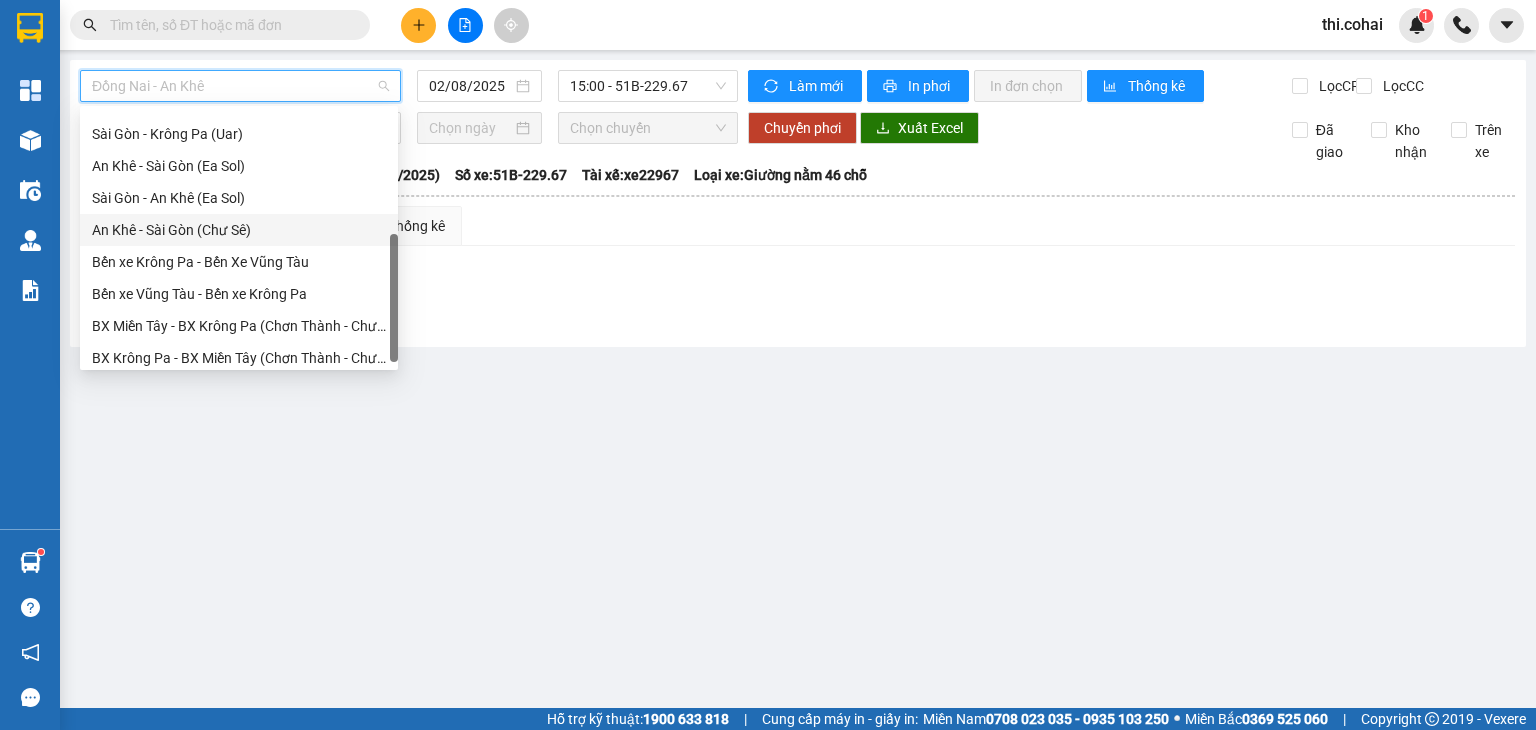 click on "An Khê - Sài Gòn (Chư Sê)" at bounding box center (239, 230) 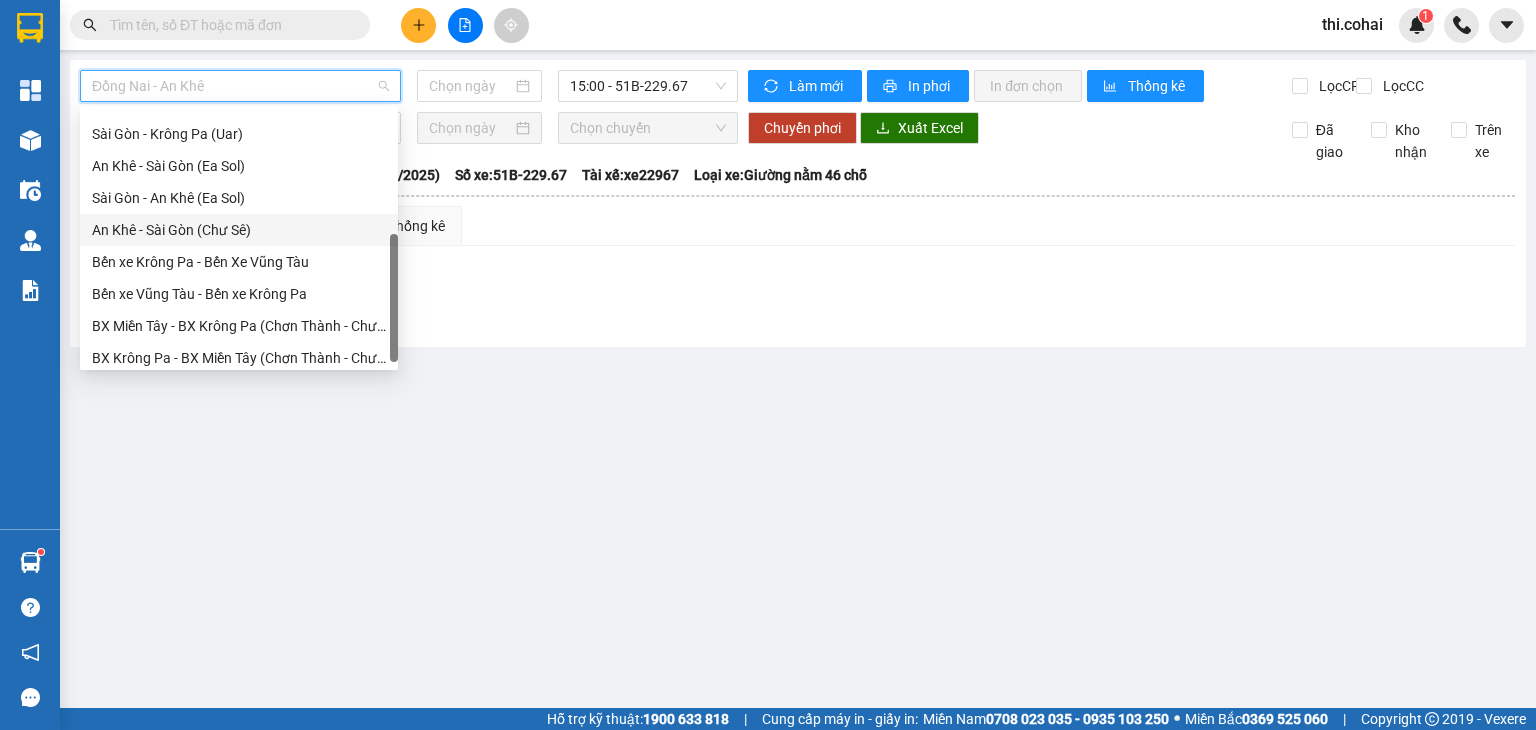 type on "02/08/2025" 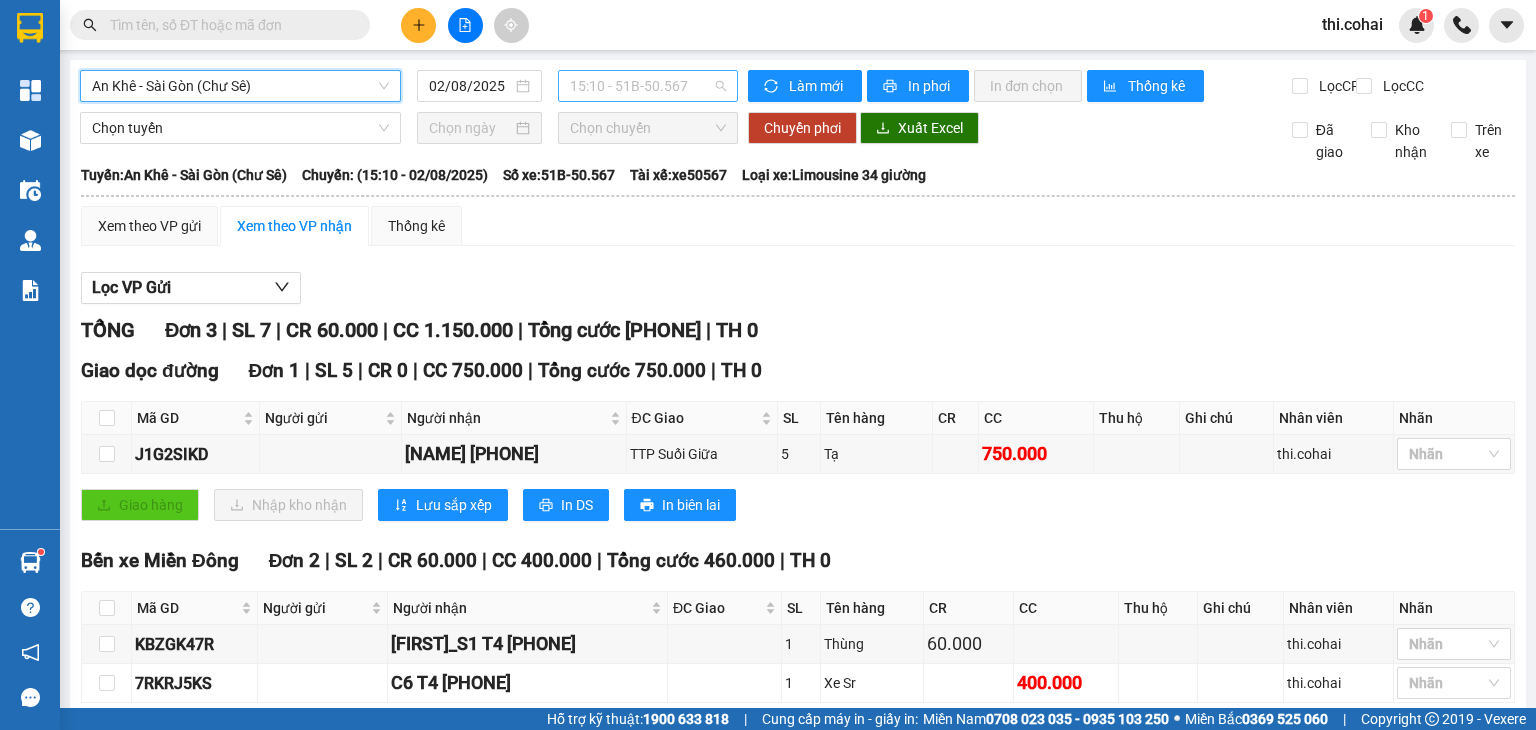 click on "15:10     - 51B-50.567" at bounding box center (648, 86) 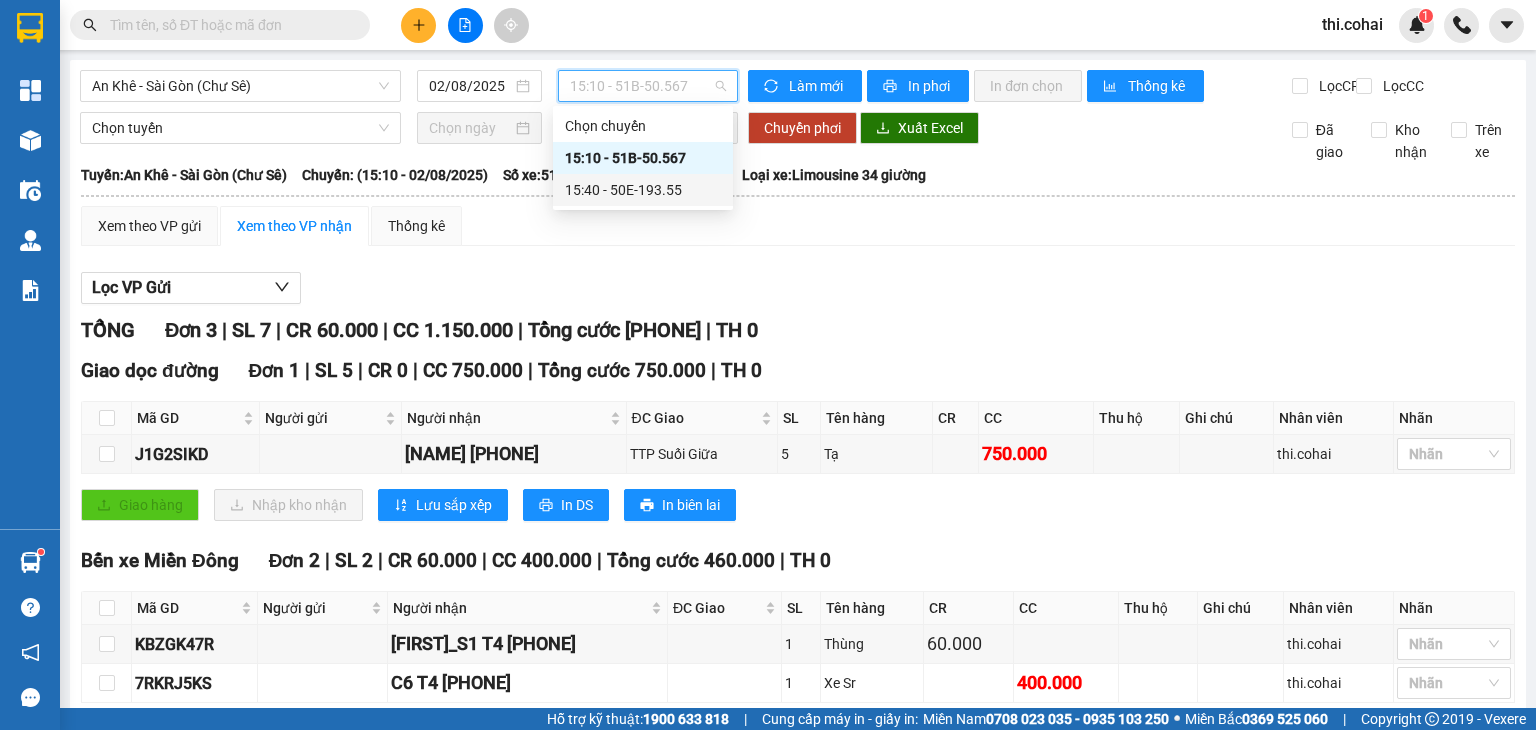 click on "15:40     - 50E-193.55" at bounding box center [643, 190] 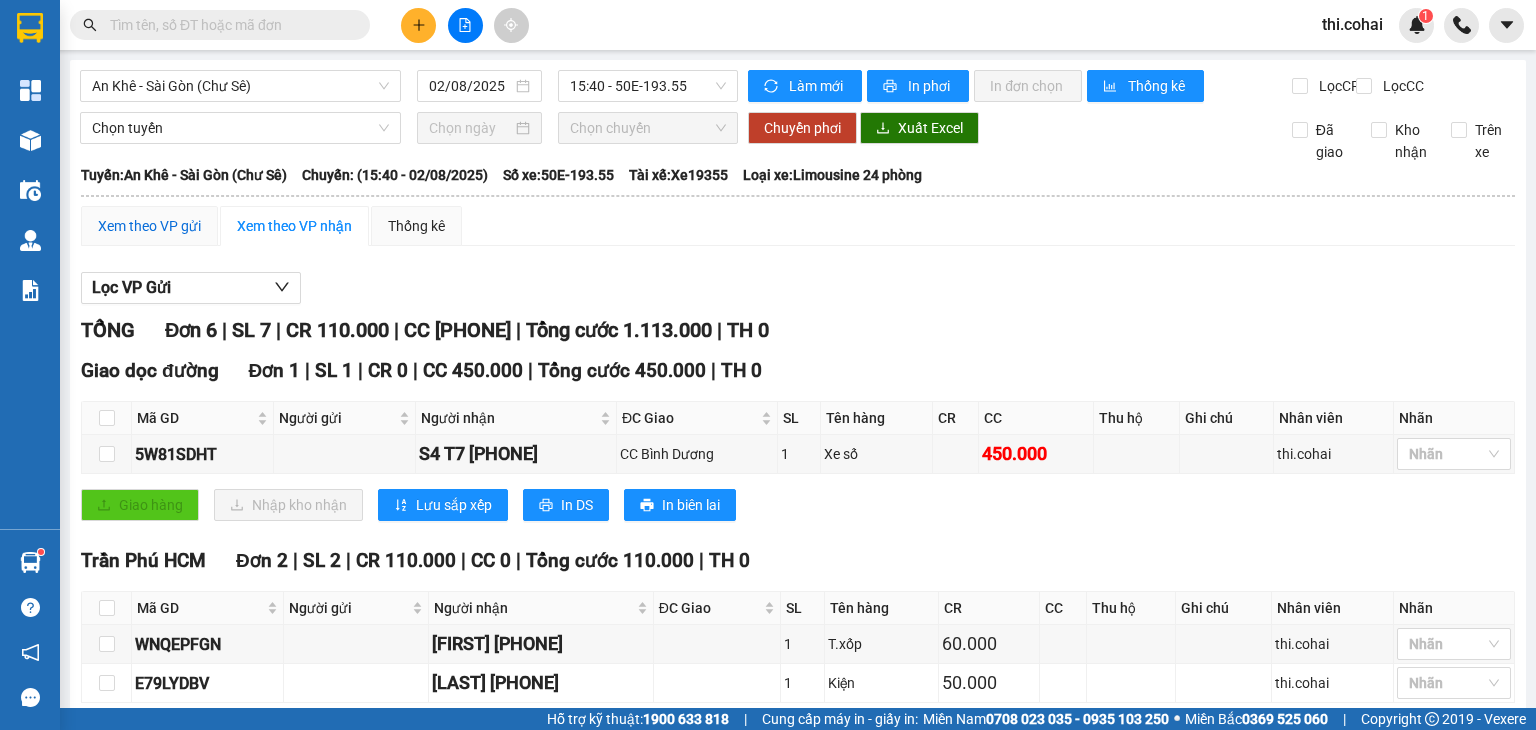 click on "Xem theo VP gửi" at bounding box center (149, 226) 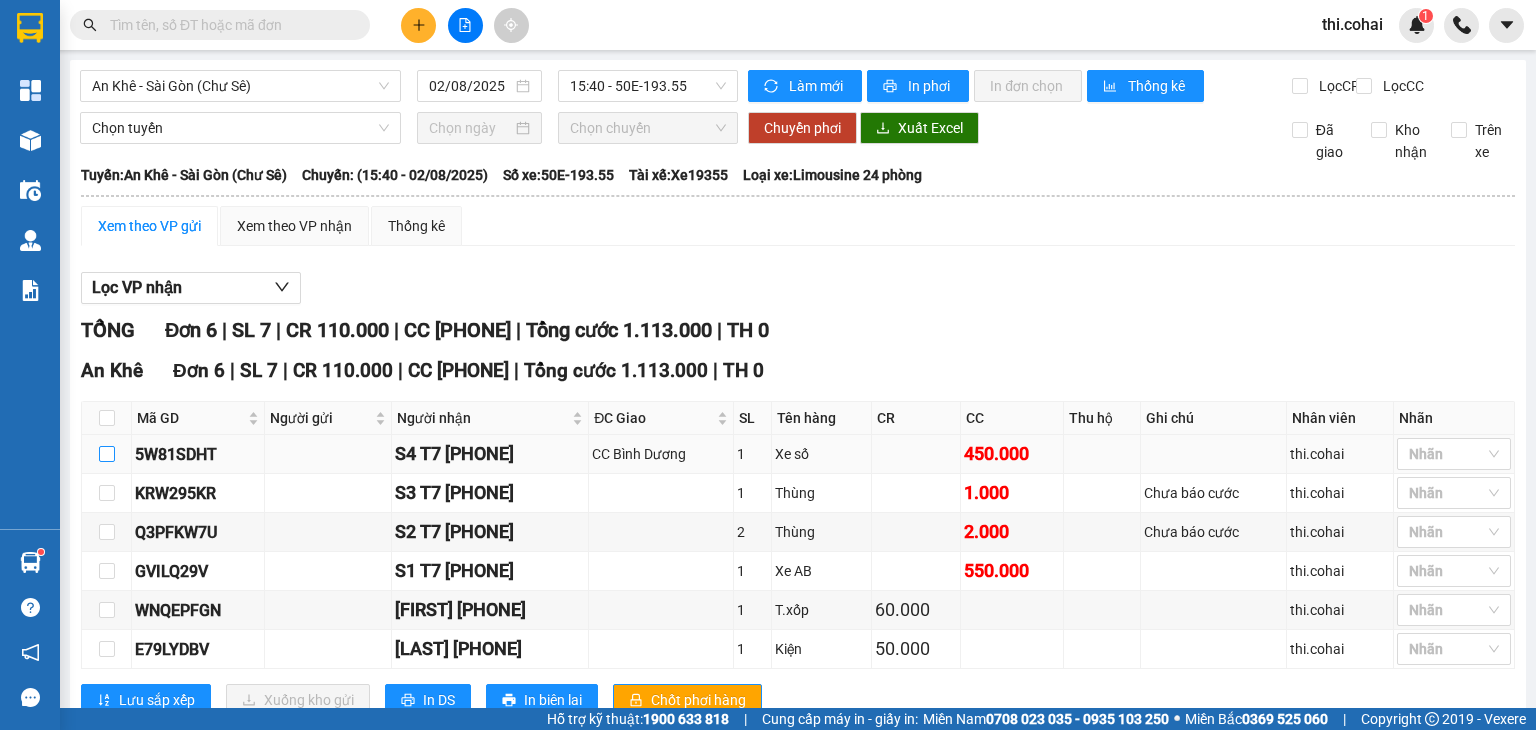 click at bounding box center (107, 454) 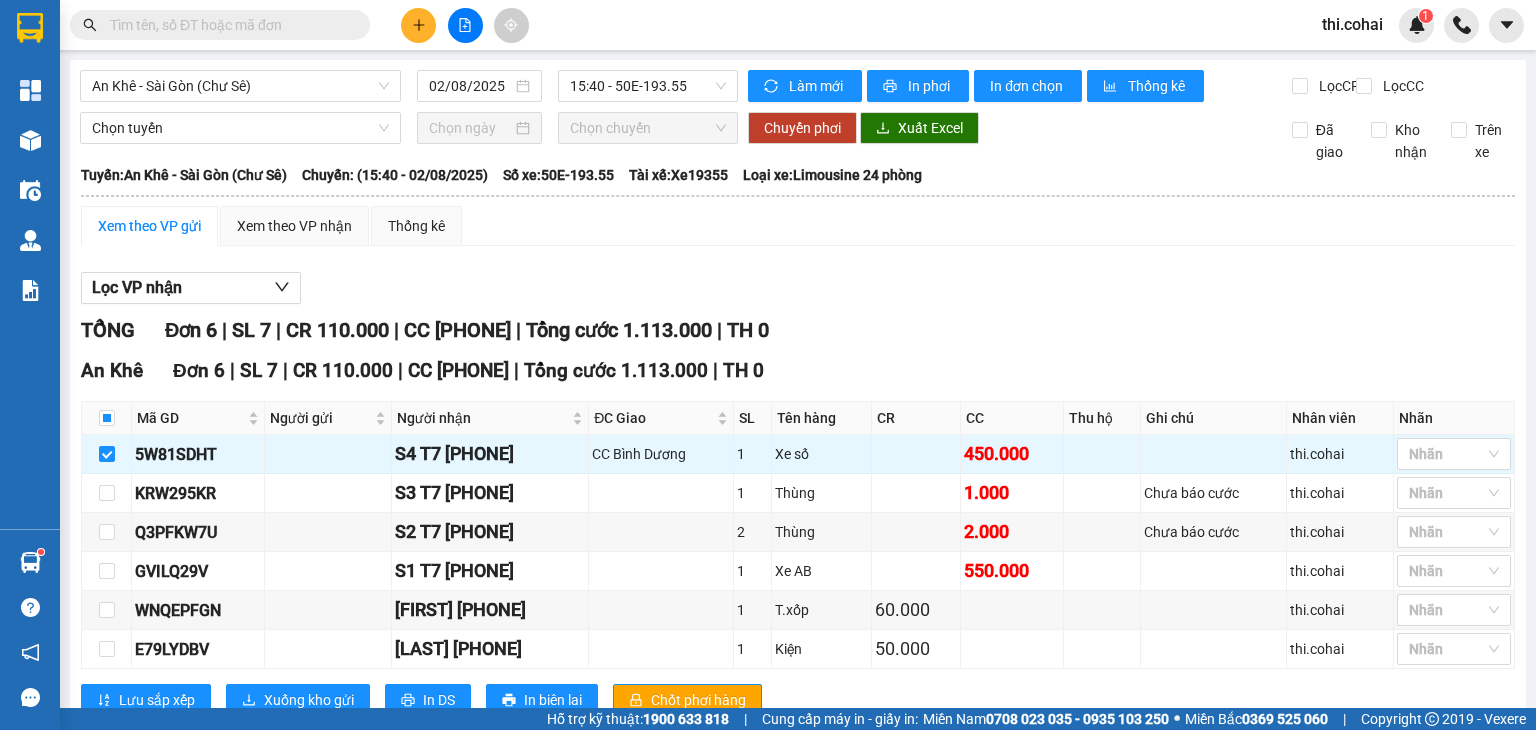 scroll, scrollTop: 76, scrollLeft: 0, axis: vertical 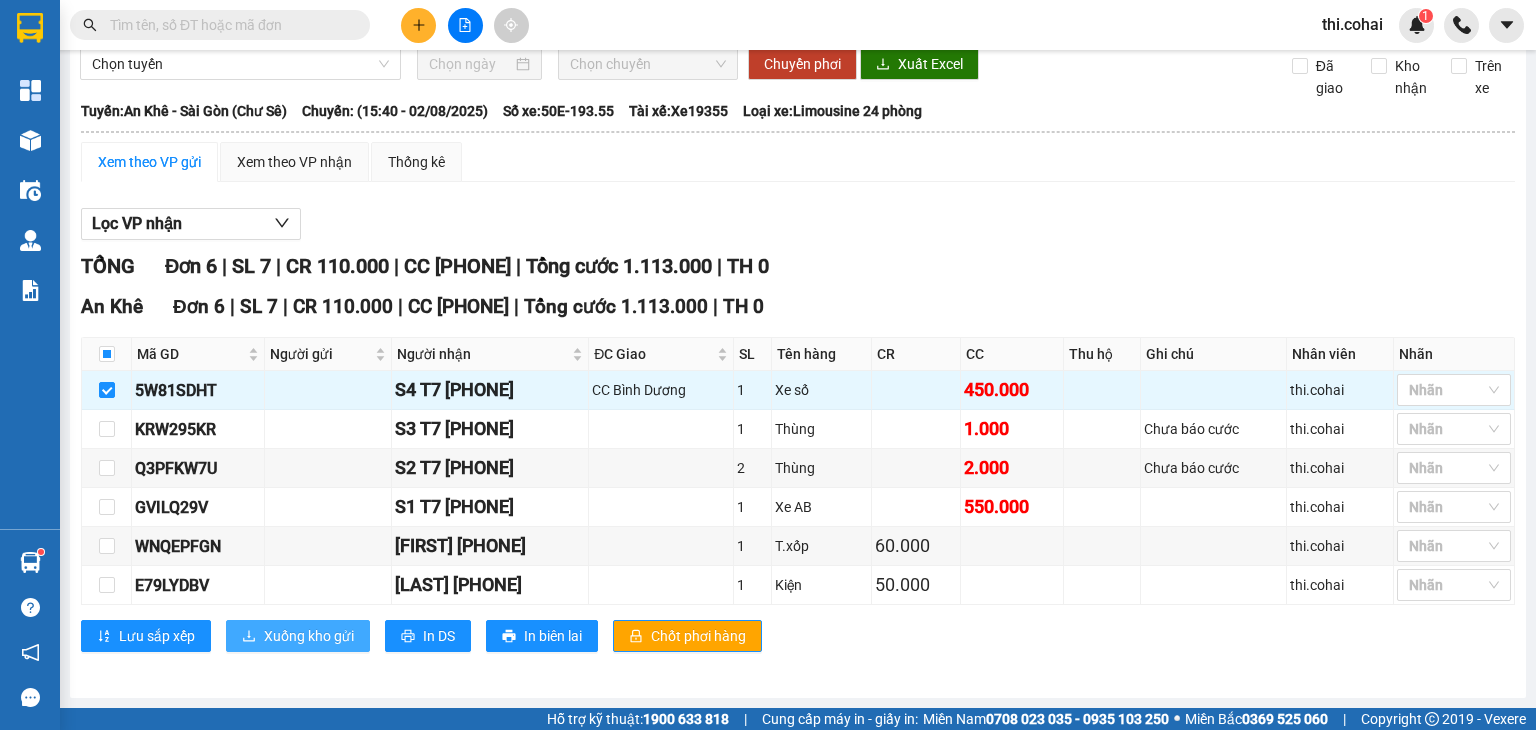 click on "Xuống kho gửi" at bounding box center [309, 636] 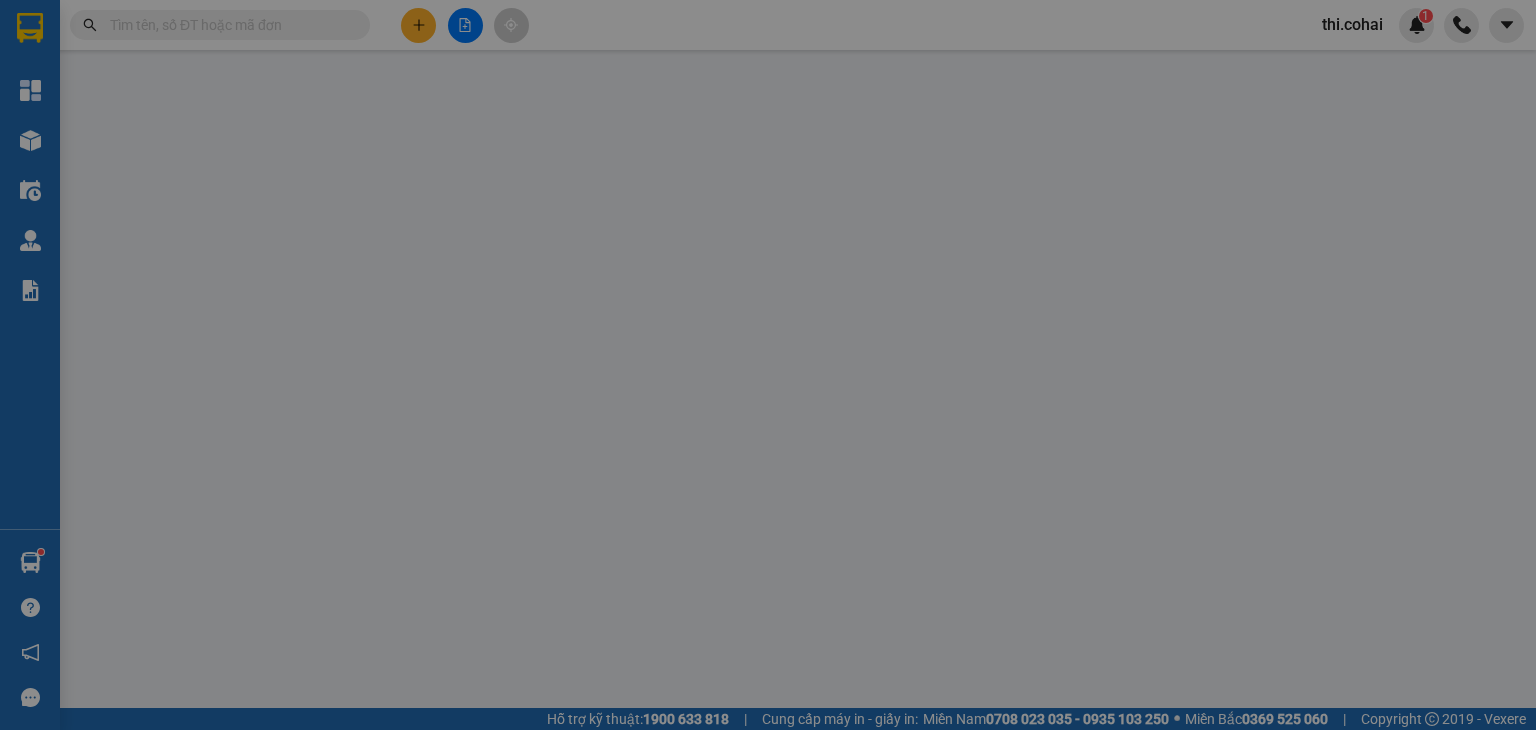 scroll, scrollTop: 0, scrollLeft: 0, axis: both 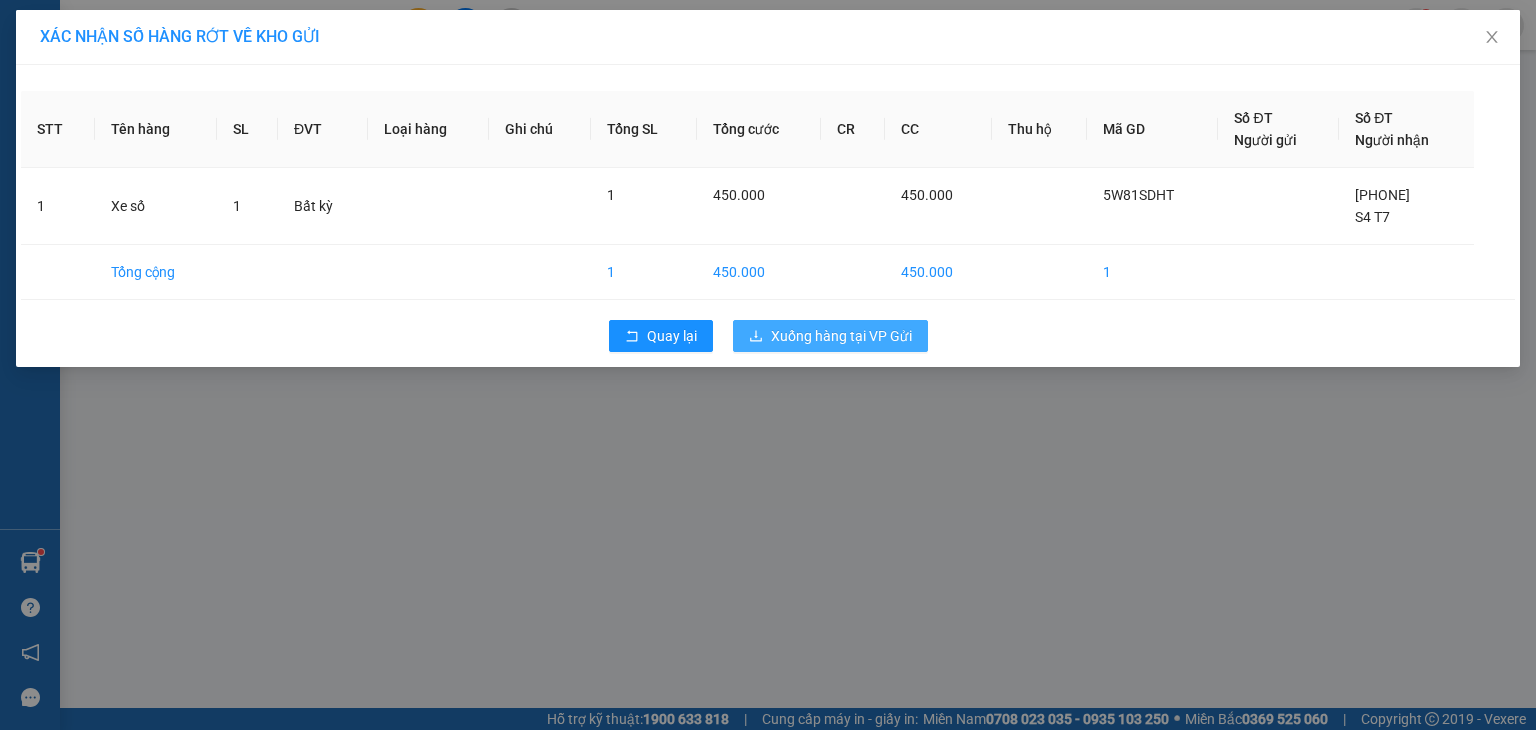 click on "Xuống hàng tại VP Gửi" at bounding box center (841, 336) 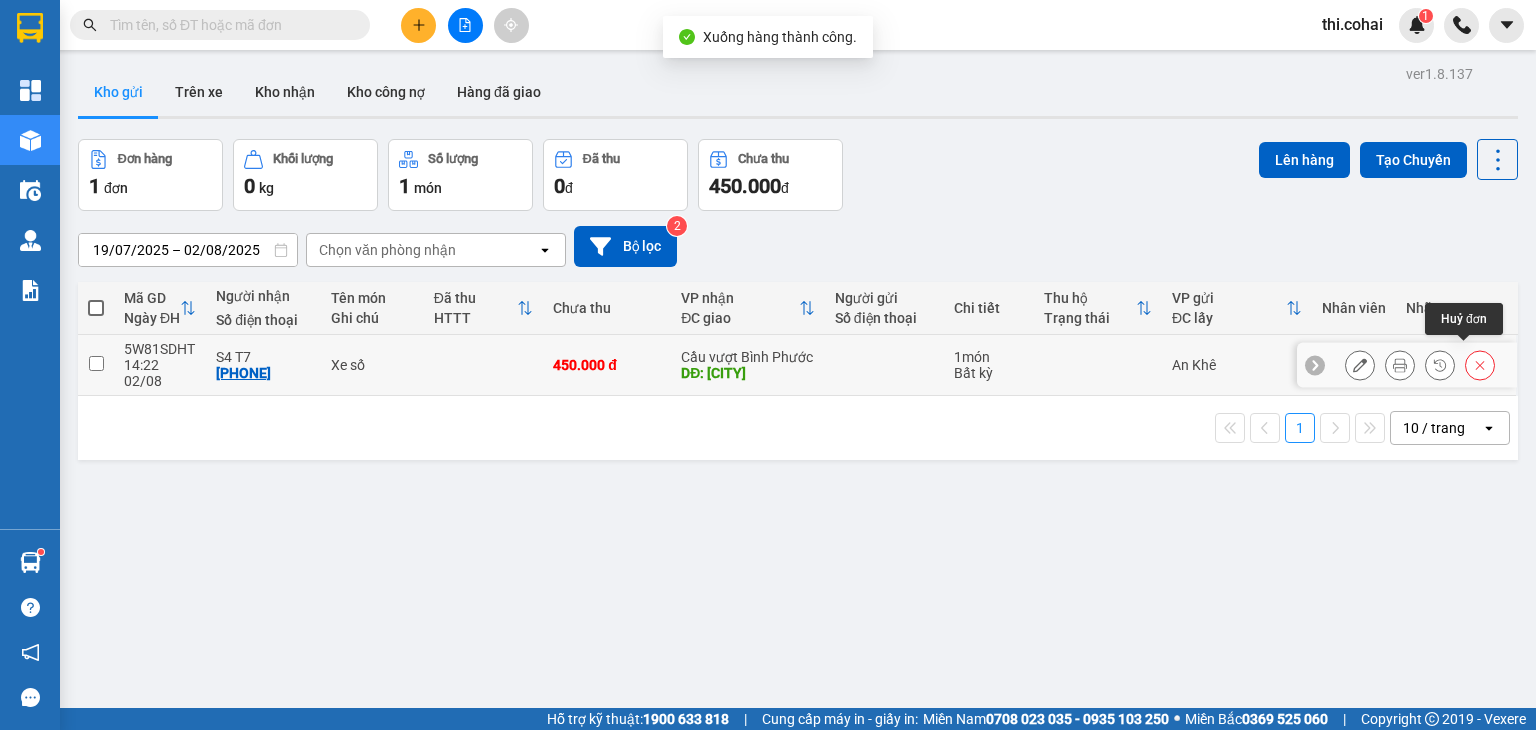 click 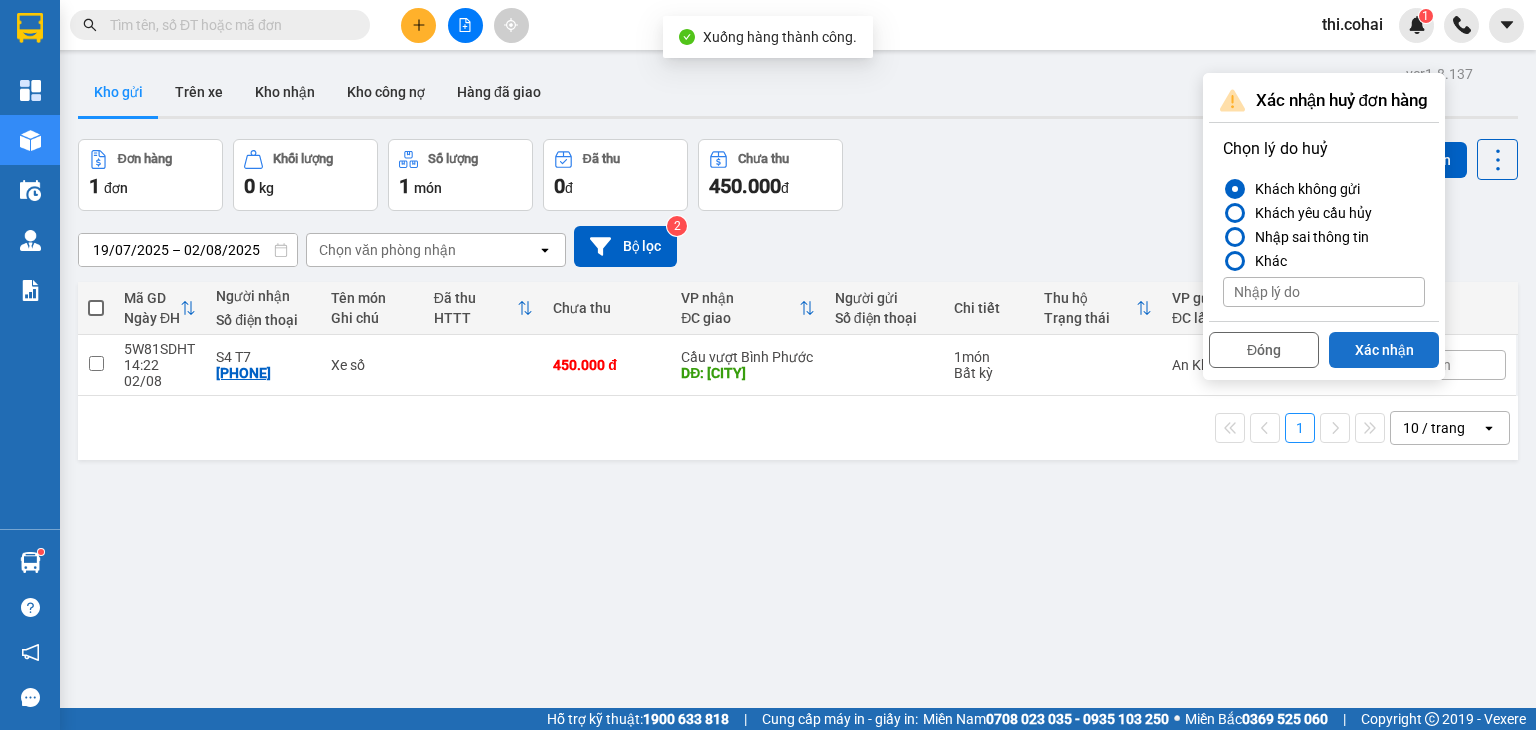 click on "Xác nhận" at bounding box center (1384, 350) 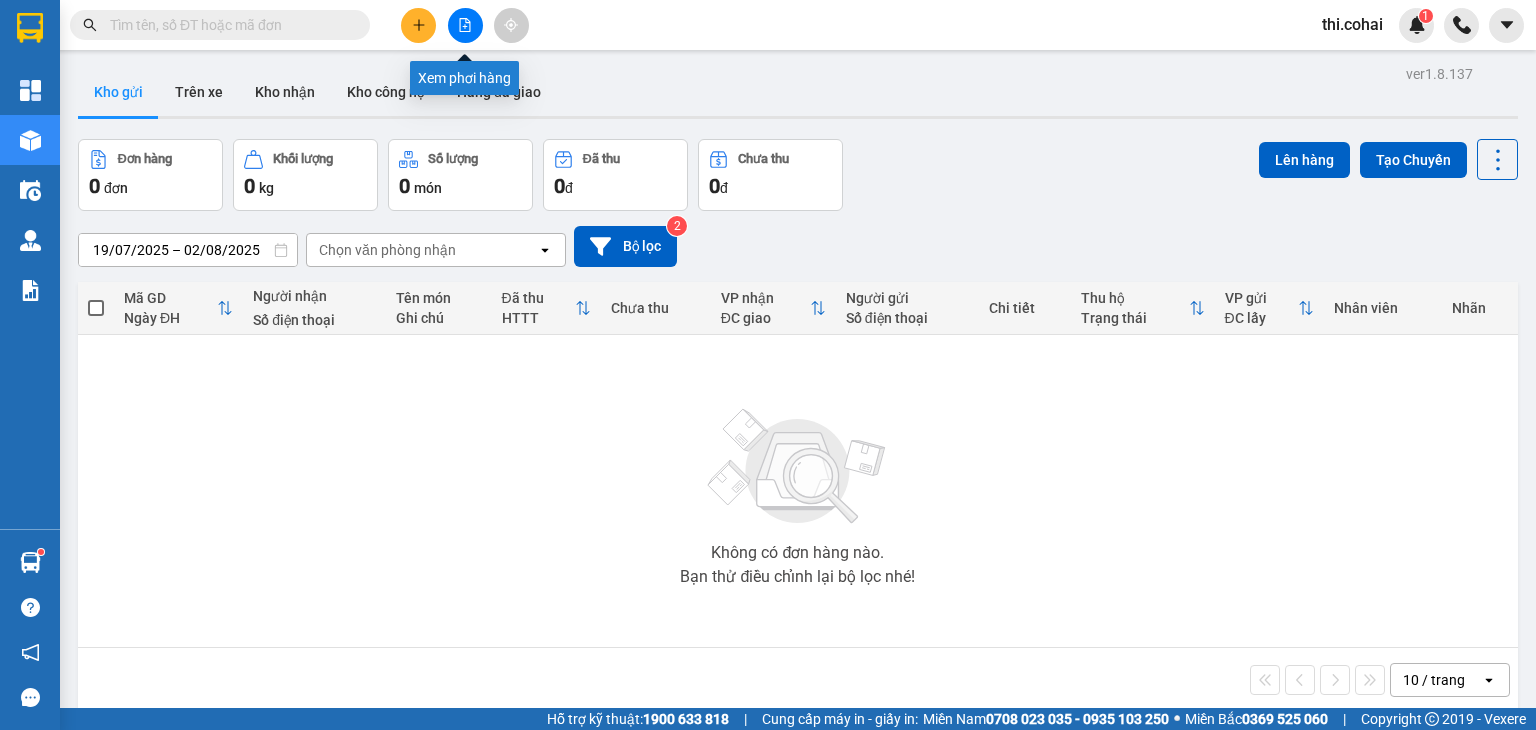 click 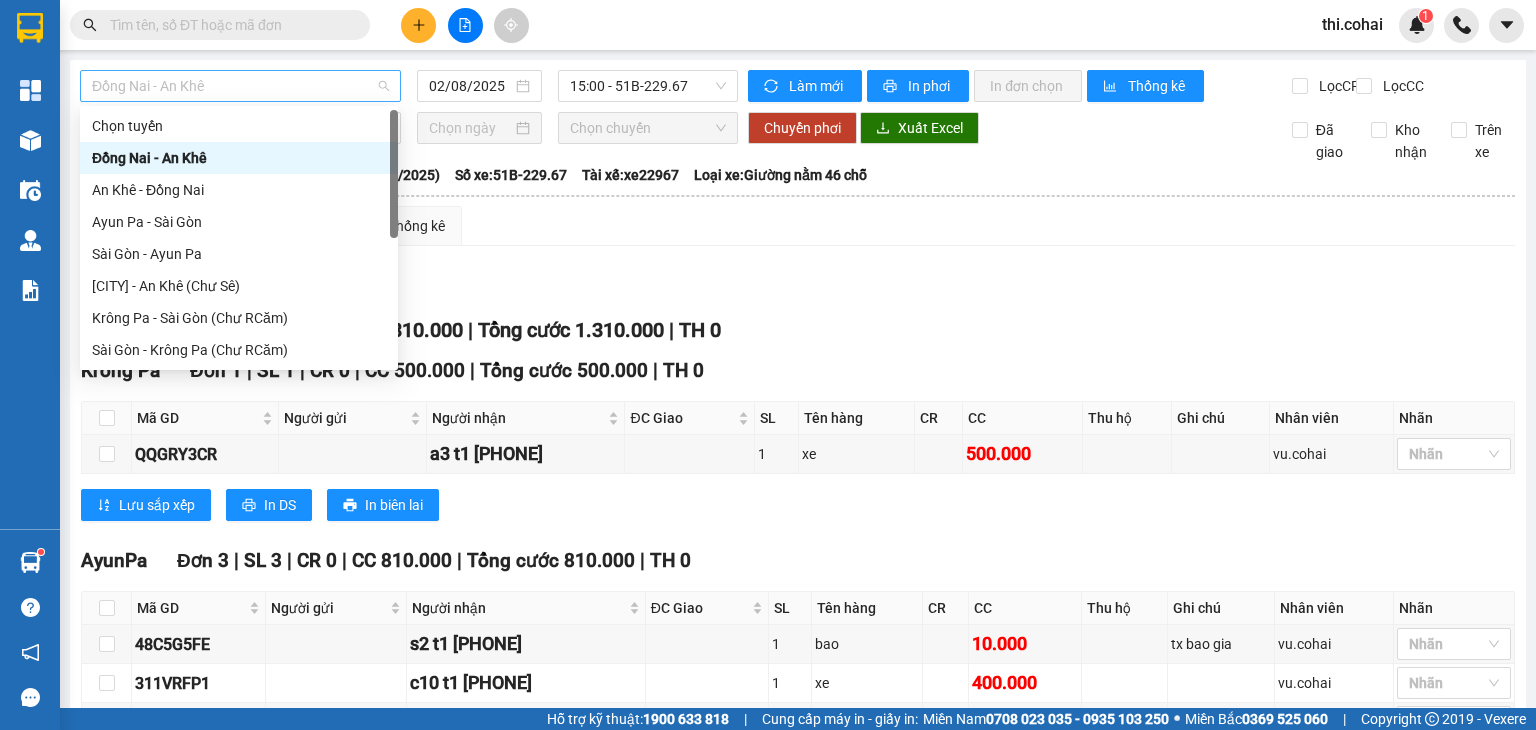 click on "Đồng Nai - An Khê" at bounding box center [240, 86] 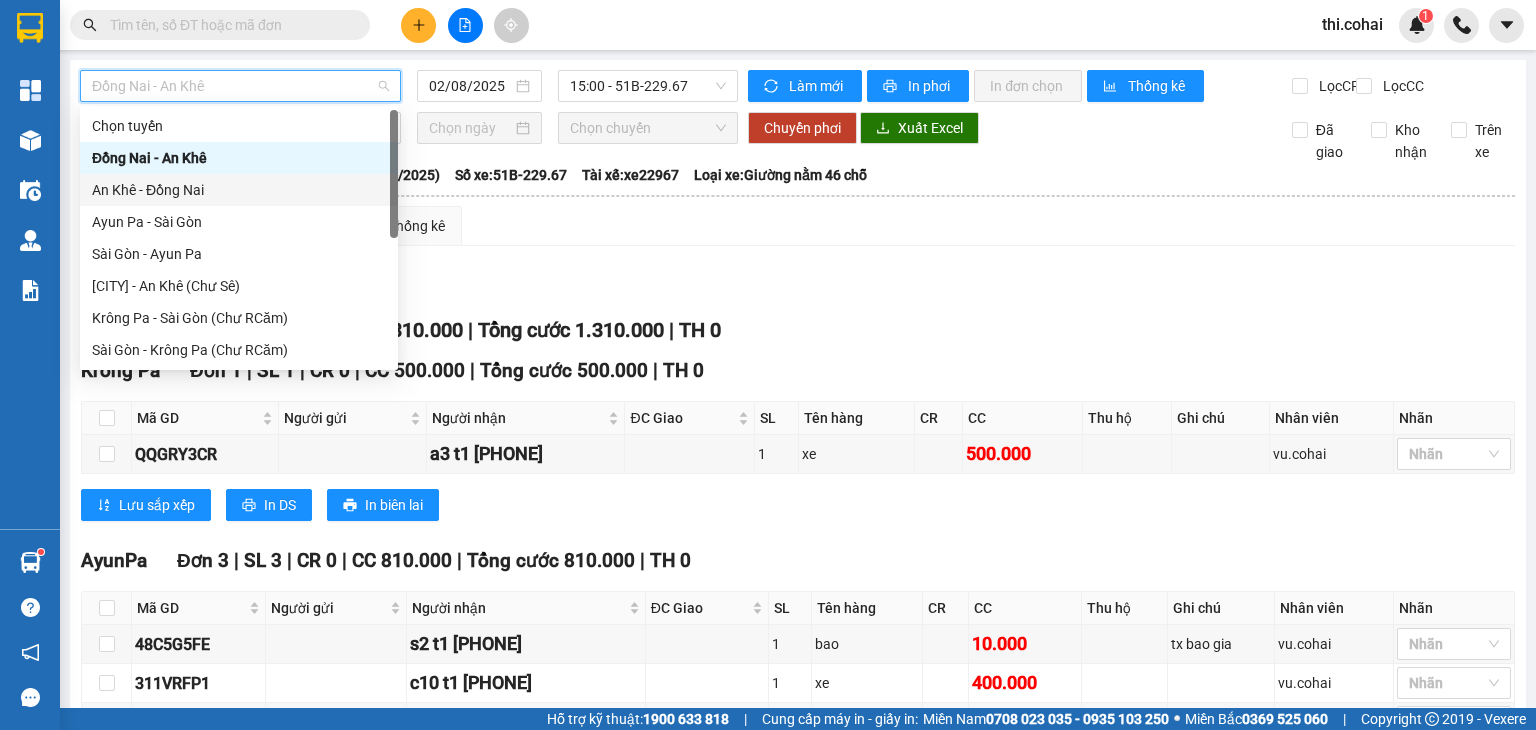 click on "An Khê - Đồng Nai" at bounding box center [239, 190] 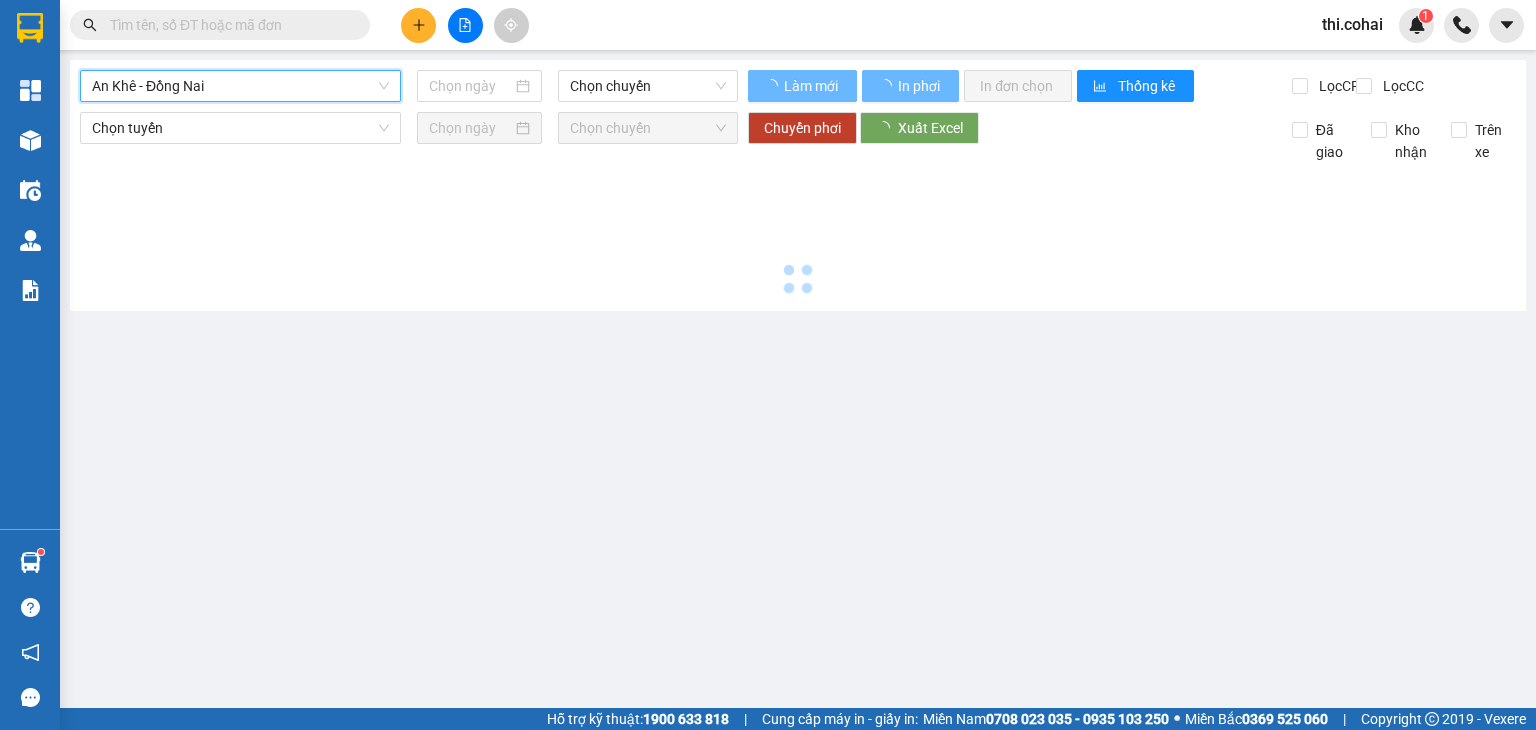 type on "02/08/2025" 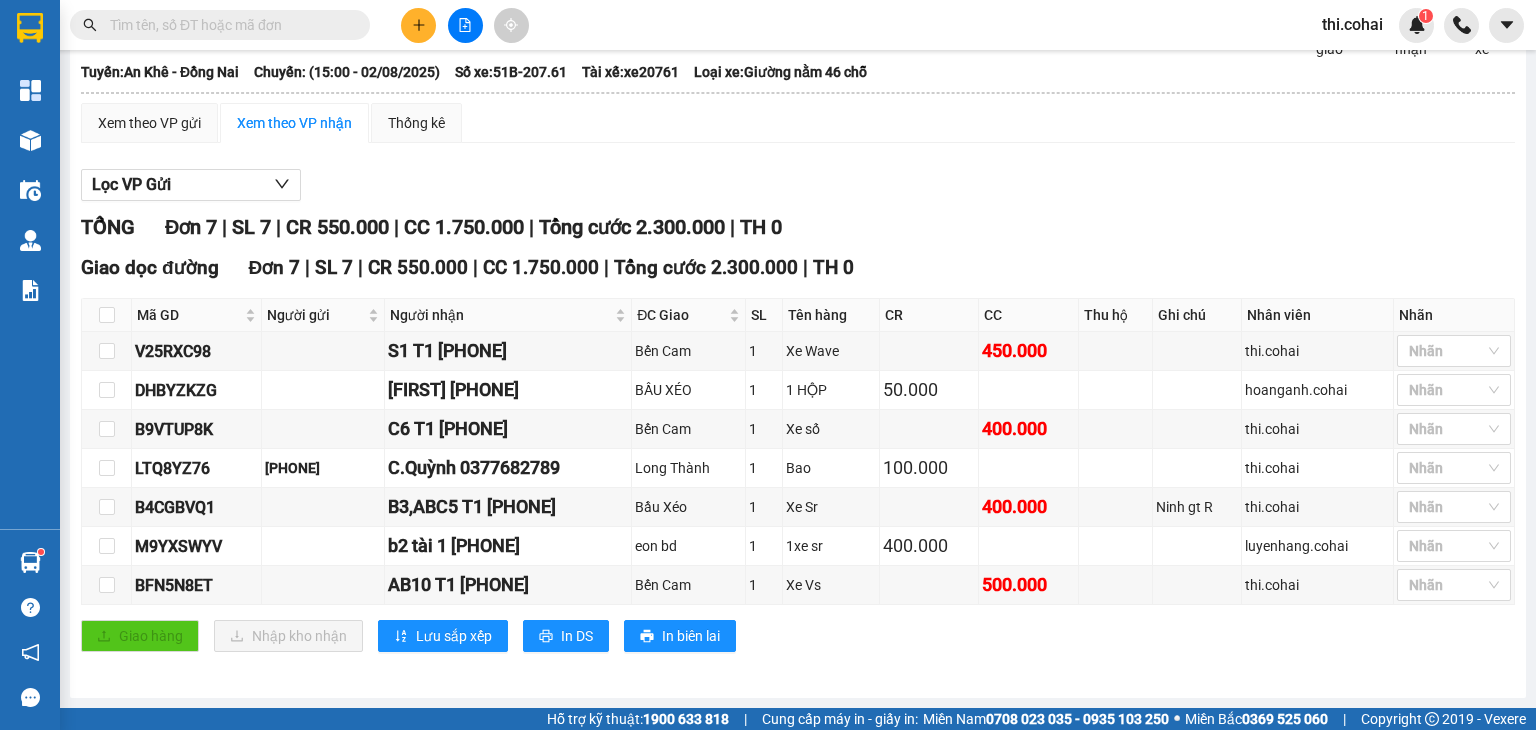 scroll, scrollTop: 15, scrollLeft: 0, axis: vertical 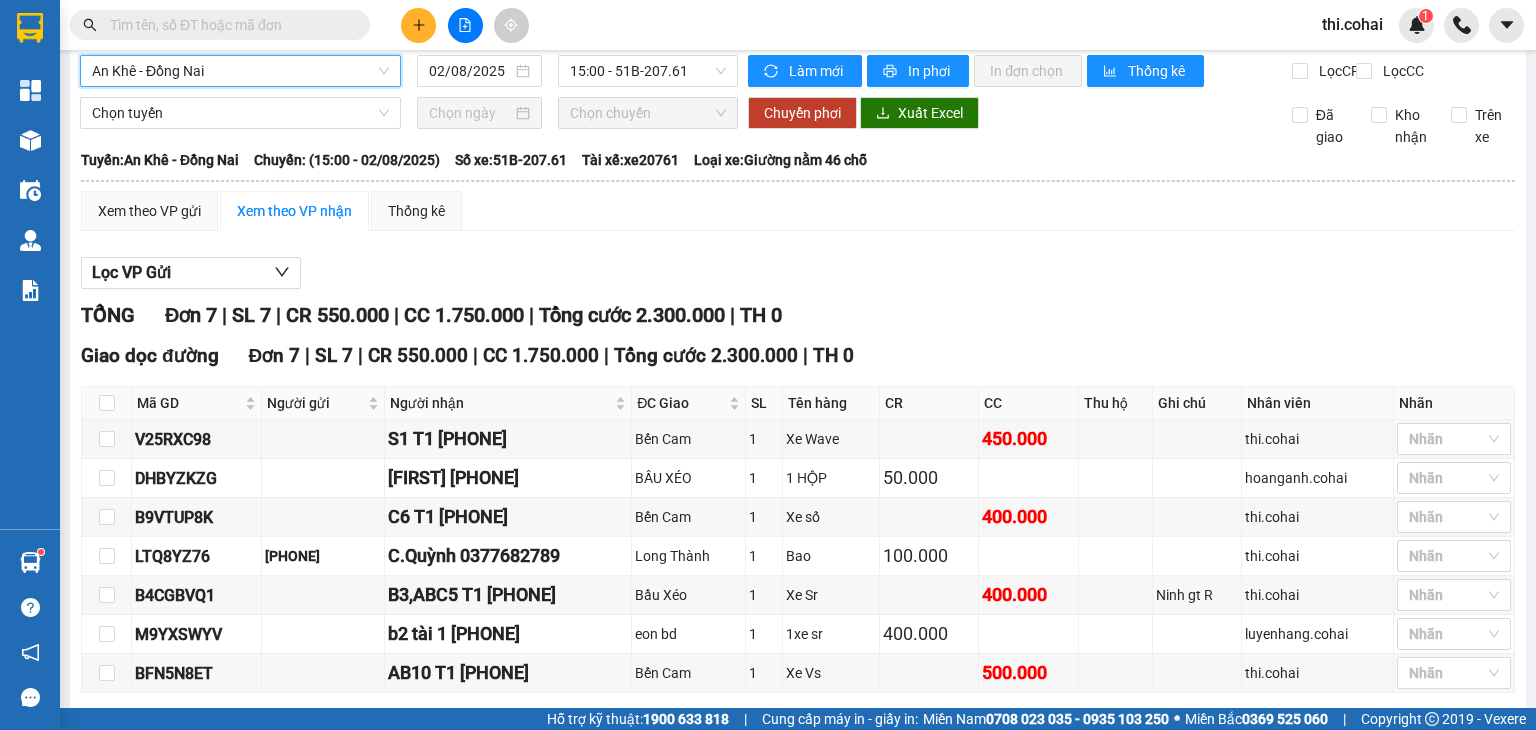 click on "An Khê - Đồng Nai An Khê - Đồng Nai [DAY]/[MONTH]/[YEAR] [TIME]     - 51B-207.61  Làm mới In phơi In đơn chọn Thống kê Lọc  CR Lọc  CC Chọn tuyến Chọn chuyến Chuyển phơi Xuất Excel Đã giao Kho nhận Trên xe Cô Hai   (08) [PHONE]   319 Trần Phú, Phường 8 PHƠI HÀNG [TIME] - [DAY]/[MONTH]/[YEAR] Tuyến:  An Khê - Đồng Nai Chuyến:   ([TIME] - [DAY]/[MONTH]/[YEAR]) Tài xế:  xe20761   Số xe:  51B-207.61 Loại xe:  Giường nằm 46 chỗ Tuyến:  An Khê - Đồng Nai Chuyến:   ([TIME] - [DAY]/[MONTH]/[YEAR]) Số xe:  51B-207.61 Tài xế:  xe20761 Loại xe:  Giường nằm 46 chỗ Xem theo VP gửi Xem theo VP nhận Thống kê Lọc VP Gửi TỔNG Đơn   7 | SL   7 | CR   550.000 | CC   1.750.000 | Tổng cước   2.300.000 | TH   0 Giao dọc đường Đơn   7 | SL   7 | CR   550.000 | CC   1.750.000 | Tổng cước   2.300.000 | TH   0 Mã GD Người gửi Người nhận ĐC Giao SL Tên hàng CR CC Thu hộ Ghi chú Nhân viên Nhãn Ký nhận" at bounding box center (798, 415) 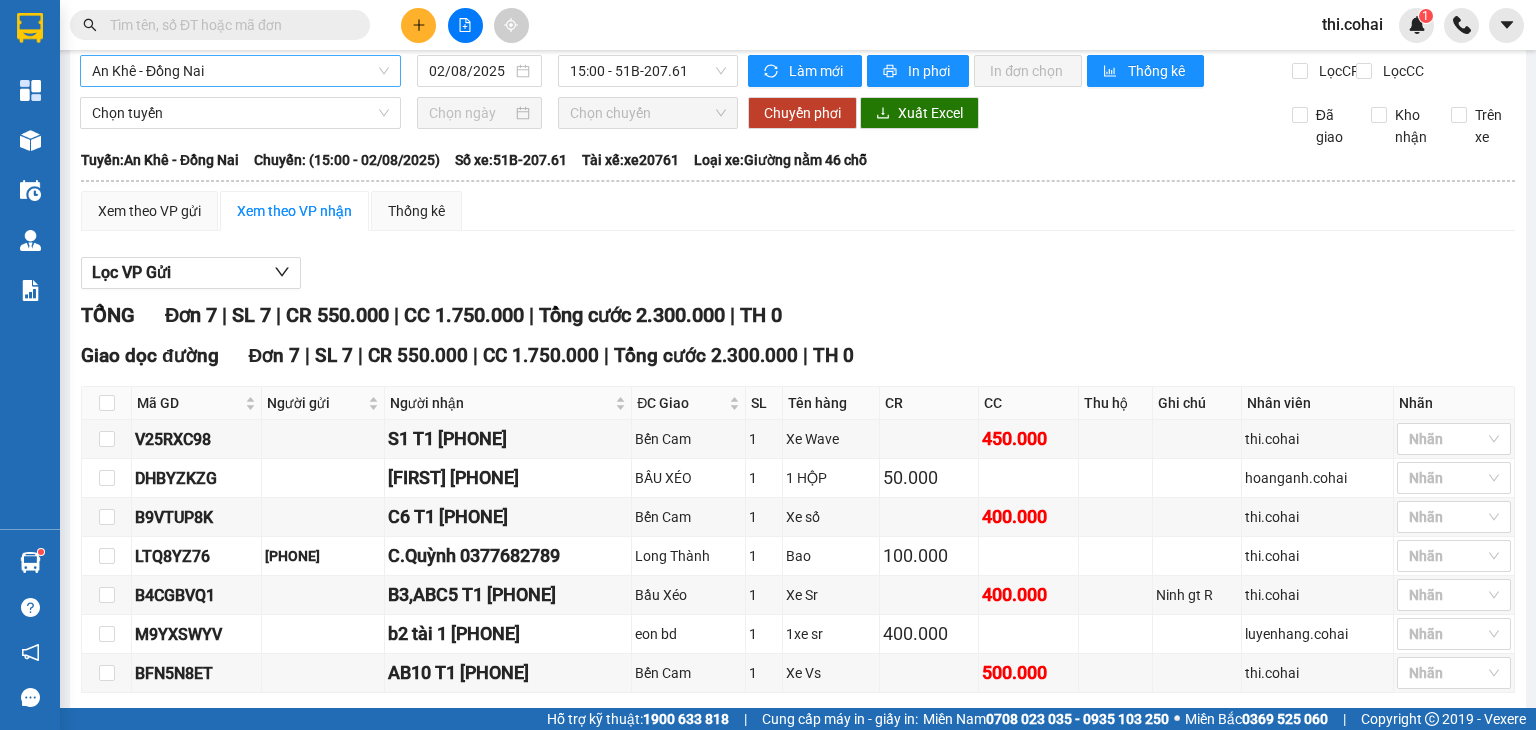 click on "An Khê - Đồng Nai" at bounding box center (240, 71) 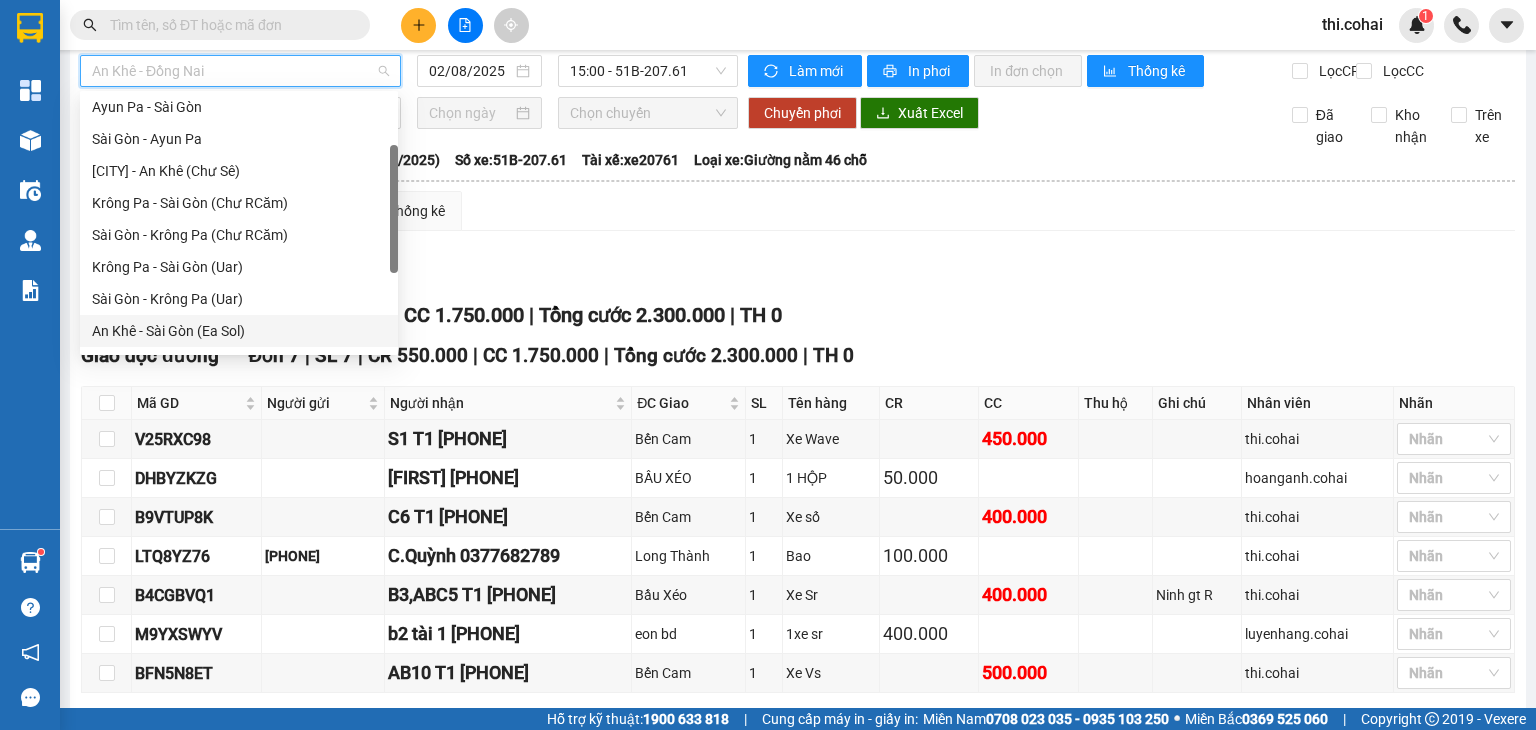 scroll, scrollTop: 200, scrollLeft: 0, axis: vertical 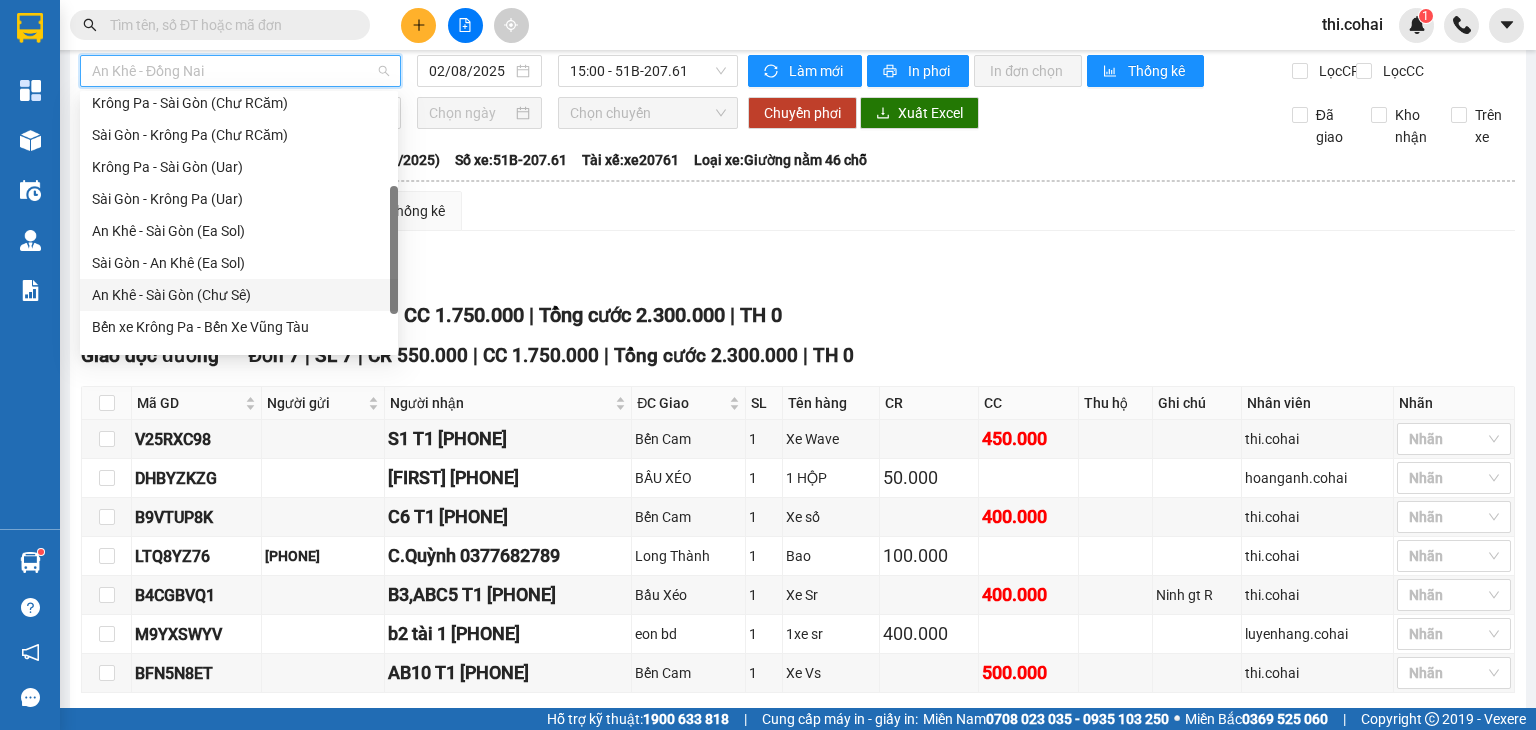 click on "An Khê - Sài Gòn (Chư Sê)" at bounding box center [239, 295] 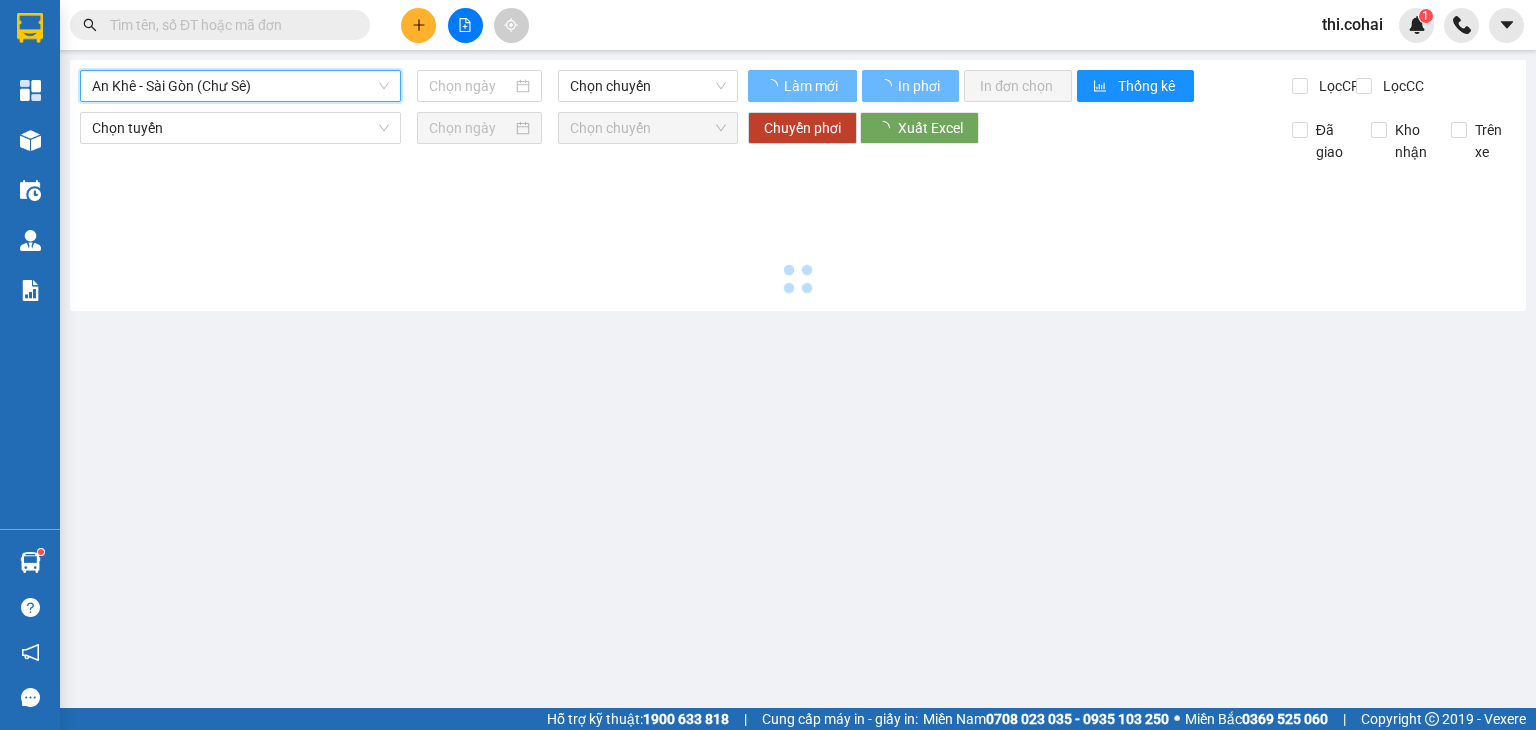 scroll, scrollTop: 0, scrollLeft: 0, axis: both 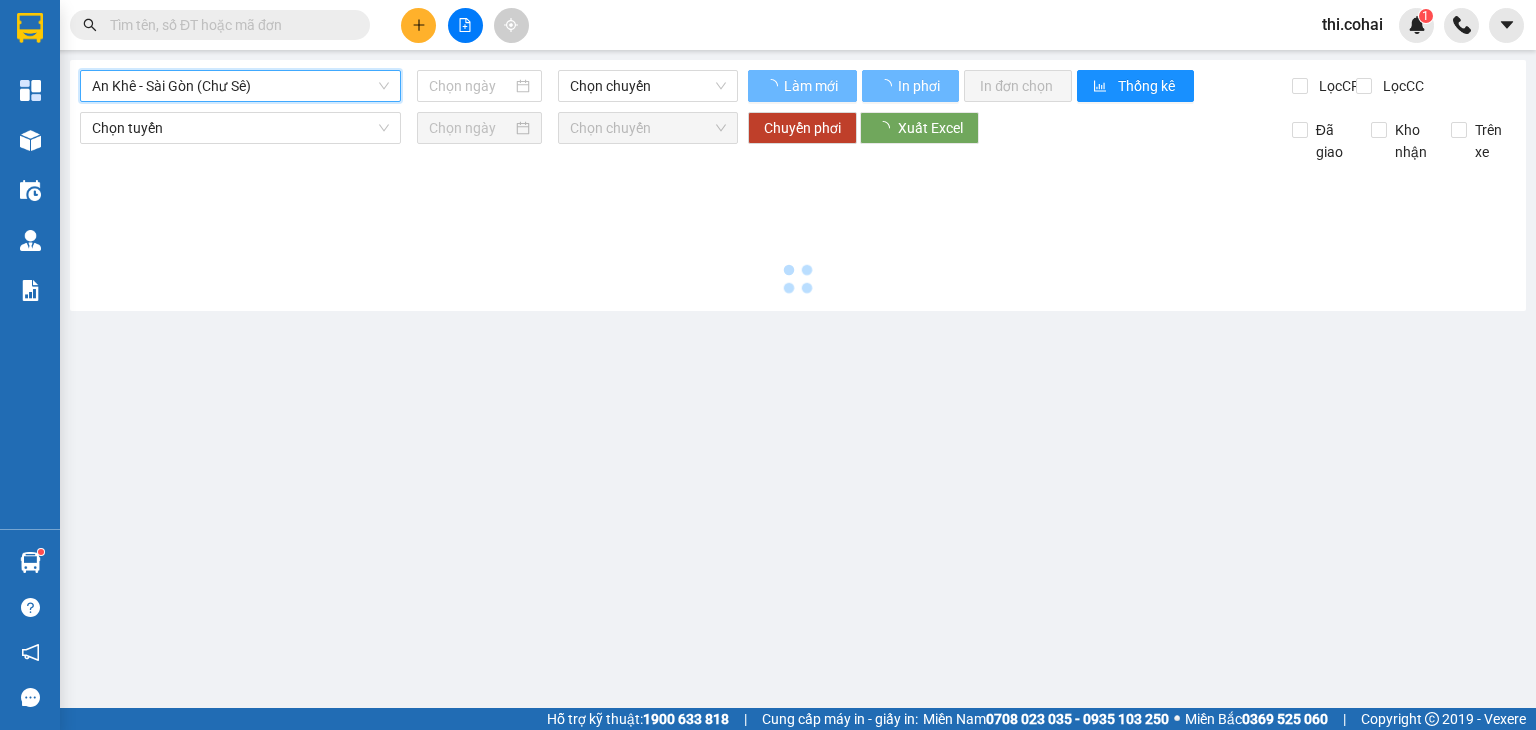 type on "02/08/2025" 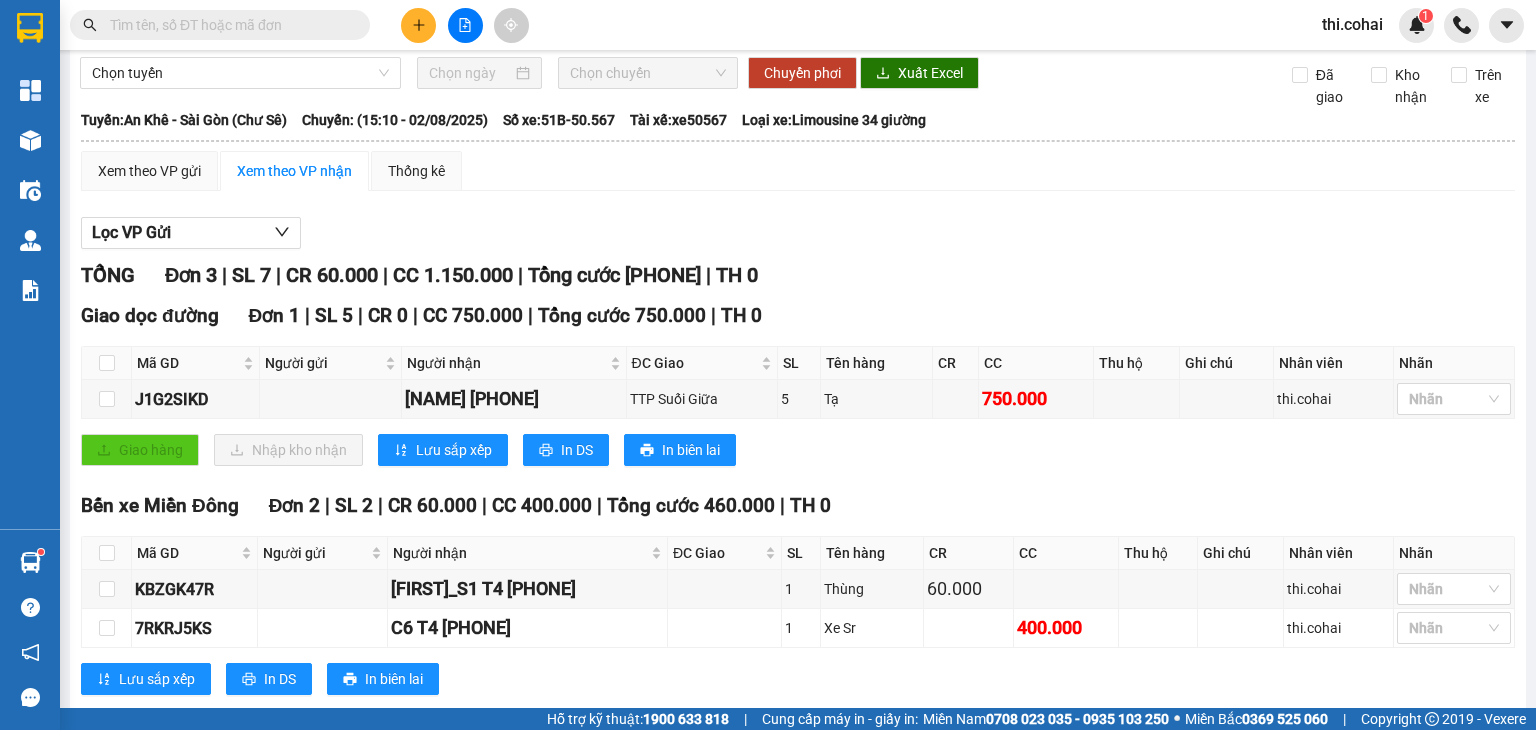 scroll, scrollTop: 0, scrollLeft: 0, axis: both 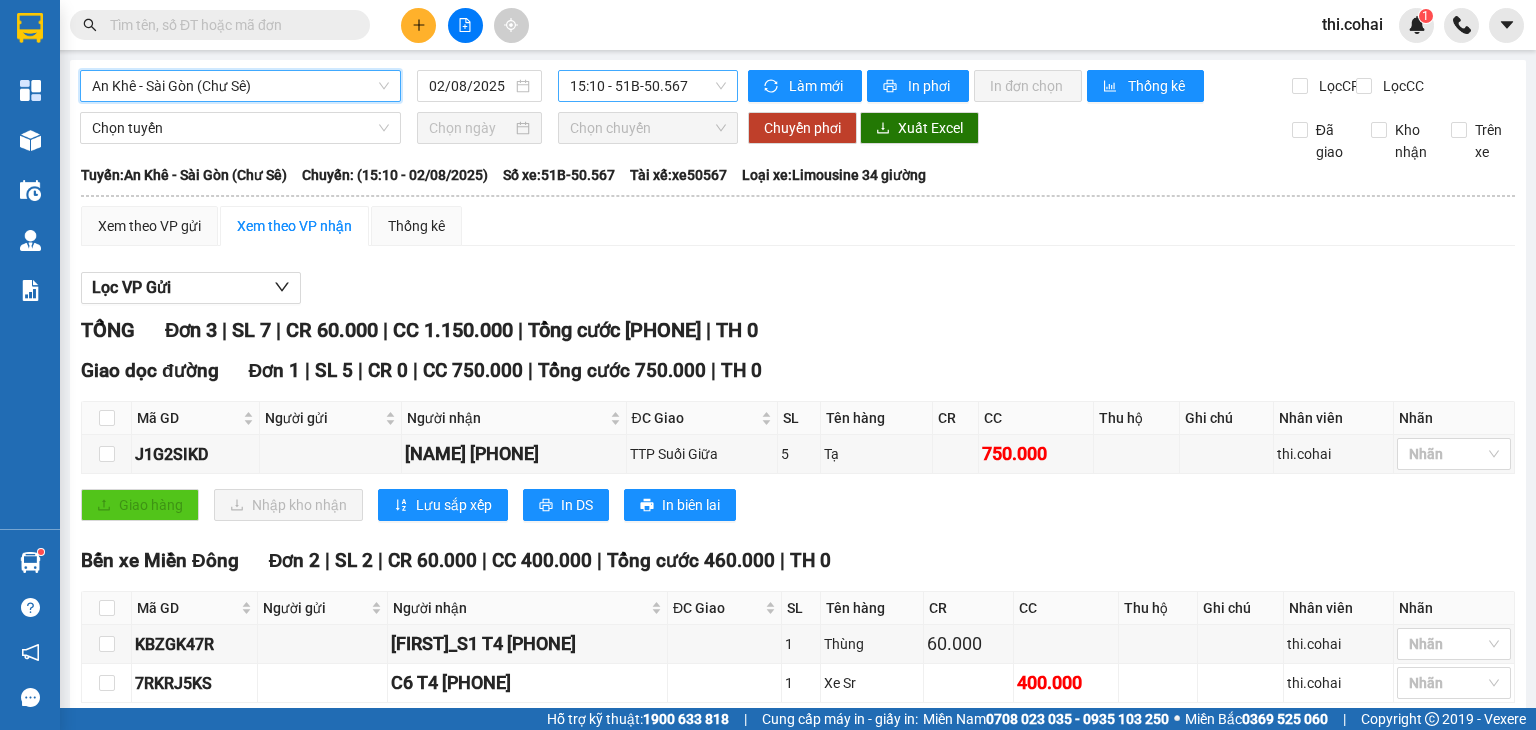 click on "15:10     - 51B-50.567" at bounding box center (648, 86) 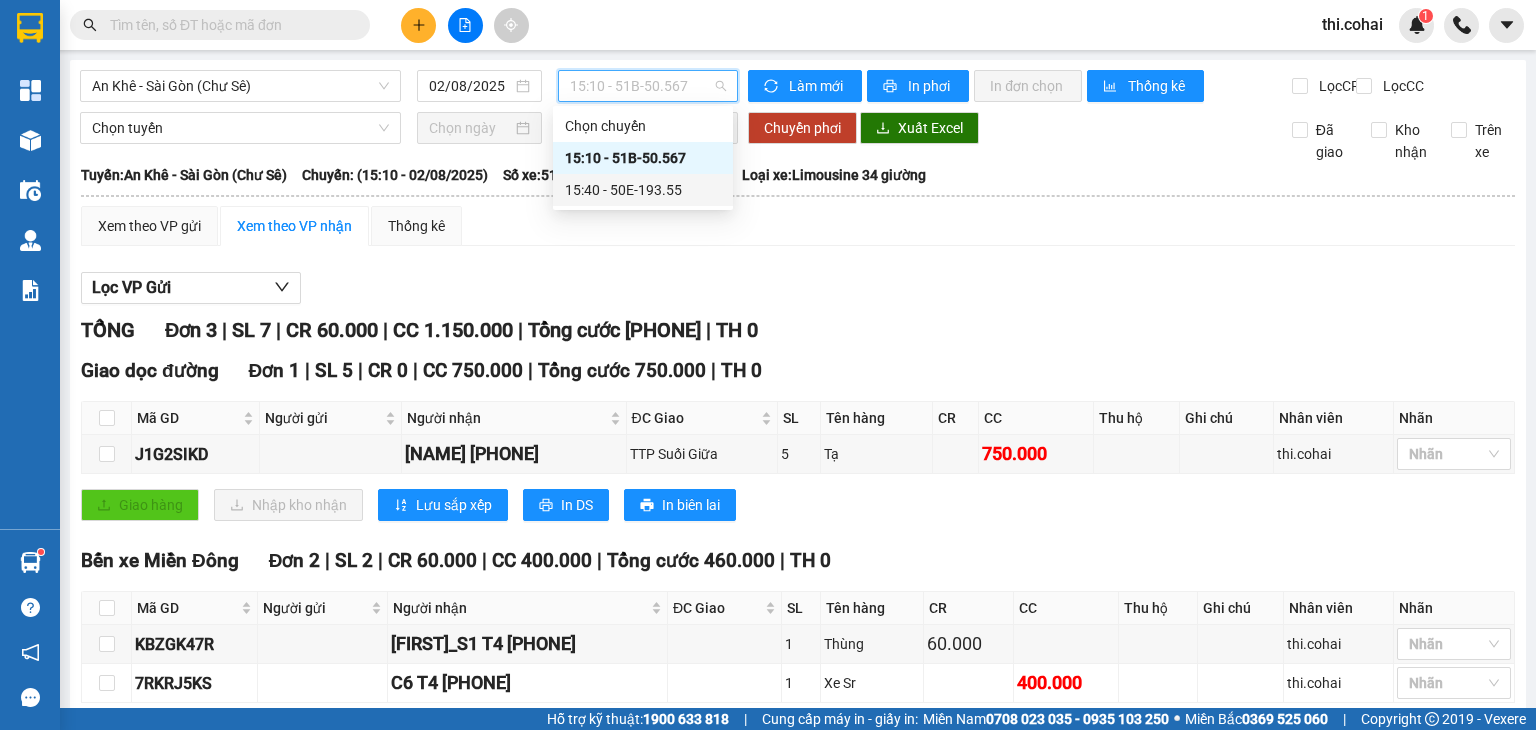 click on "15:40     - 50E-193.55" at bounding box center [643, 190] 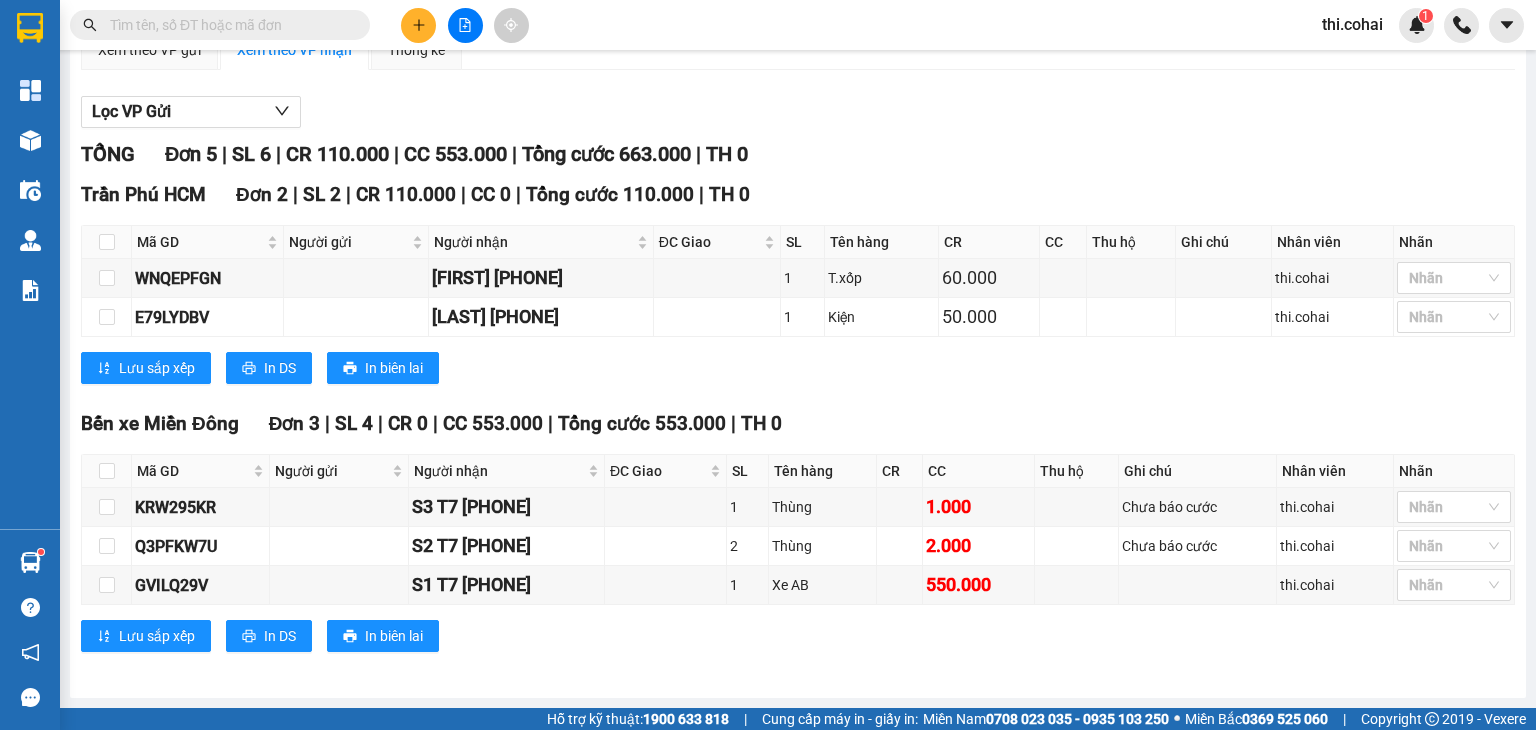 scroll, scrollTop: 188, scrollLeft: 0, axis: vertical 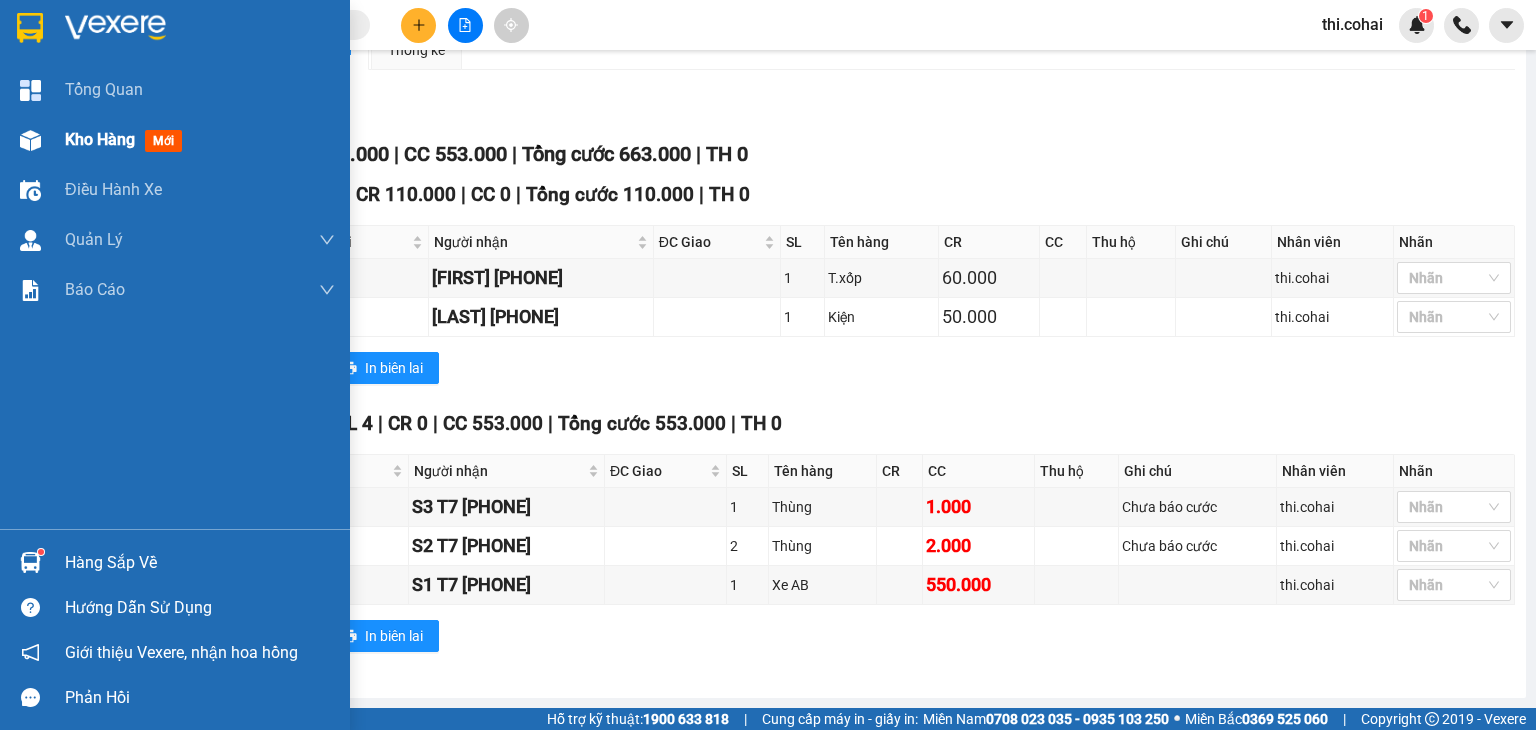 click on "Kho hàng mới" at bounding box center (175, 140) 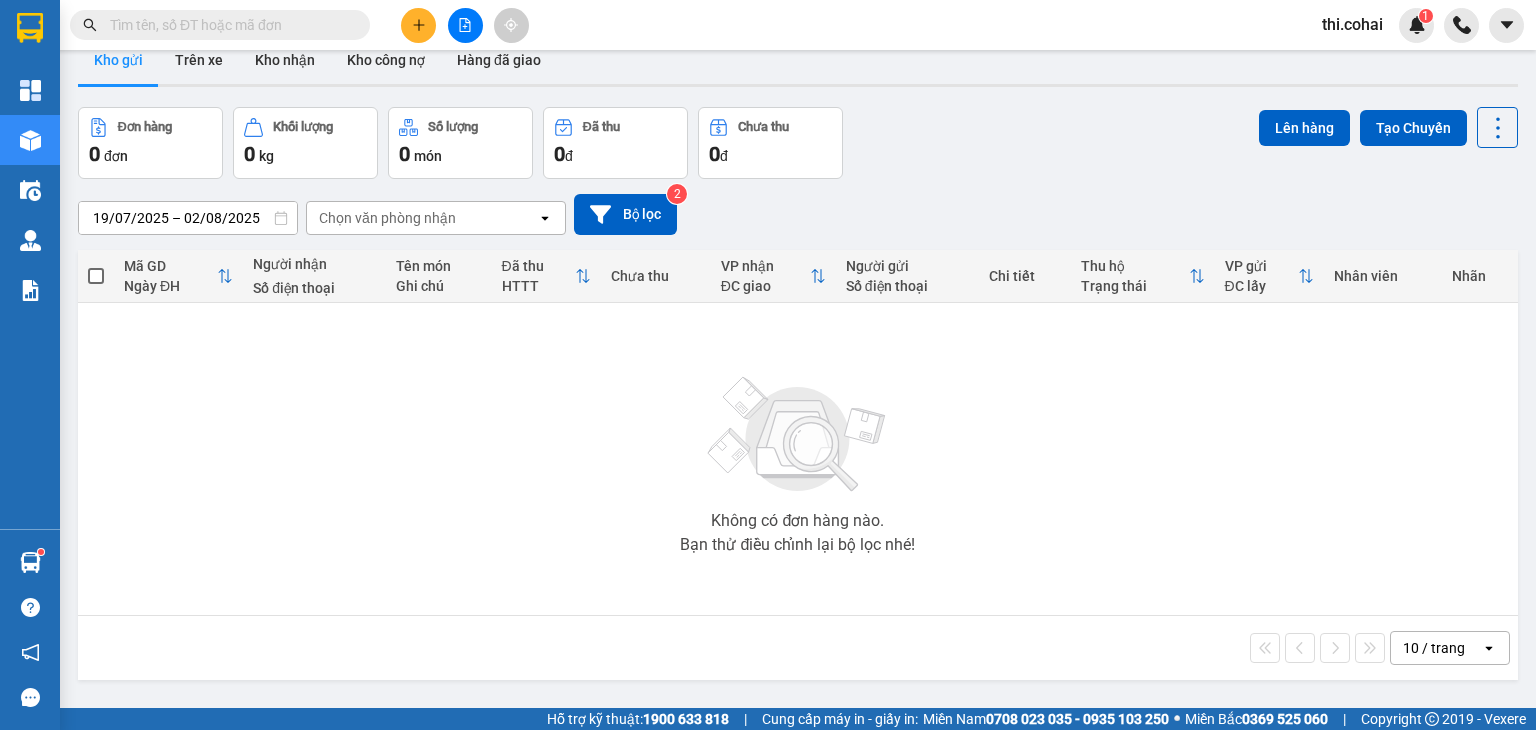 scroll, scrollTop: 0, scrollLeft: 0, axis: both 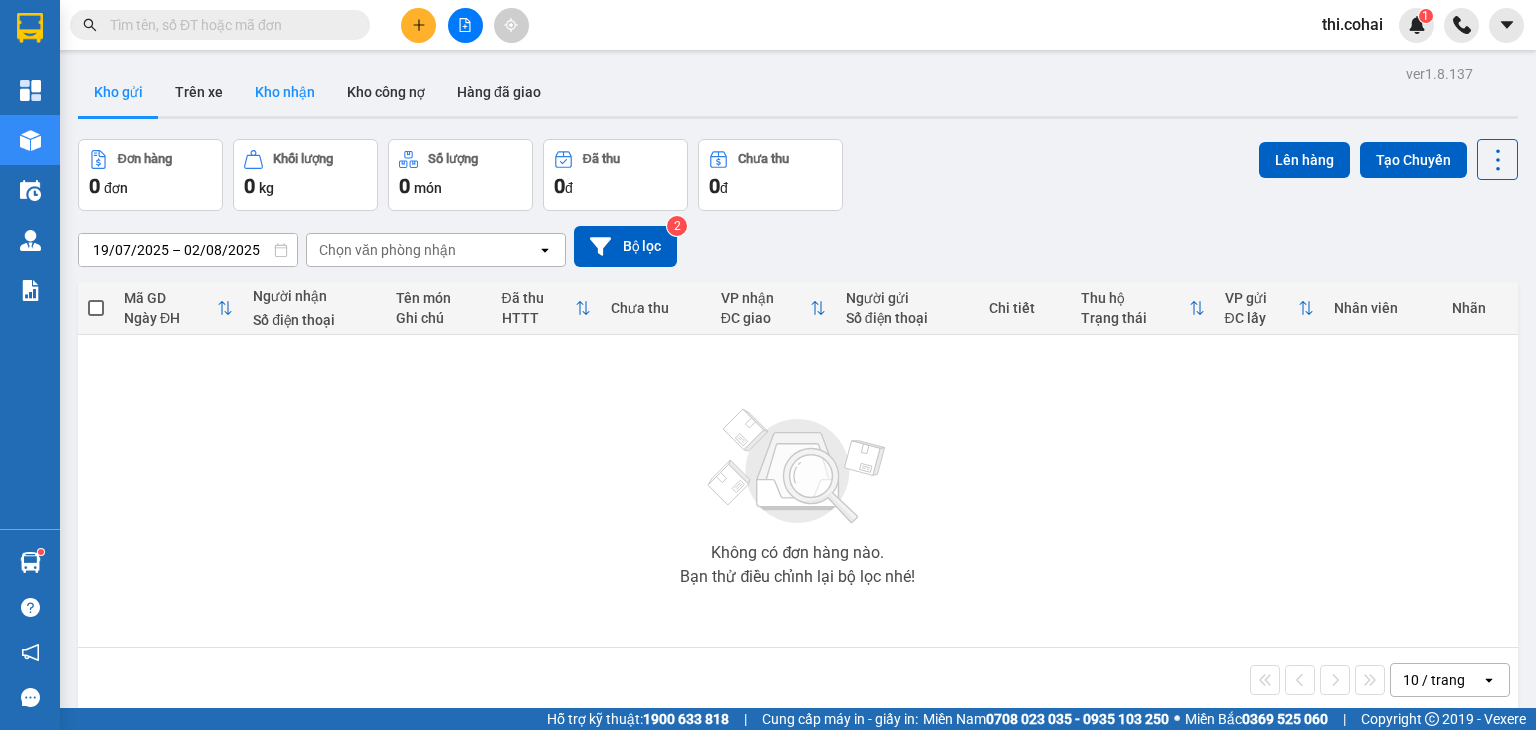 click on "Kho nhận" at bounding box center (285, 92) 